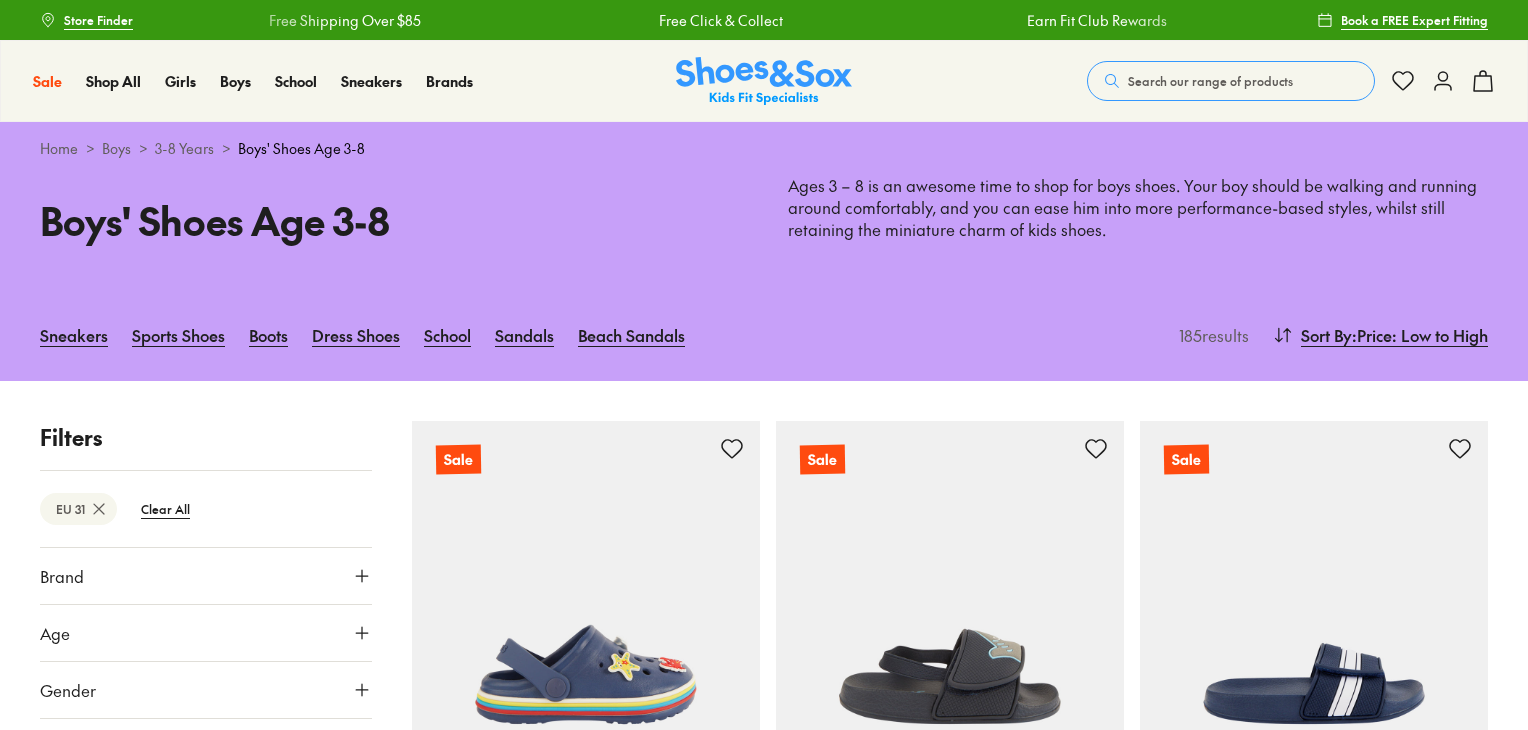 scroll, scrollTop: 12263, scrollLeft: 0, axis: vertical 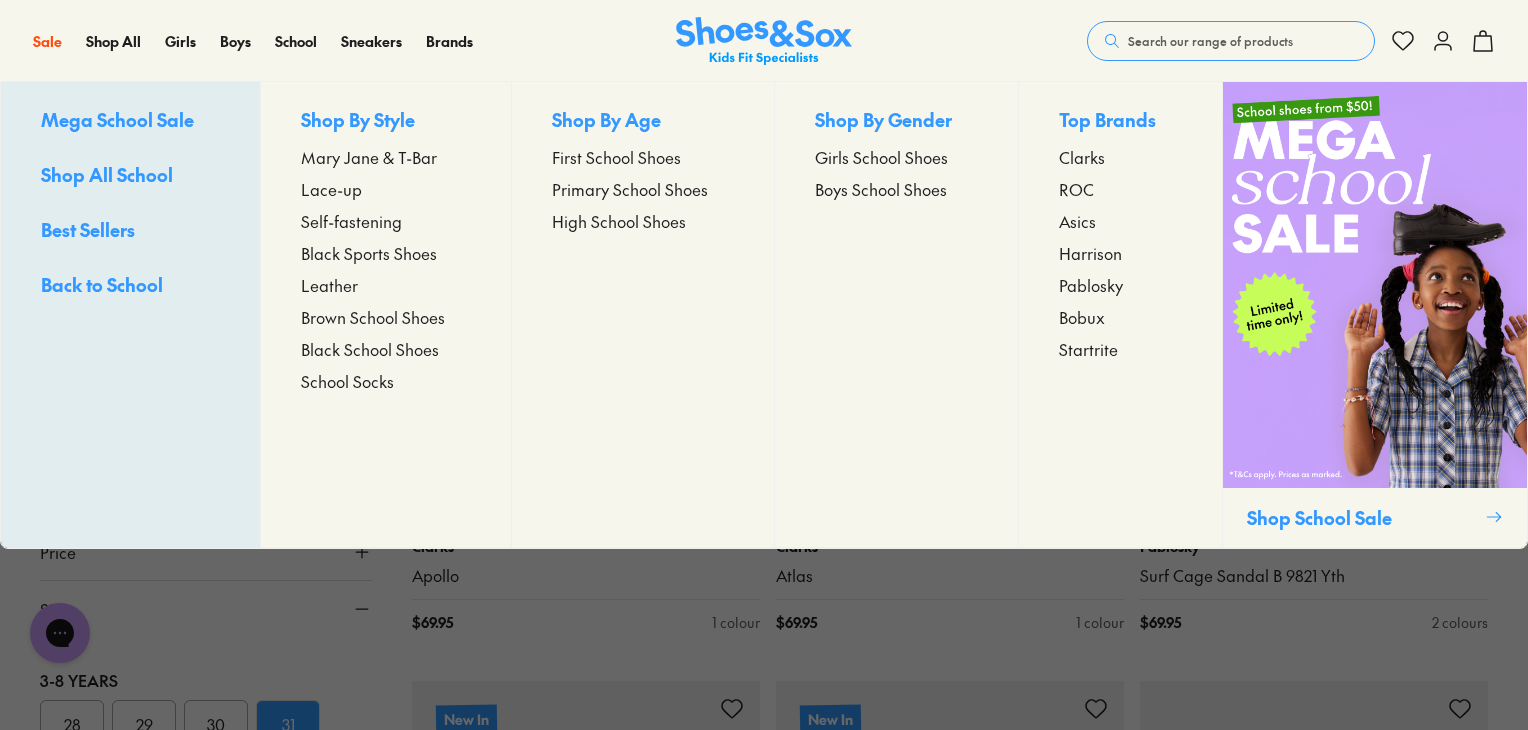 click on "Primary School Shoes" at bounding box center (630, 189) 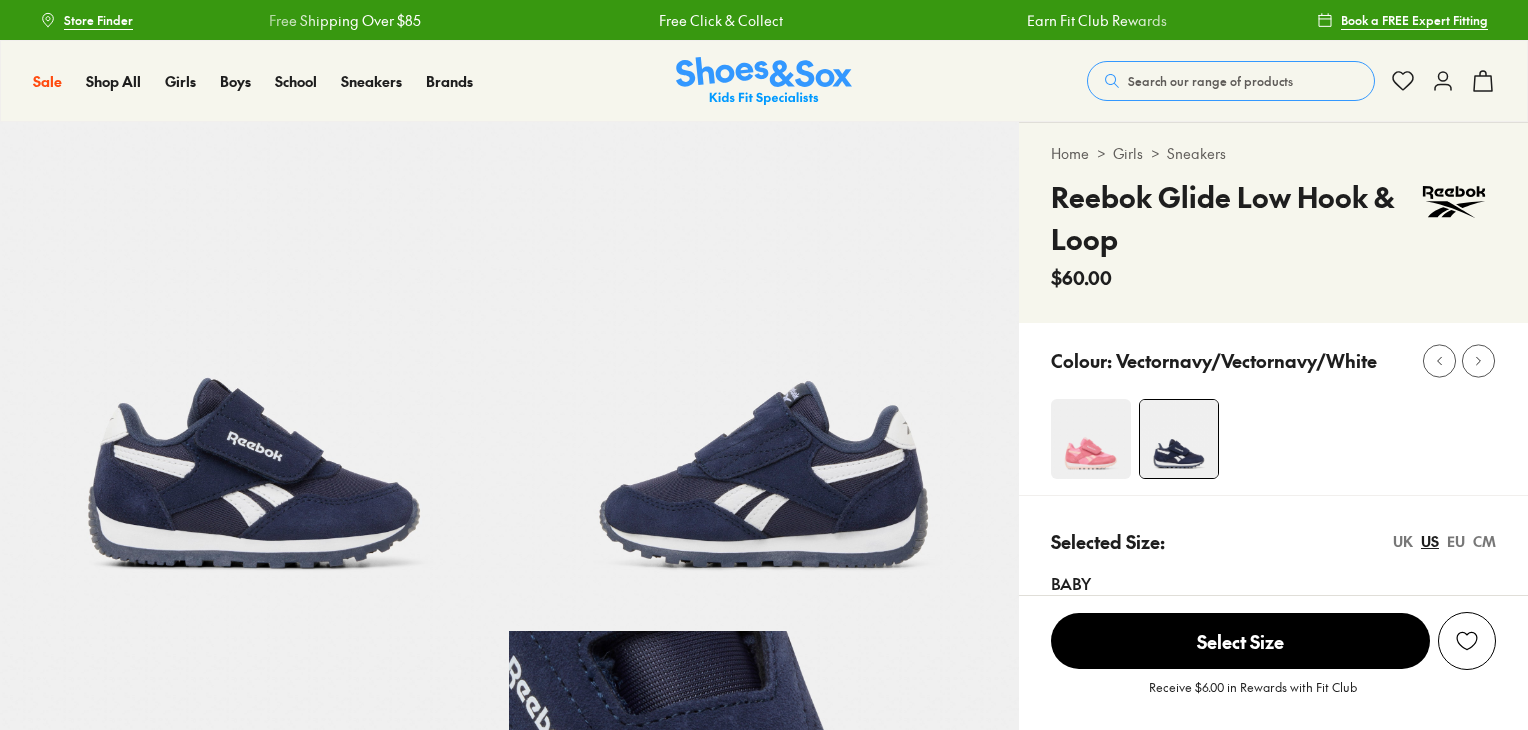 scroll, scrollTop: 0, scrollLeft: 0, axis: both 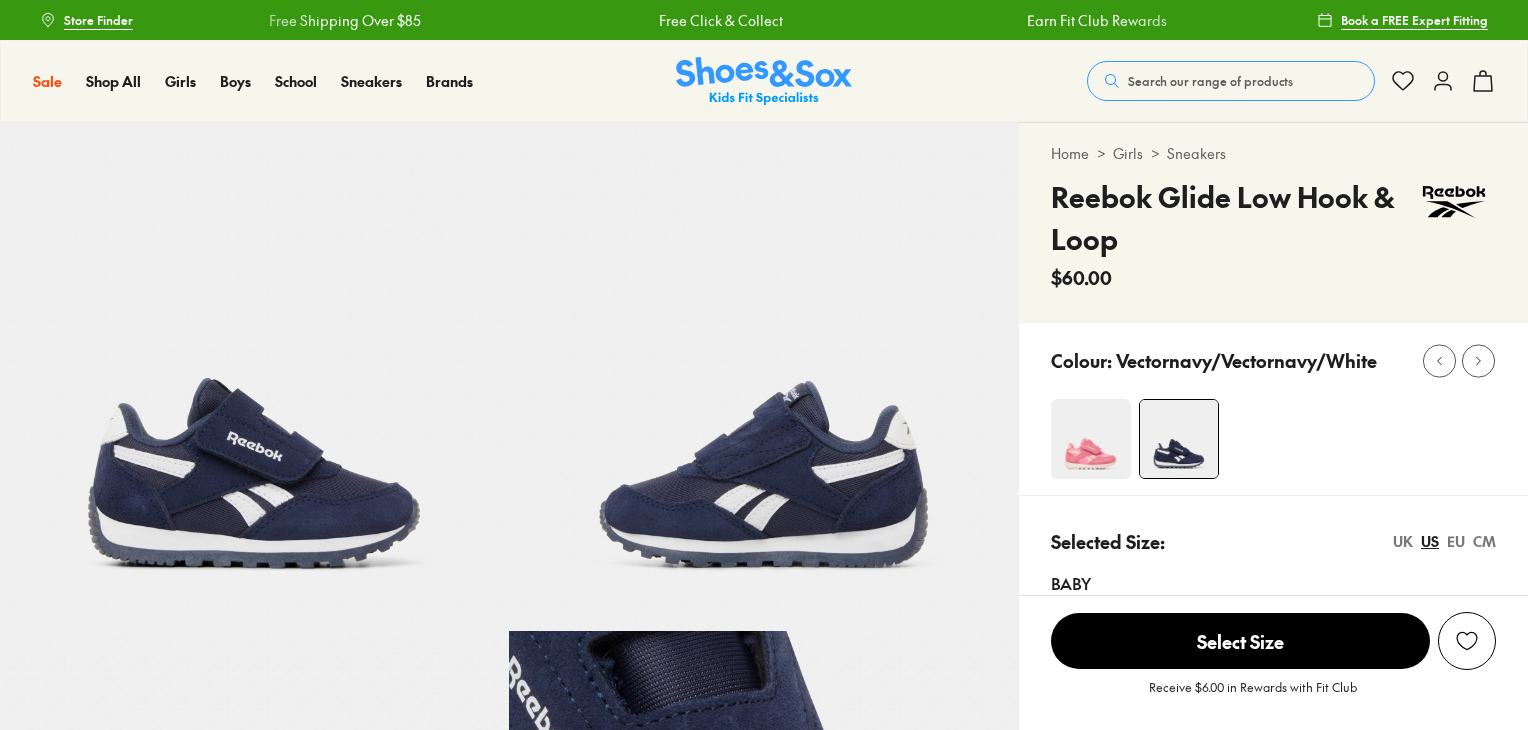 select on "*" 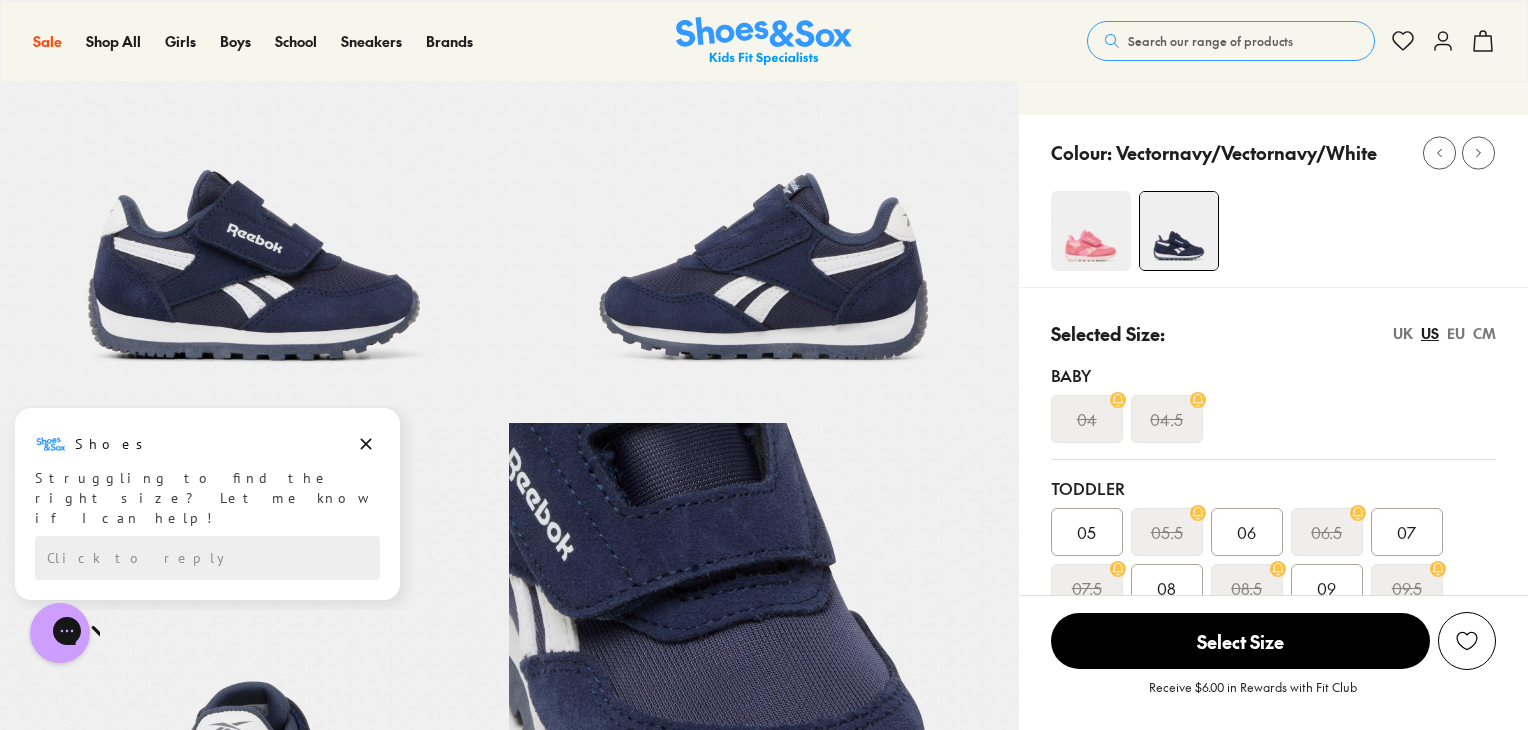 scroll, scrollTop: 0, scrollLeft: 0, axis: both 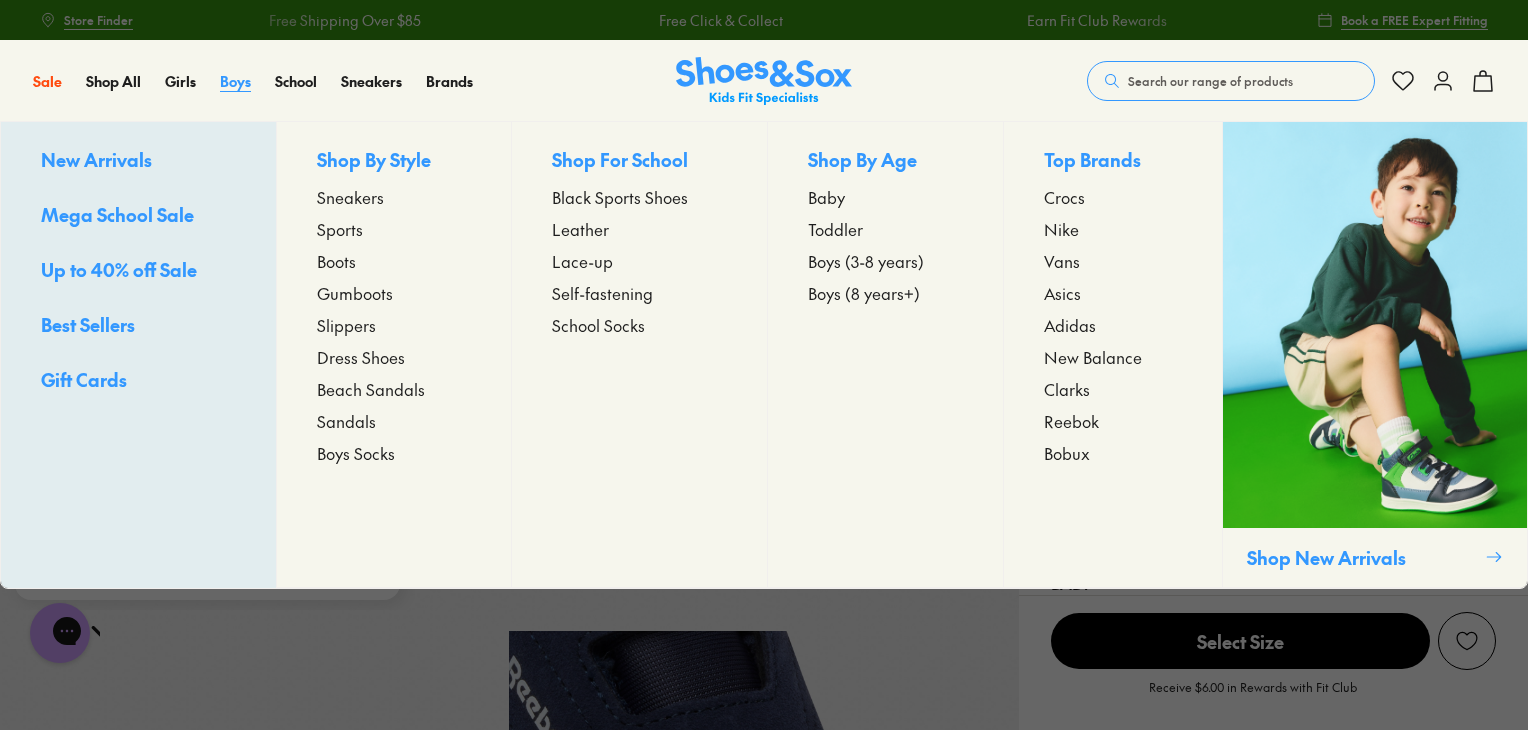 click on "Boys" at bounding box center (235, 81) 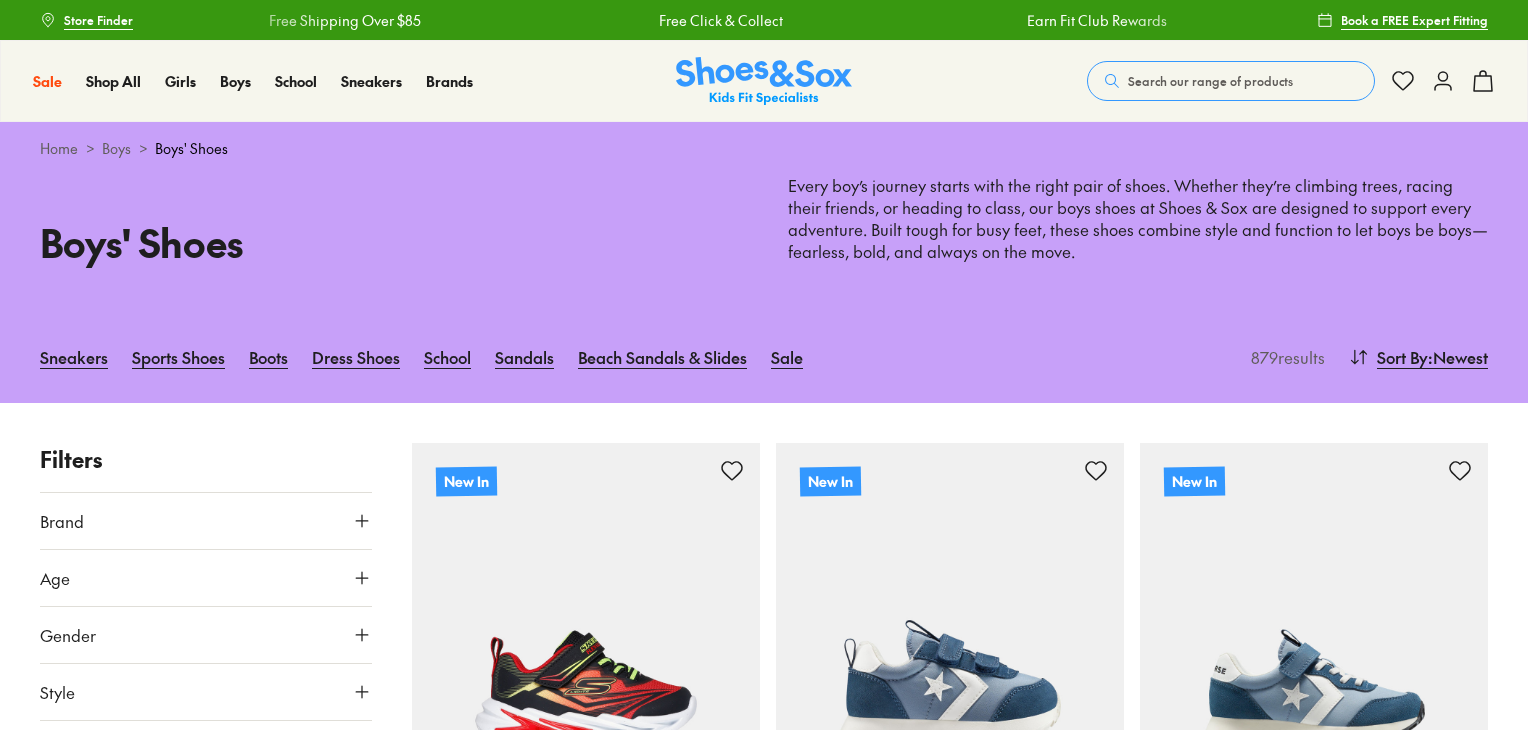 scroll, scrollTop: 0, scrollLeft: 0, axis: both 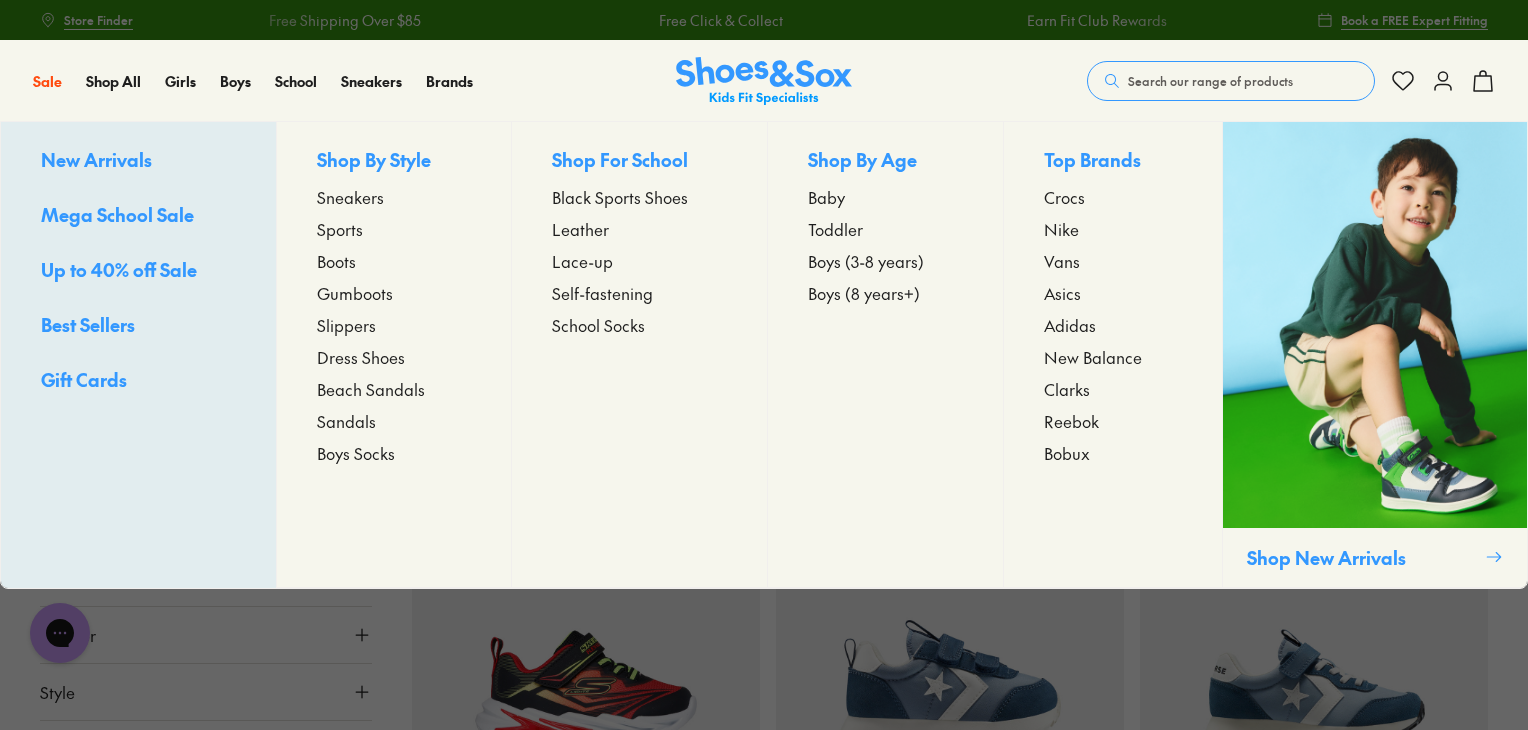 click on "Reebok" at bounding box center (1071, 421) 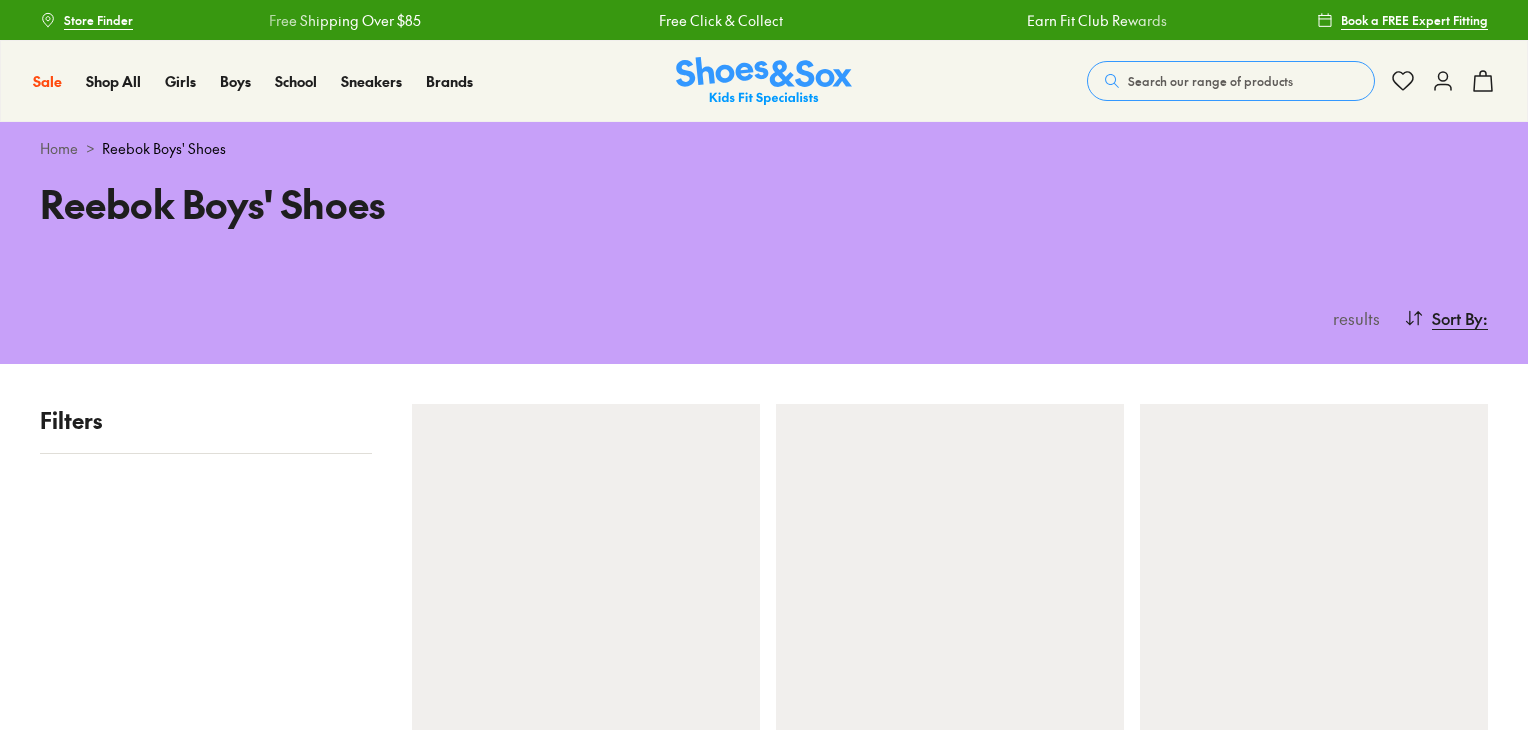 scroll, scrollTop: 0, scrollLeft: 0, axis: both 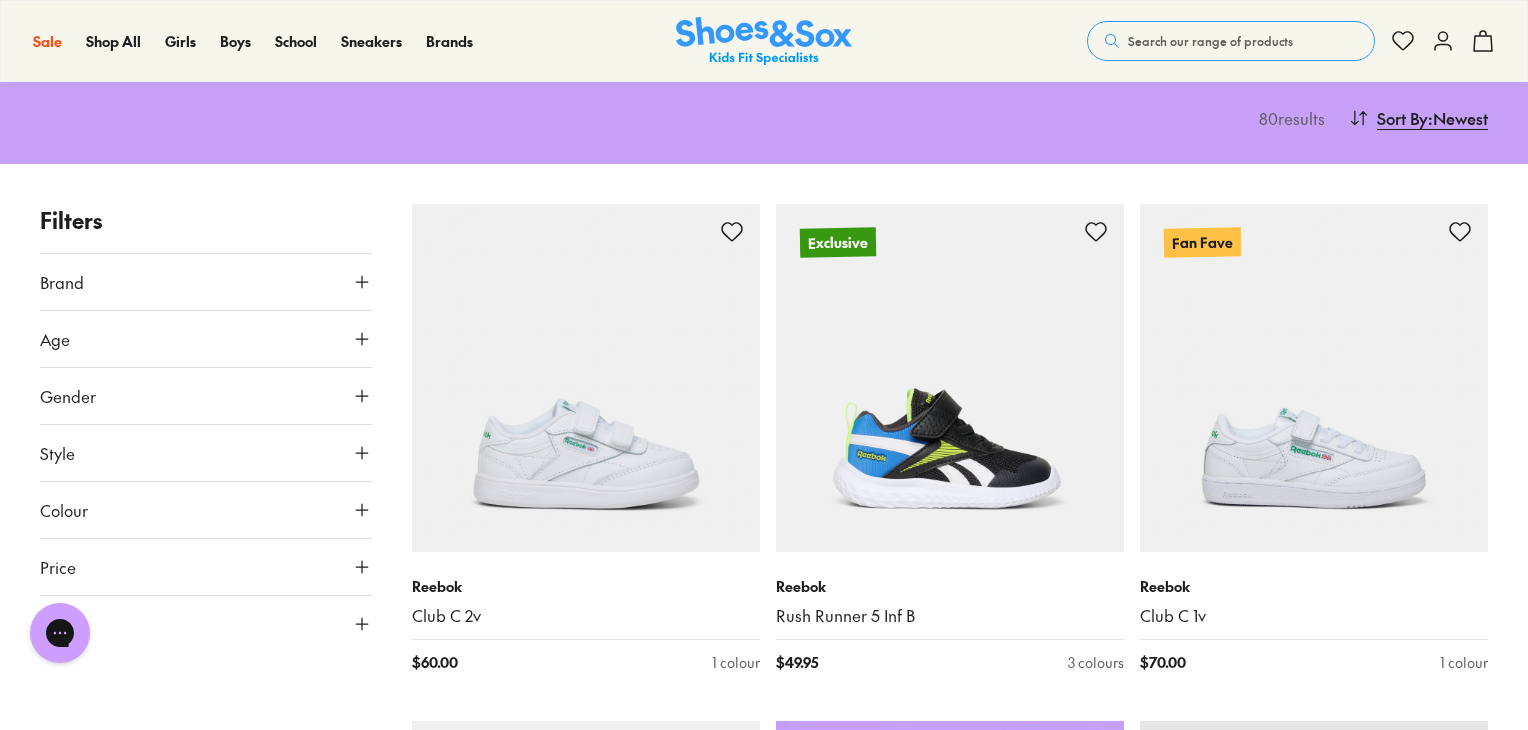 click on "Age" at bounding box center [206, 339] 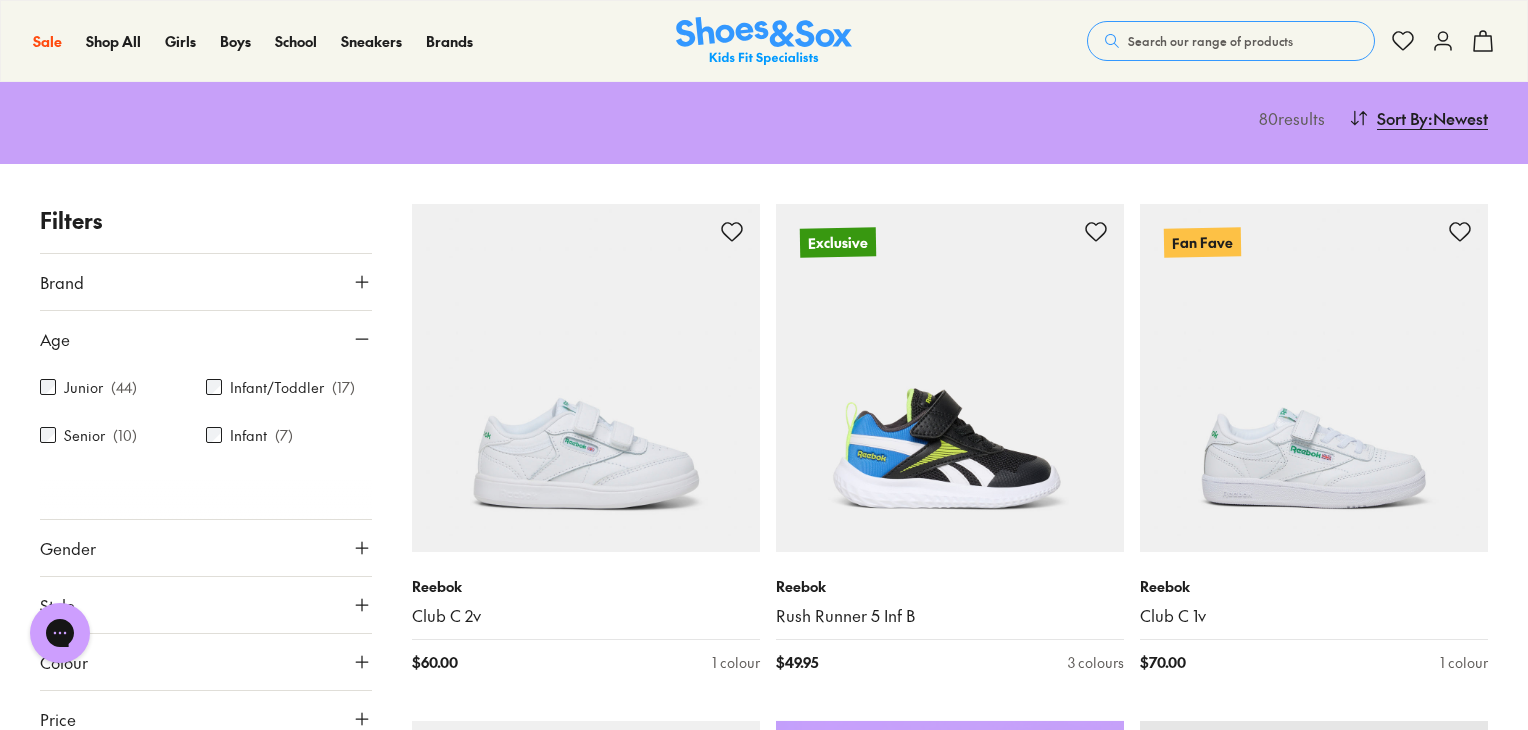 click on "Junior" at bounding box center (83, 387) 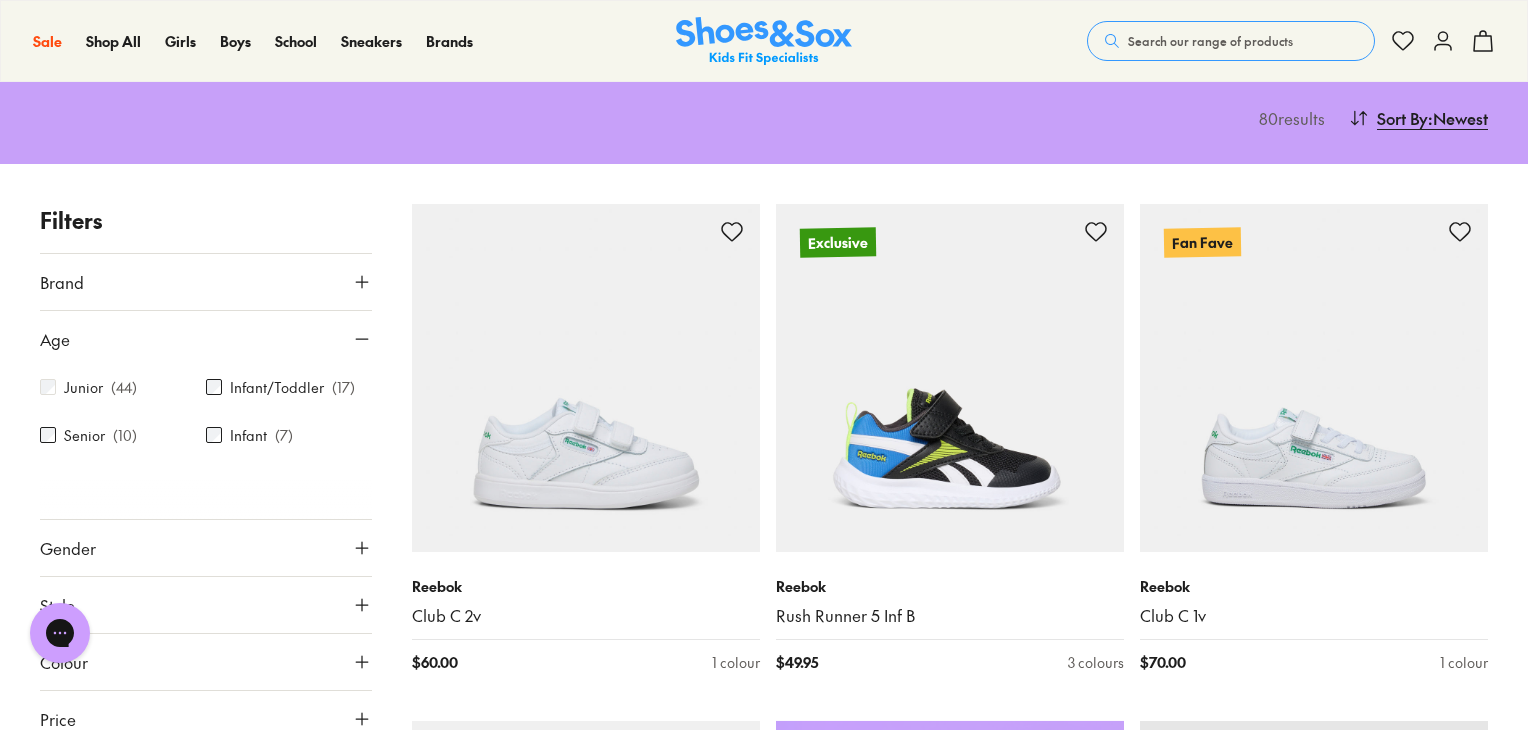 scroll, scrollTop: 264, scrollLeft: 0, axis: vertical 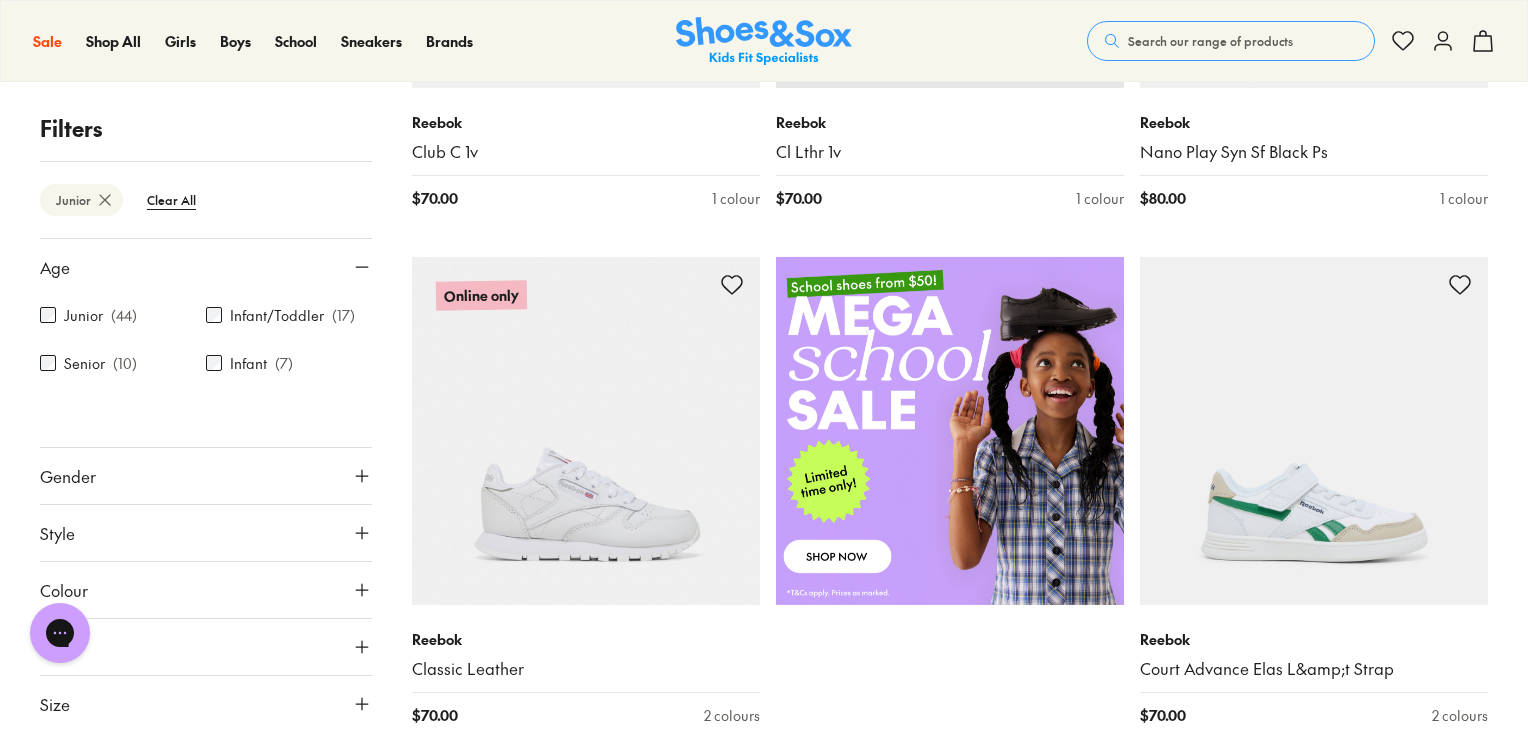 click on "Size" at bounding box center [206, 704] 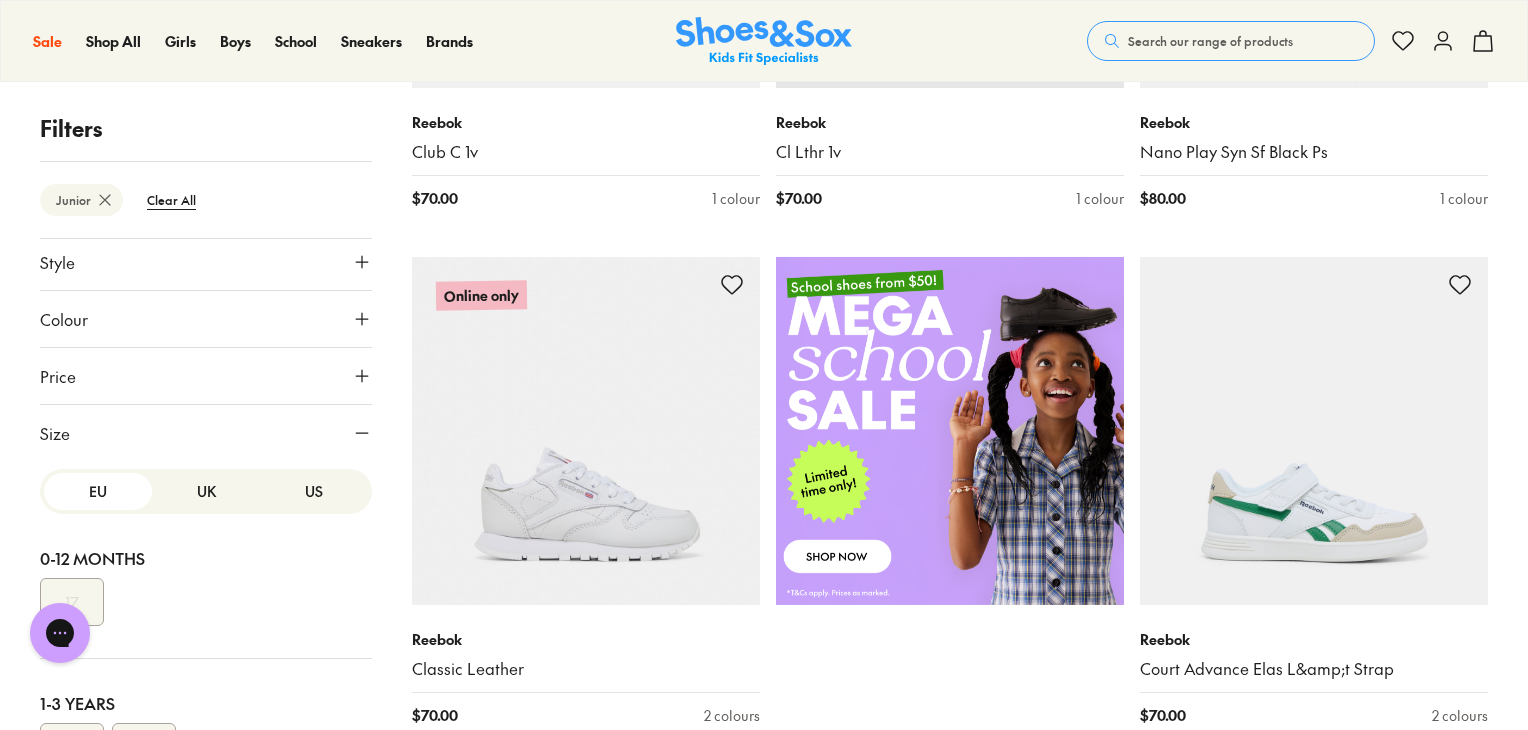 scroll, scrollTop: 441, scrollLeft: 0, axis: vertical 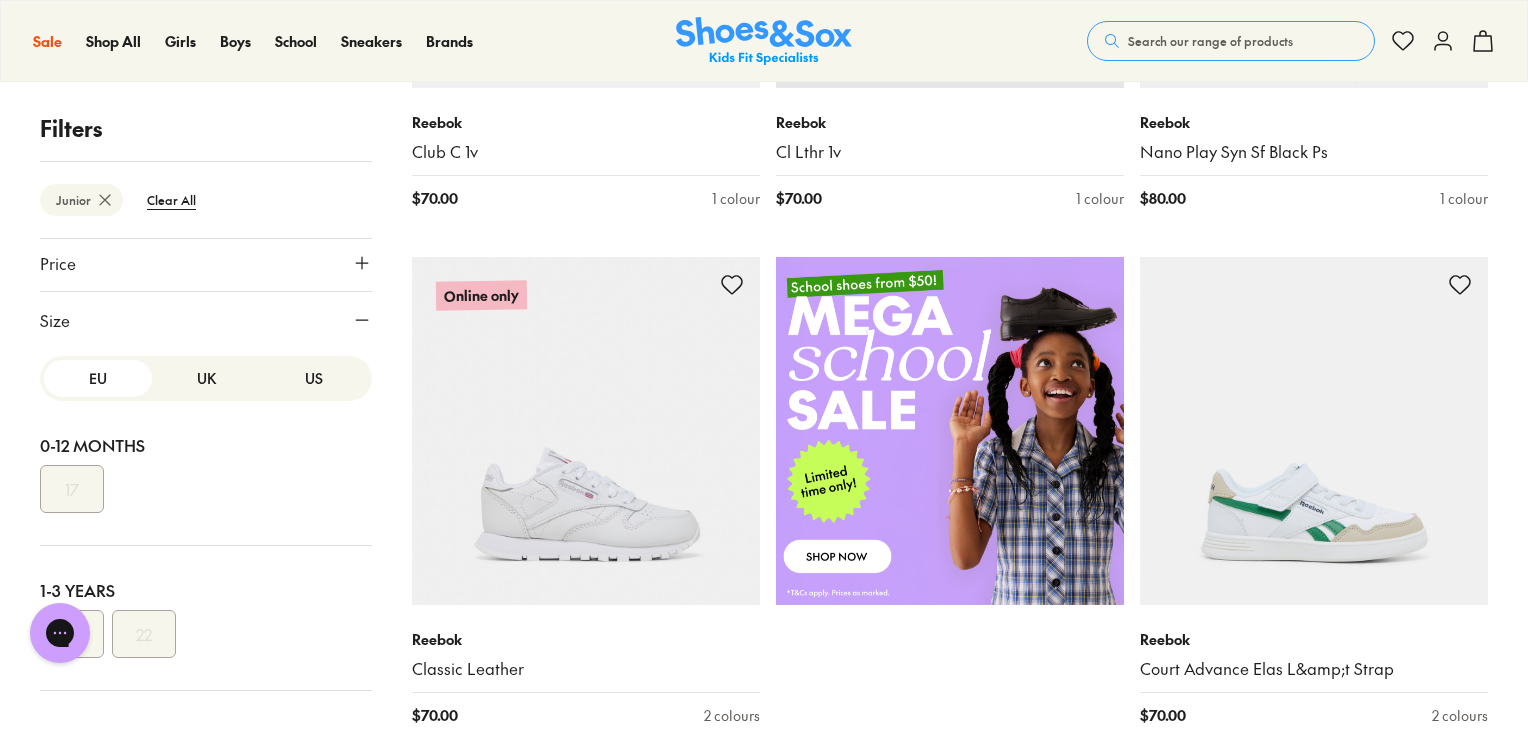click on "UK" at bounding box center (206, 378) 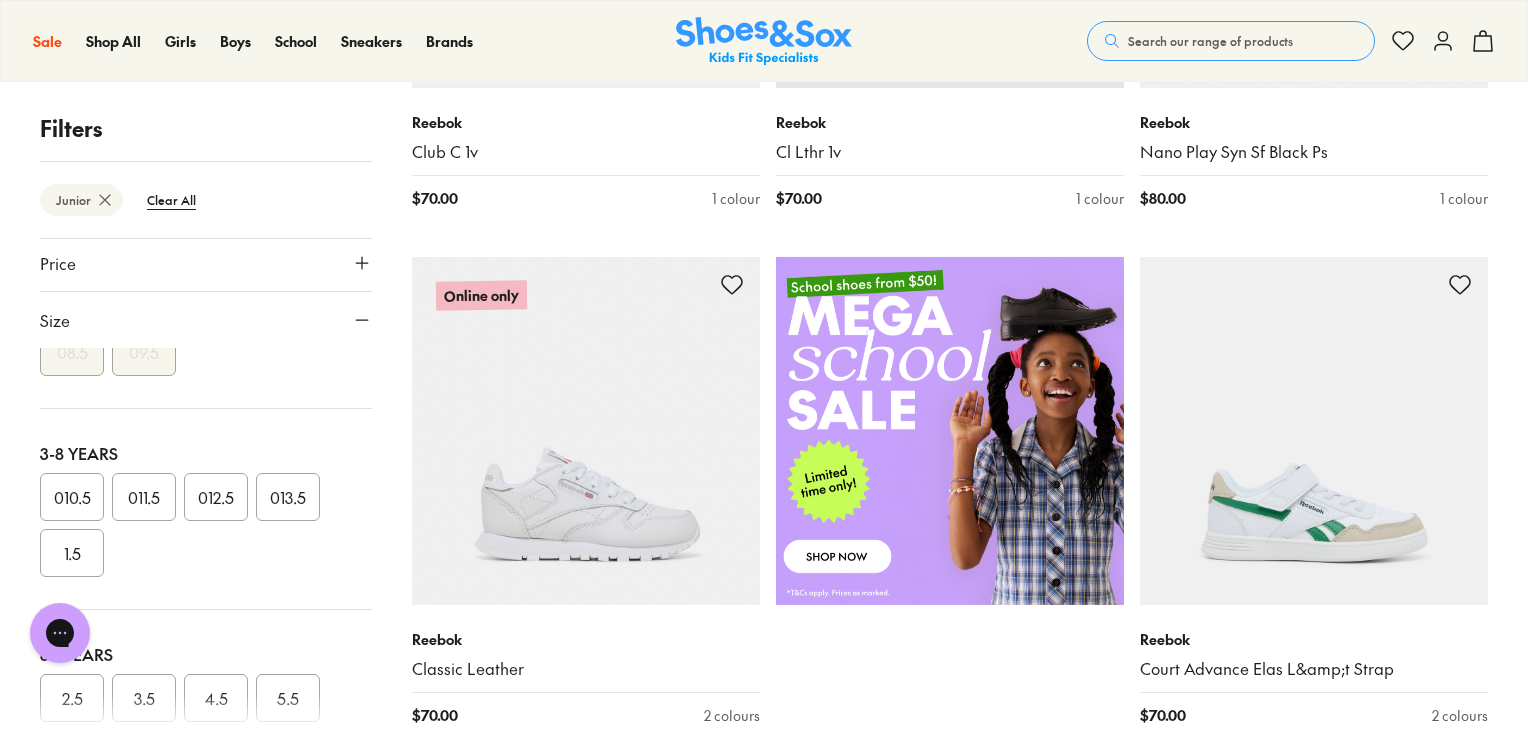scroll, scrollTop: 400, scrollLeft: 0, axis: vertical 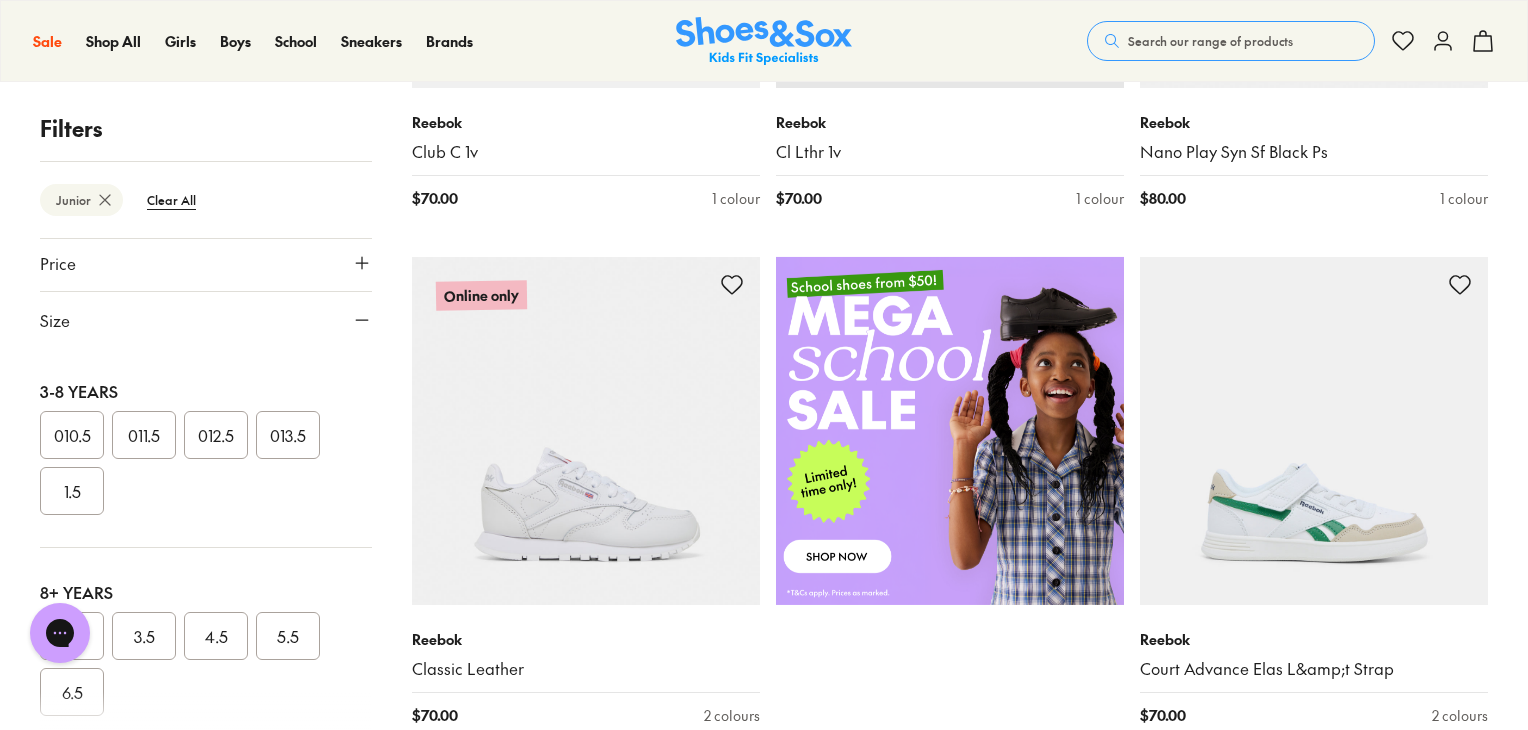 click on "013.5" at bounding box center [288, 435] 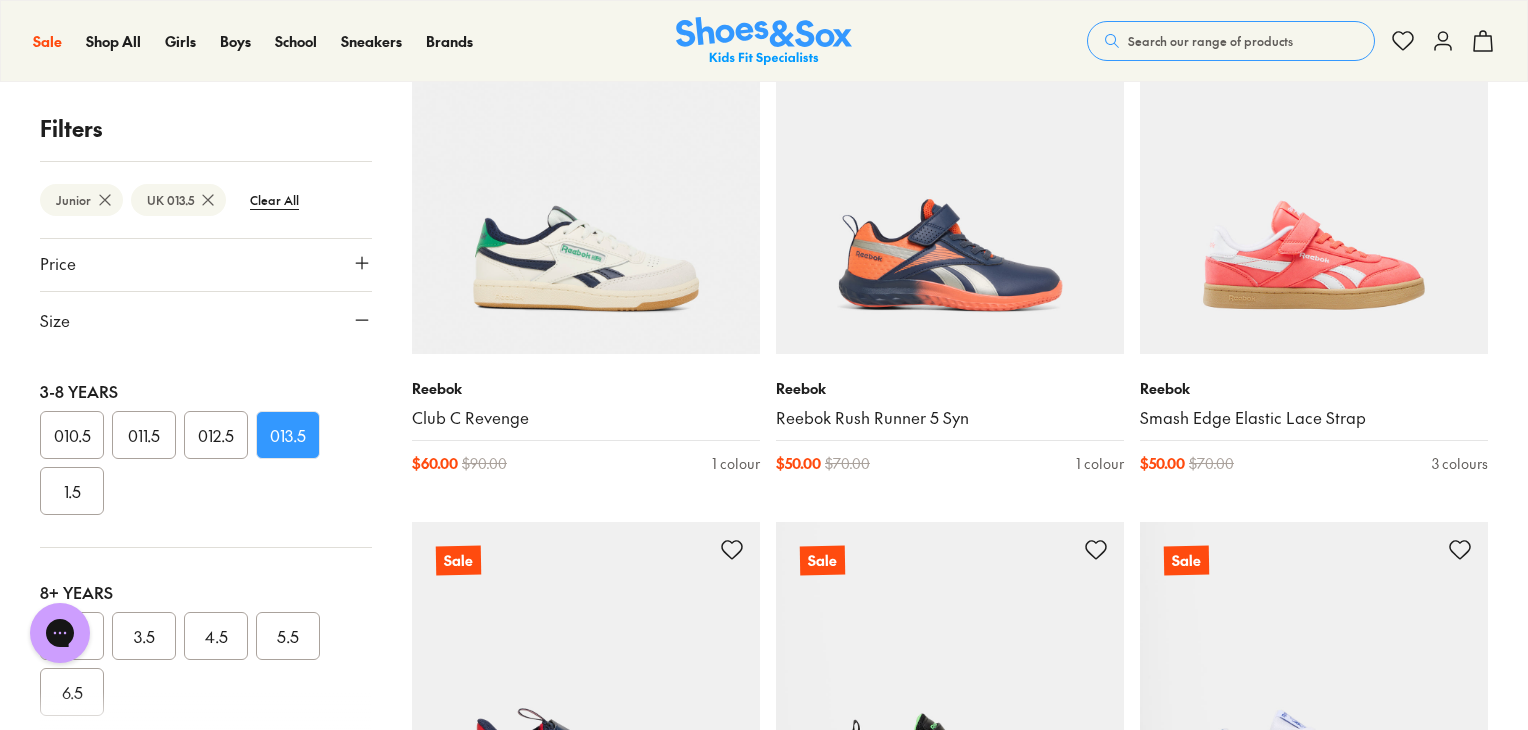 scroll, scrollTop: 3500, scrollLeft: 0, axis: vertical 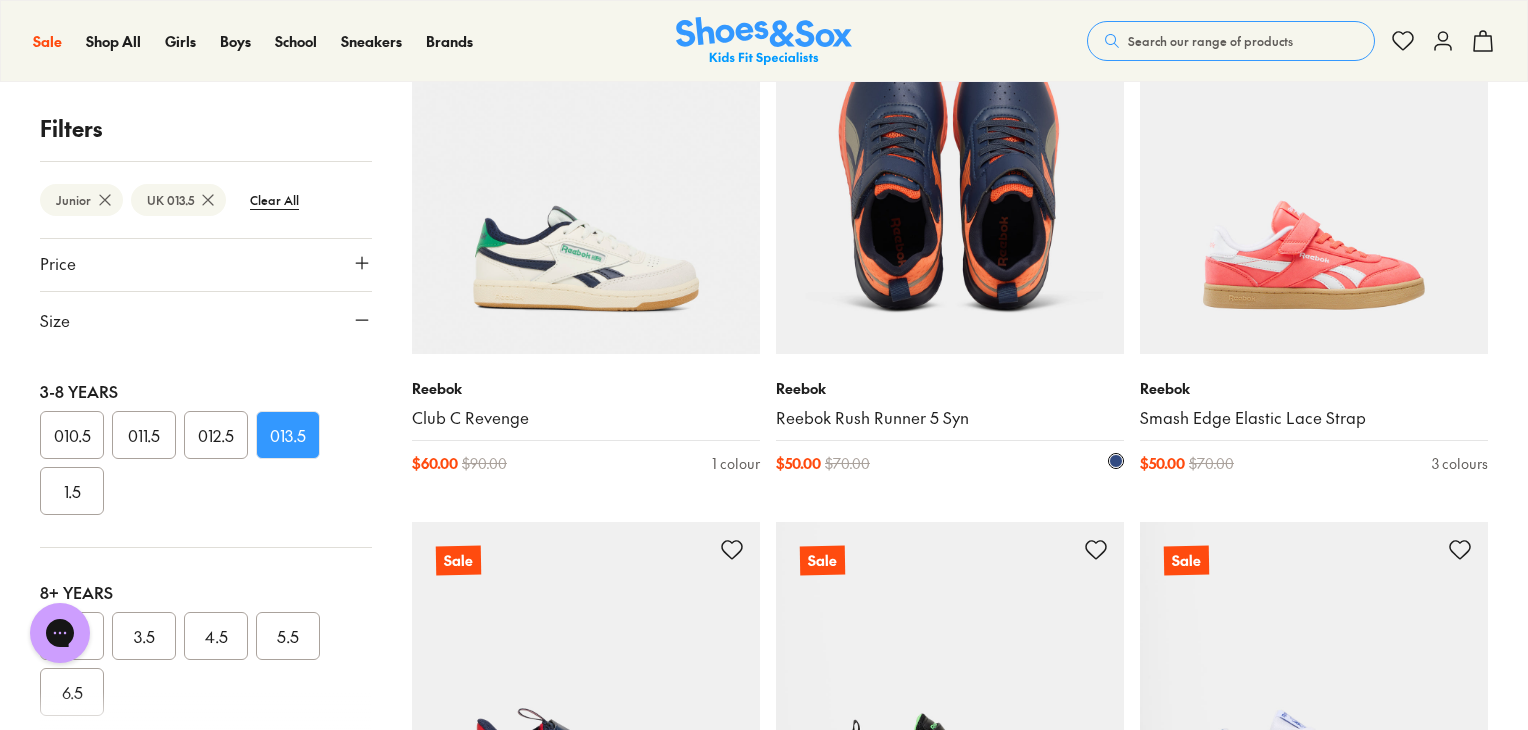 click at bounding box center (950, 180) 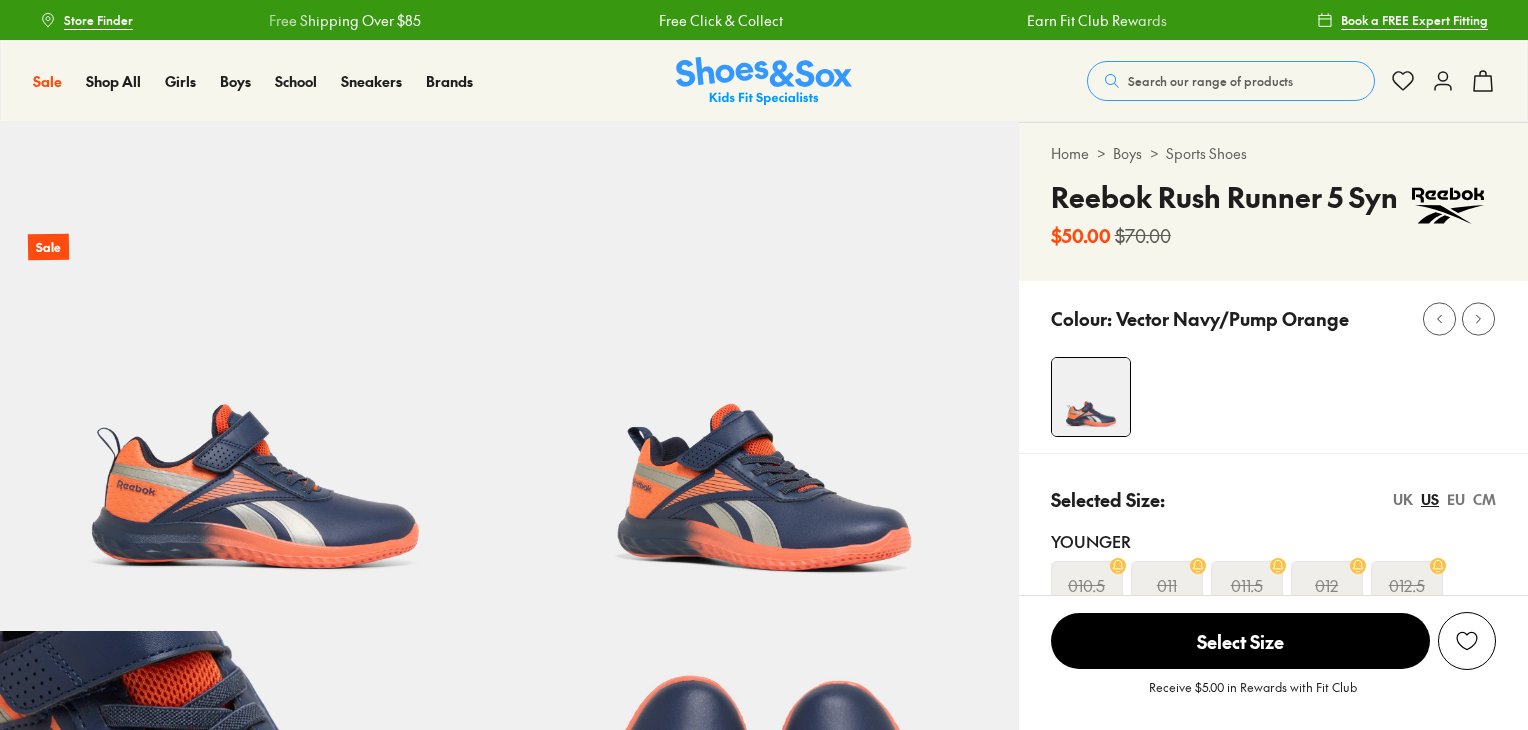 scroll, scrollTop: 0, scrollLeft: 0, axis: both 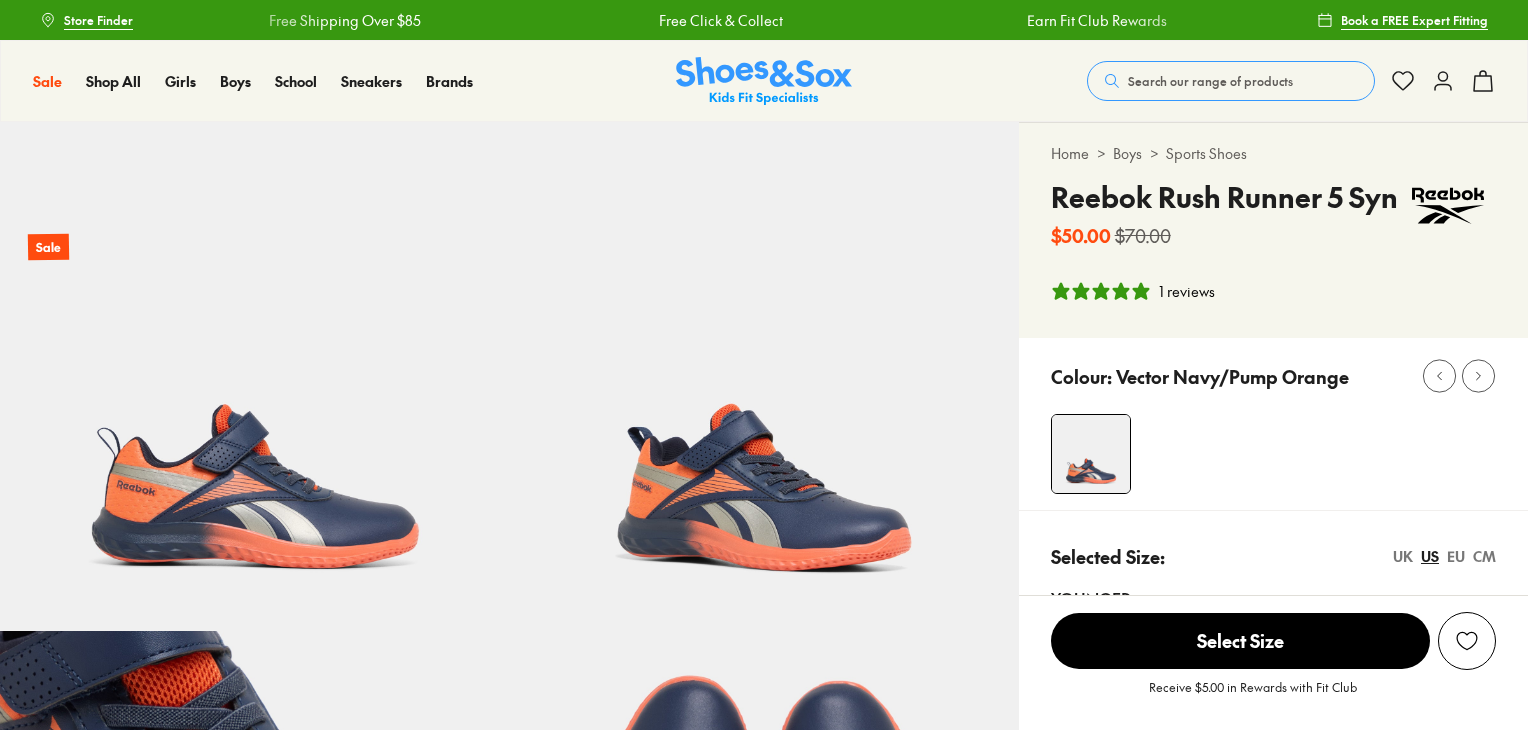 select on "*" 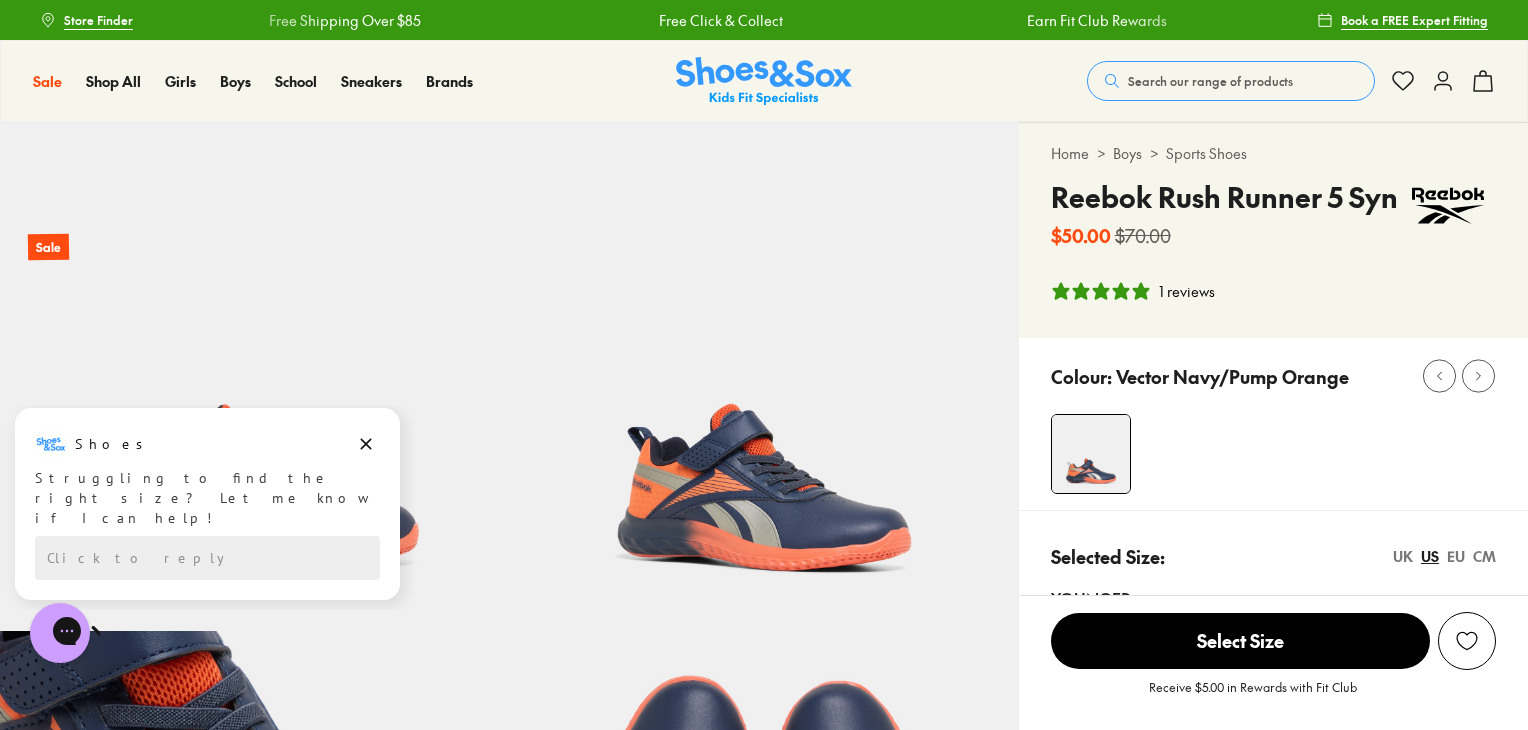 scroll, scrollTop: 200, scrollLeft: 0, axis: vertical 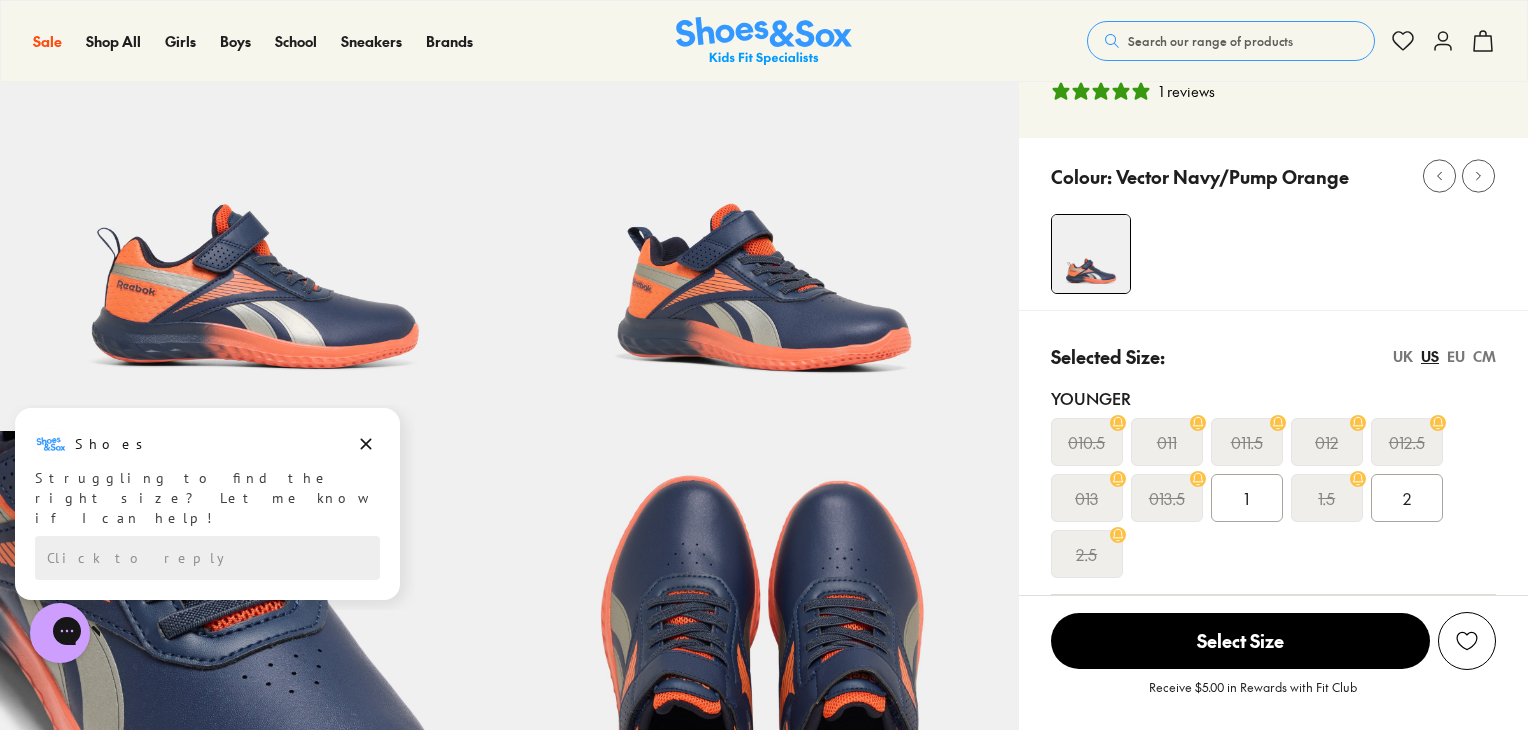 click on "UK" at bounding box center (1403, 356) 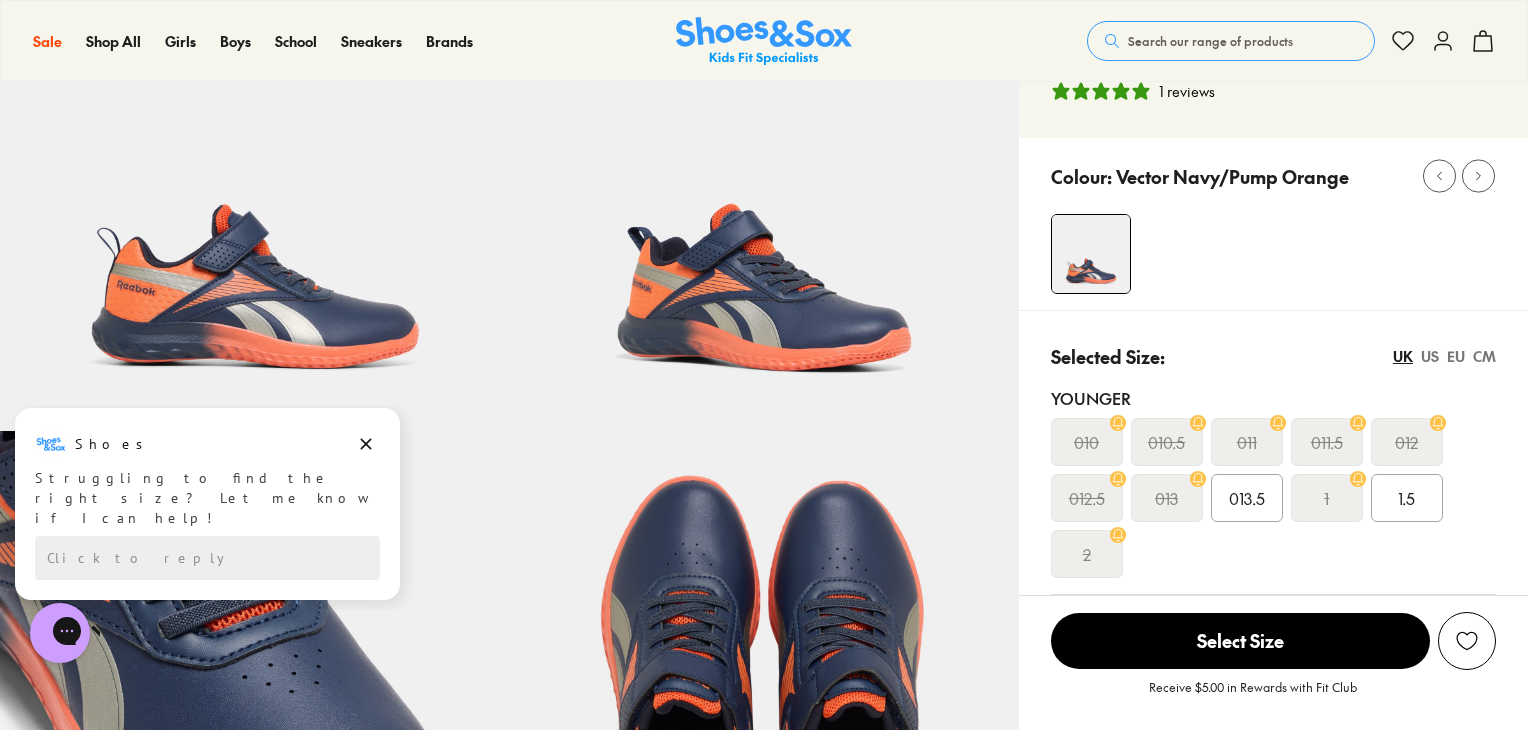 click on "EU" at bounding box center [1456, 356] 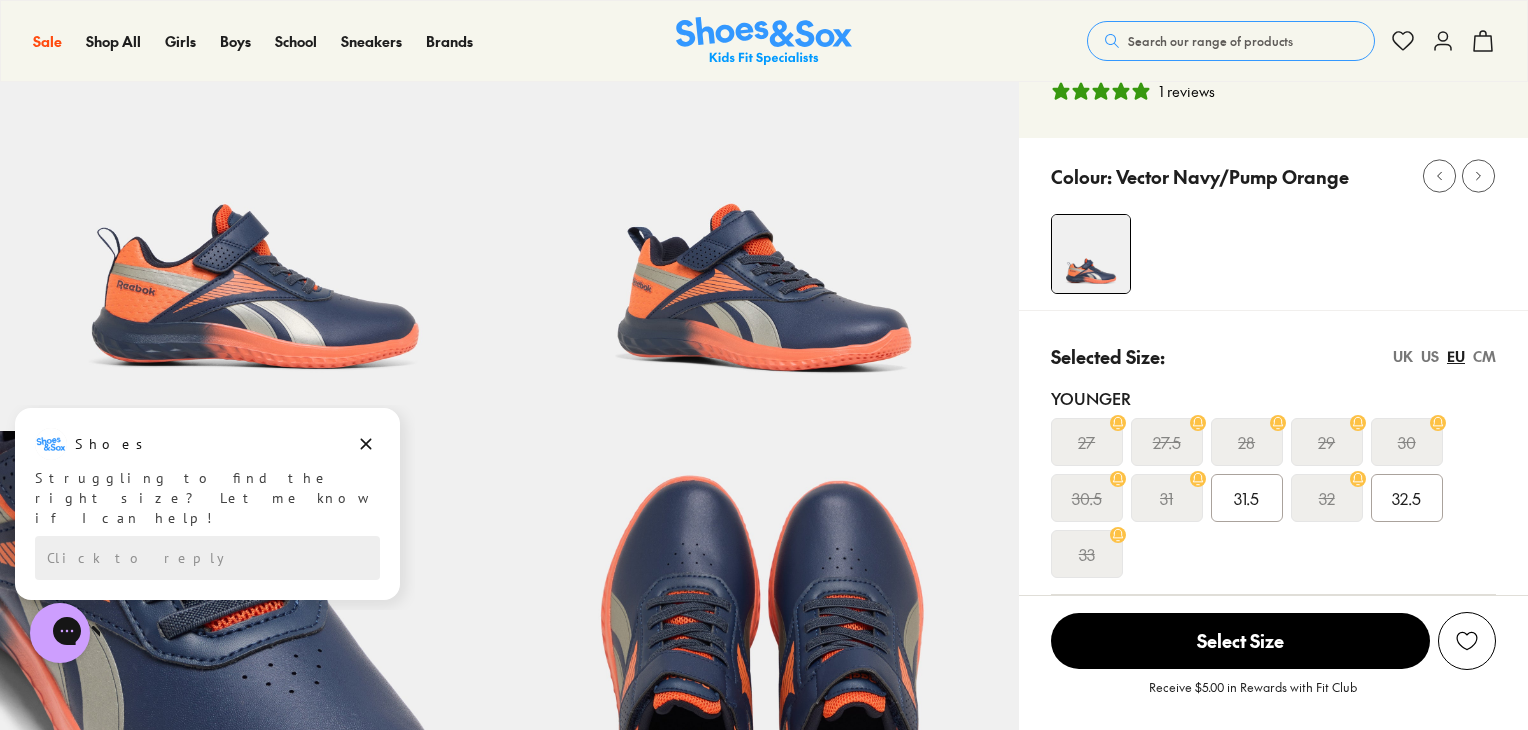 click on "31.5" at bounding box center (1246, 498) 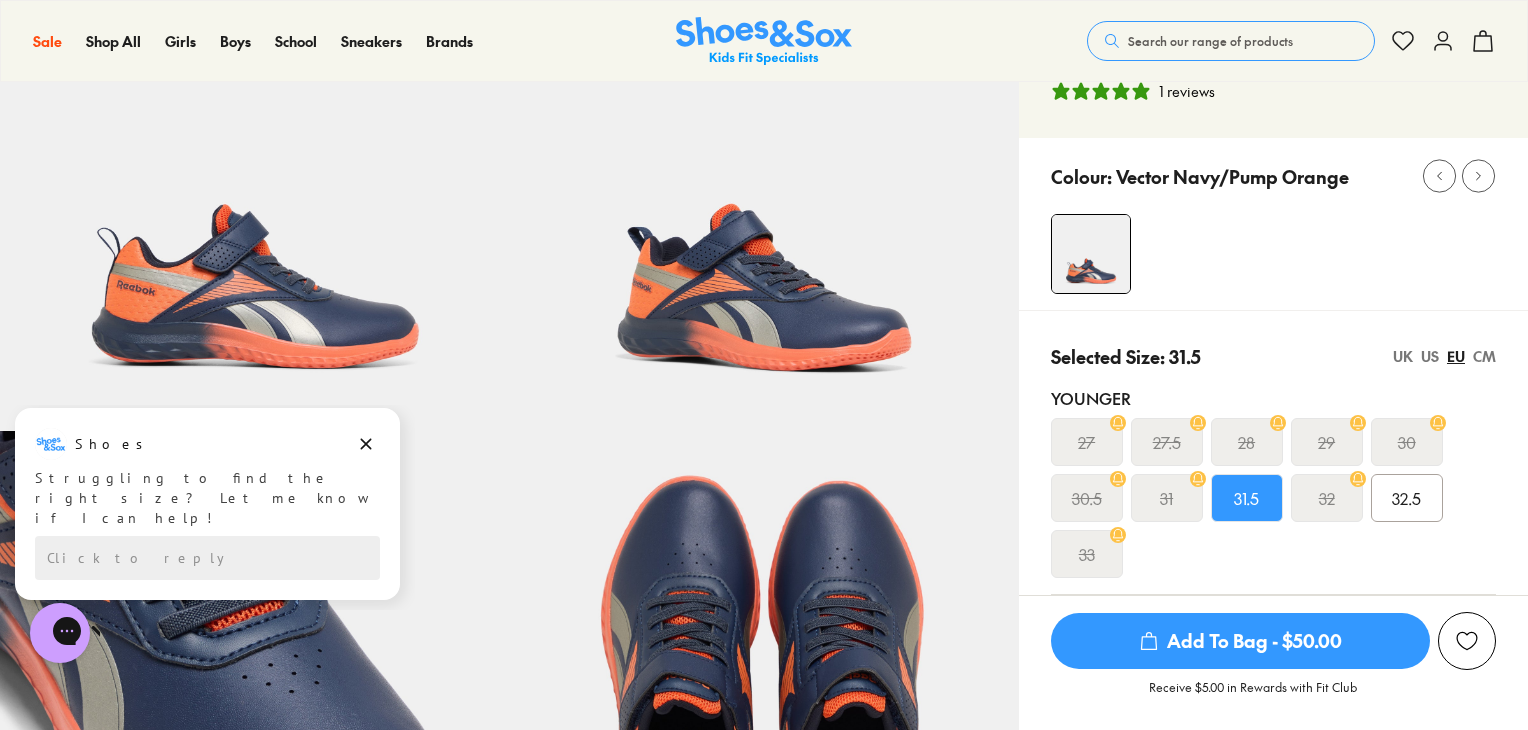 click on "Add To Bag - $50.00" at bounding box center (1240, 641) 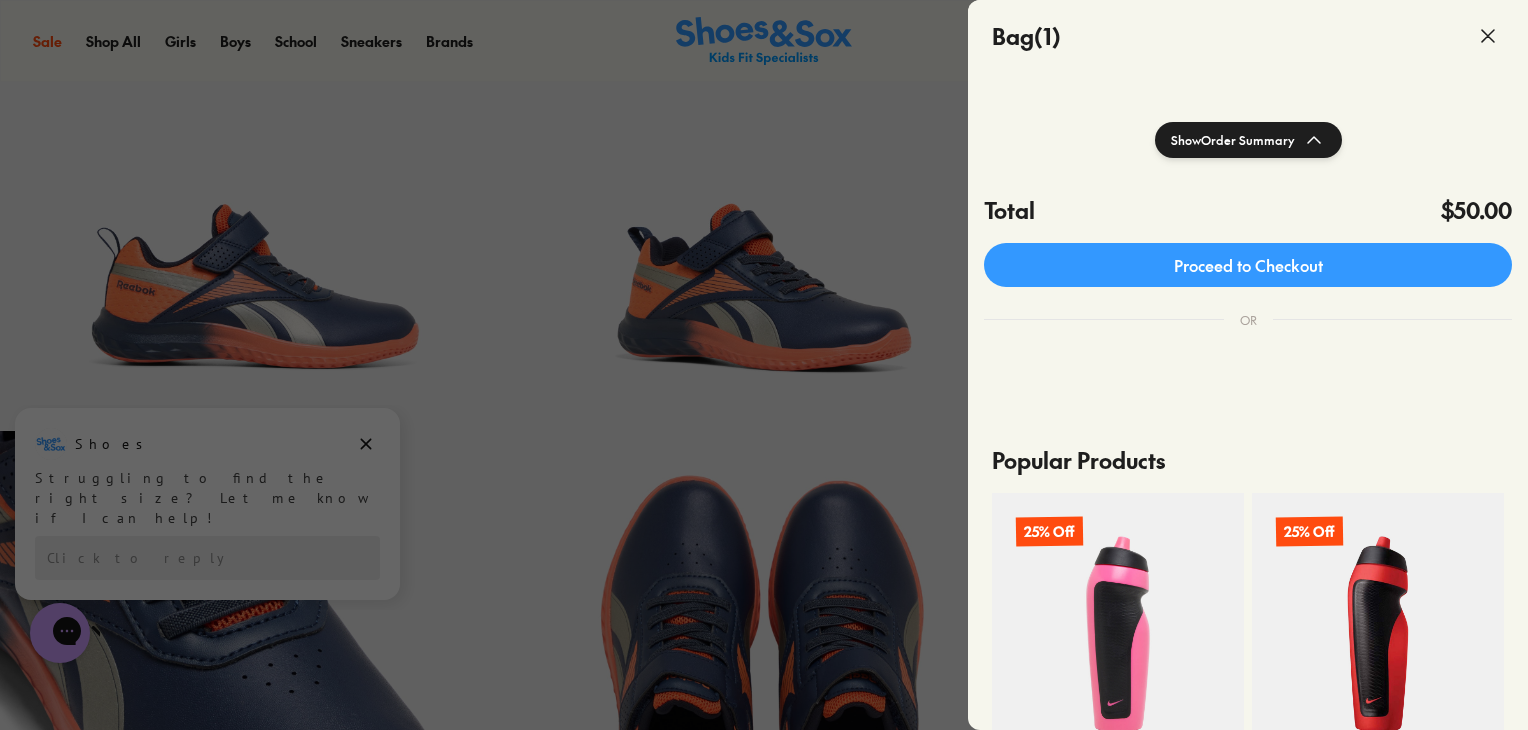 scroll, scrollTop: 400, scrollLeft: 0, axis: vertical 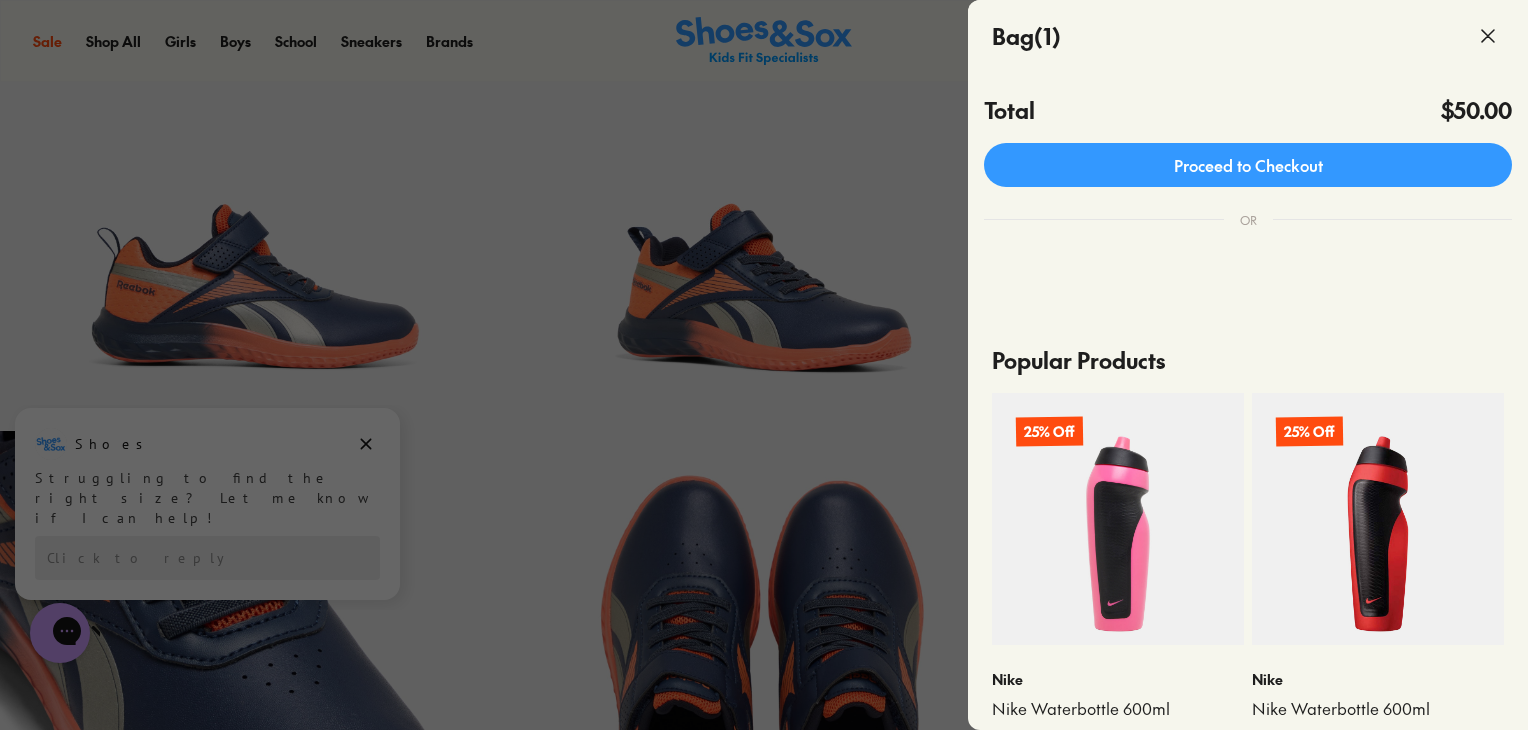 click 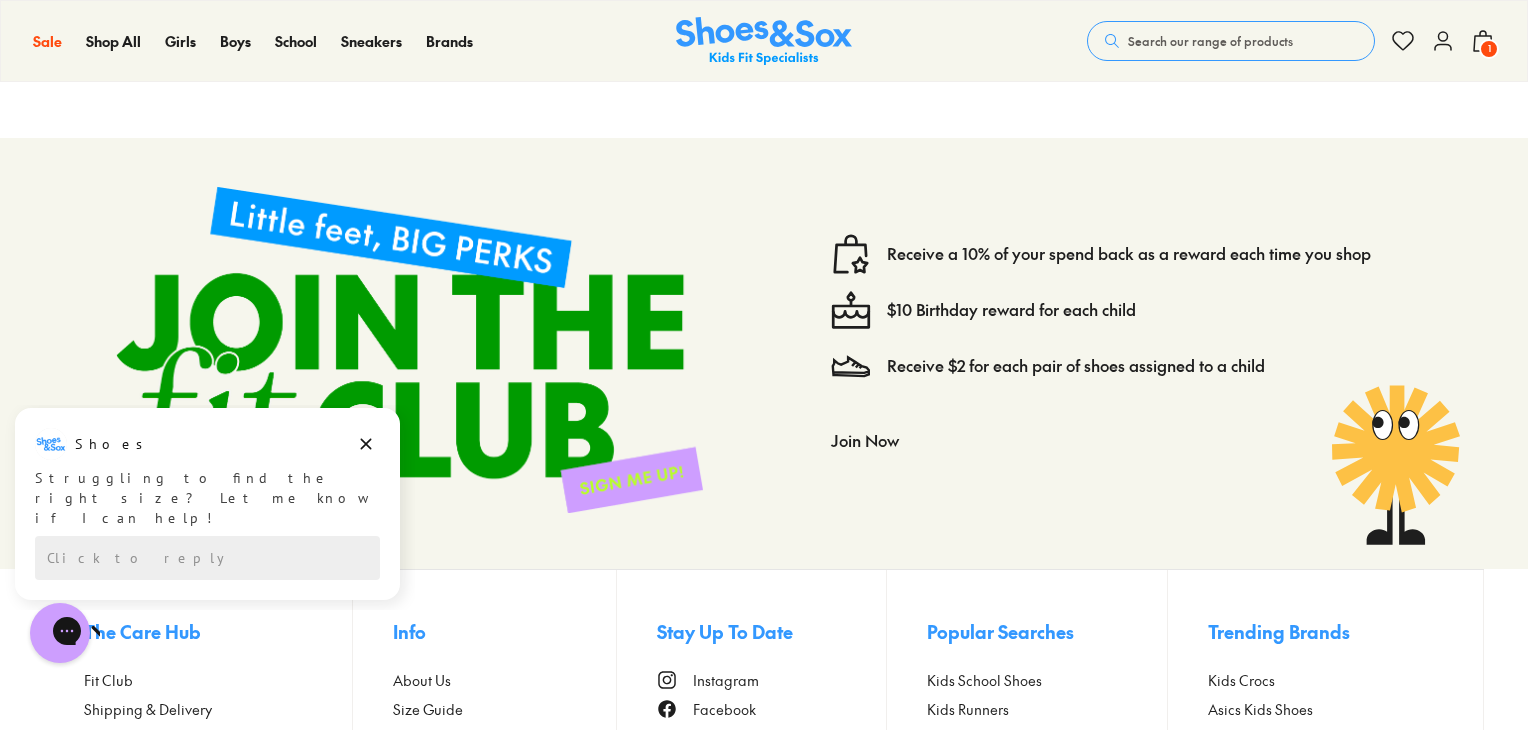 scroll, scrollTop: 3825, scrollLeft: 0, axis: vertical 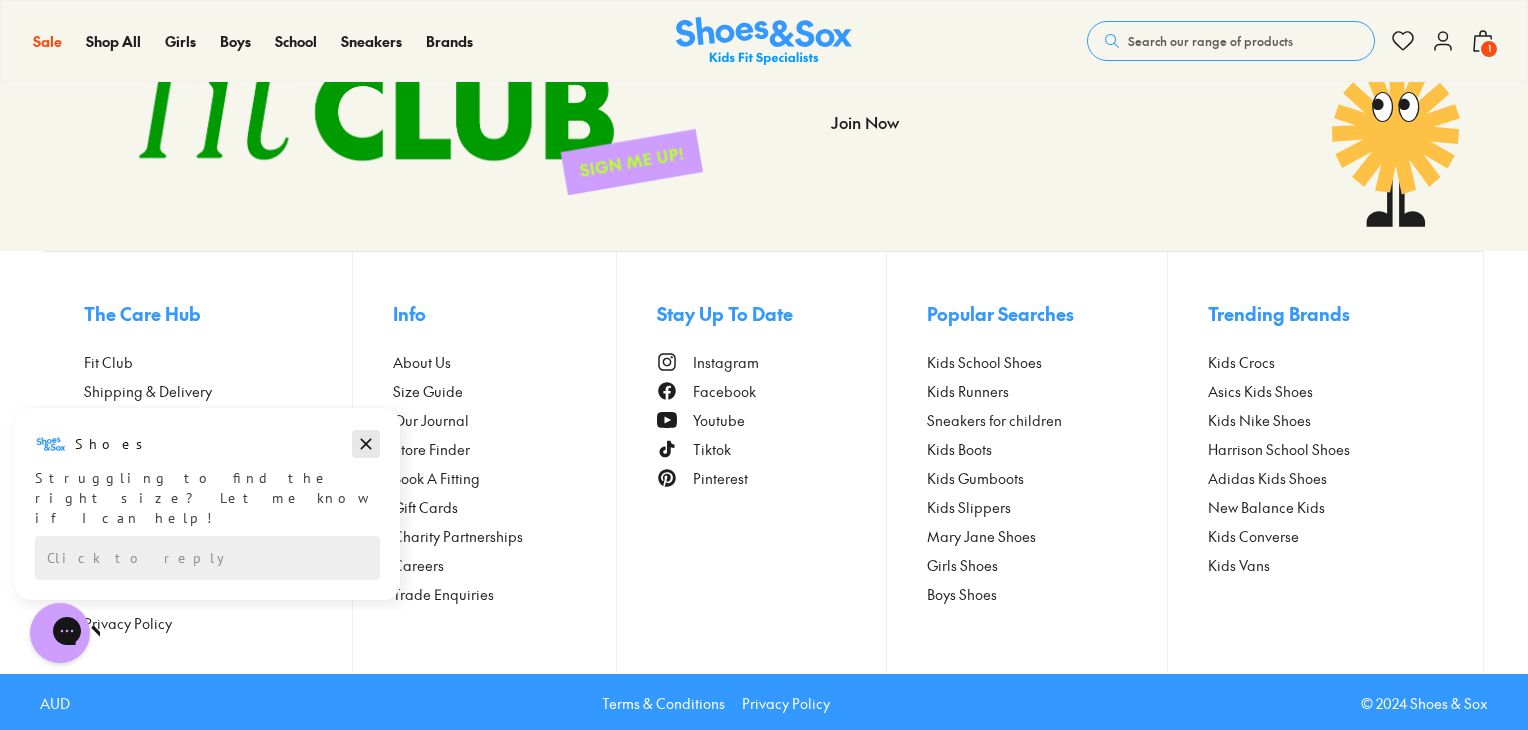 click 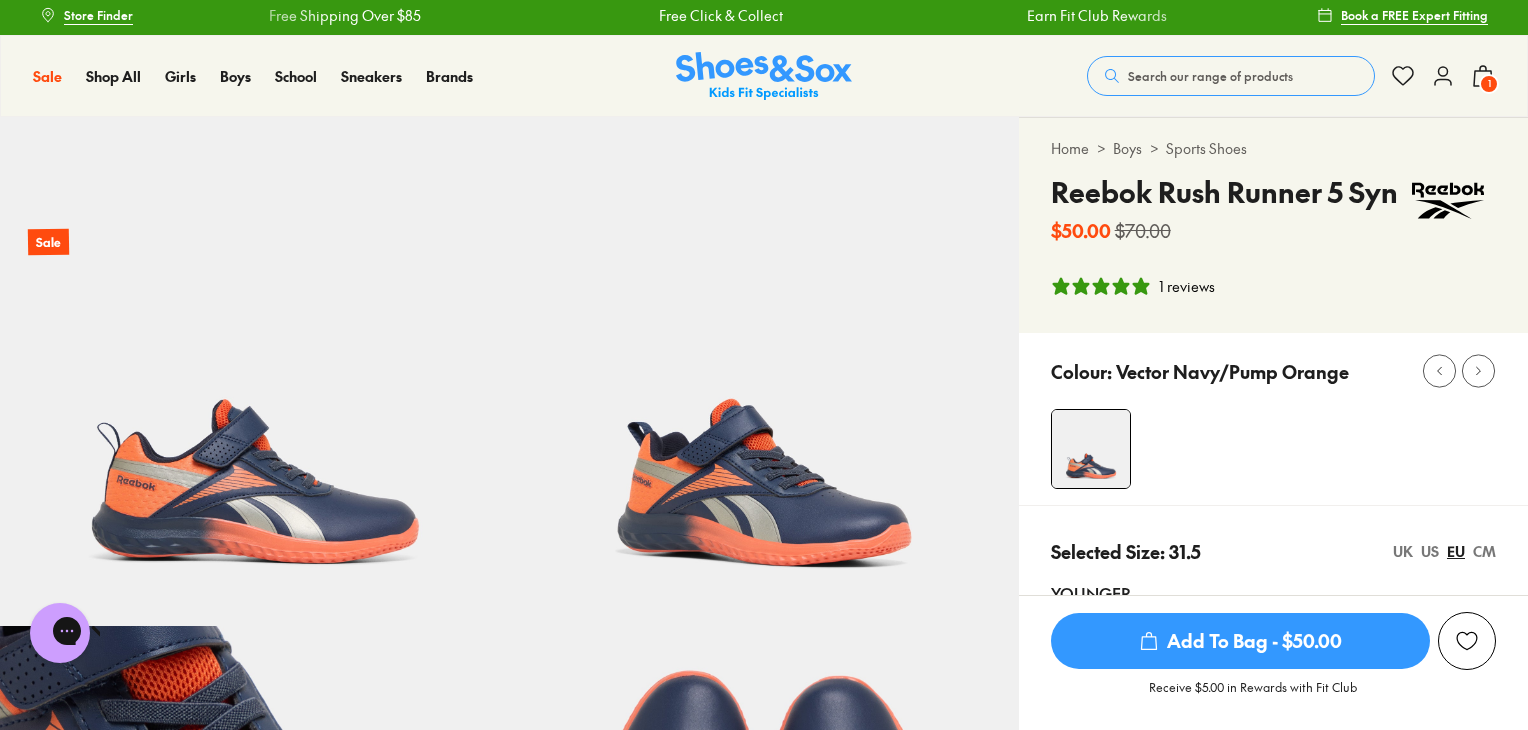 scroll, scrollTop: 0, scrollLeft: 0, axis: both 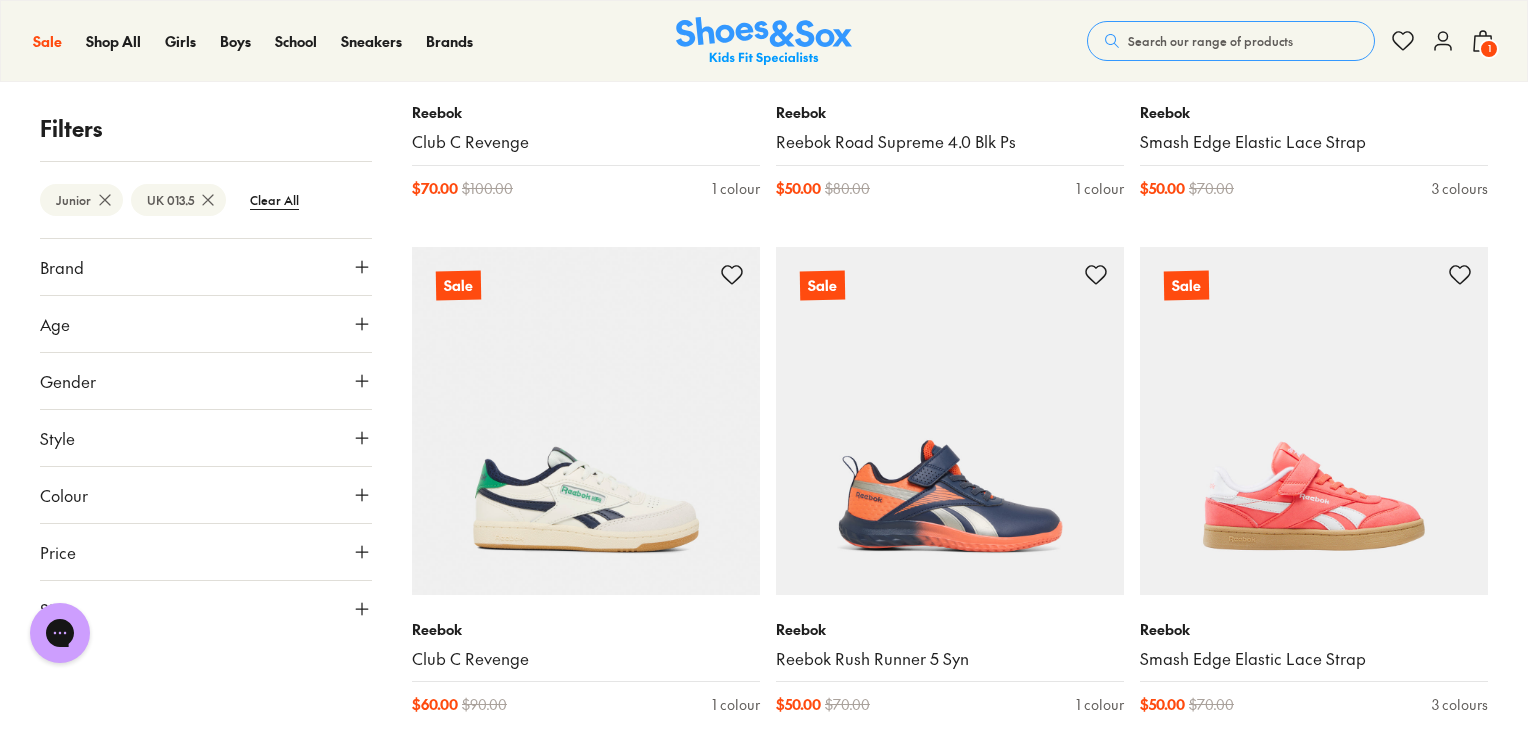 click 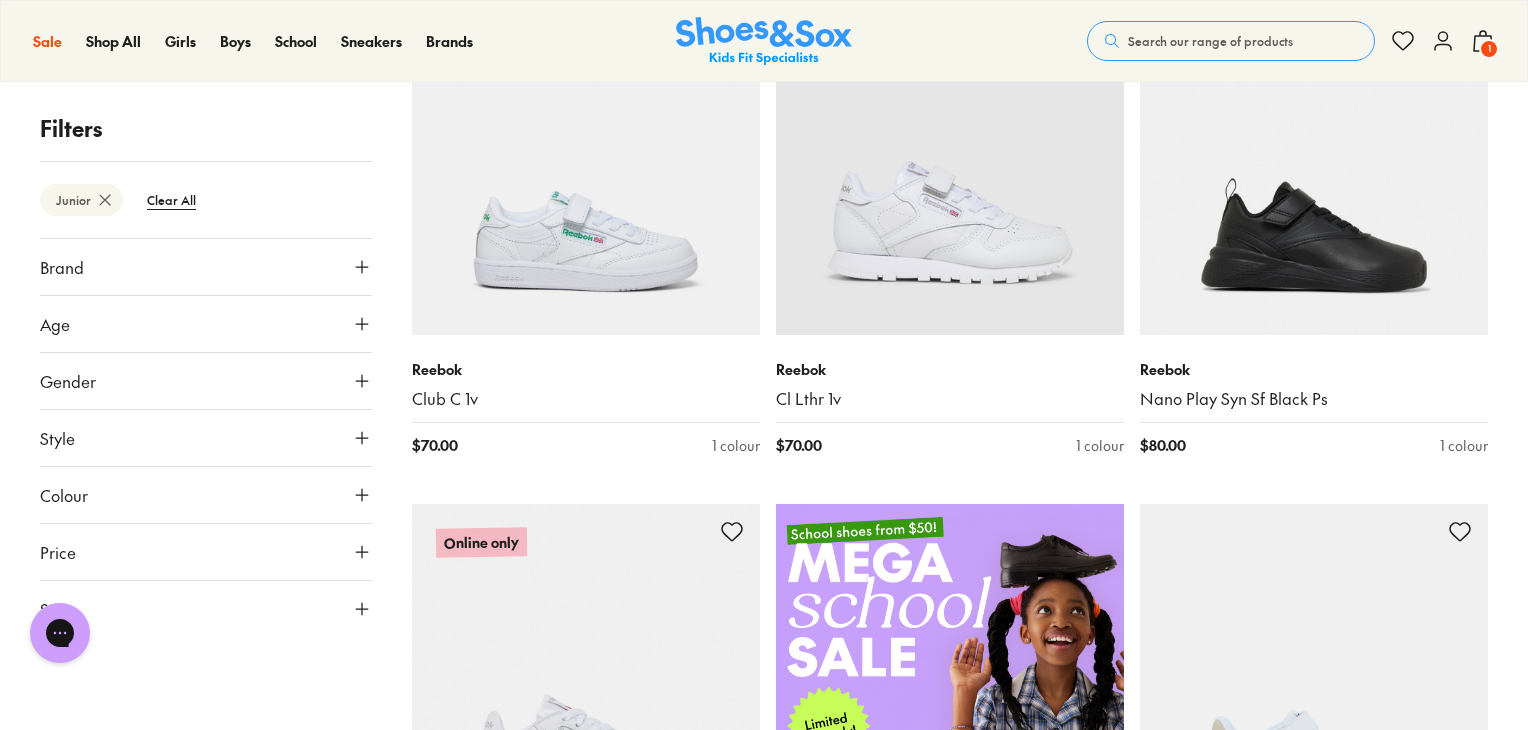 scroll, scrollTop: 464, scrollLeft: 0, axis: vertical 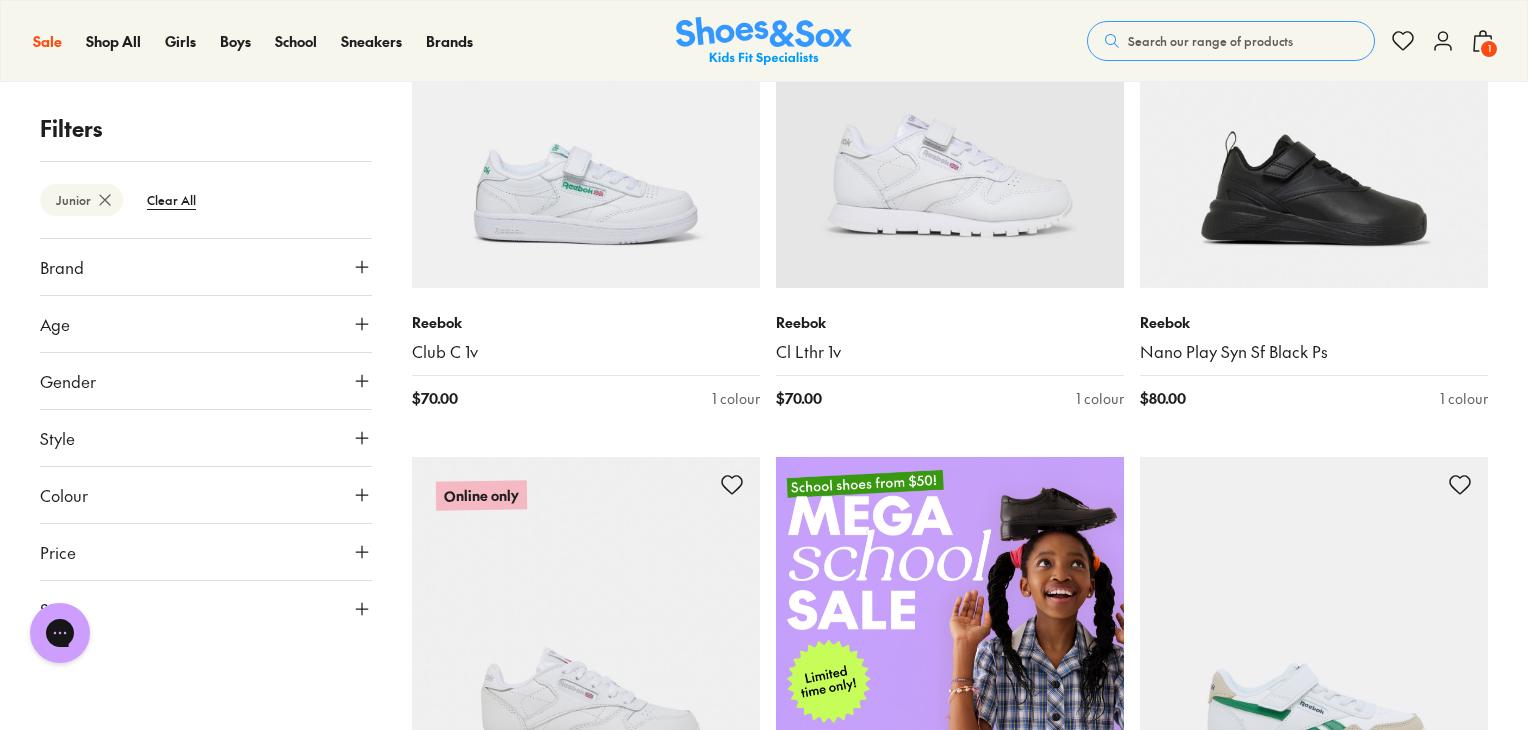 click on "Size" at bounding box center [206, 609] 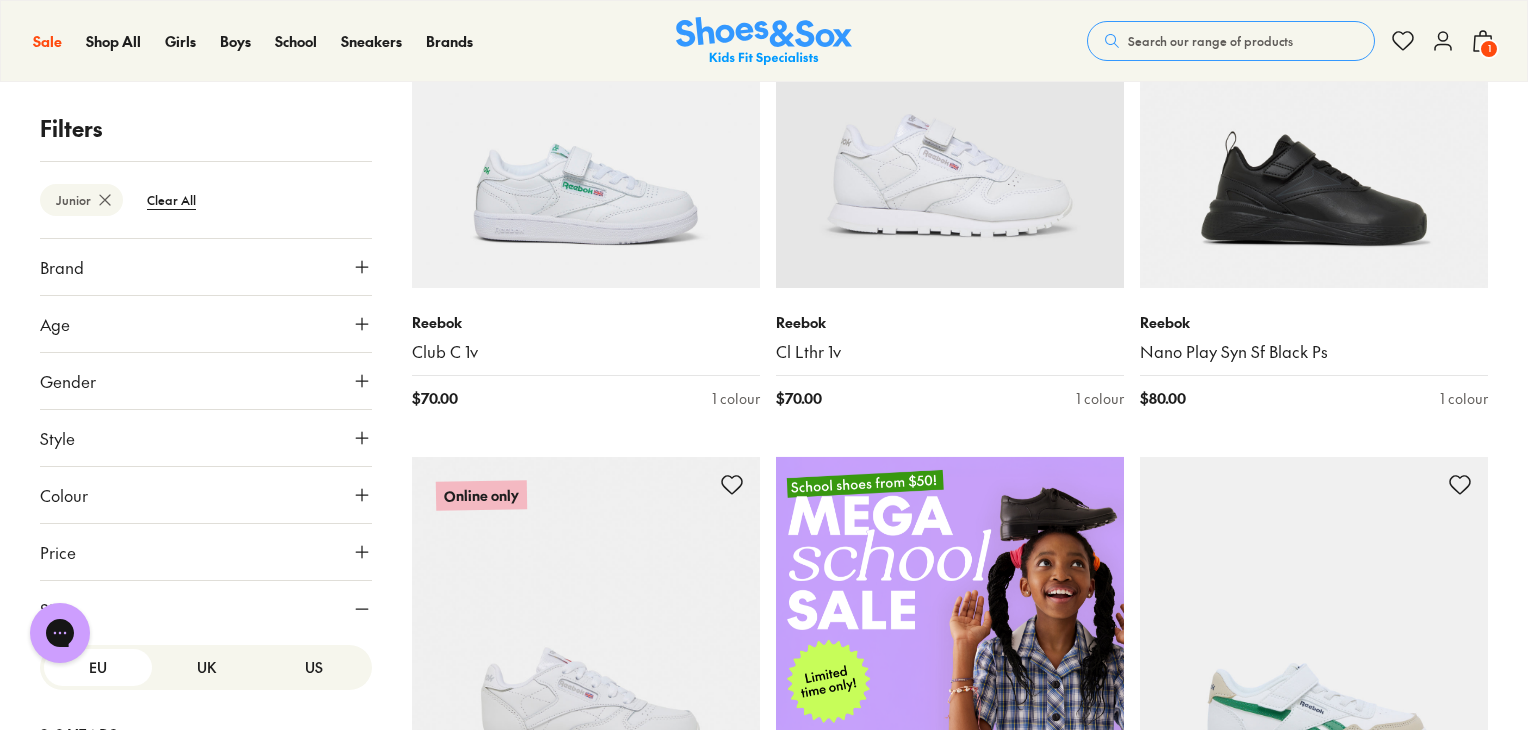 scroll, scrollTop: 289, scrollLeft: 0, axis: vertical 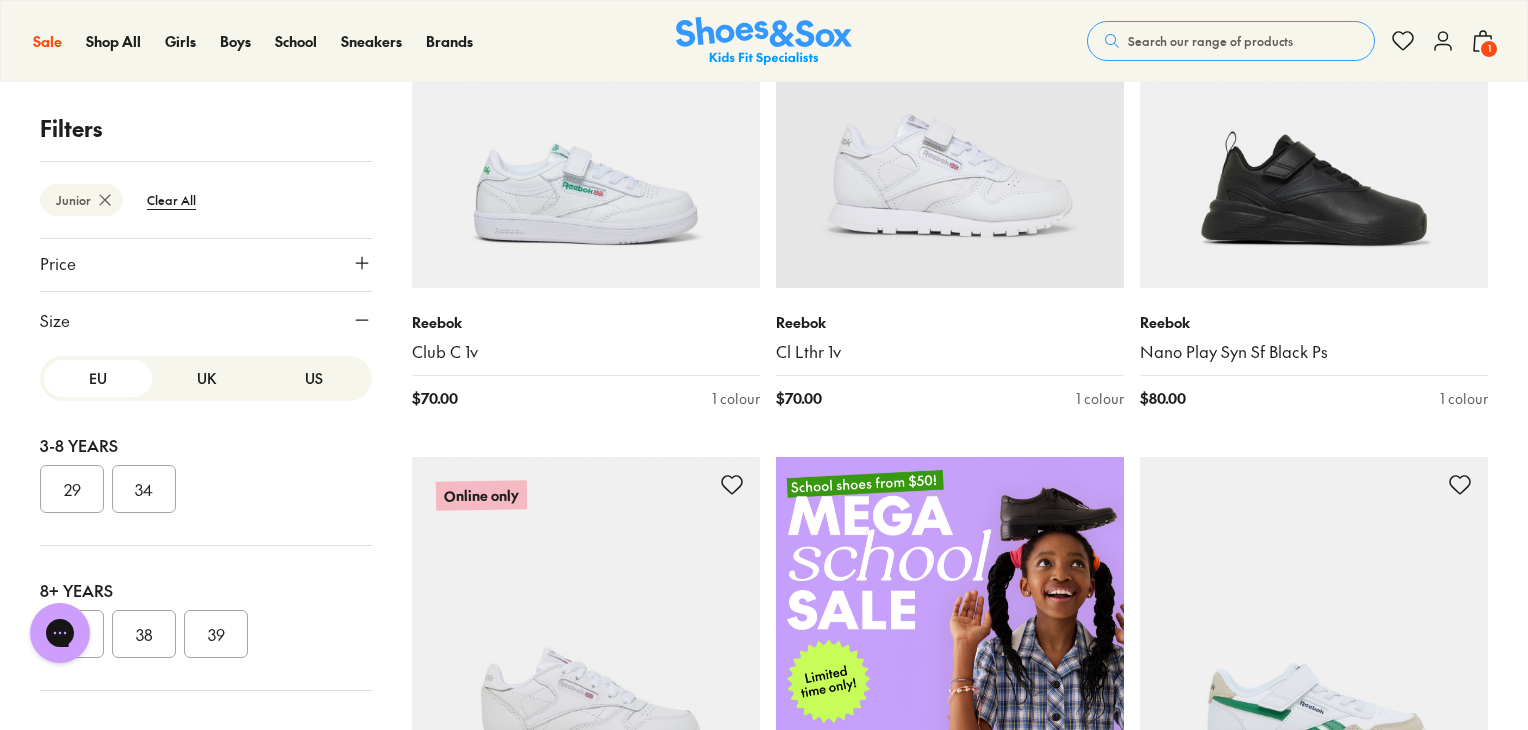 click on "UK" at bounding box center (206, 378) 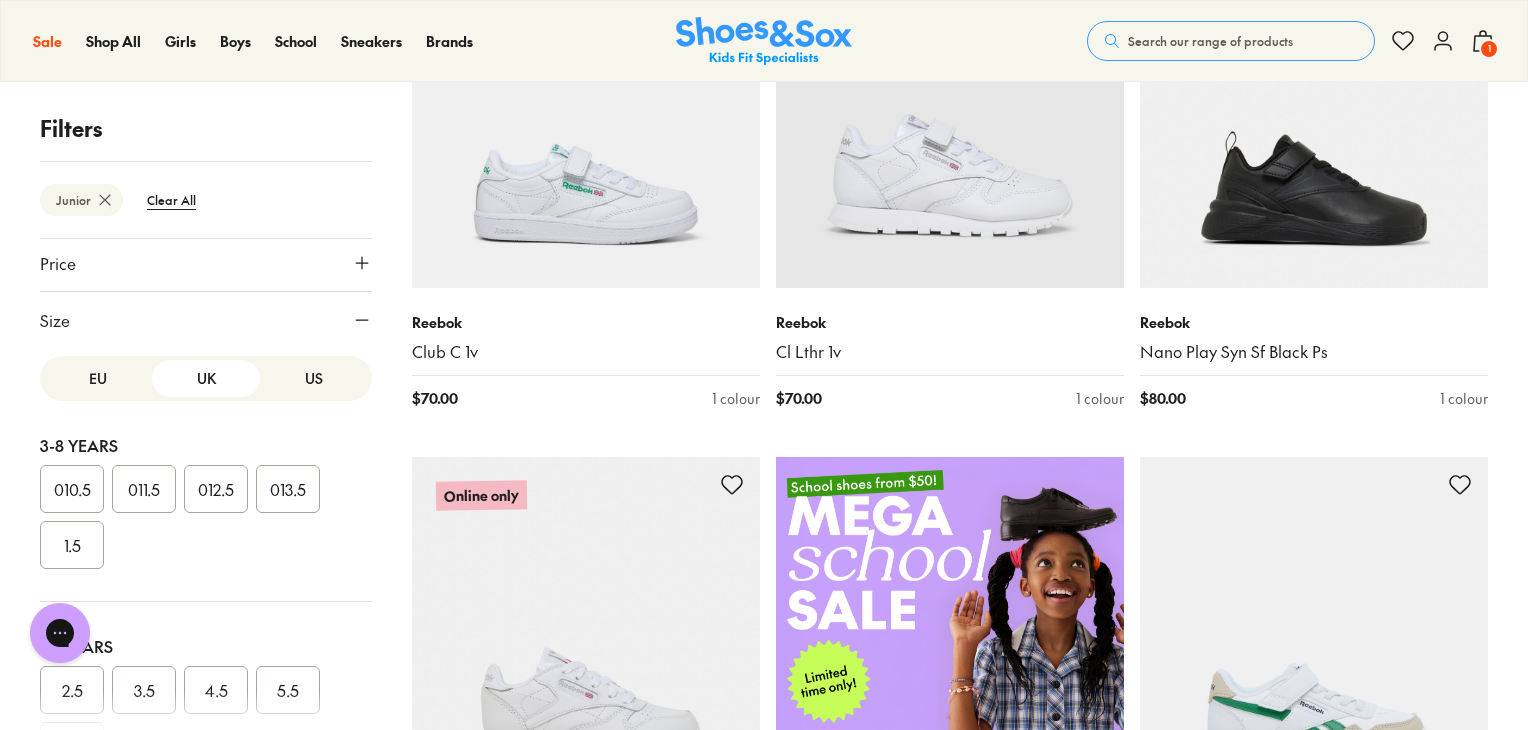 click on "5.5" at bounding box center [288, 690] 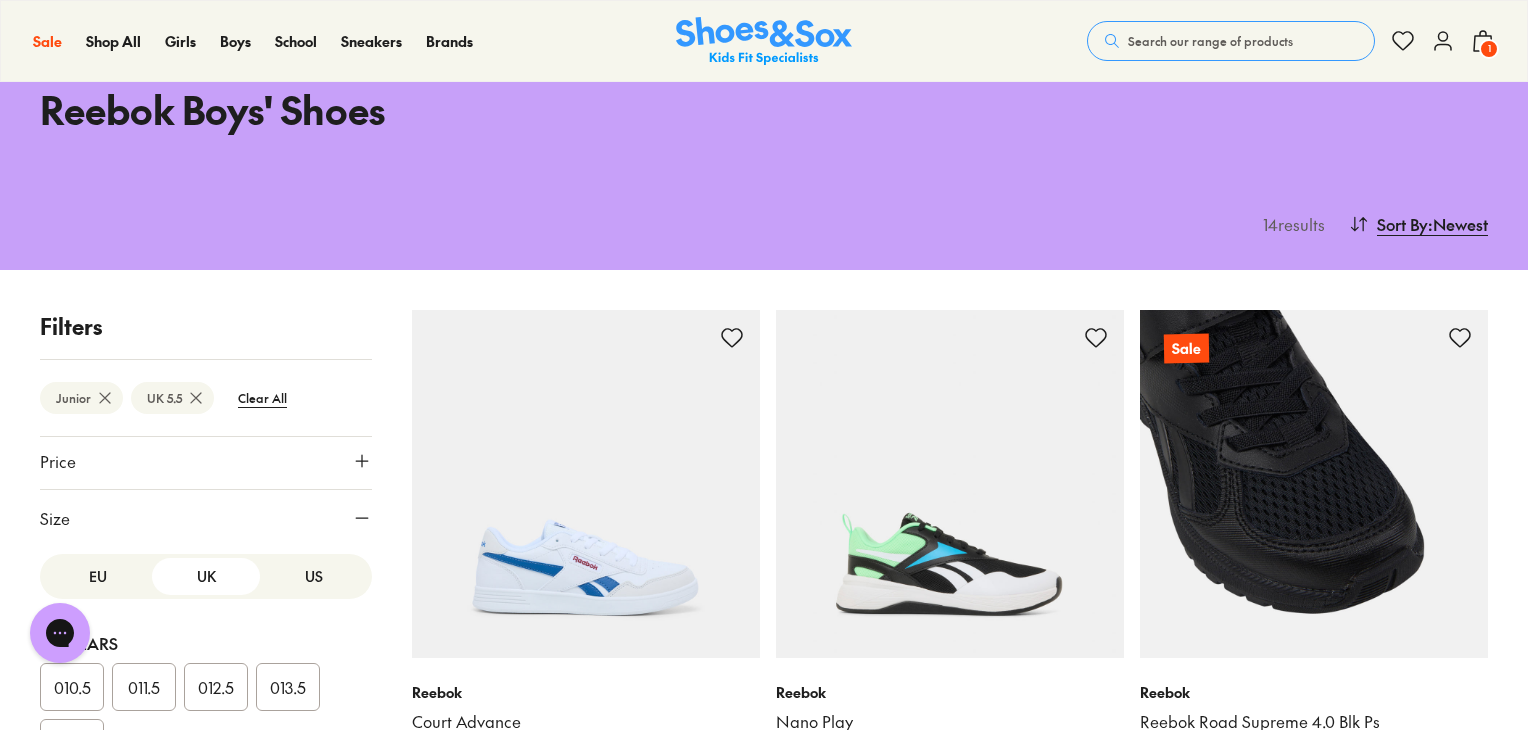 scroll, scrollTop: 0, scrollLeft: 0, axis: both 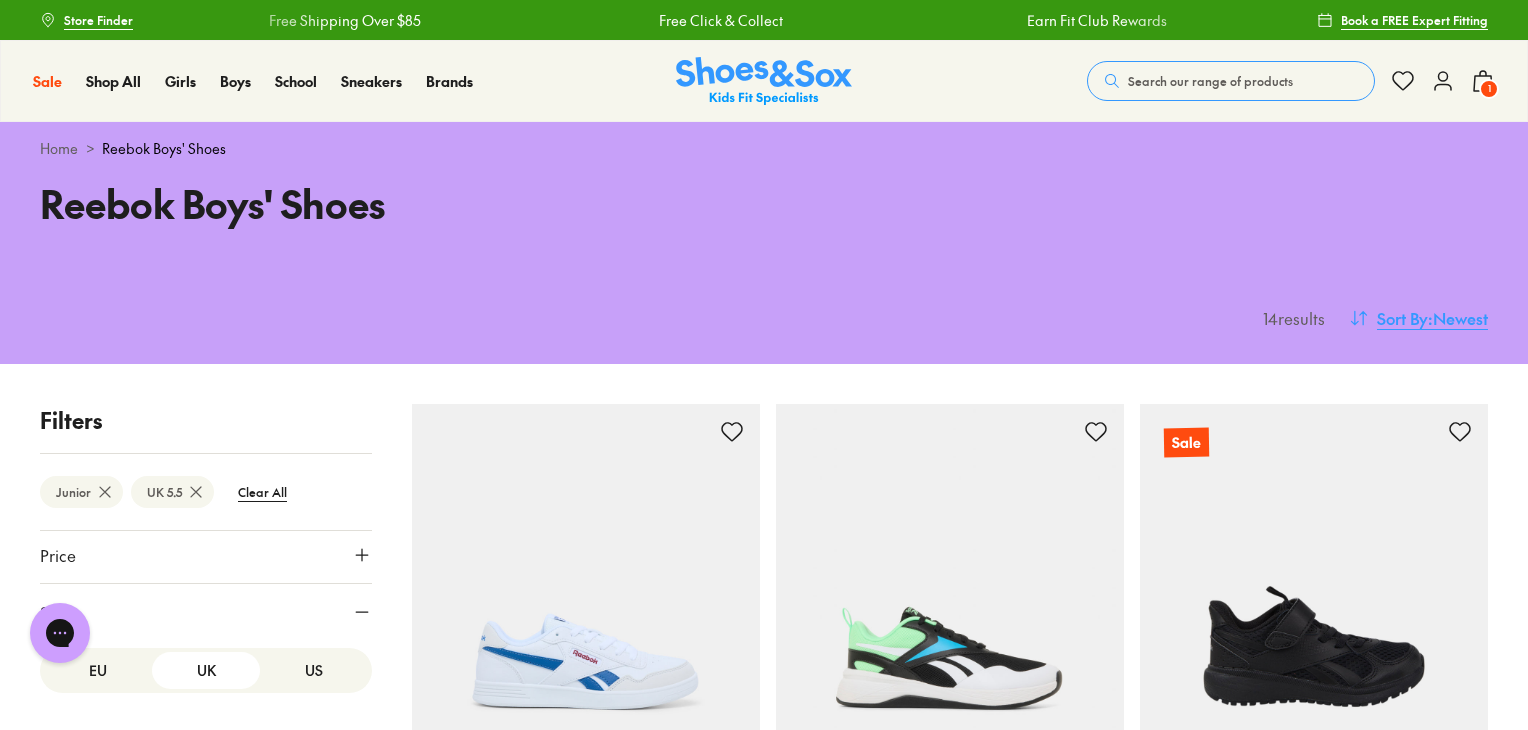 click on ":  Newest" at bounding box center (1458, 318) 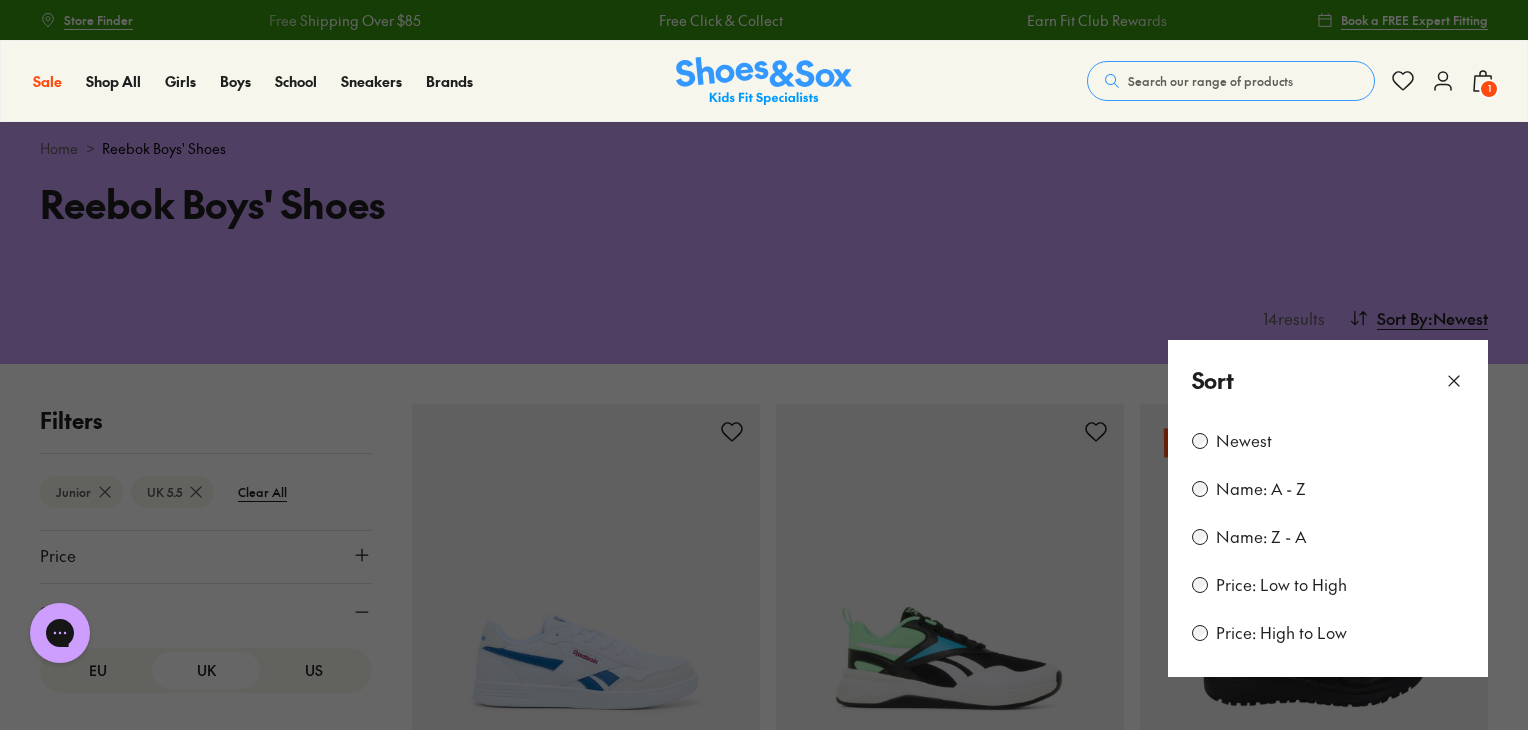 click on "Price: Low to High" at bounding box center (1281, 585) 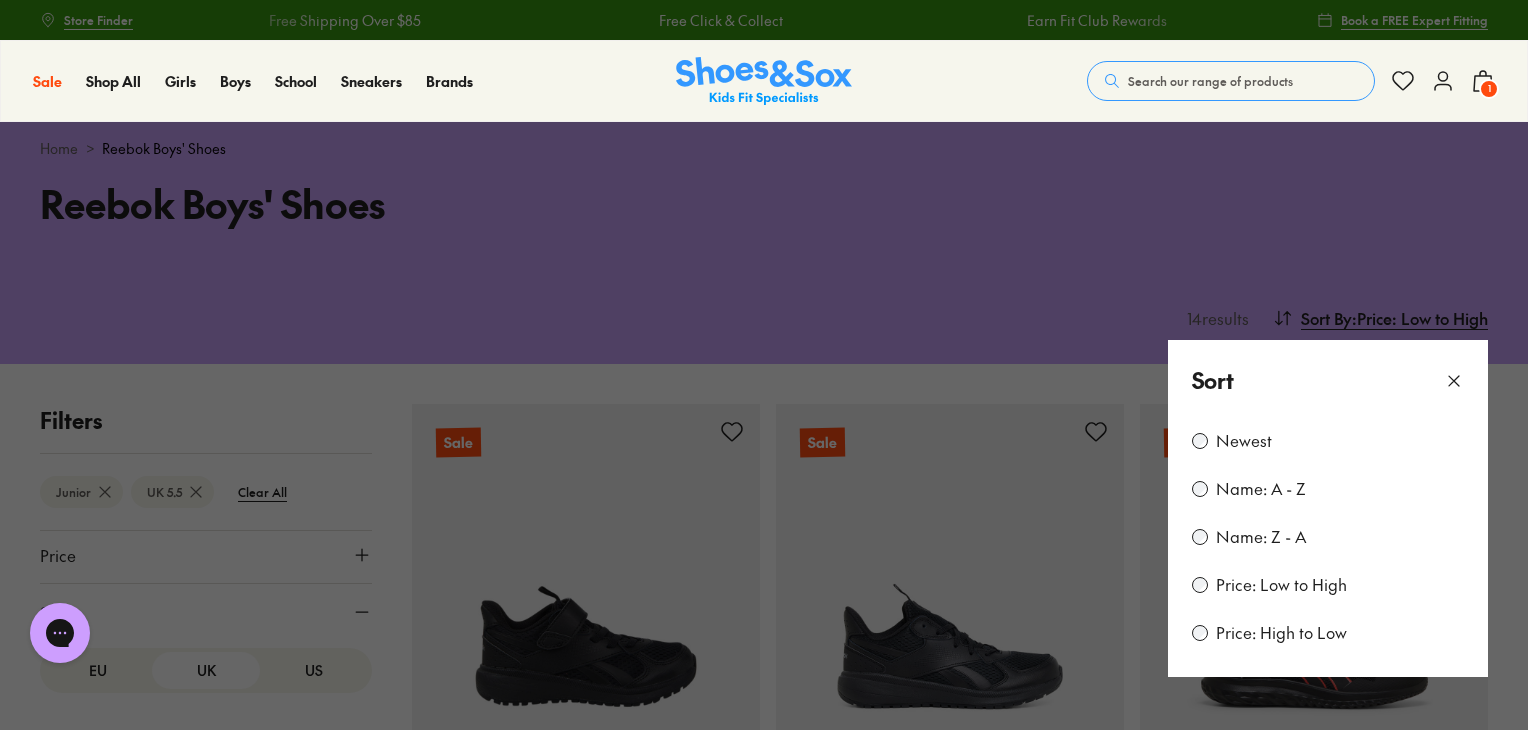 click at bounding box center [764, 365] 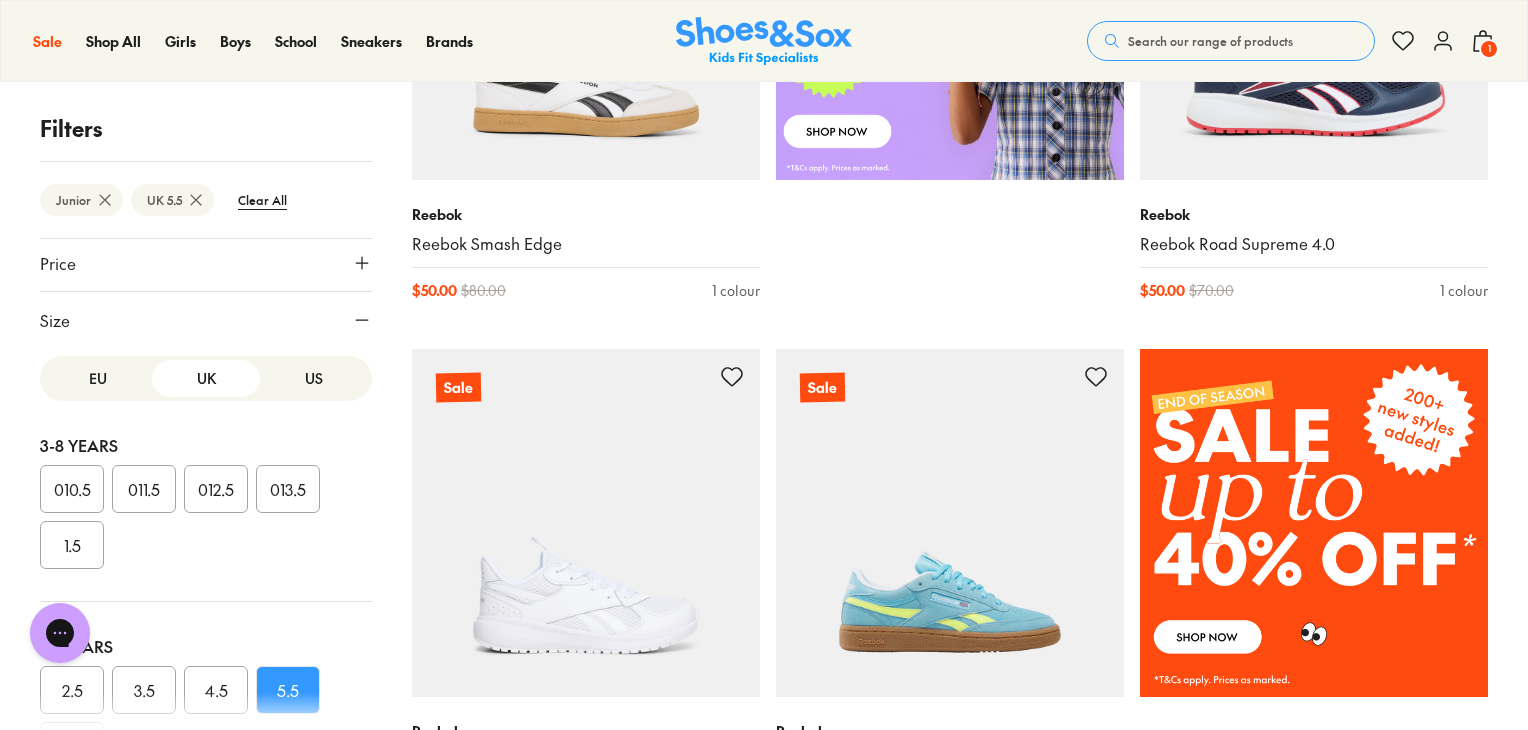scroll, scrollTop: 1100, scrollLeft: 0, axis: vertical 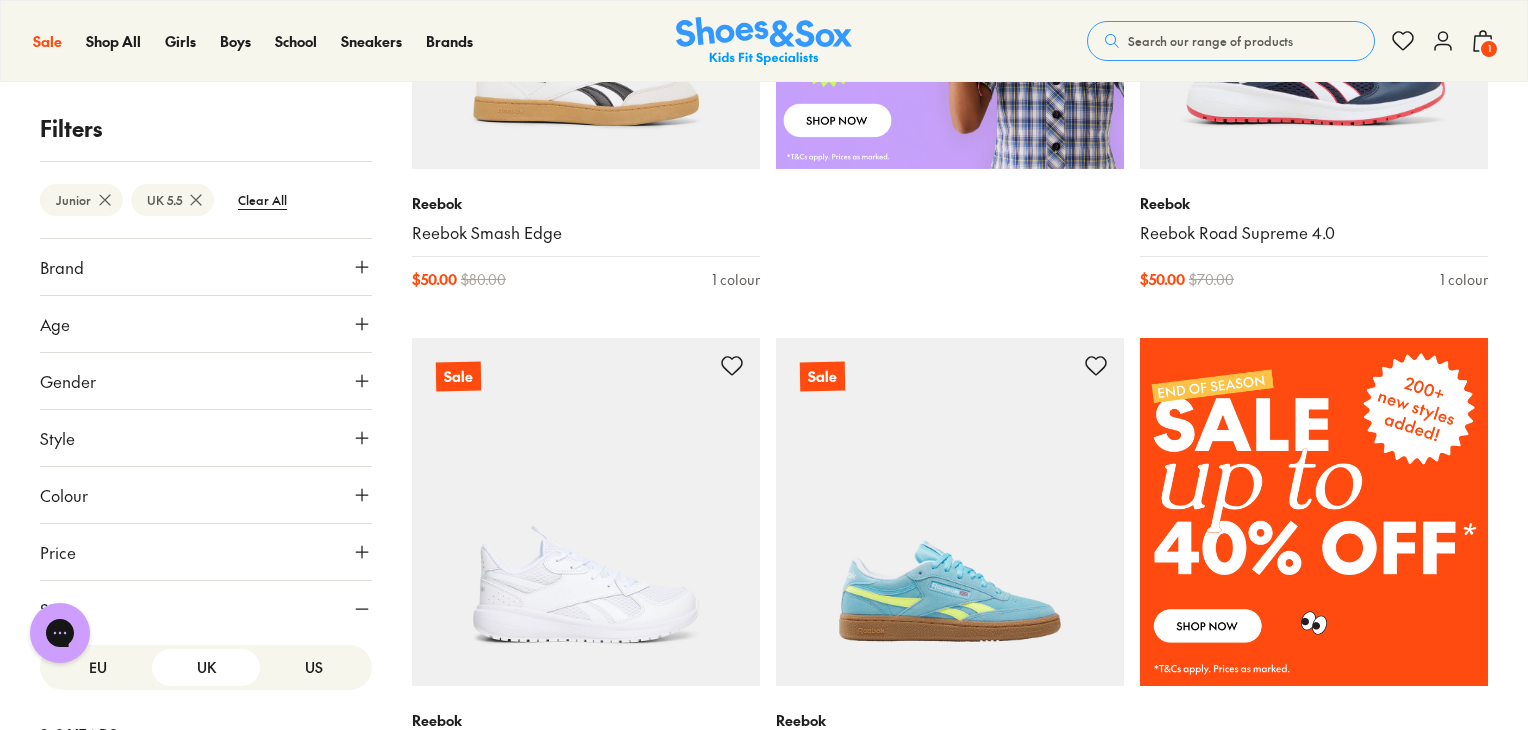 click on "Brand" at bounding box center (206, 267) 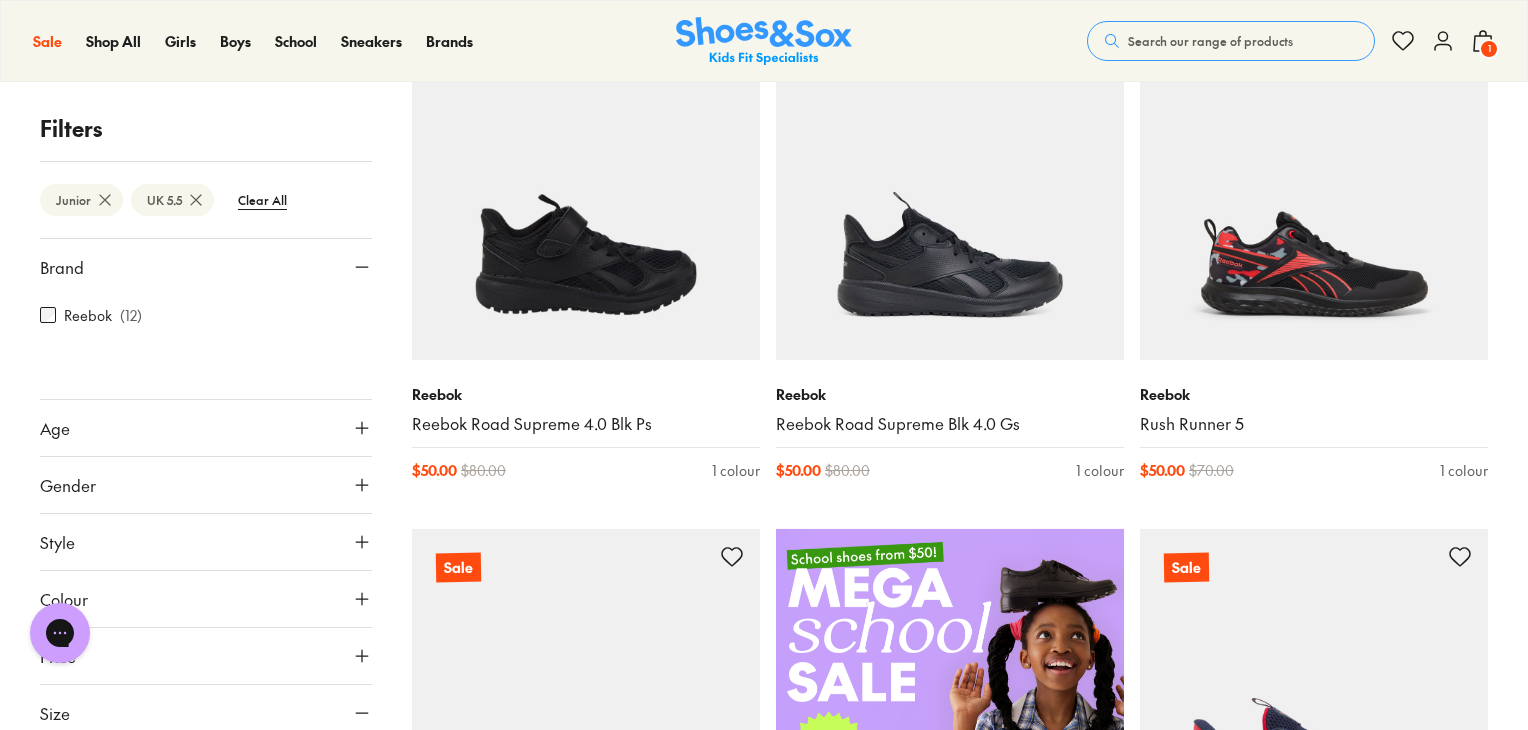 scroll, scrollTop: 200, scrollLeft: 0, axis: vertical 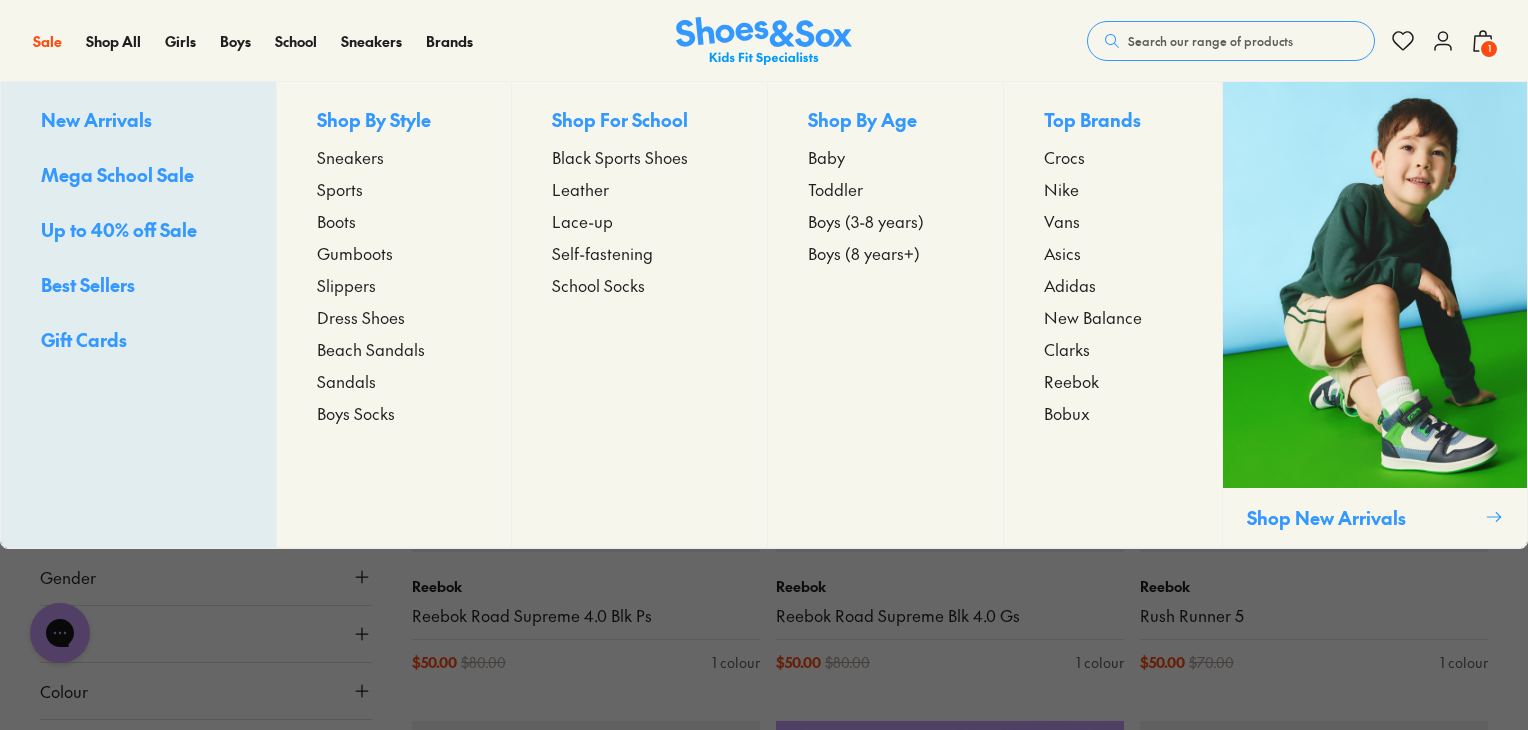 click on "Sneakers" at bounding box center (350, 157) 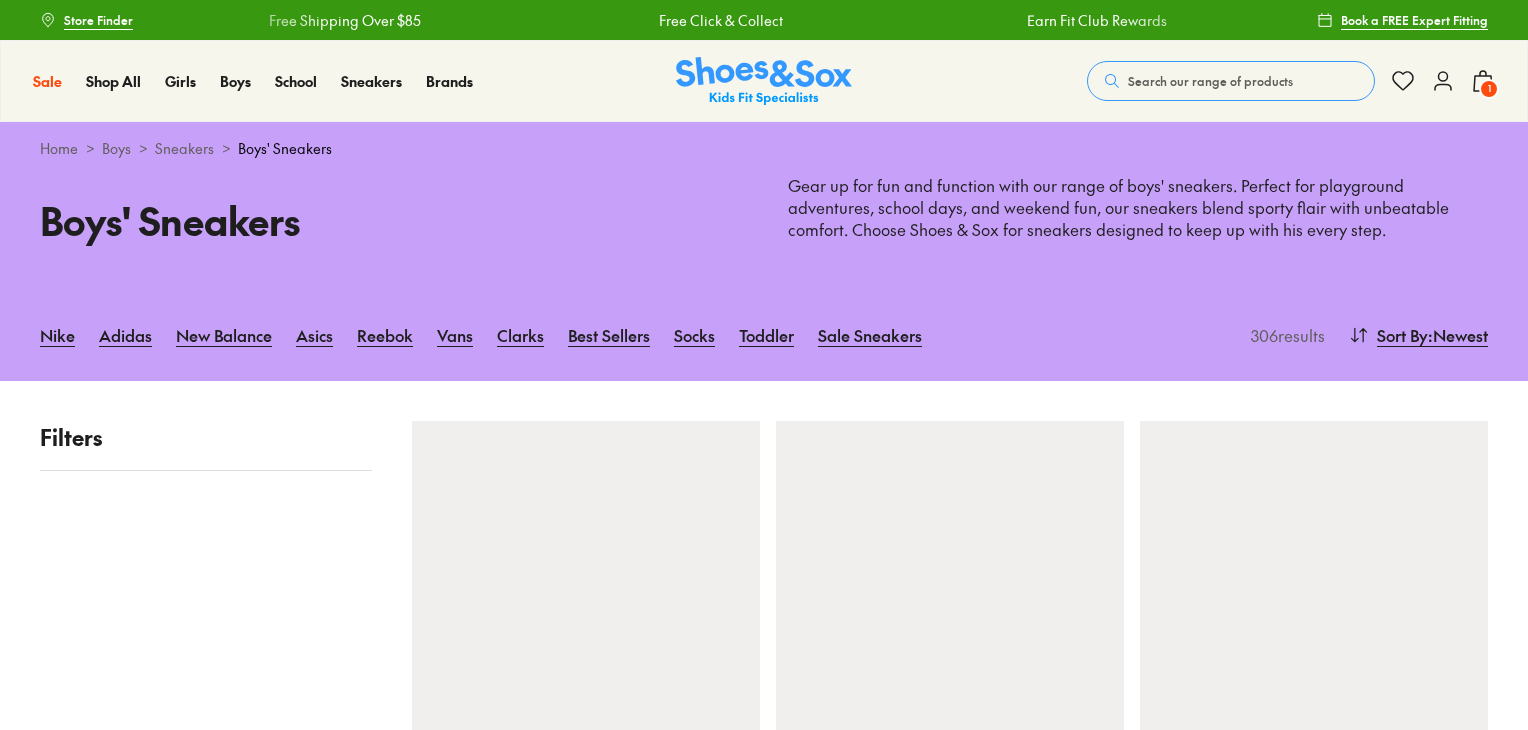 scroll, scrollTop: 0, scrollLeft: 0, axis: both 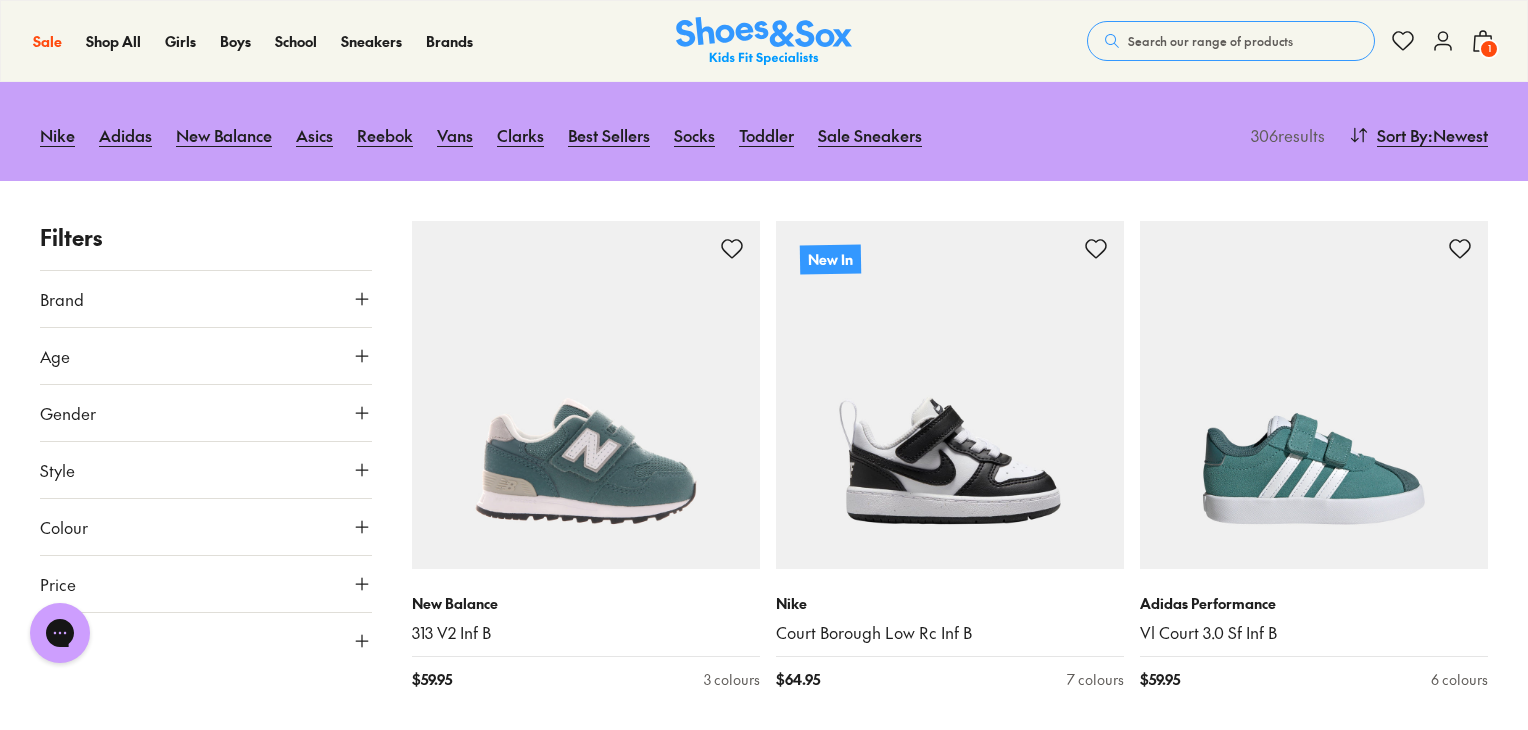 click on "Age" at bounding box center [206, 356] 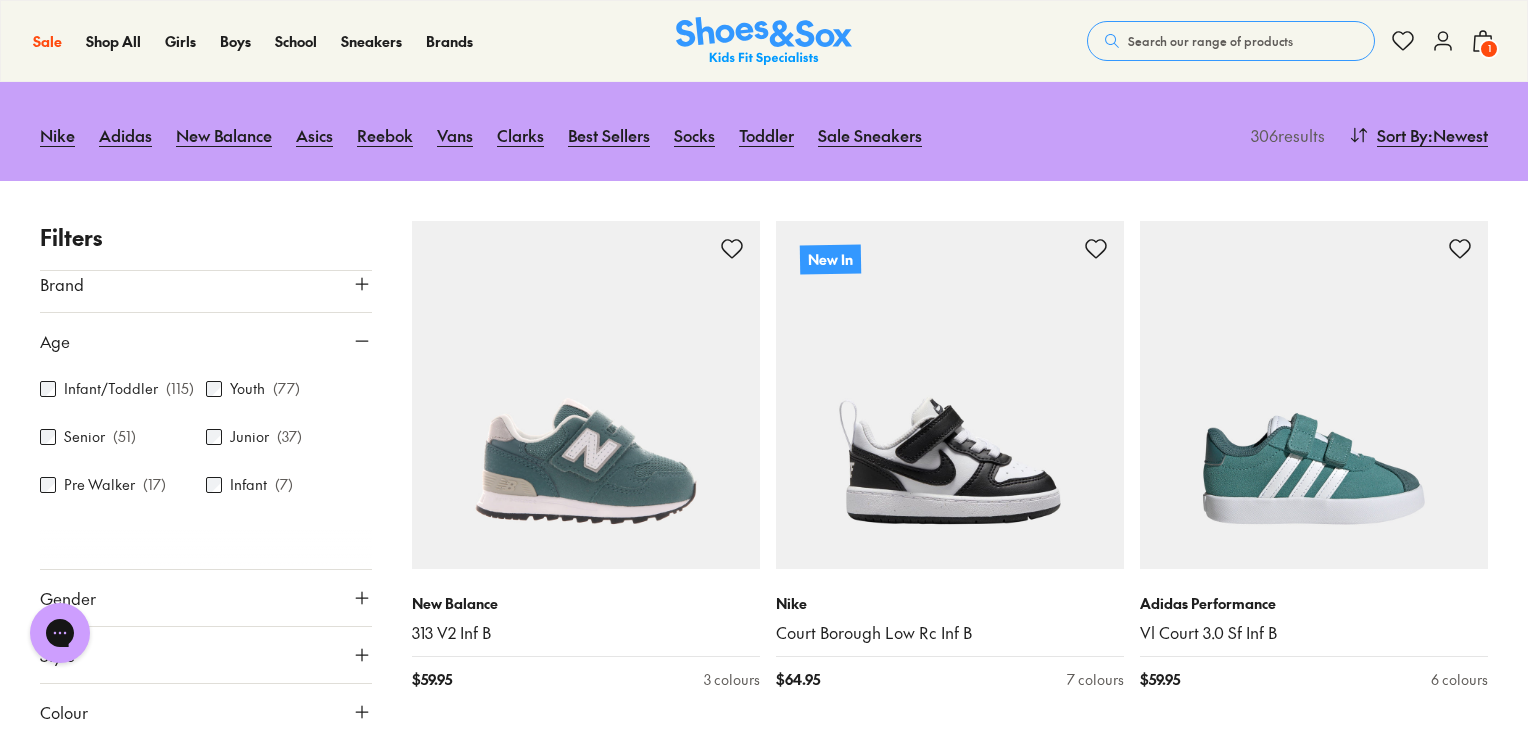 scroll, scrollTop: 28, scrollLeft: 0, axis: vertical 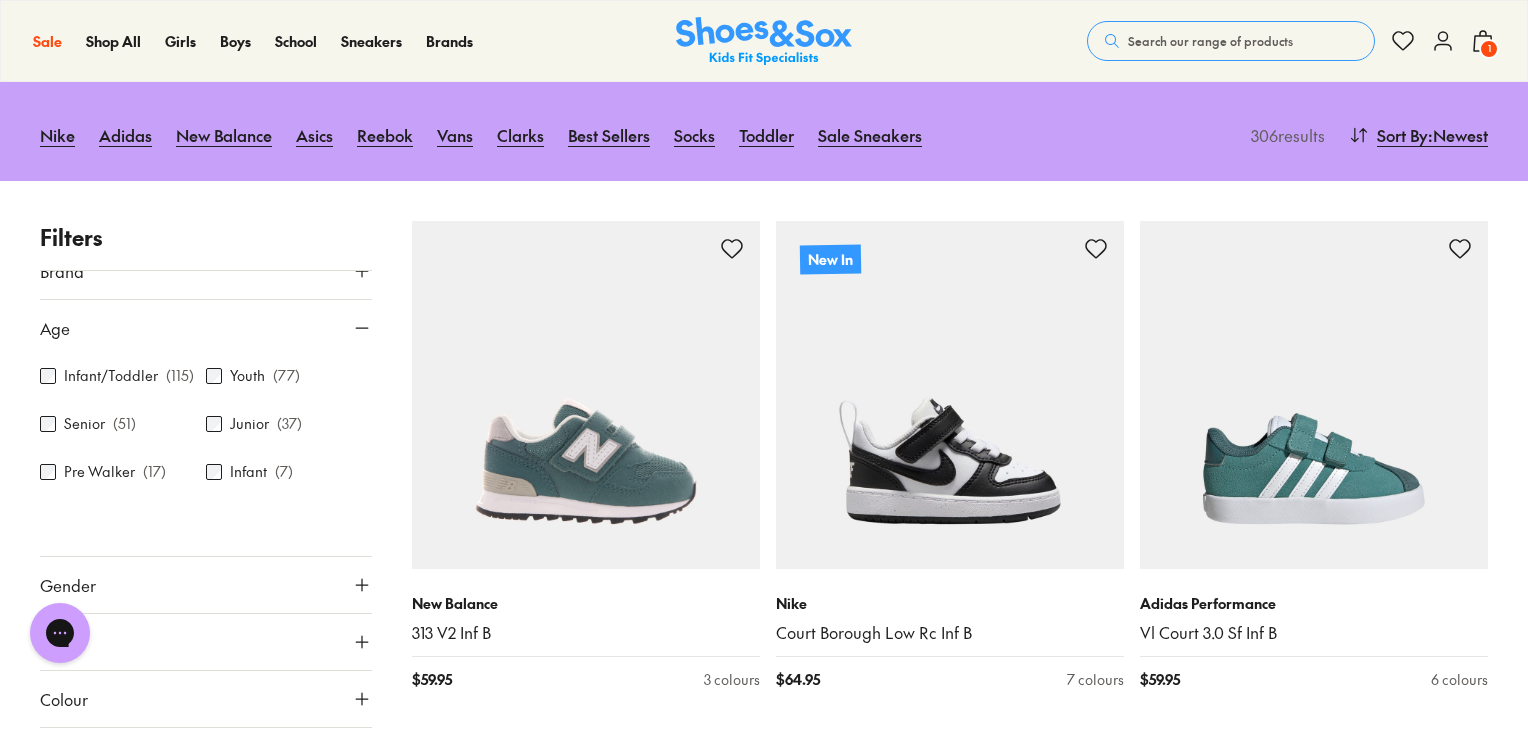 click on "Youth" at bounding box center [247, 375] 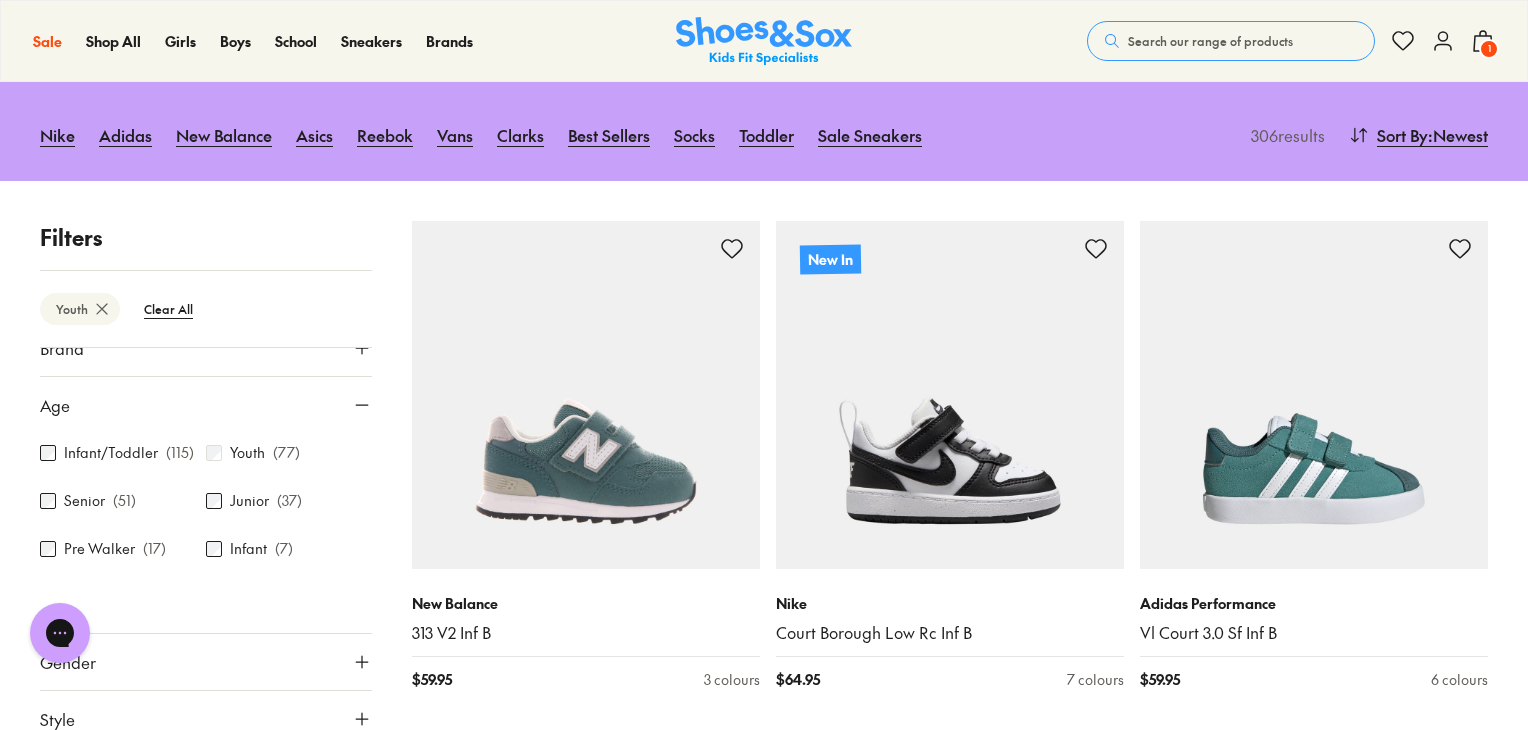 scroll, scrollTop: 280, scrollLeft: 0, axis: vertical 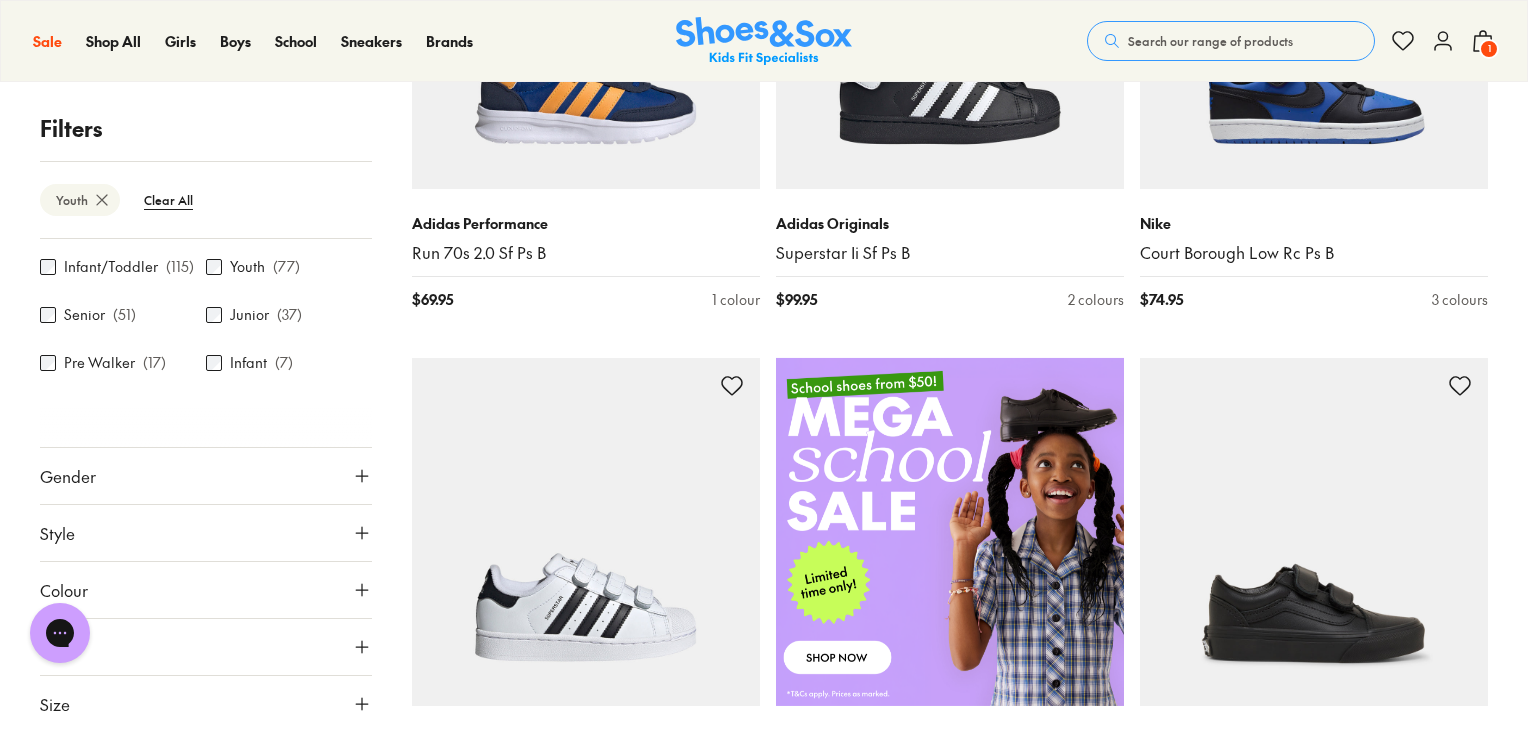 click on "Size" at bounding box center (206, 704) 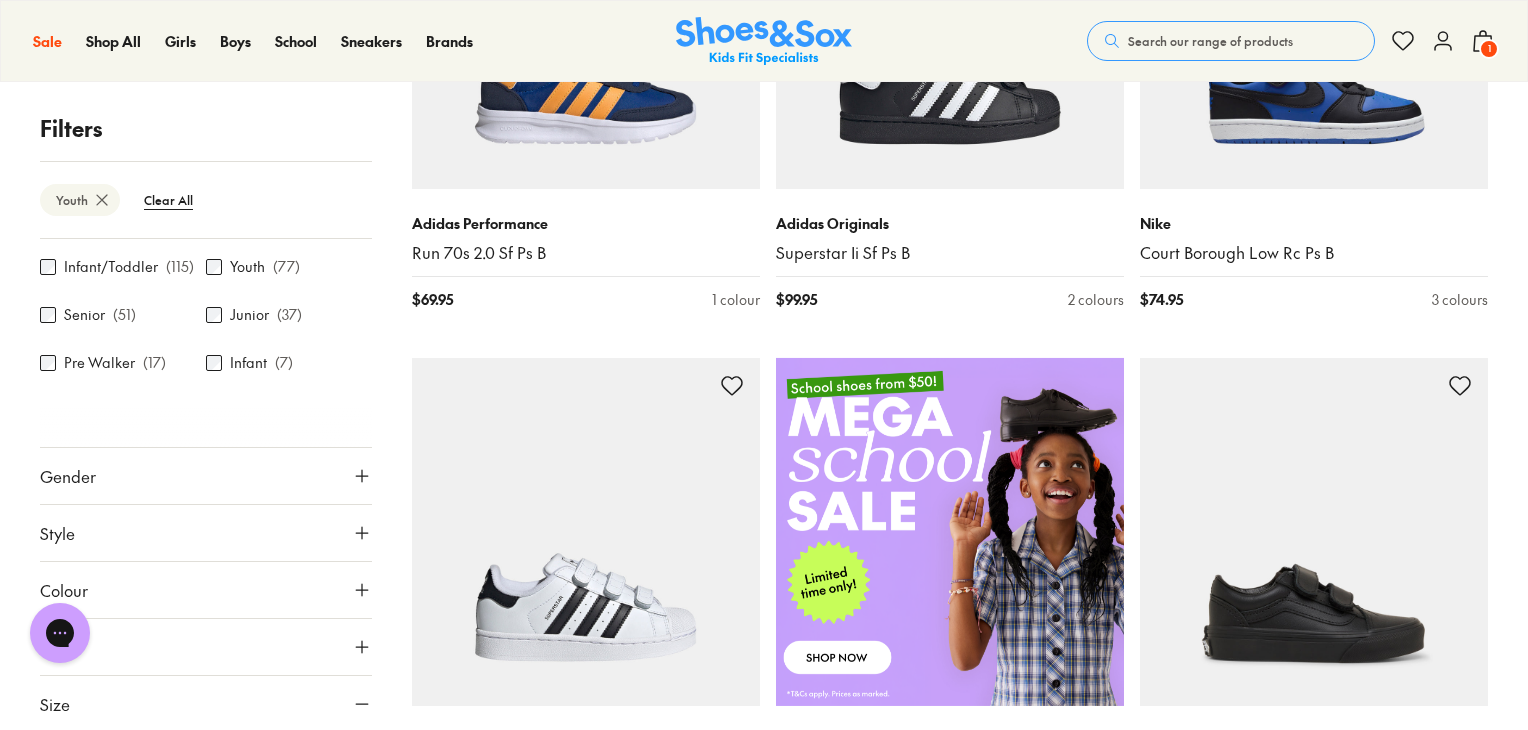 scroll, scrollTop: 489, scrollLeft: 0, axis: vertical 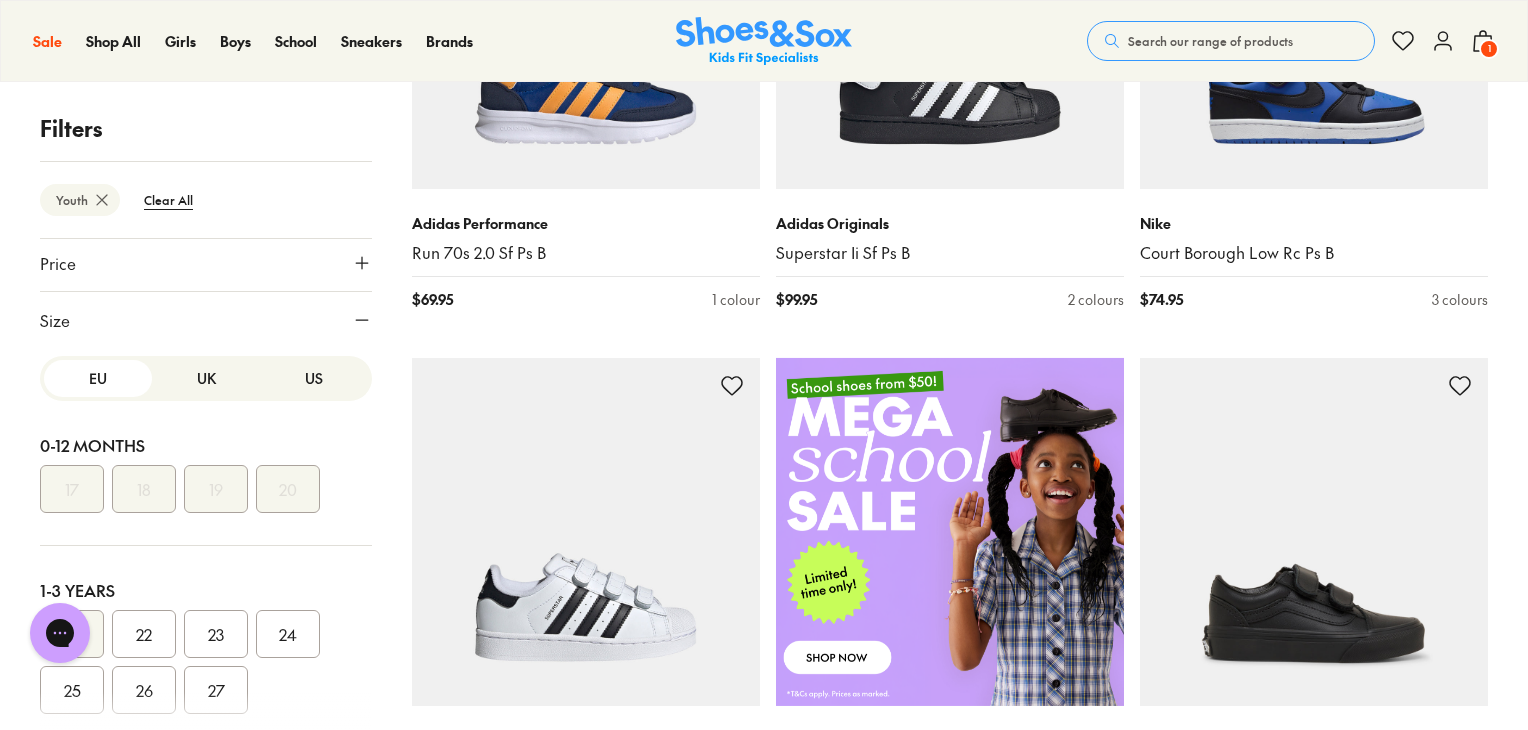 click on "UK" at bounding box center [206, 378] 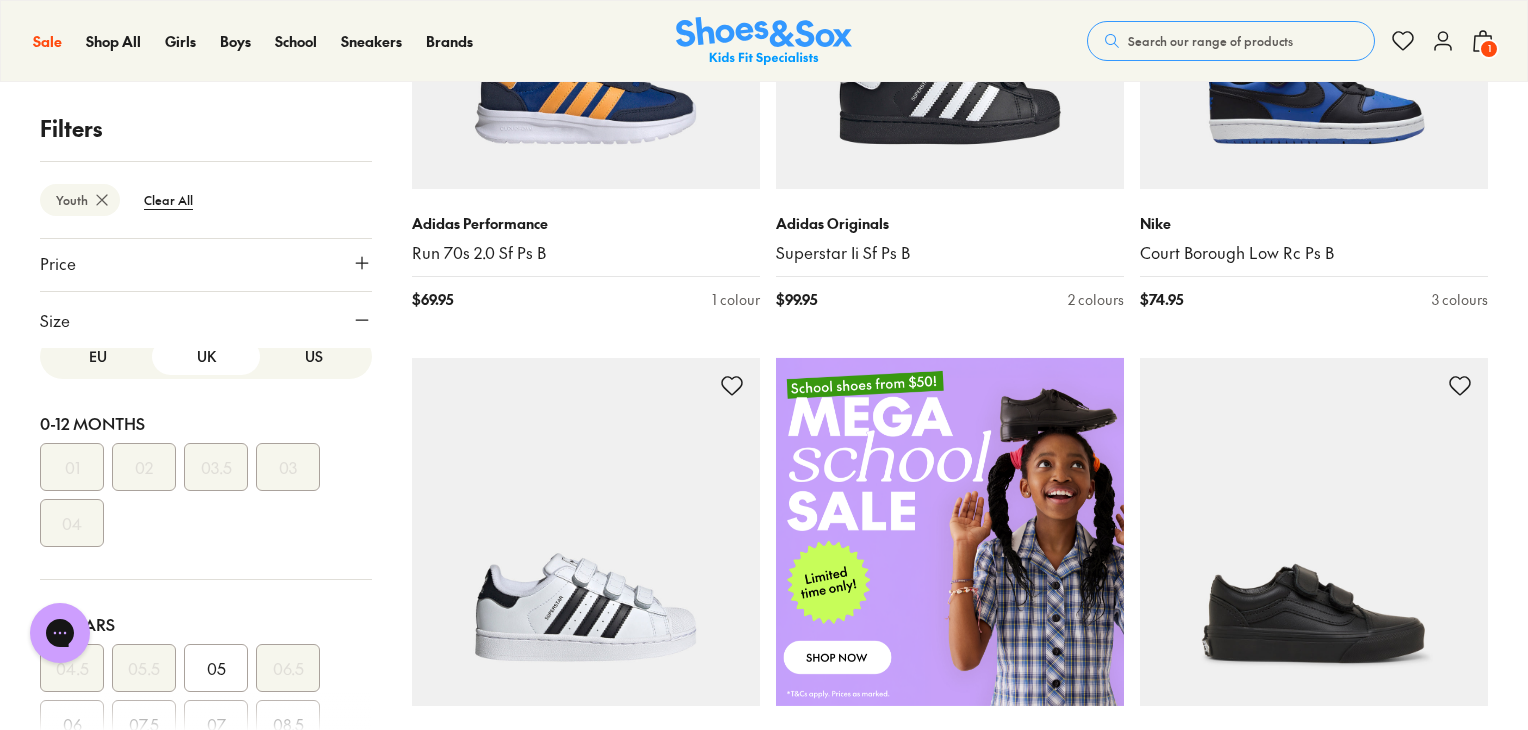 scroll, scrollTop: 0, scrollLeft: 0, axis: both 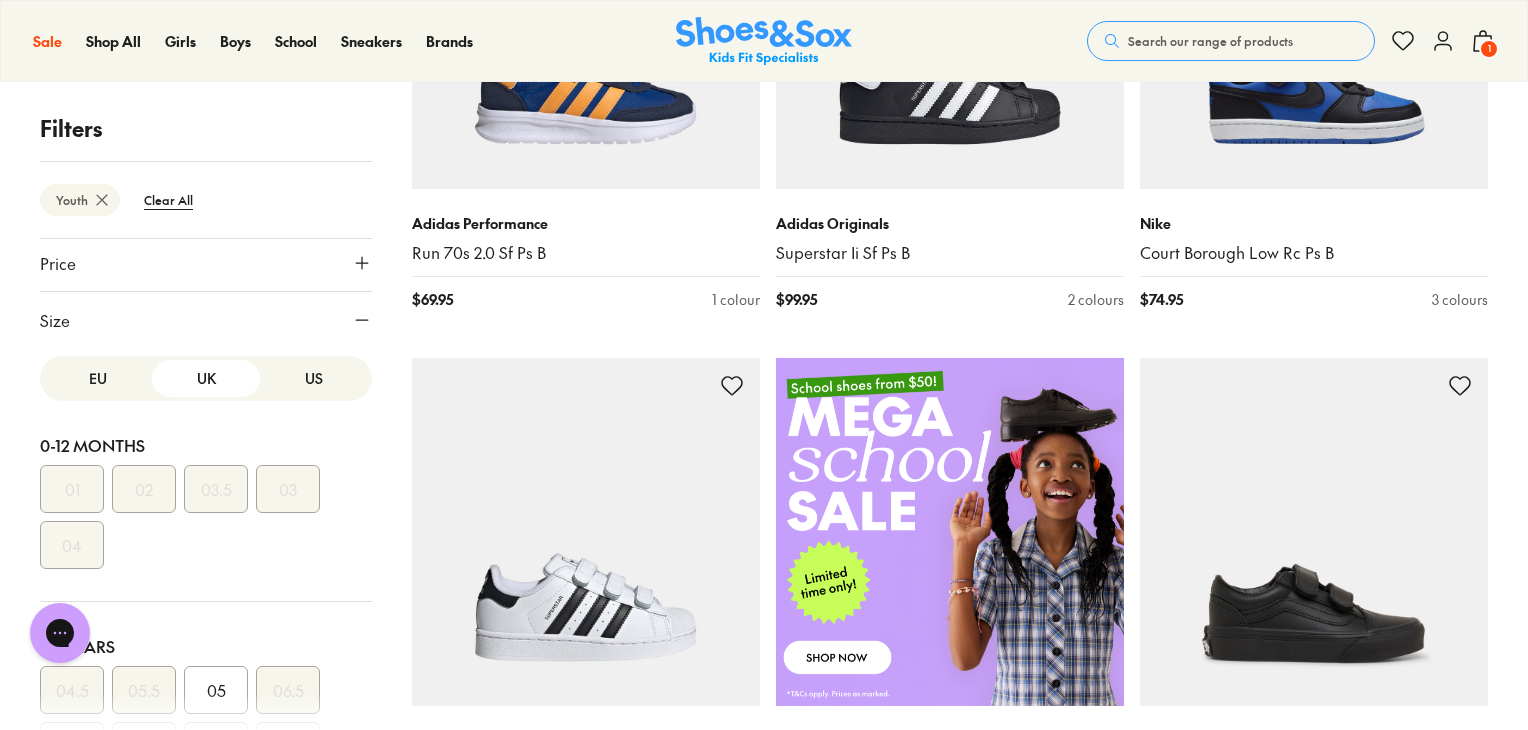 click on "US" at bounding box center (314, 378) 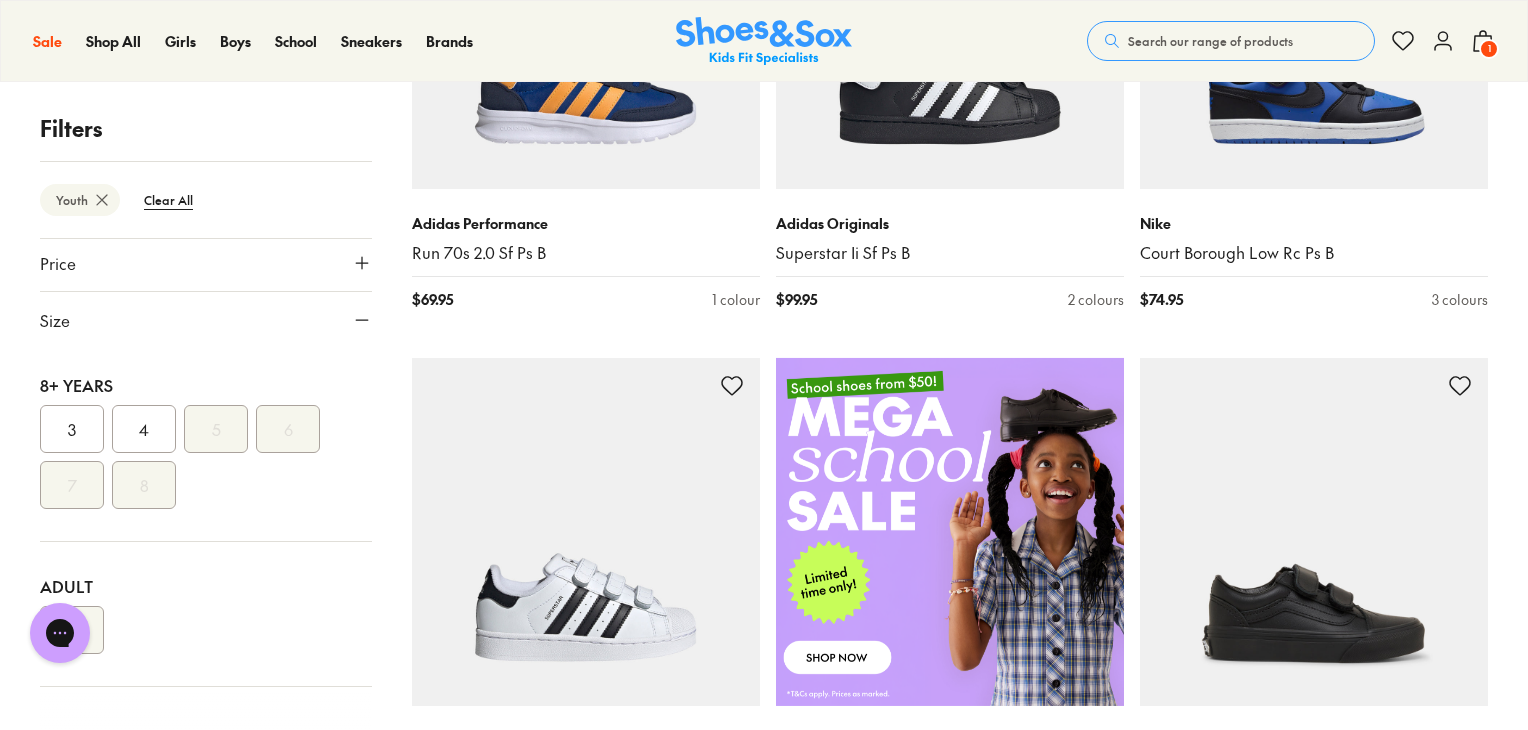 scroll, scrollTop: 608, scrollLeft: 0, axis: vertical 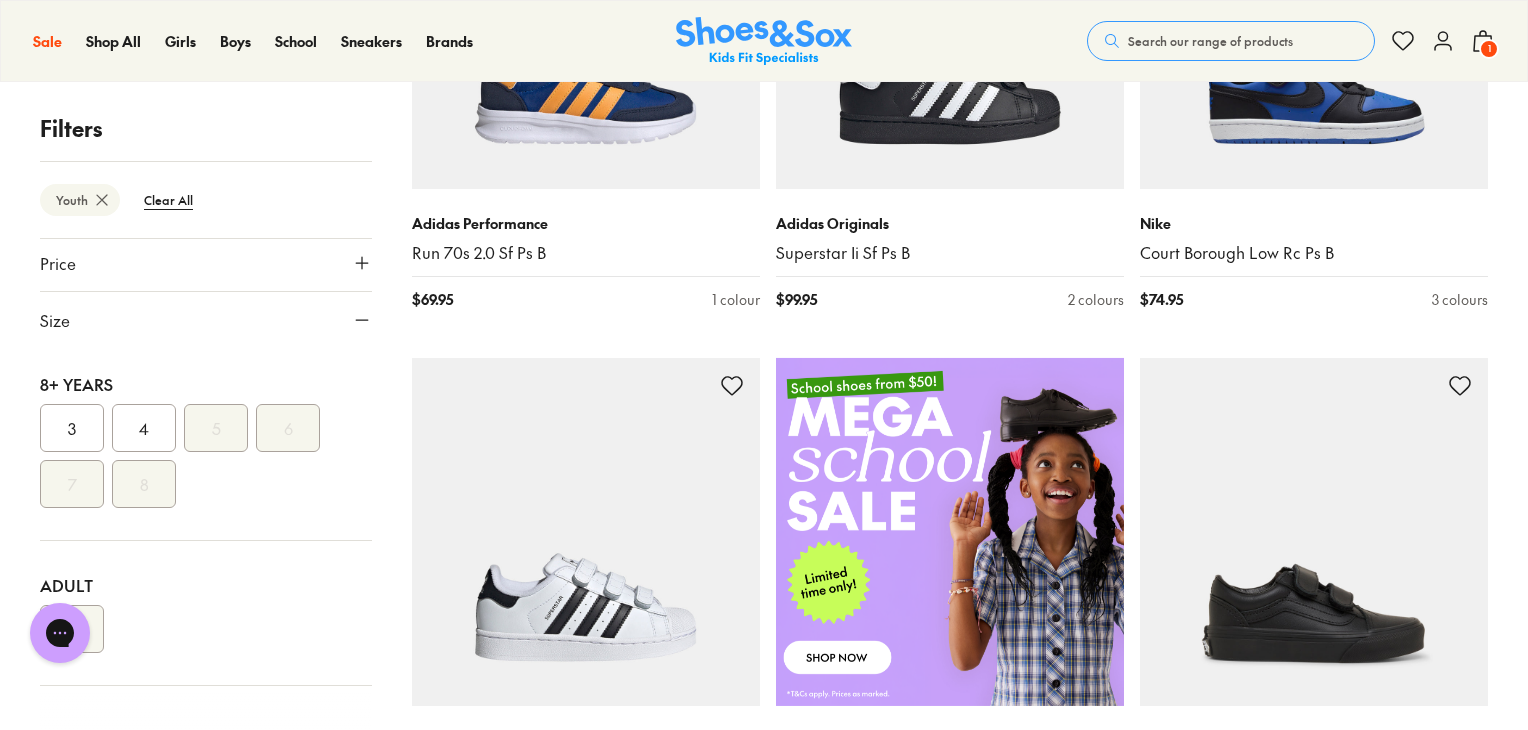 click on "1" at bounding box center [1489, 49] 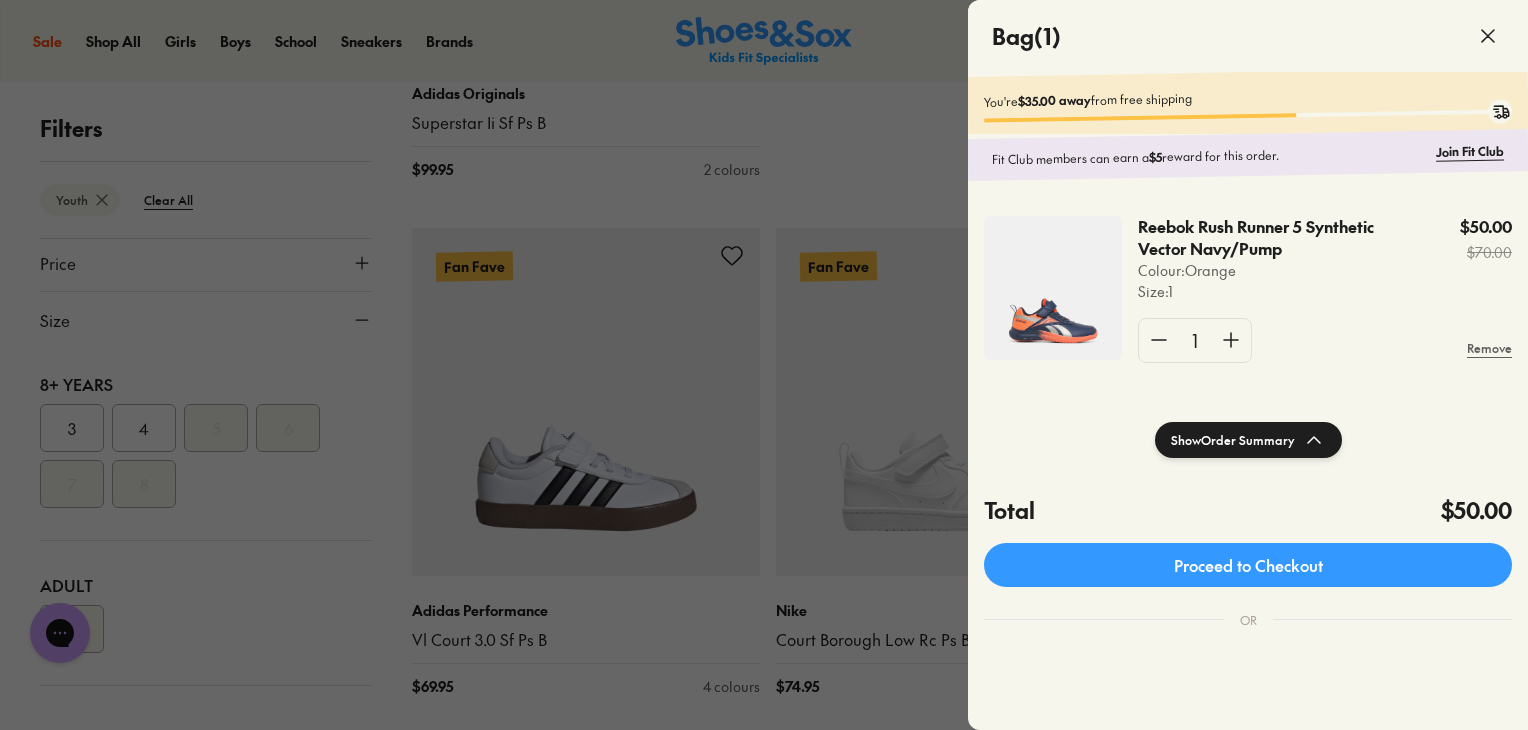 scroll, scrollTop: 1280, scrollLeft: 0, axis: vertical 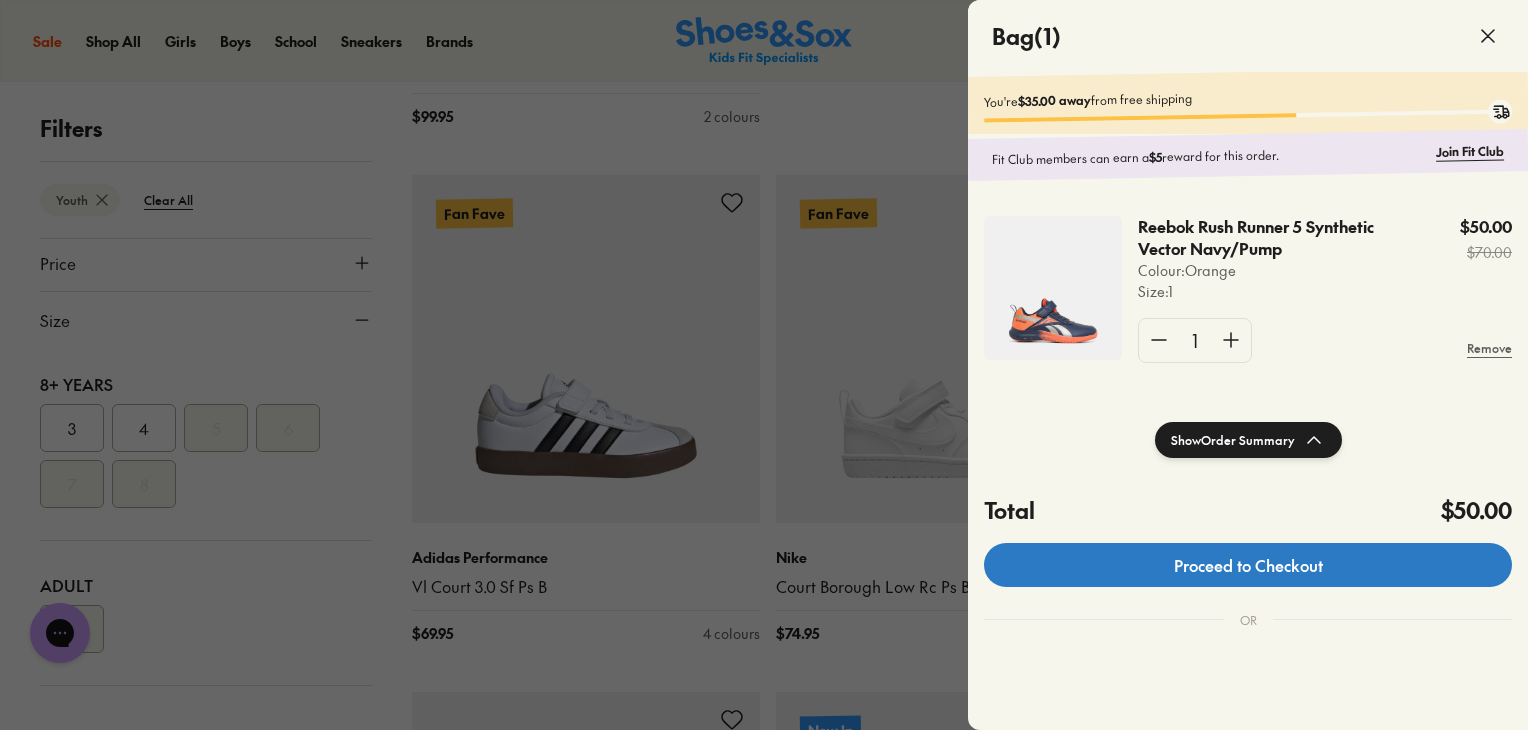 click on "Proceed to Checkout" 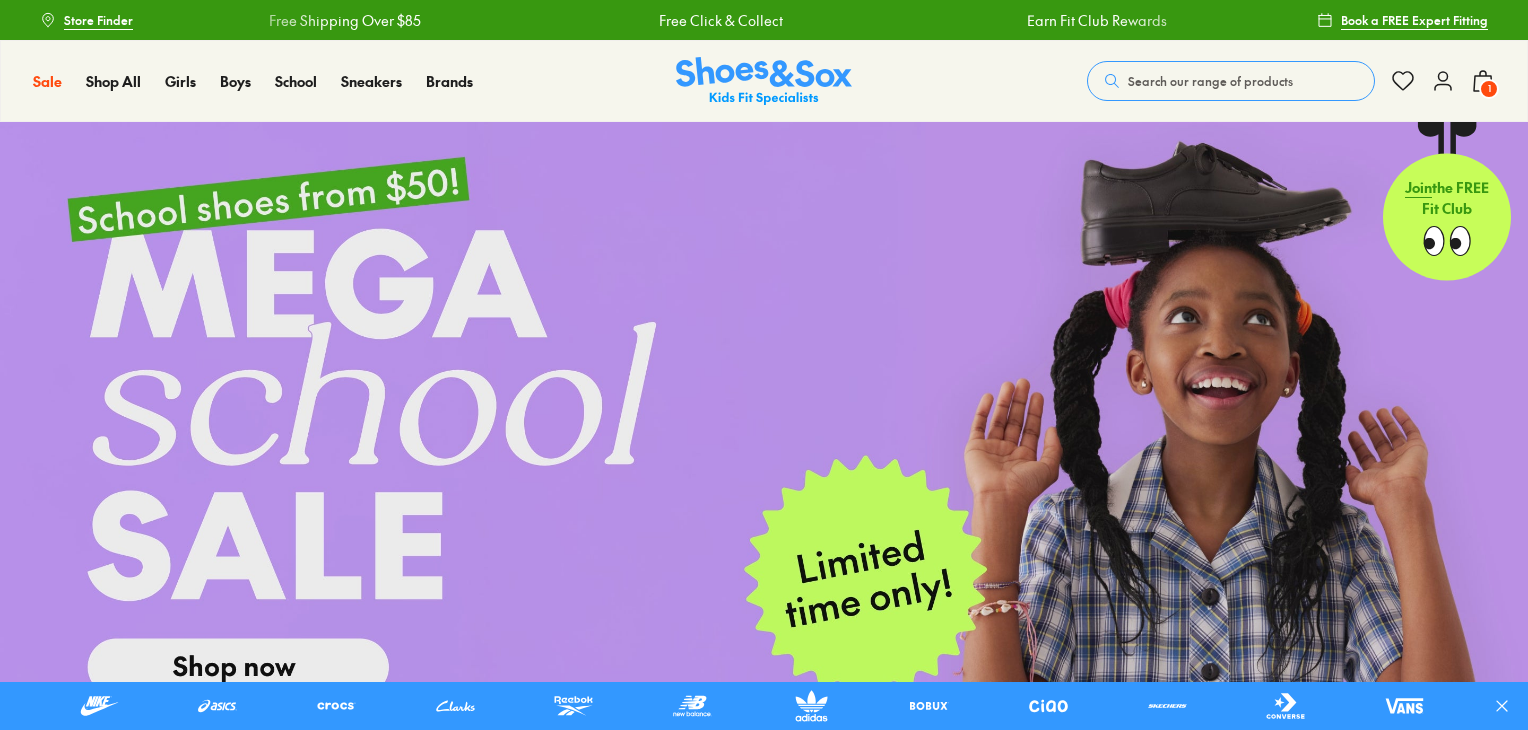 scroll, scrollTop: 0, scrollLeft: 0, axis: both 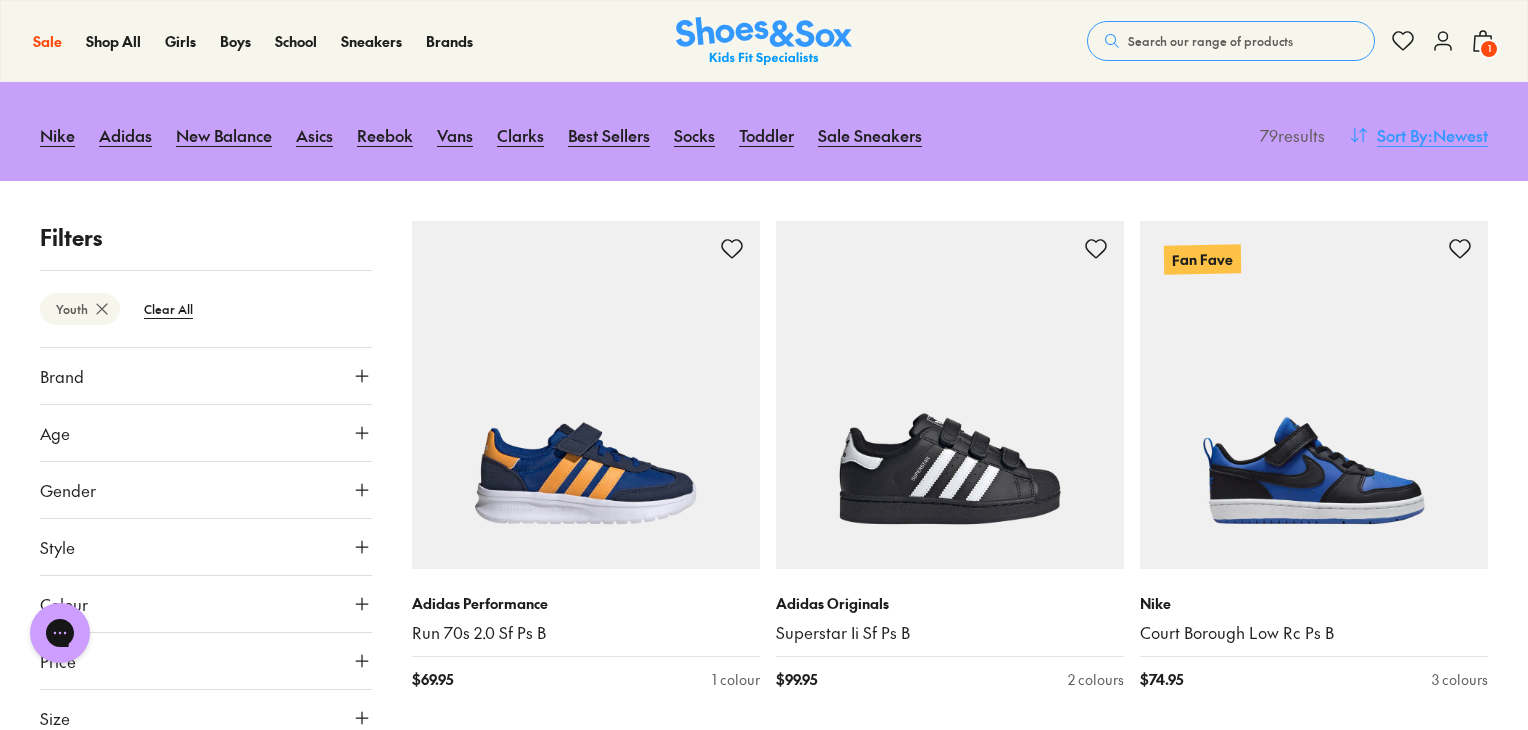 click on "Sort By" at bounding box center [1402, 135] 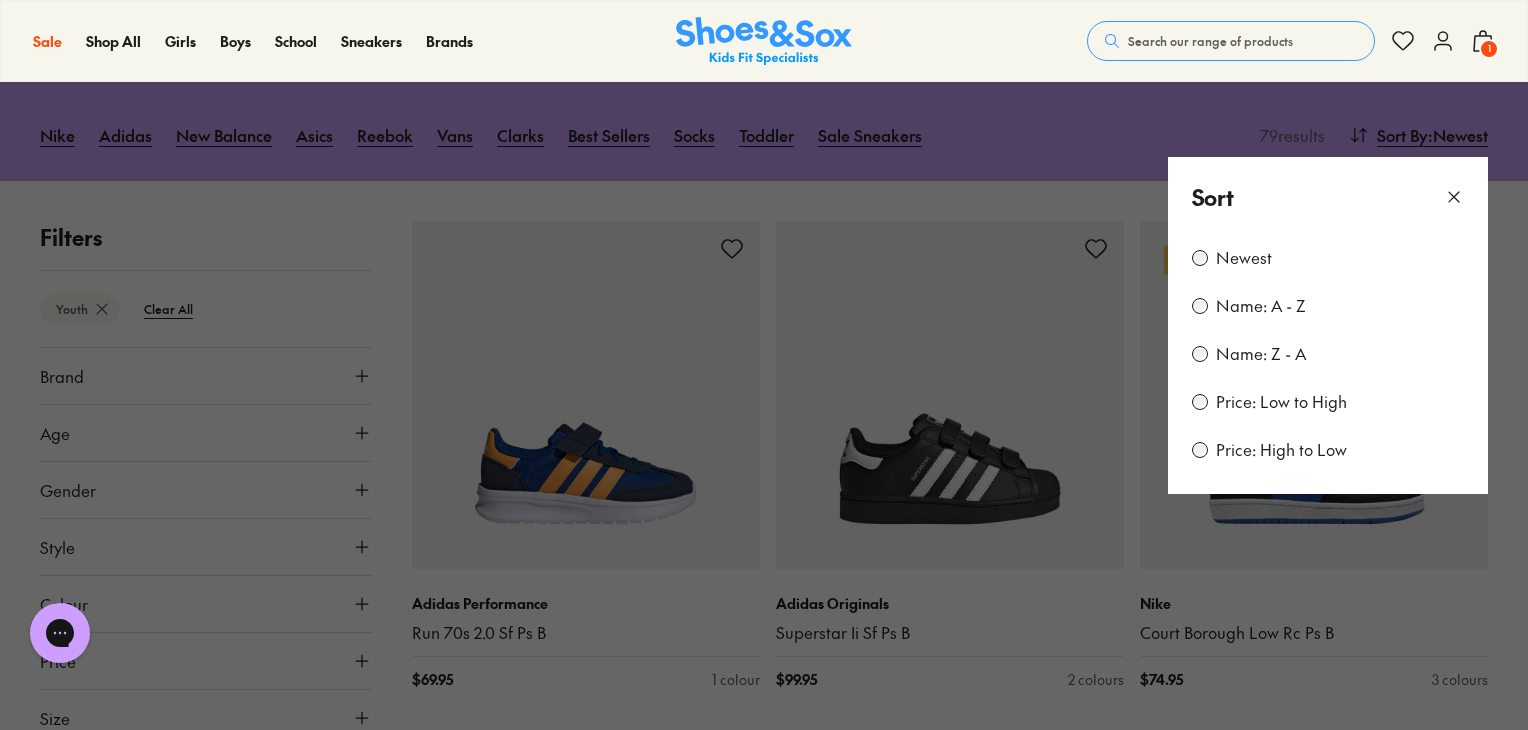 click on "Price: Low to High" at bounding box center [1281, 402] 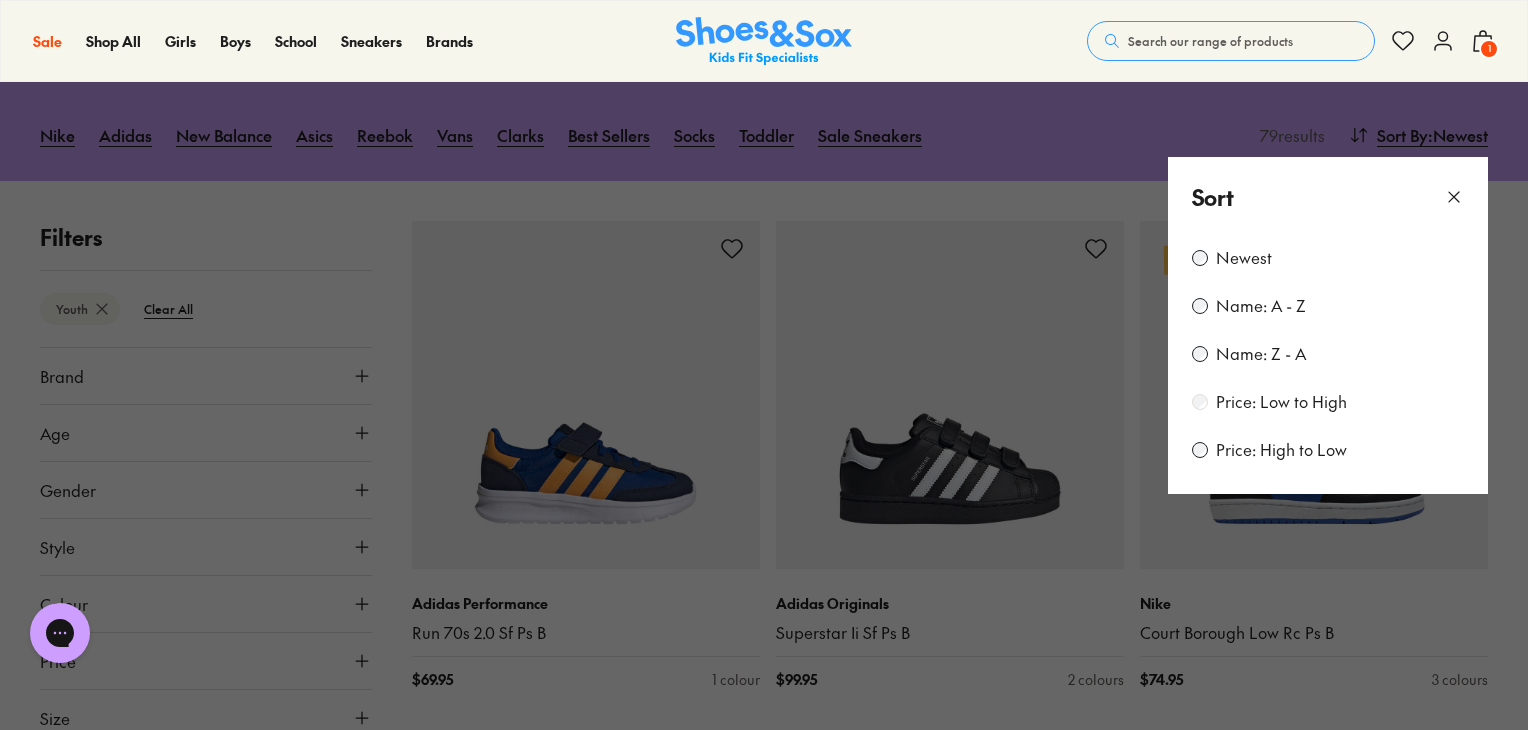 scroll, scrollTop: 280, scrollLeft: 0, axis: vertical 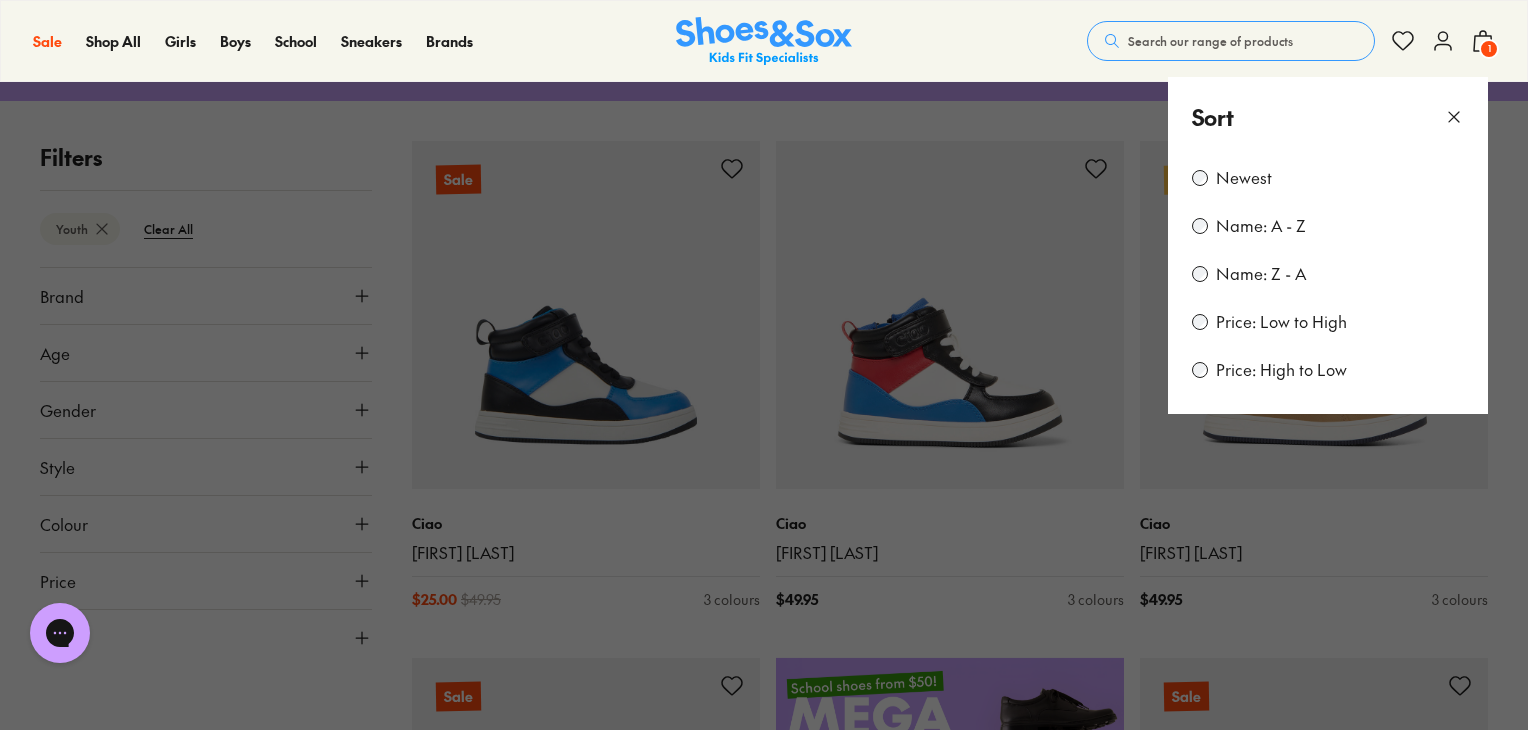 click at bounding box center [764, 365] 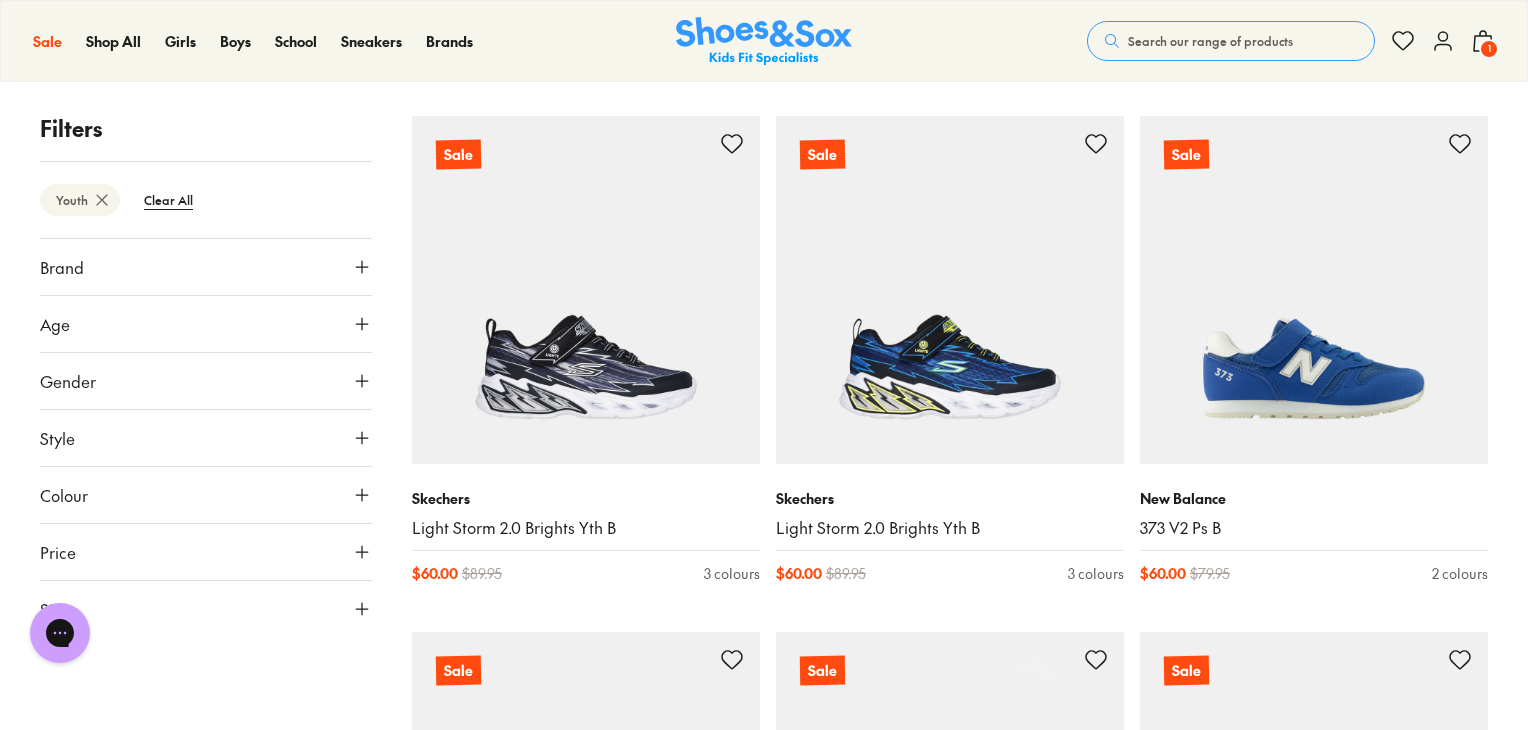 scroll, scrollTop: 1980, scrollLeft: 0, axis: vertical 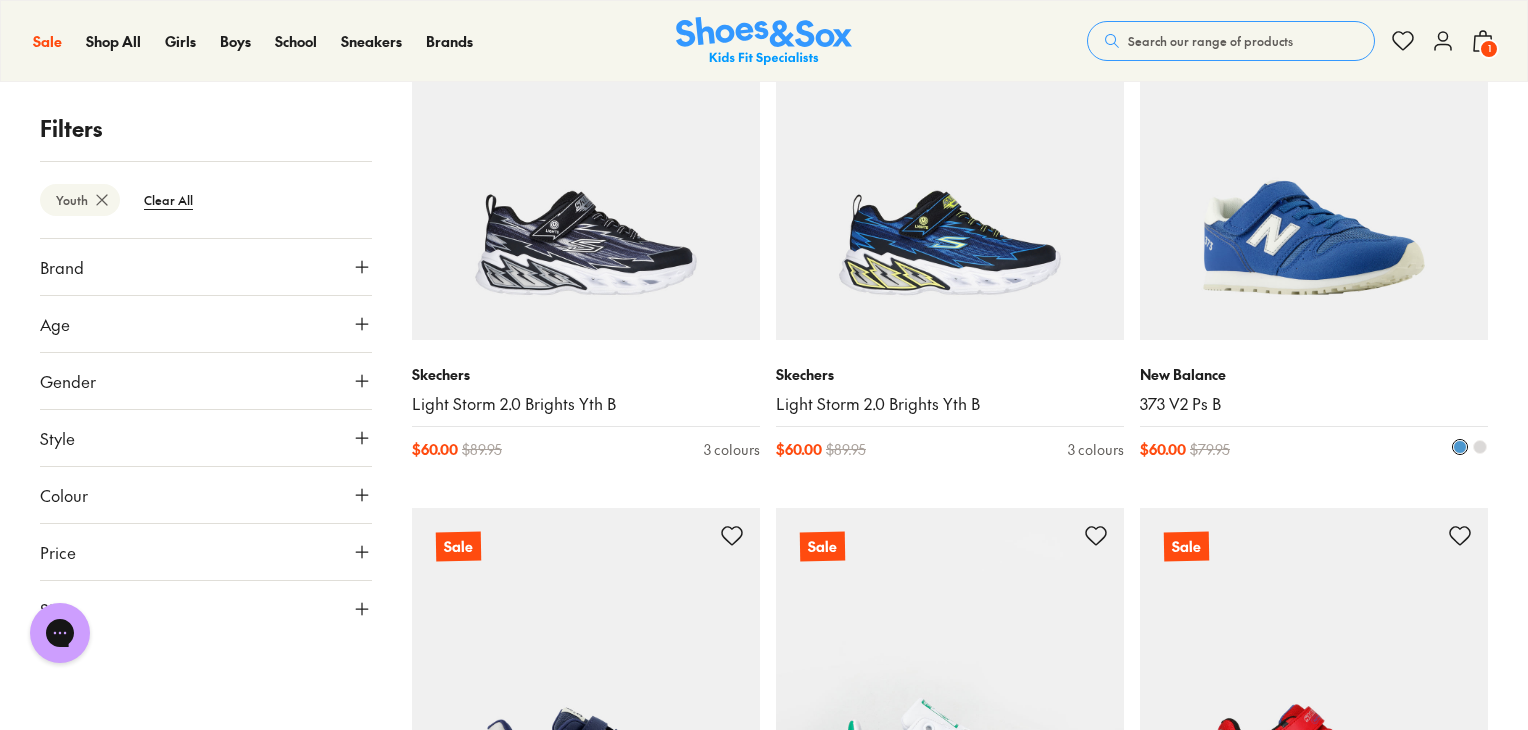 click on "New Balance 373 V2 Ps B $ 60.00 $ 79.95 2 colours" at bounding box center (1314, 412) 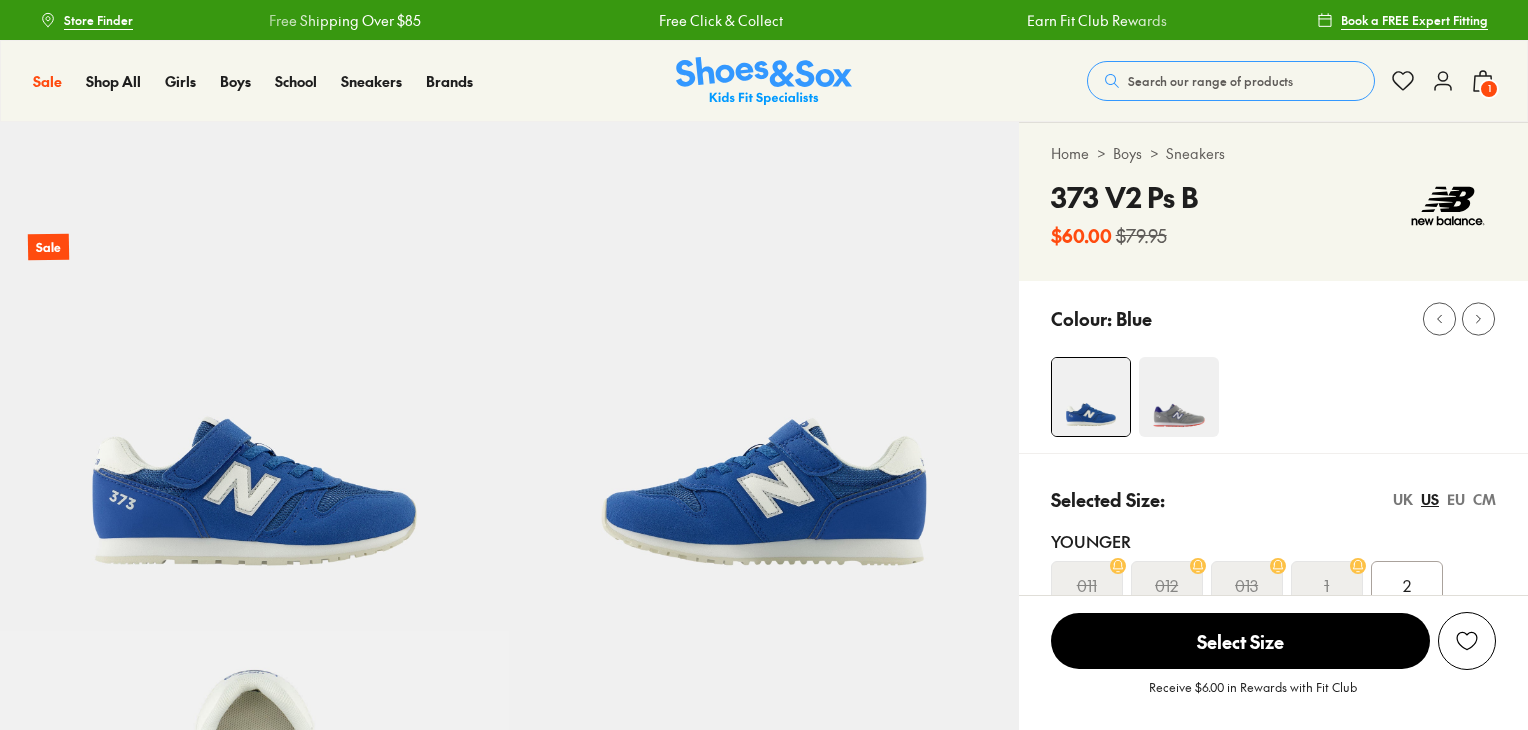 scroll, scrollTop: 0, scrollLeft: 0, axis: both 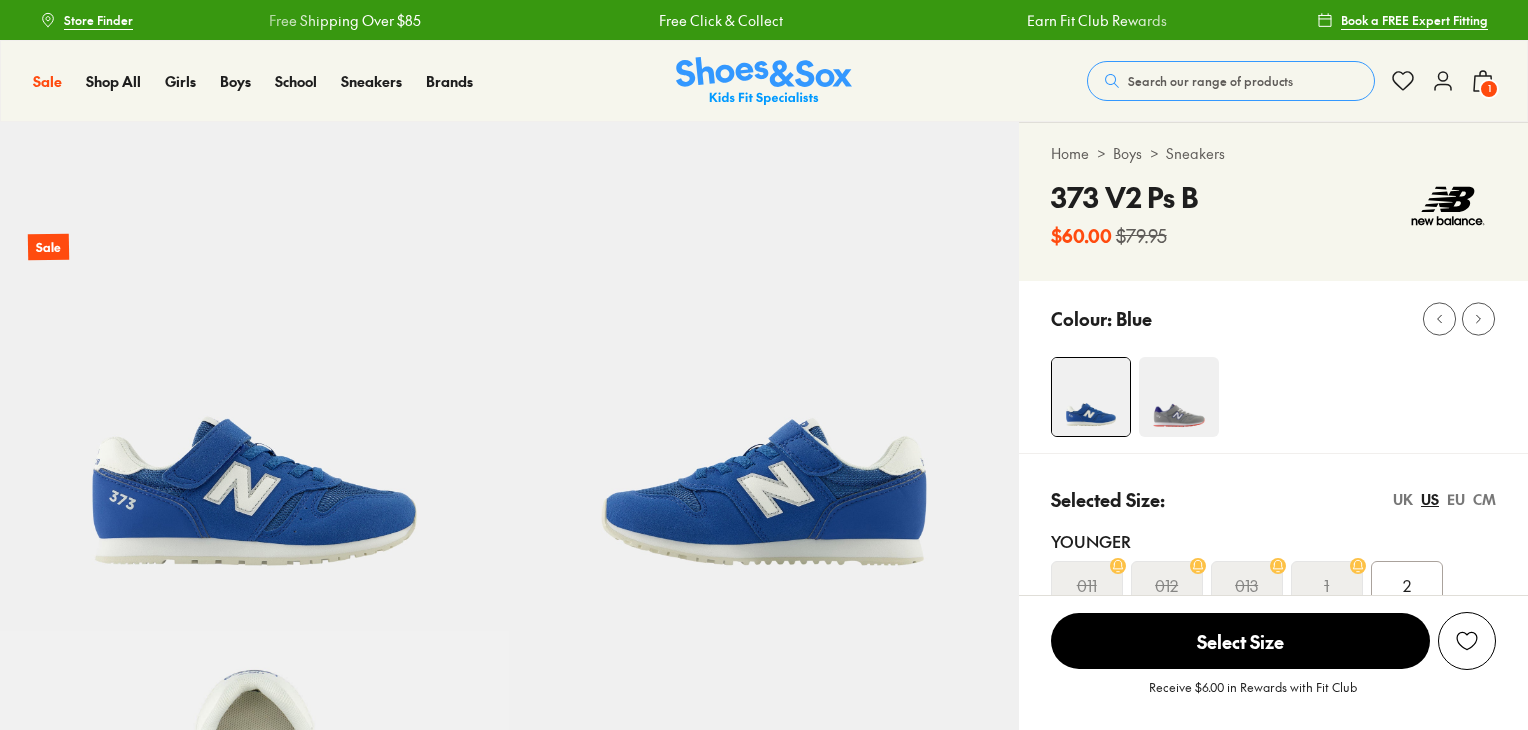 select on "*" 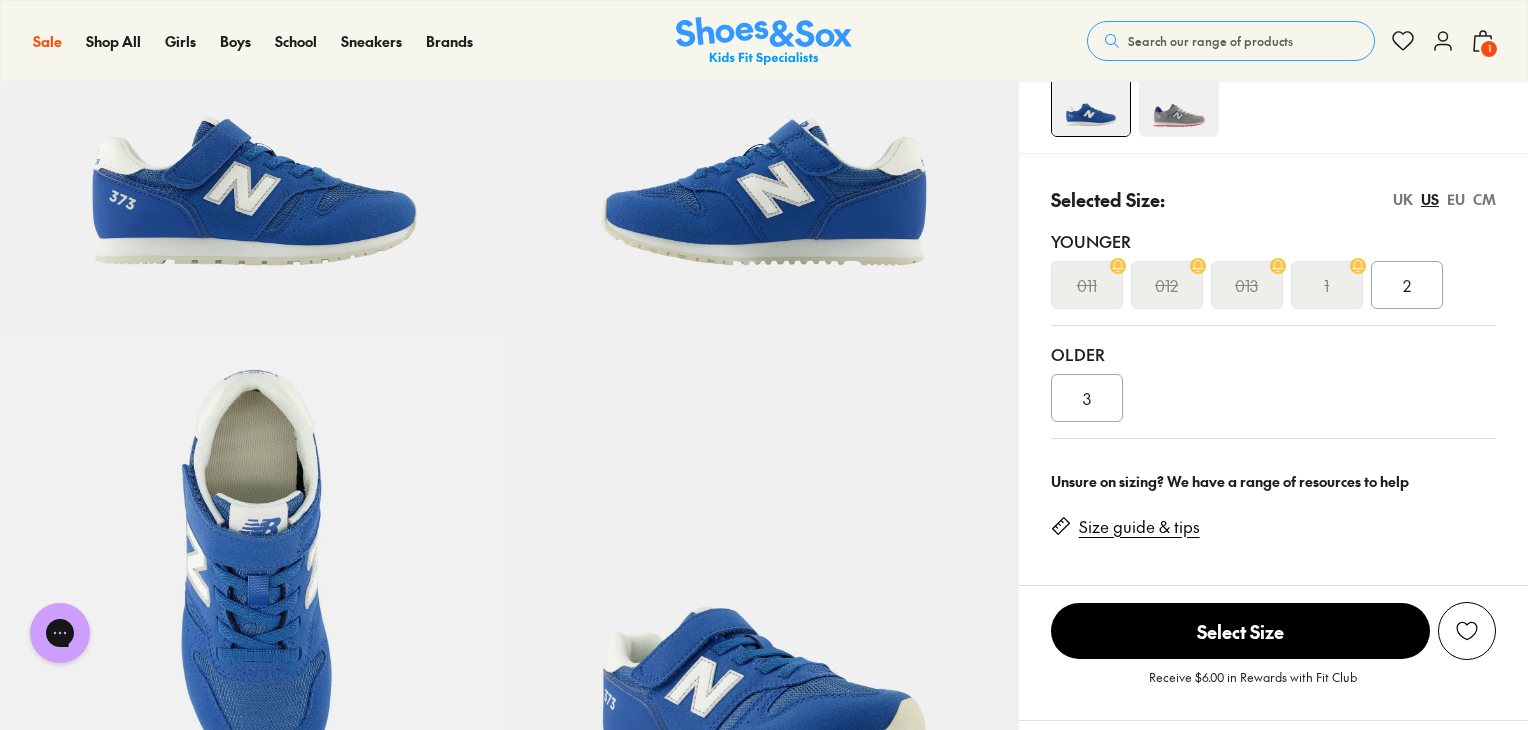 scroll, scrollTop: 0, scrollLeft: 0, axis: both 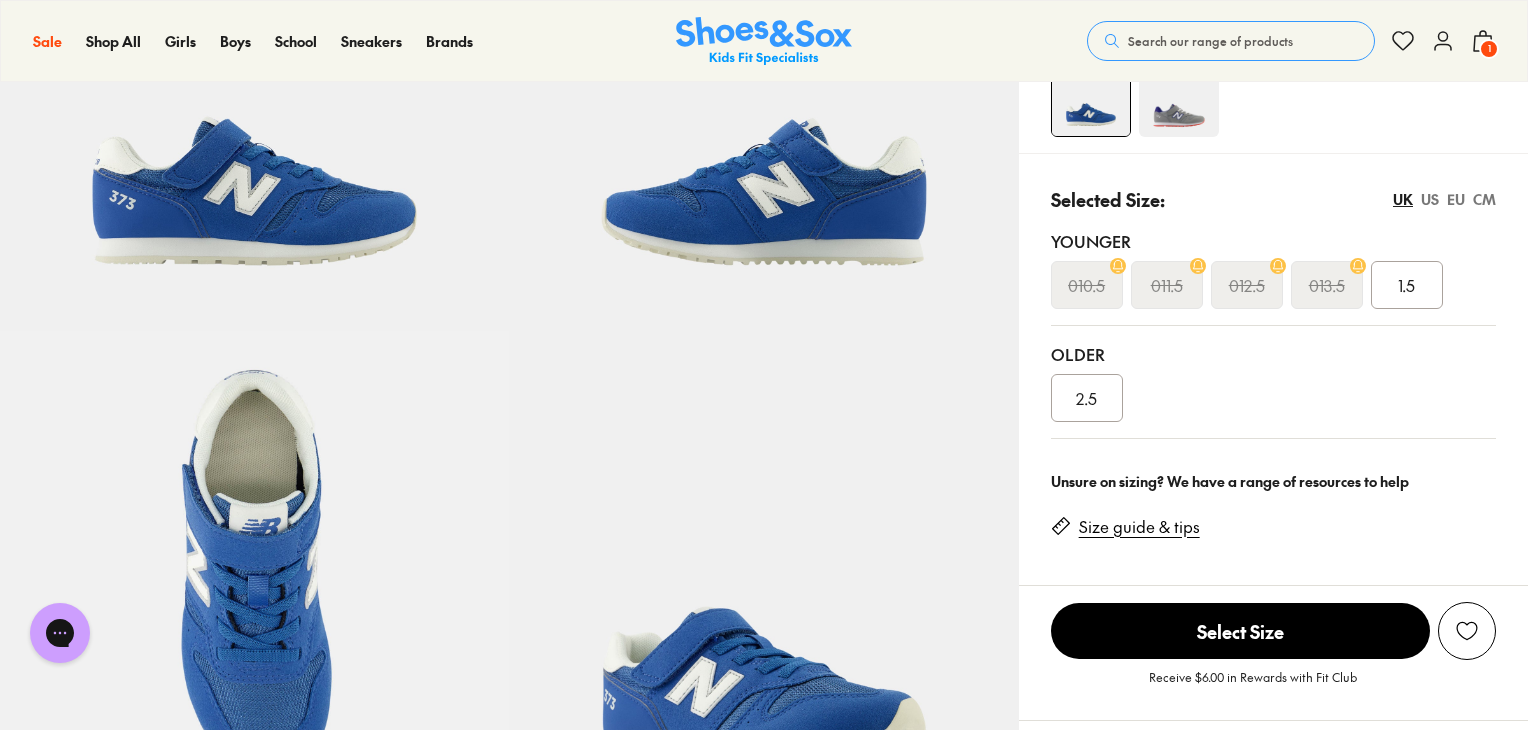 click on "EU" at bounding box center (1456, 199) 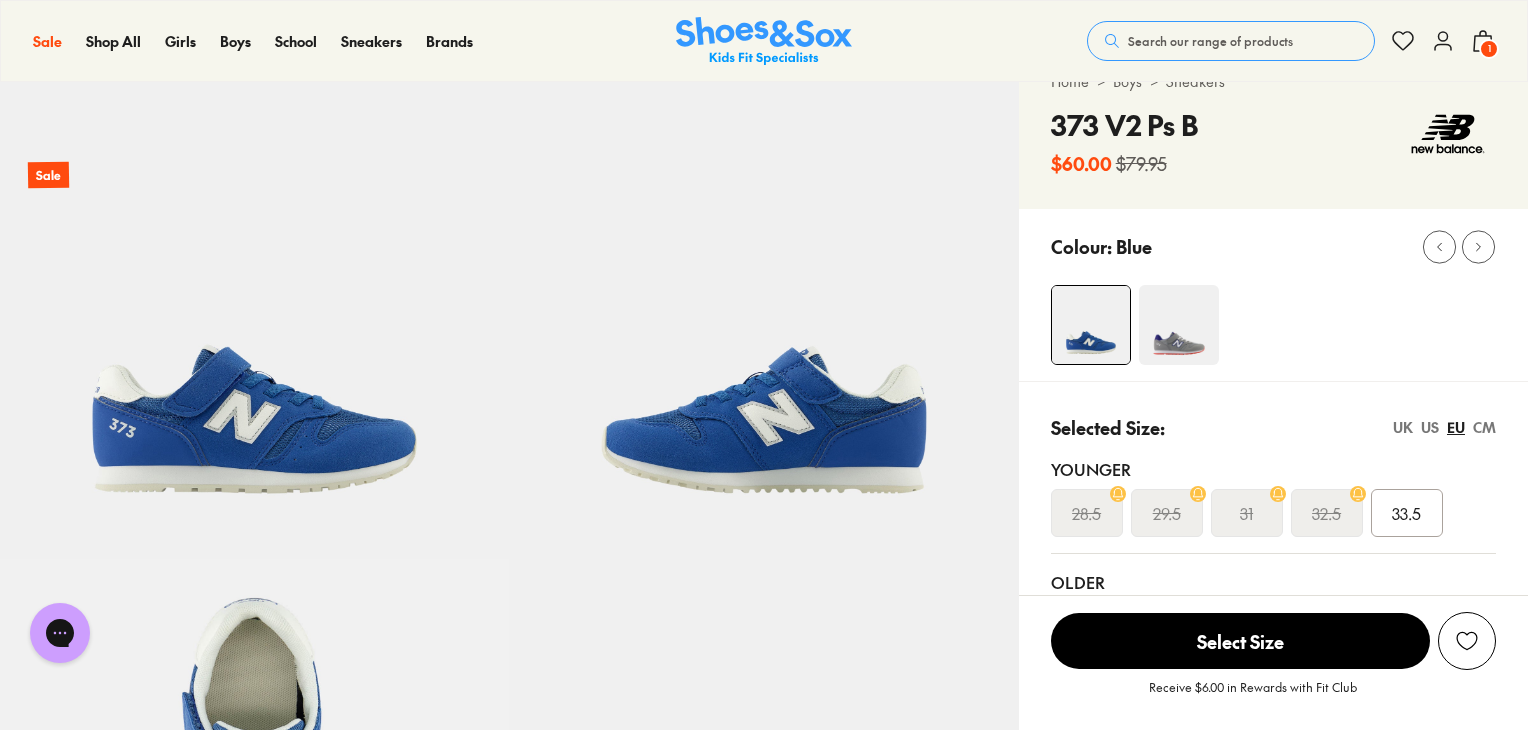 scroll, scrollTop: 0, scrollLeft: 0, axis: both 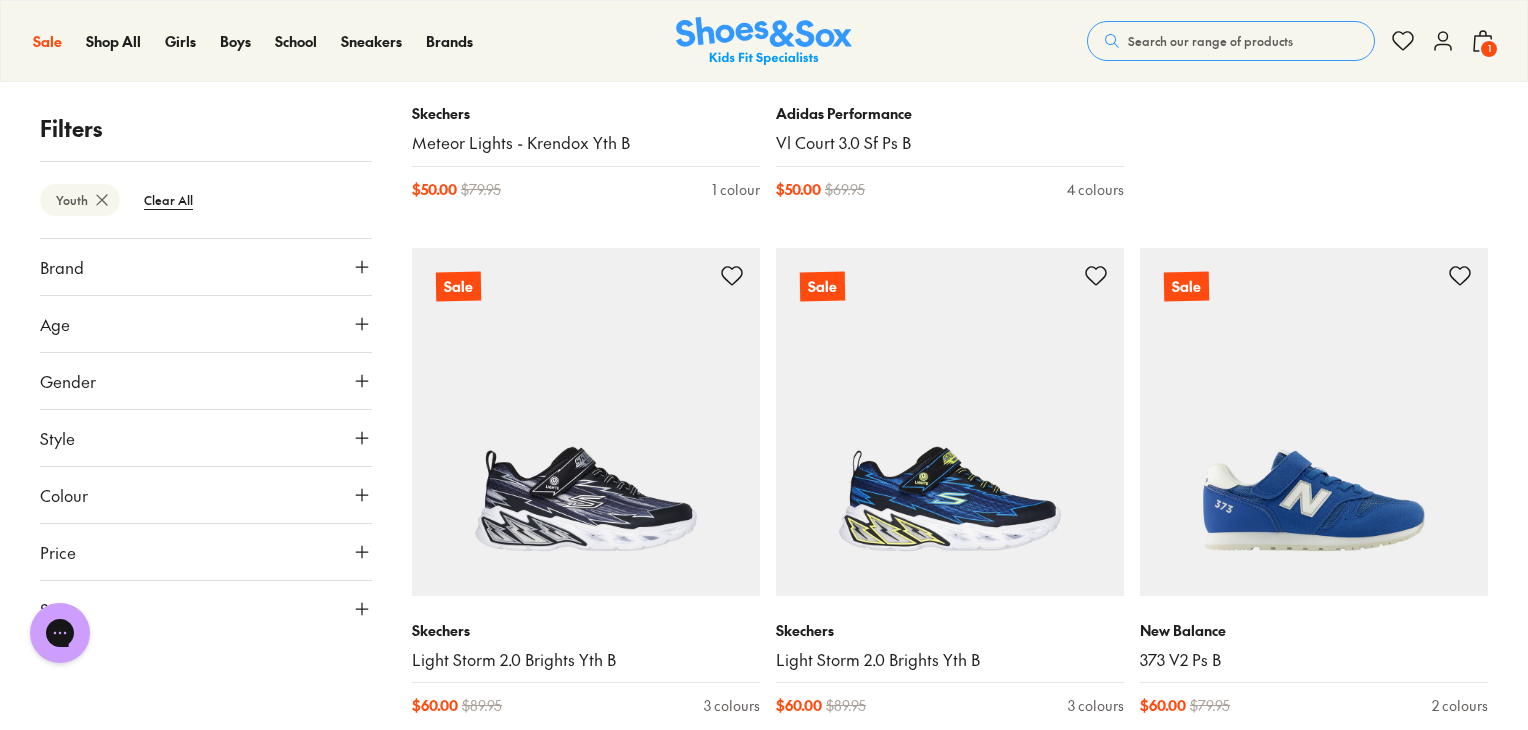 click on "Size" at bounding box center [206, 609] 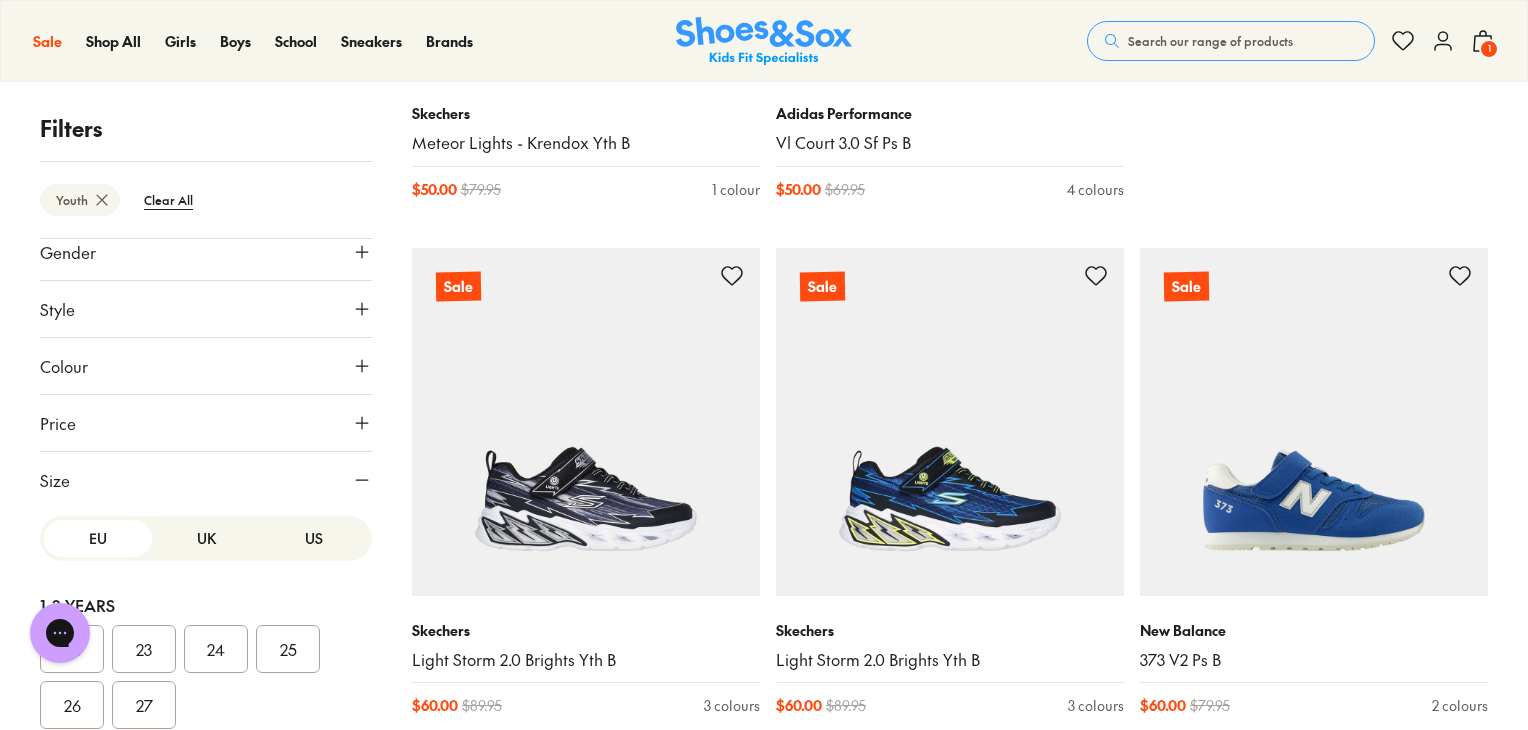 scroll, scrollTop: 289, scrollLeft: 0, axis: vertical 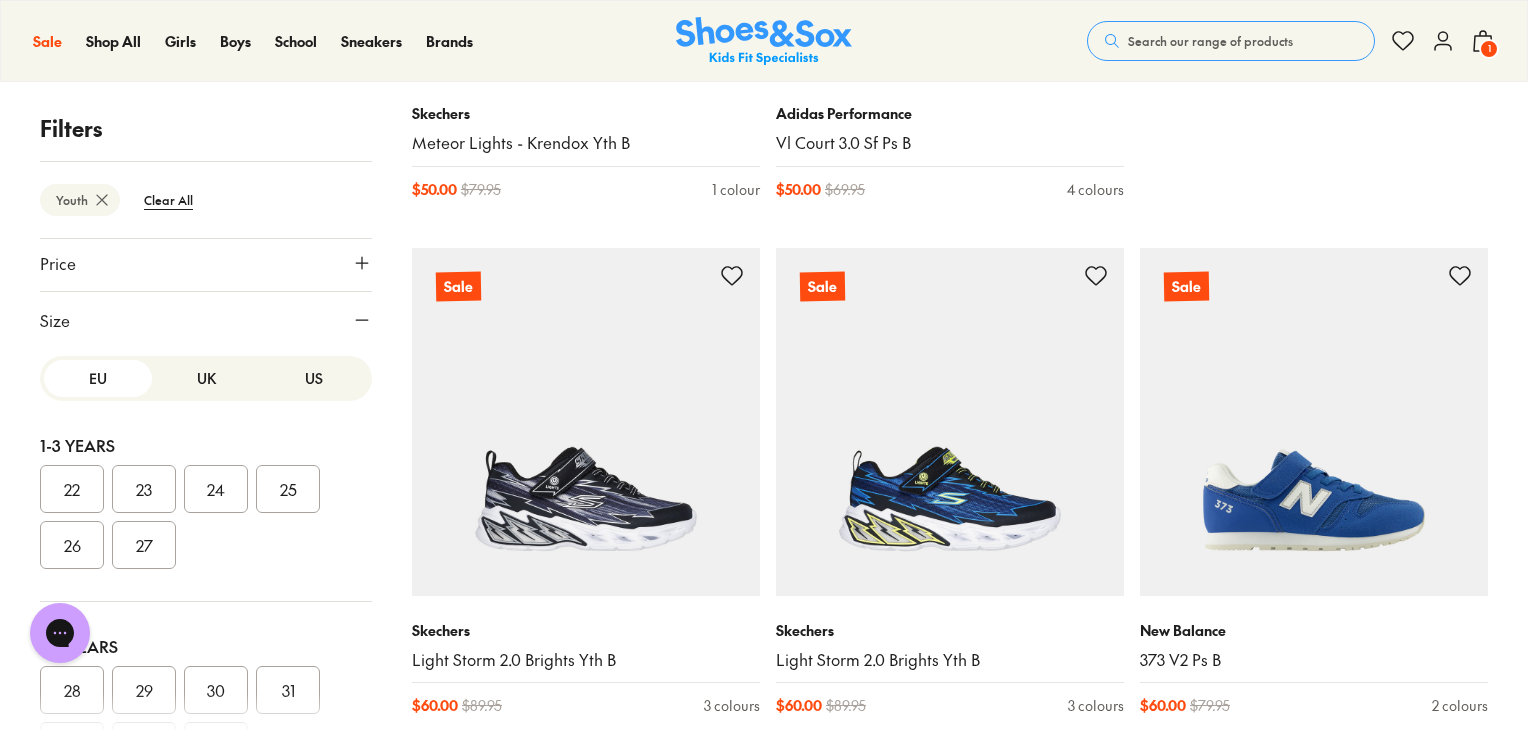 click on "UK" at bounding box center (206, 378) 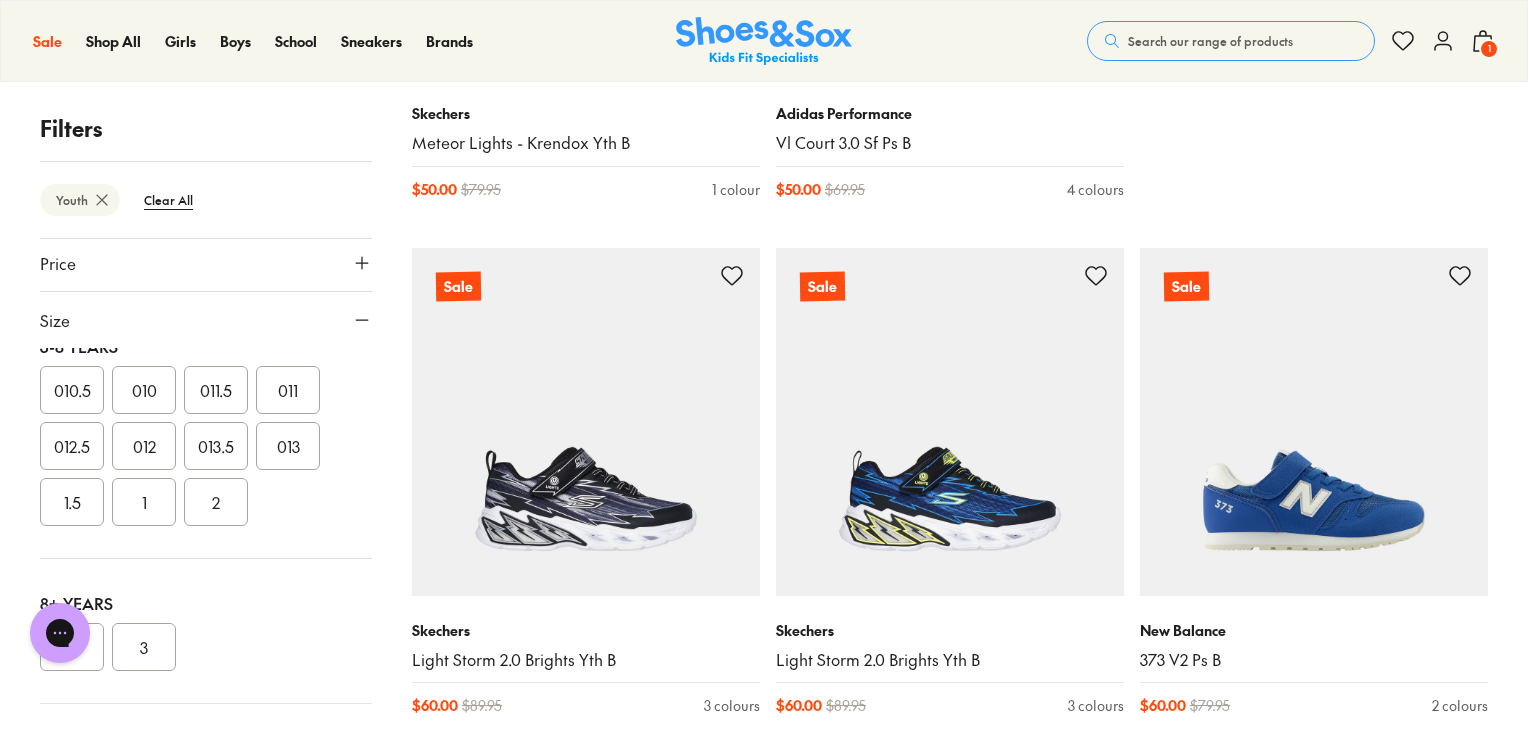 scroll, scrollTop: 319, scrollLeft: 0, axis: vertical 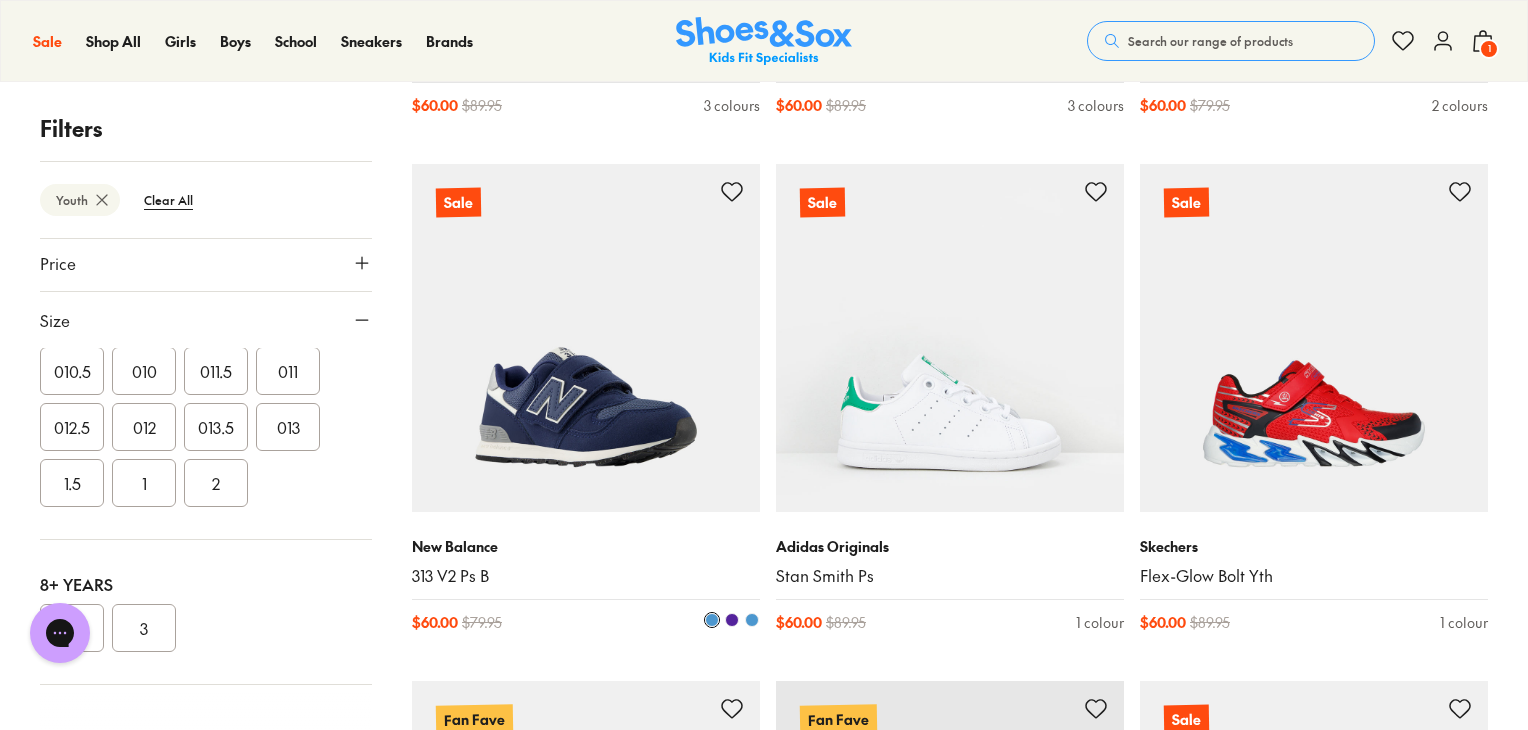 click at bounding box center (586, 338) 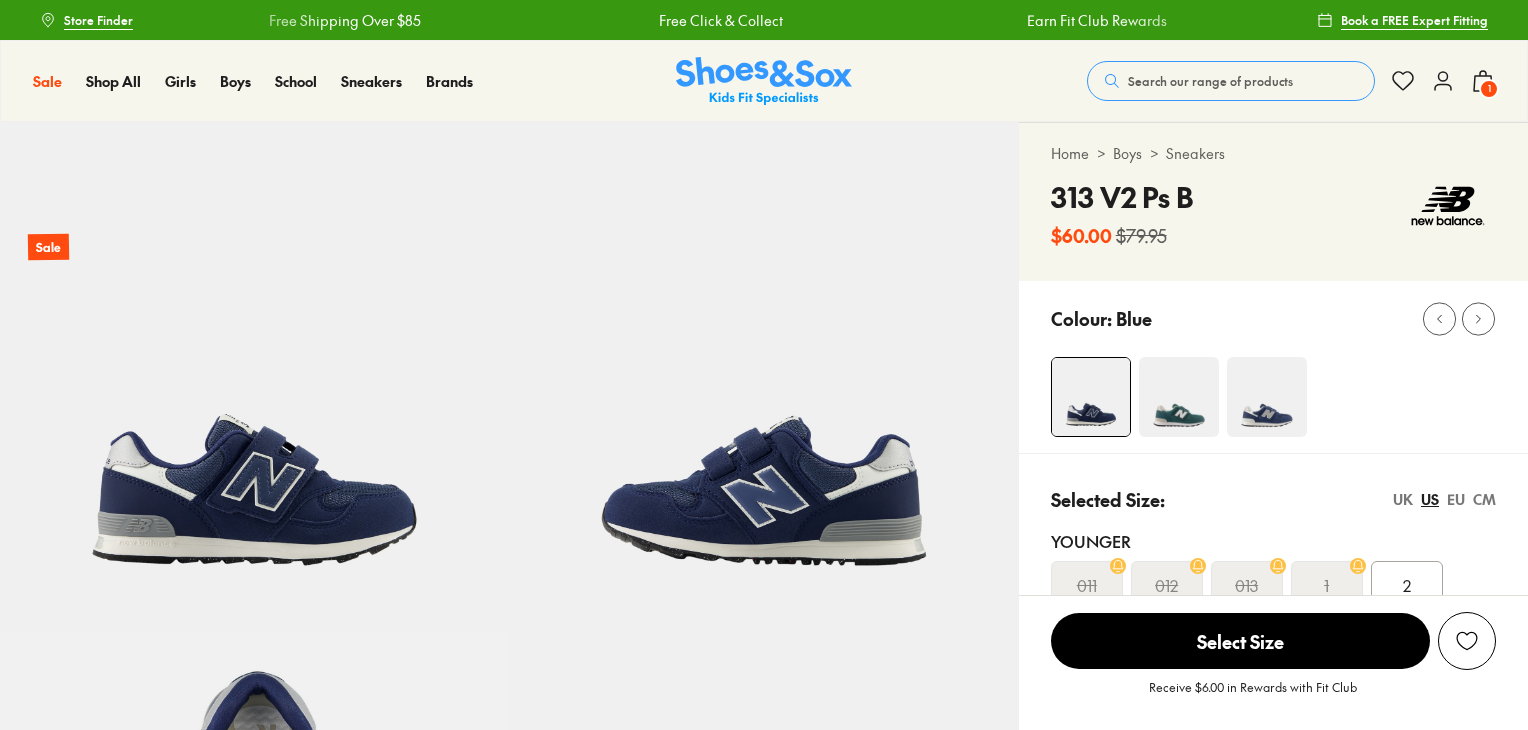 scroll, scrollTop: 0, scrollLeft: 0, axis: both 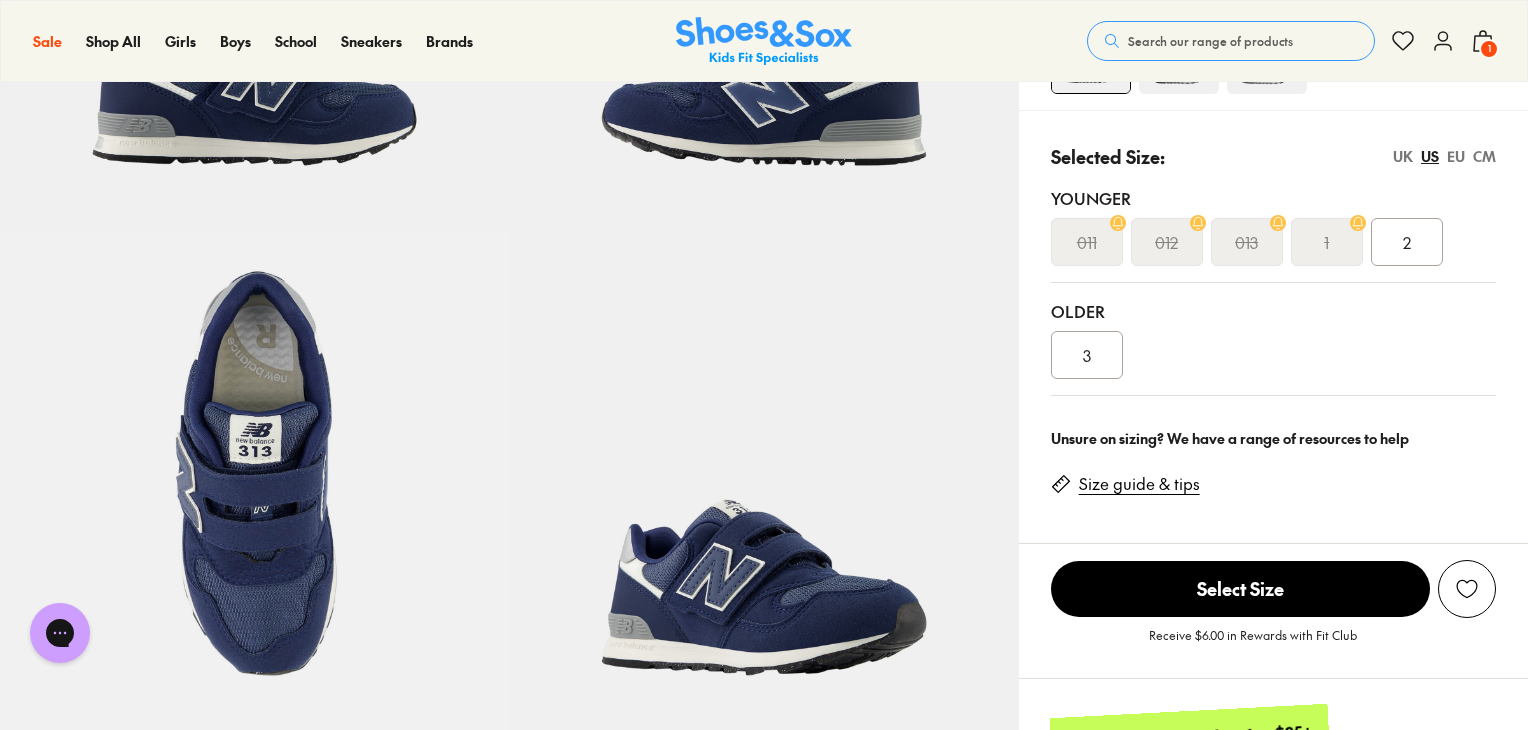 click on "UK" at bounding box center [1403, 156] 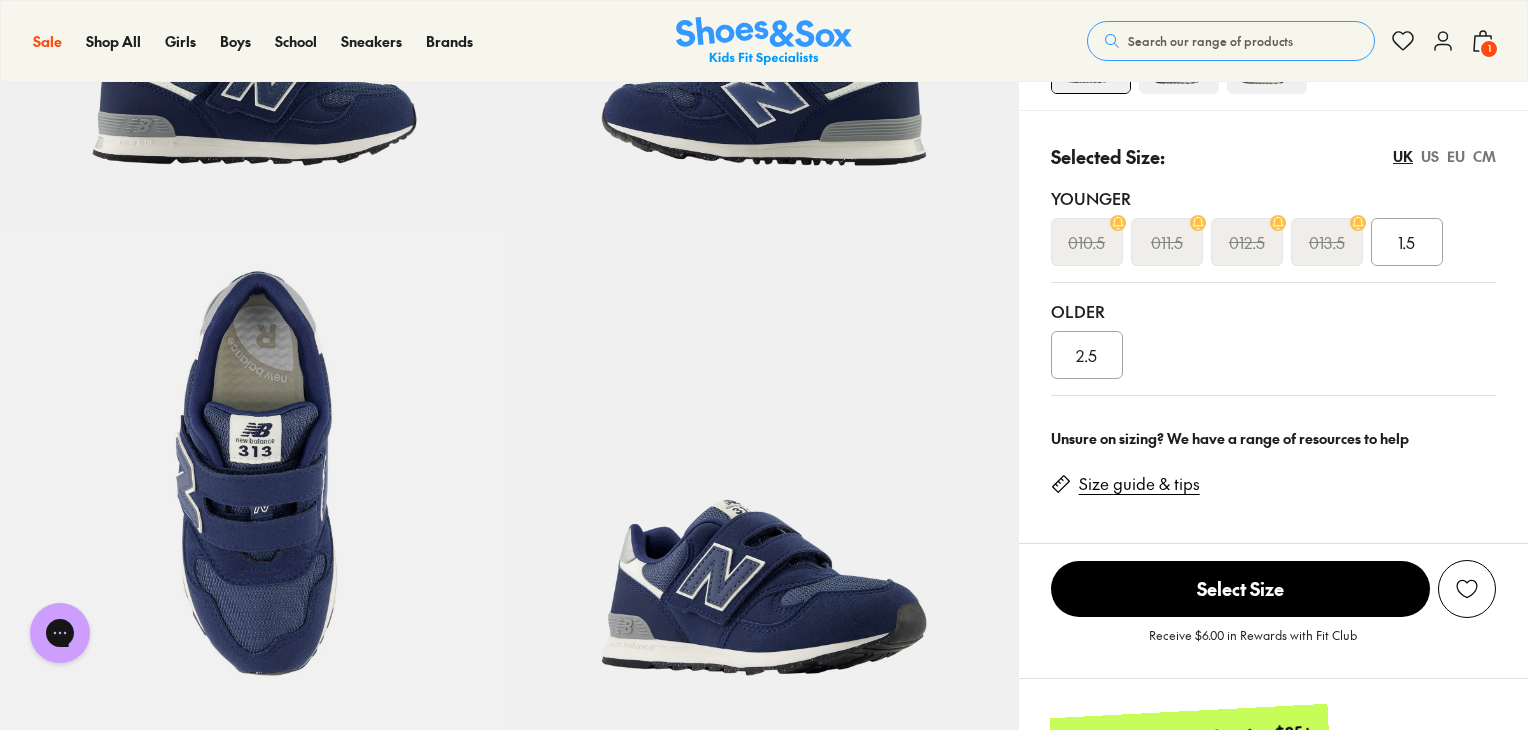 click on "UK" at bounding box center [1403, 156] 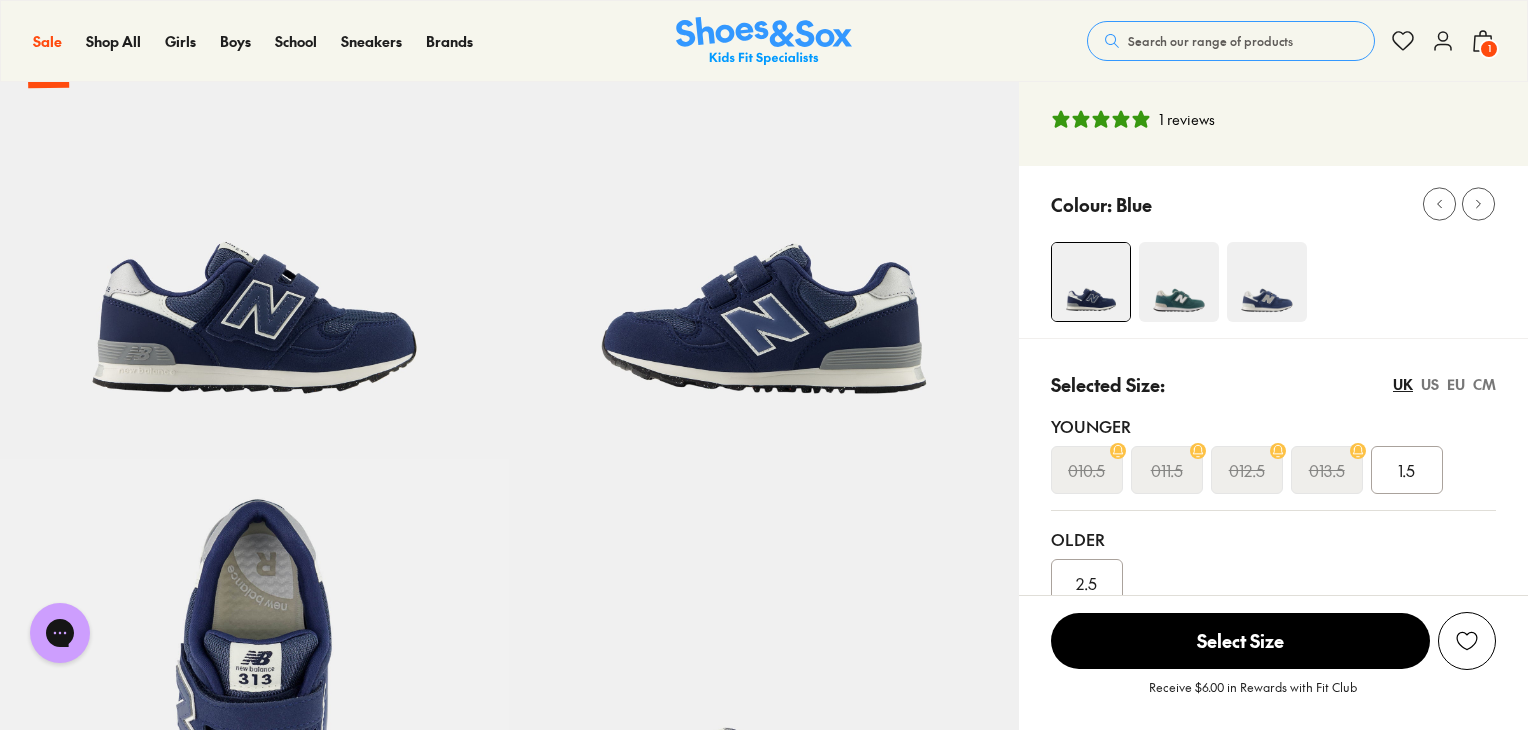 scroll, scrollTop: 0, scrollLeft: 0, axis: both 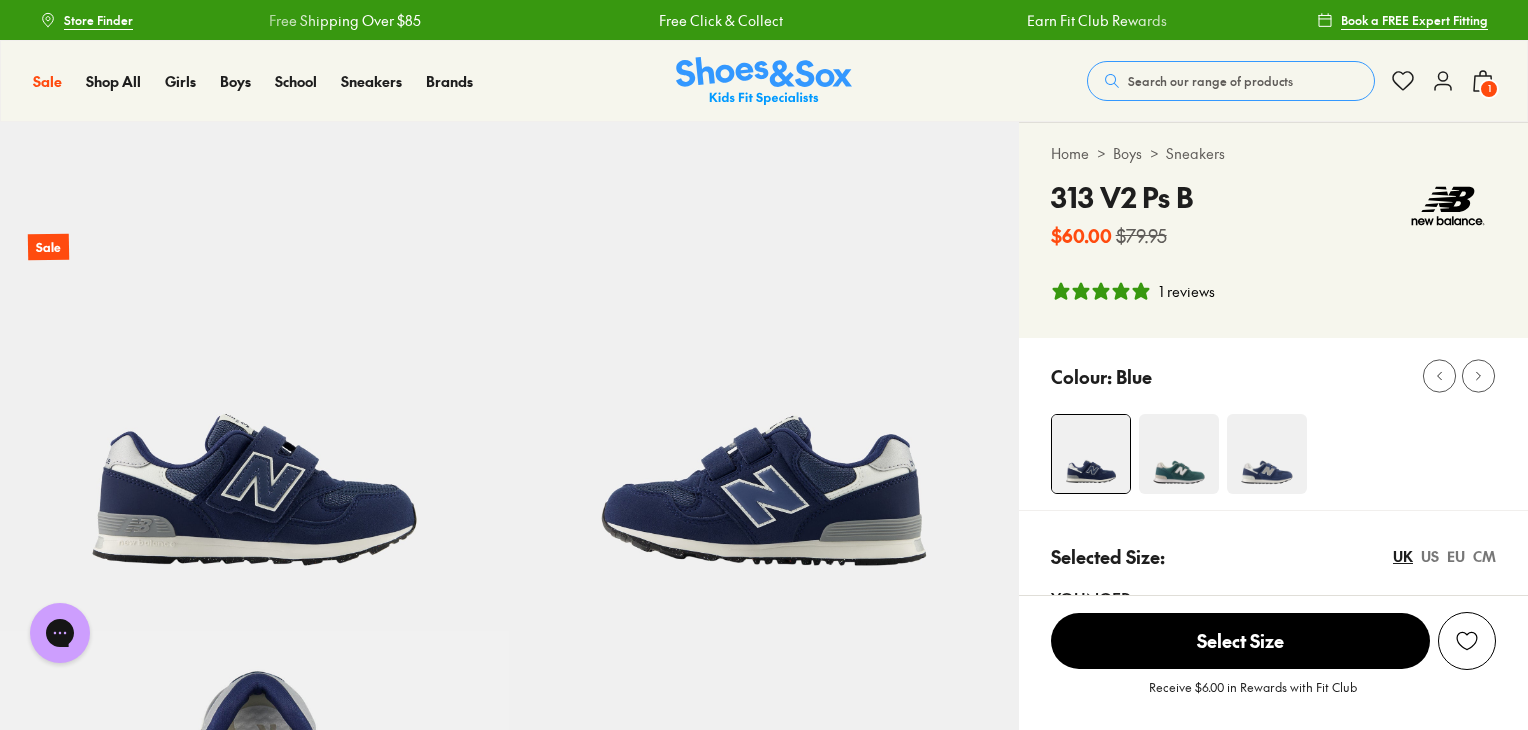 click at bounding box center [1179, 454] 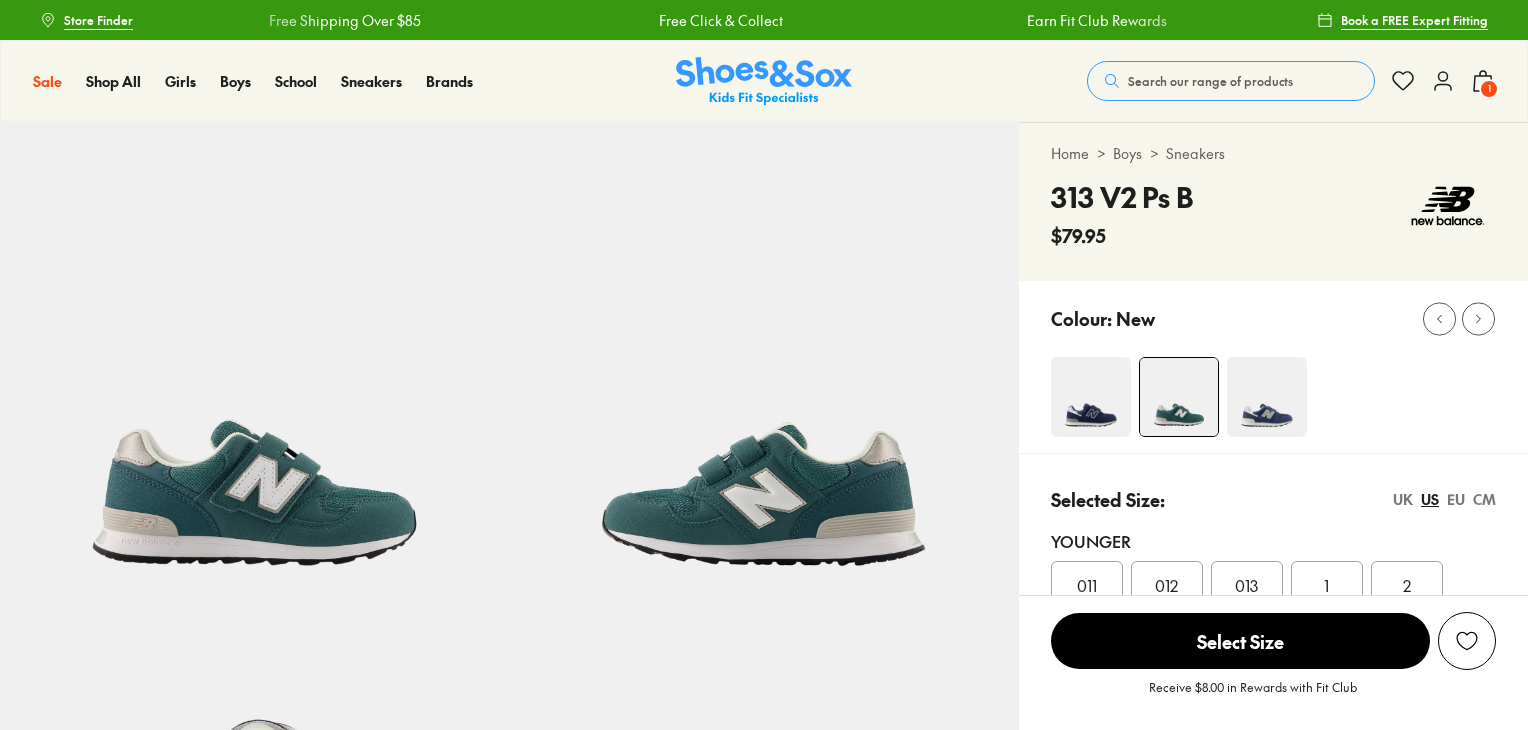 scroll, scrollTop: 0, scrollLeft: 0, axis: both 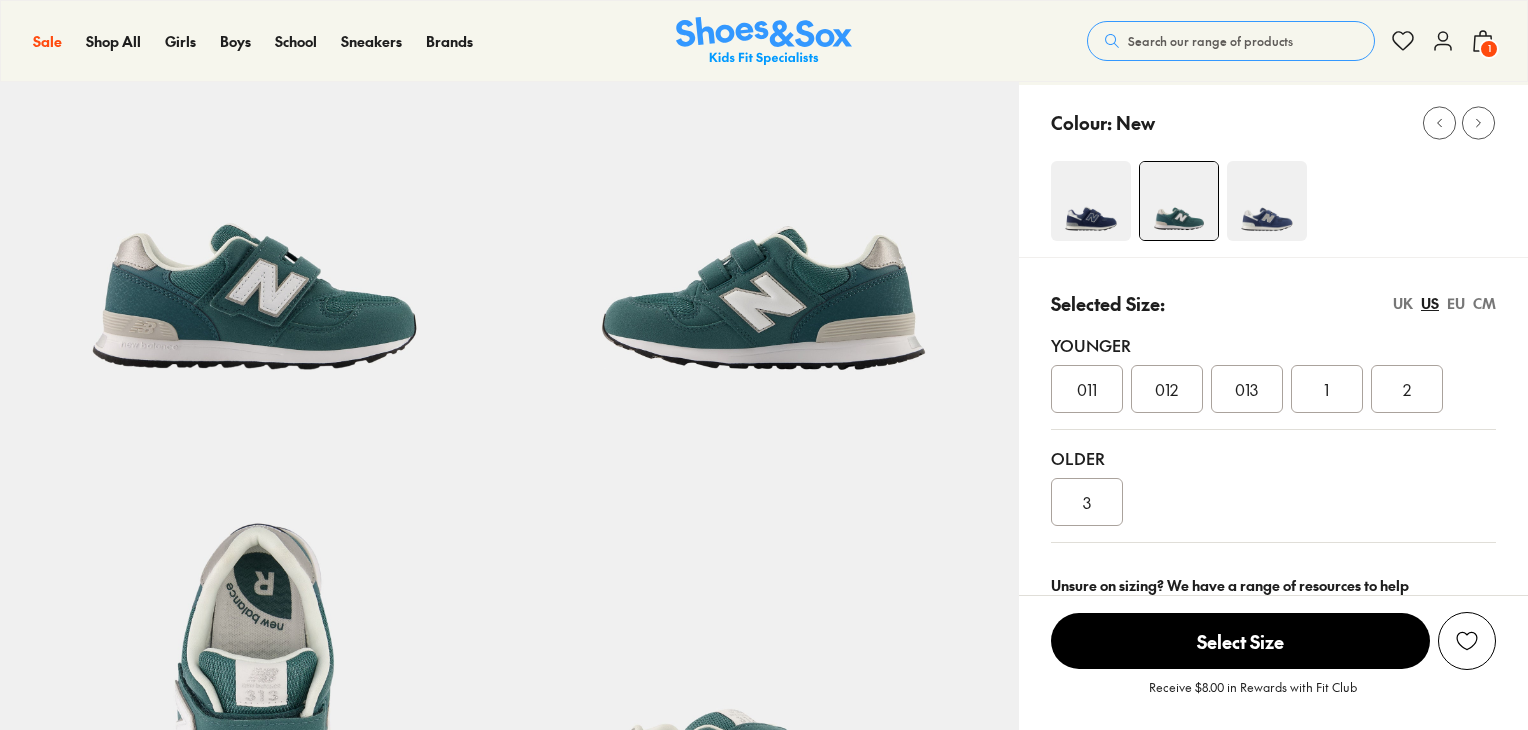 select on "*" 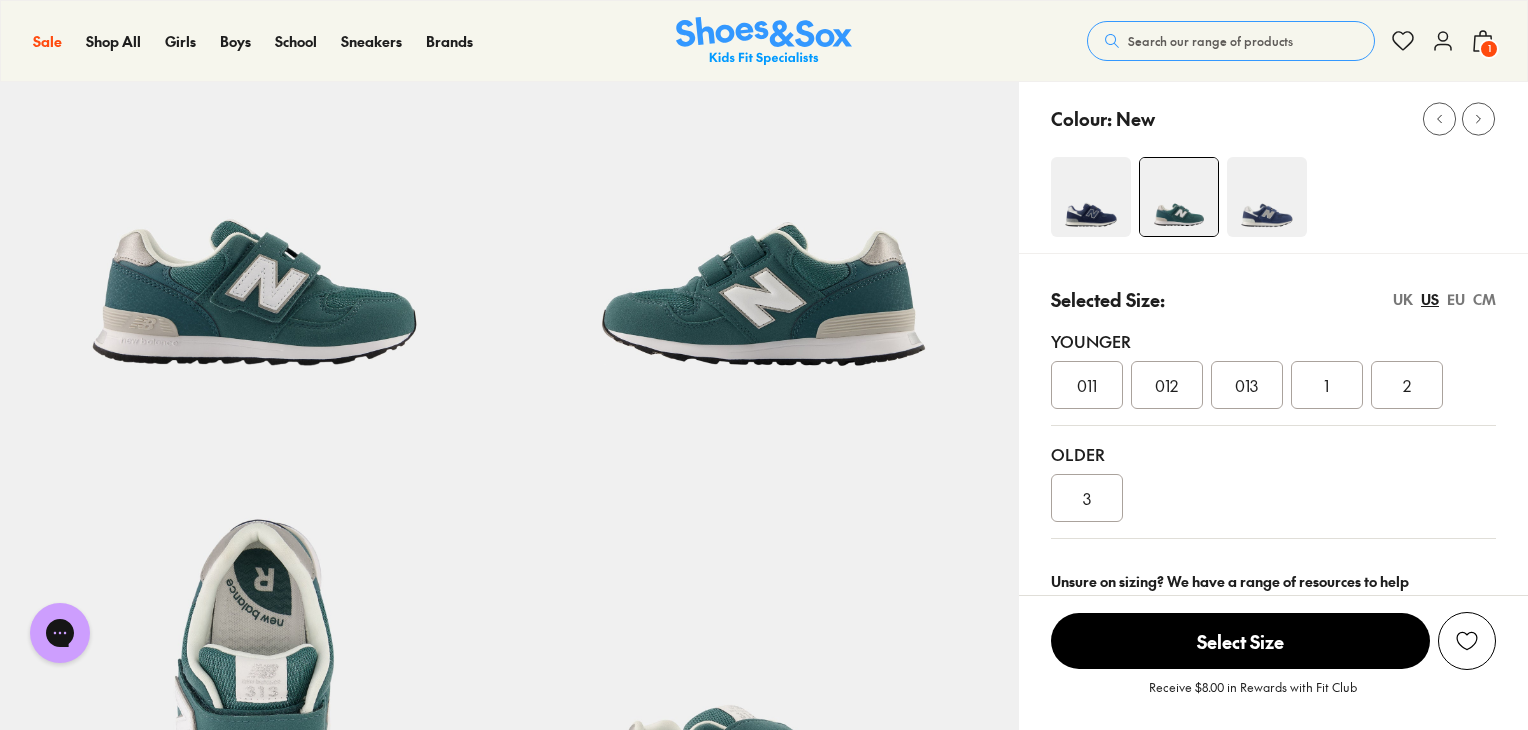 scroll, scrollTop: 0, scrollLeft: 0, axis: both 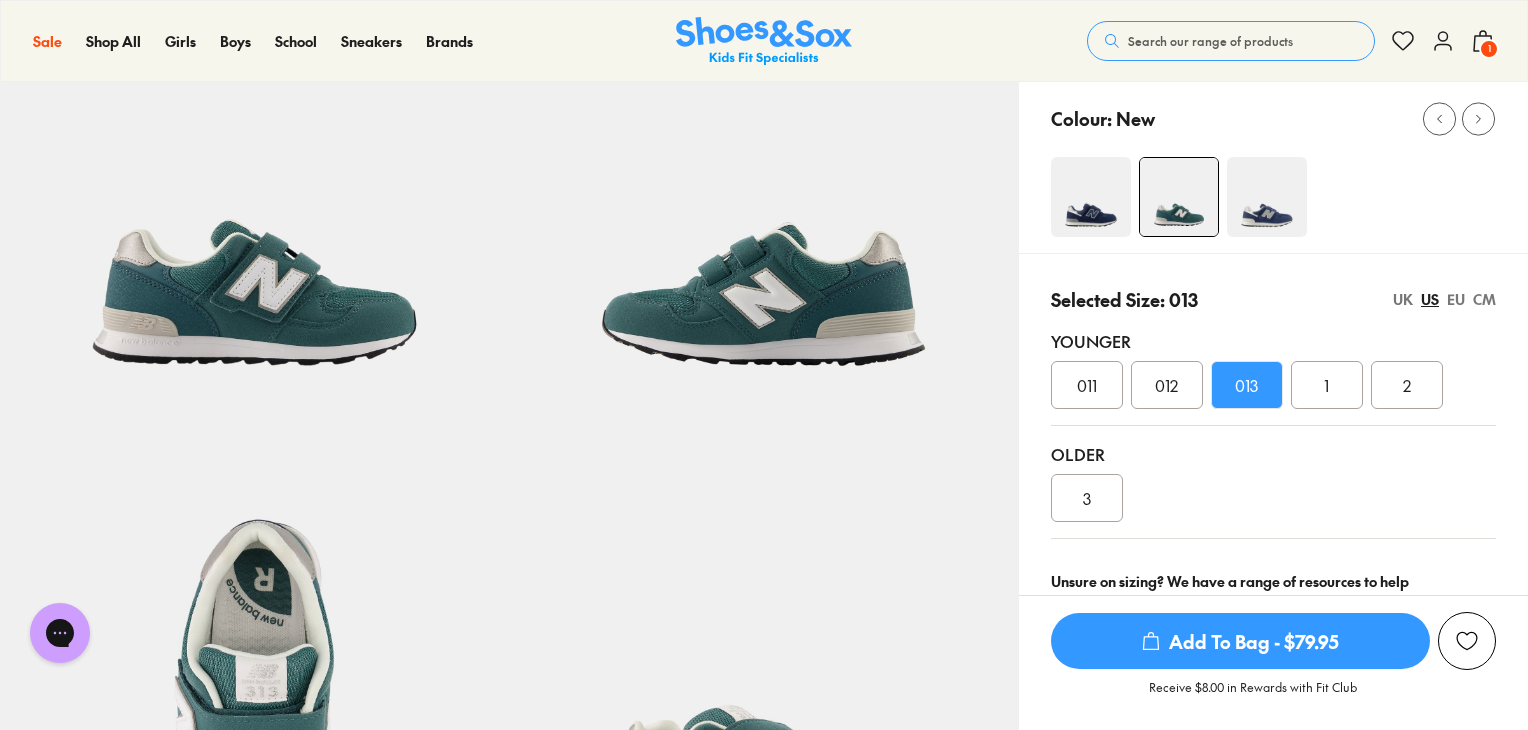 click at bounding box center (1267, 197) 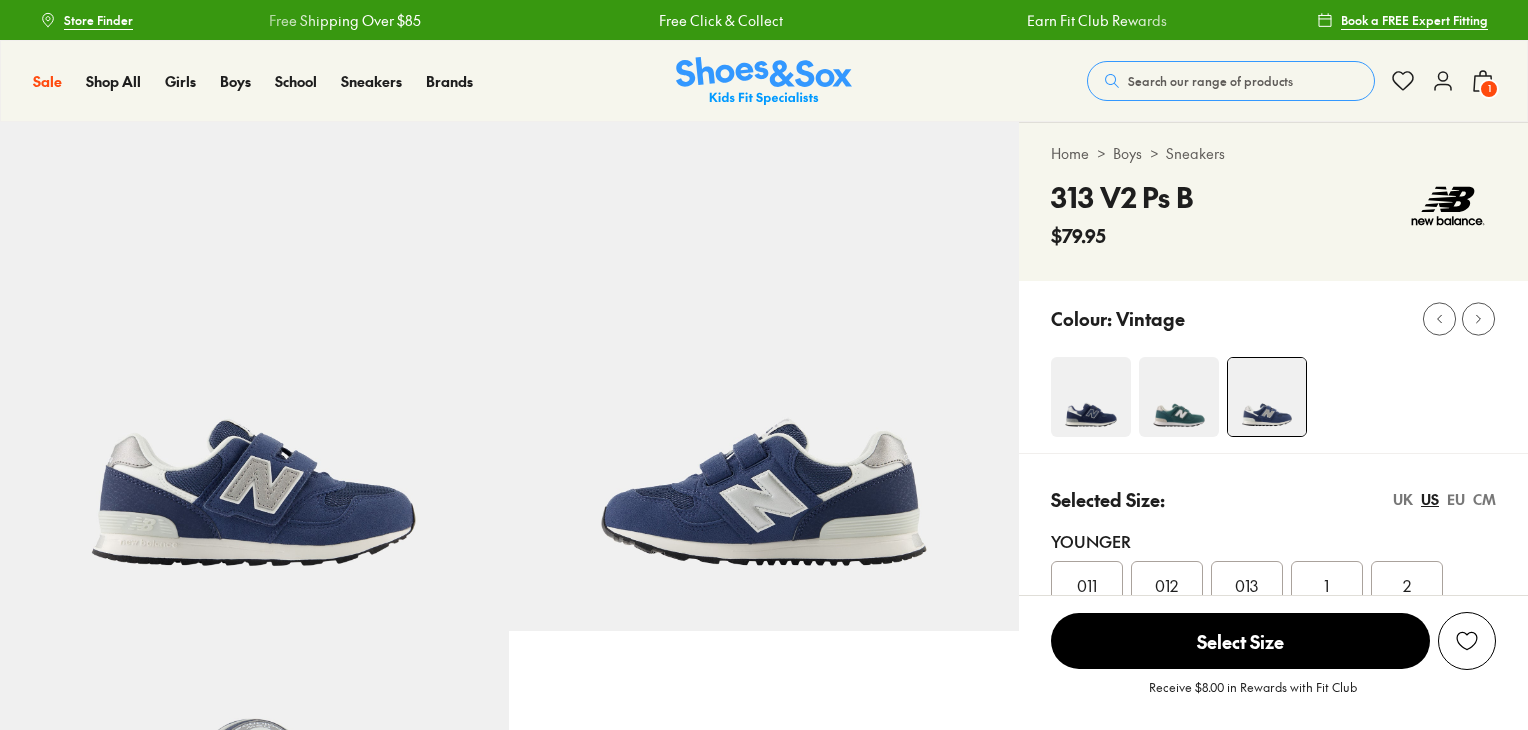 scroll, scrollTop: 0, scrollLeft: 0, axis: both 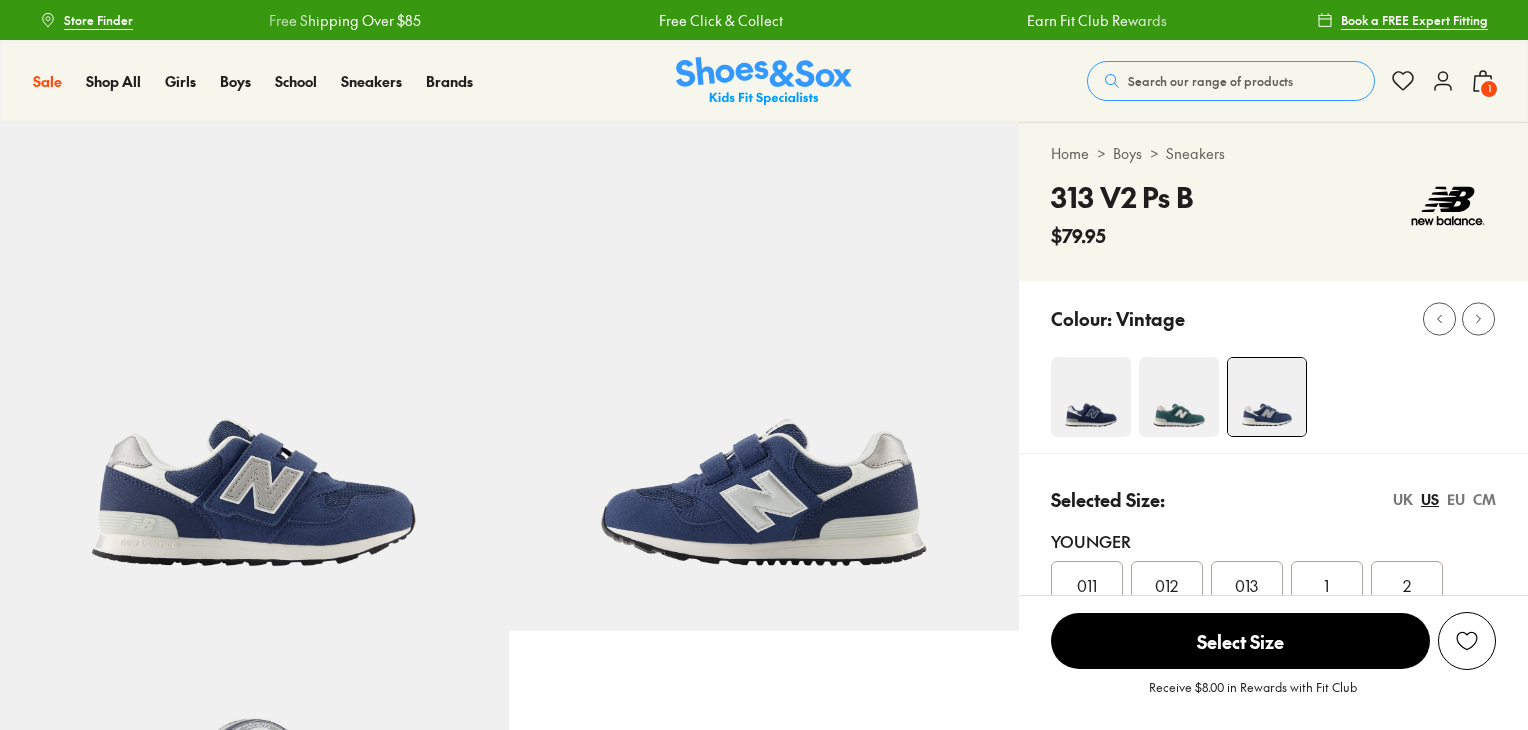select on "*" 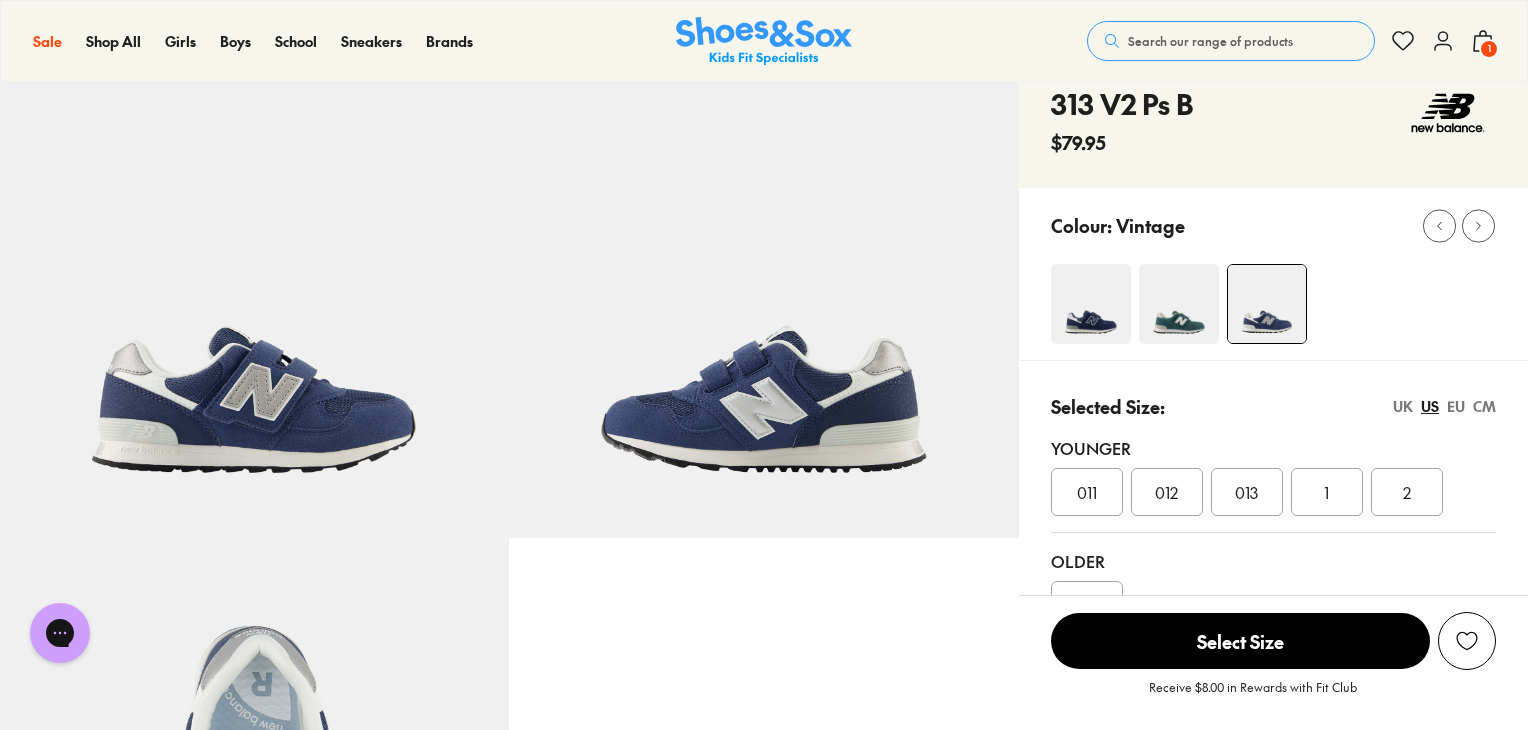 scroll, scrollTop: 0, scrollLeft: 0, axis: both 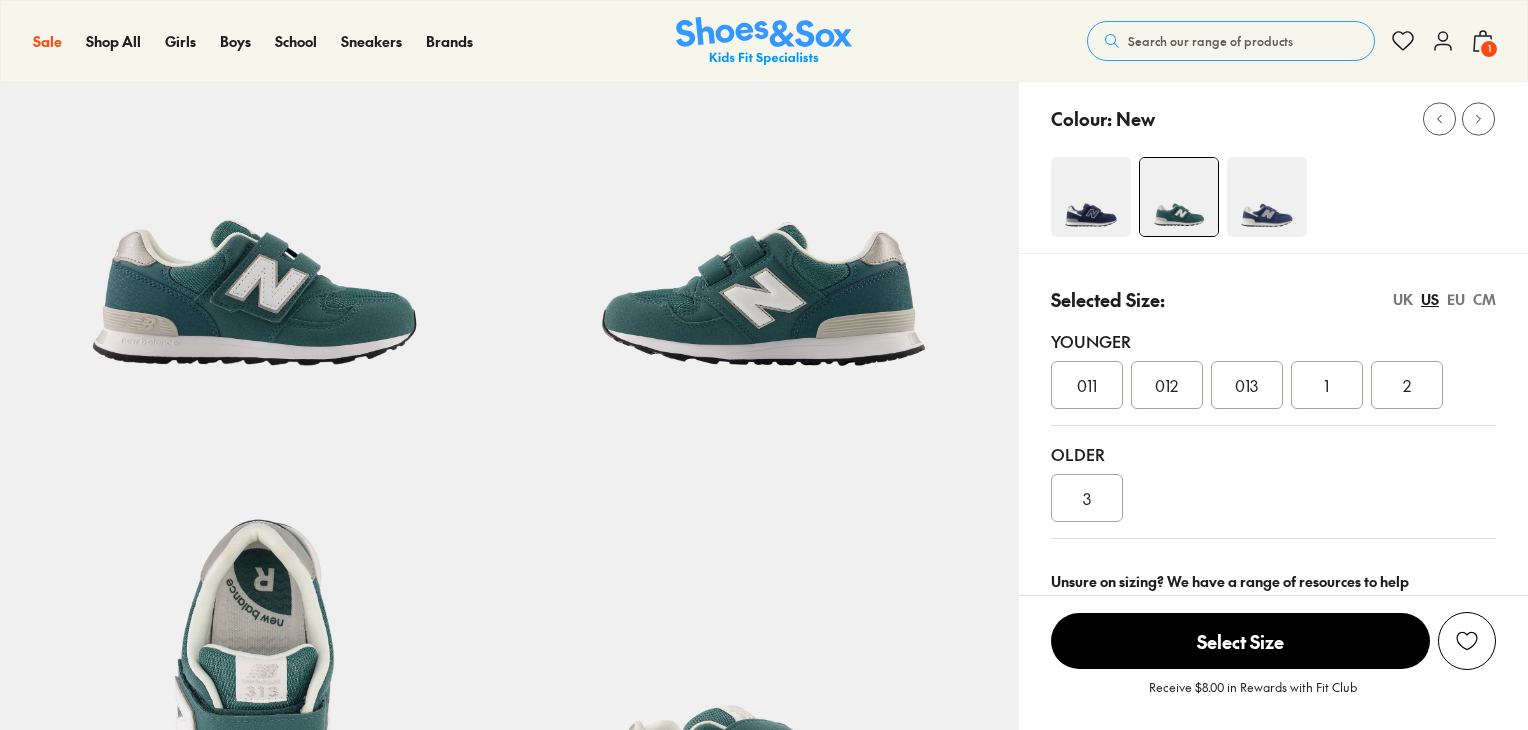 select on "*" 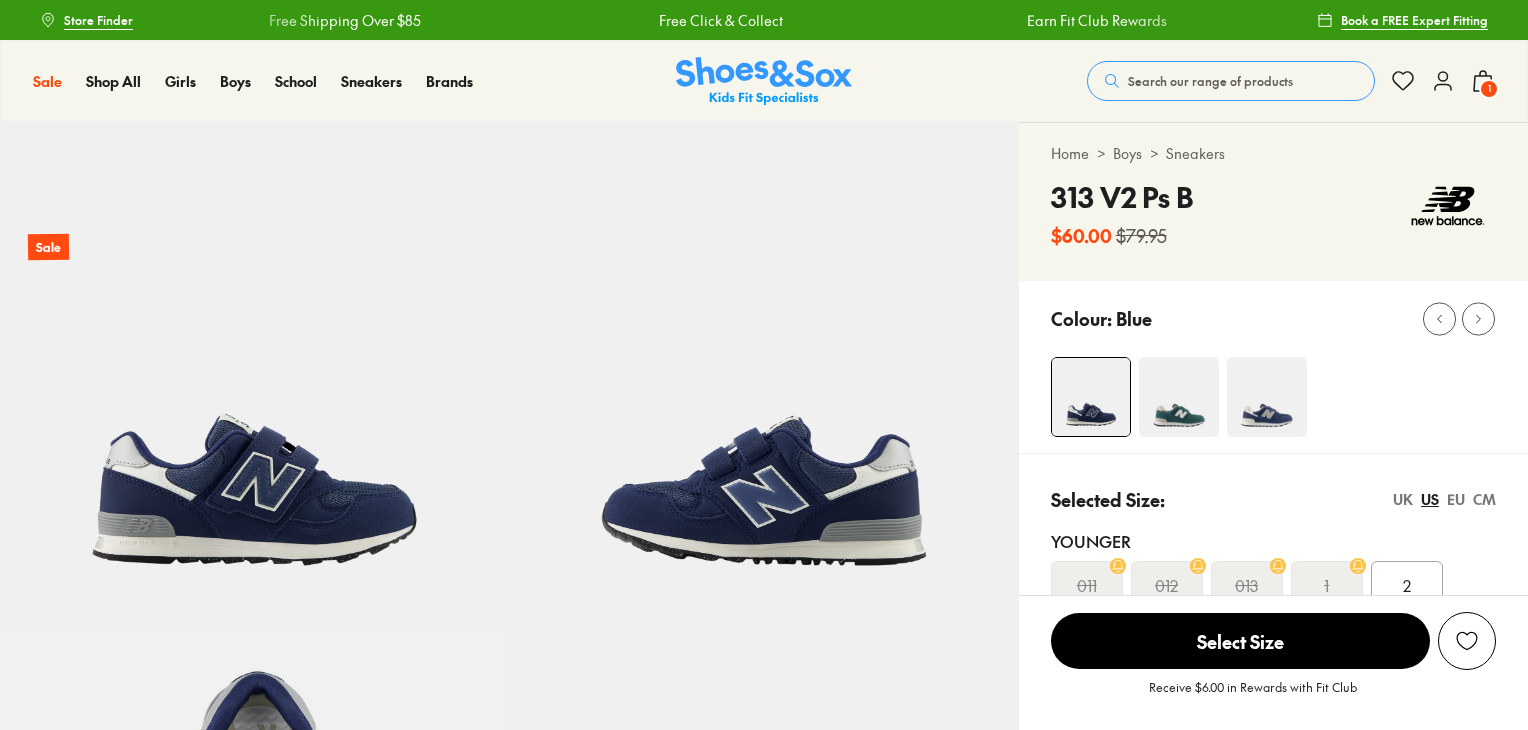 scroll, scrollTop: 0, scrollLeft: 0, axis: both 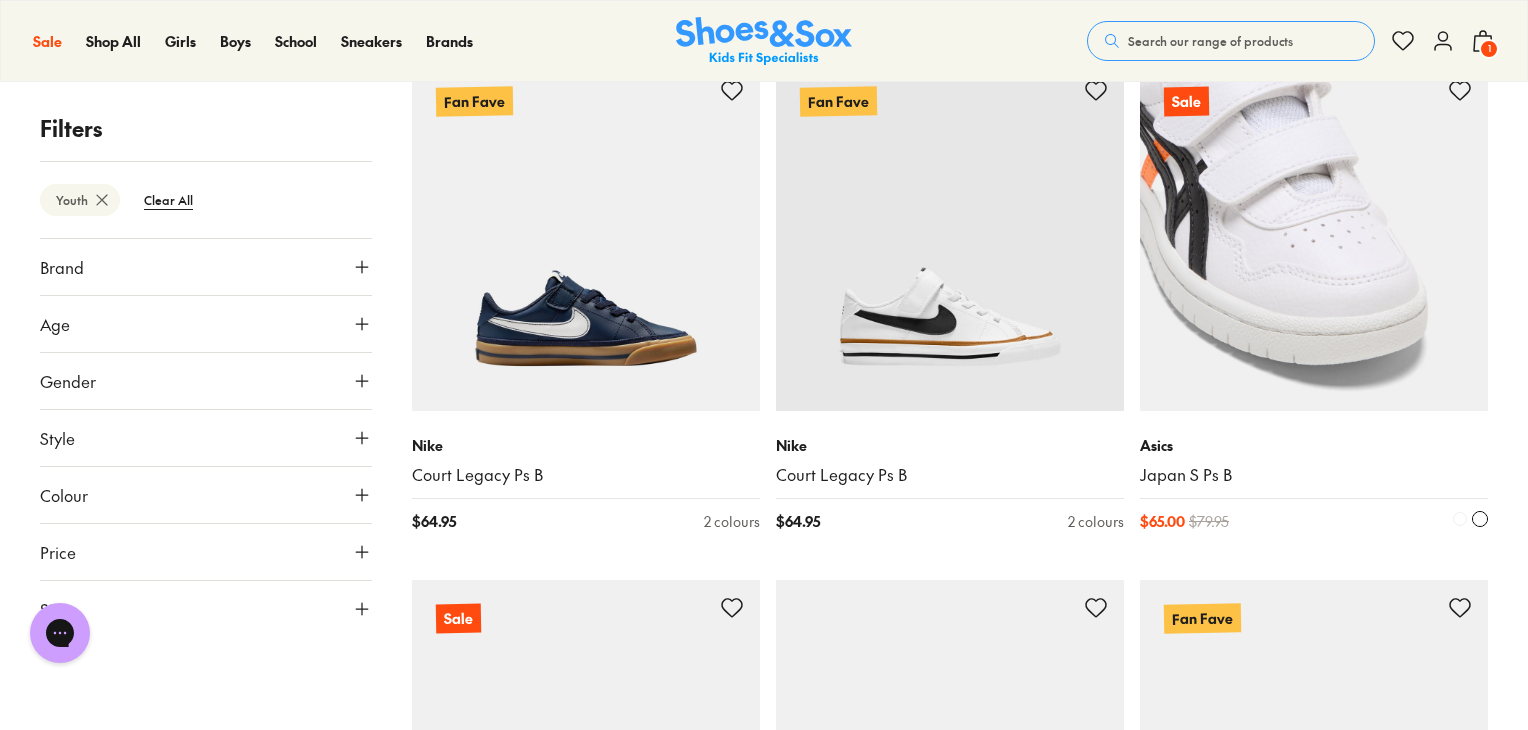 click at bounding box center [1314, 237] 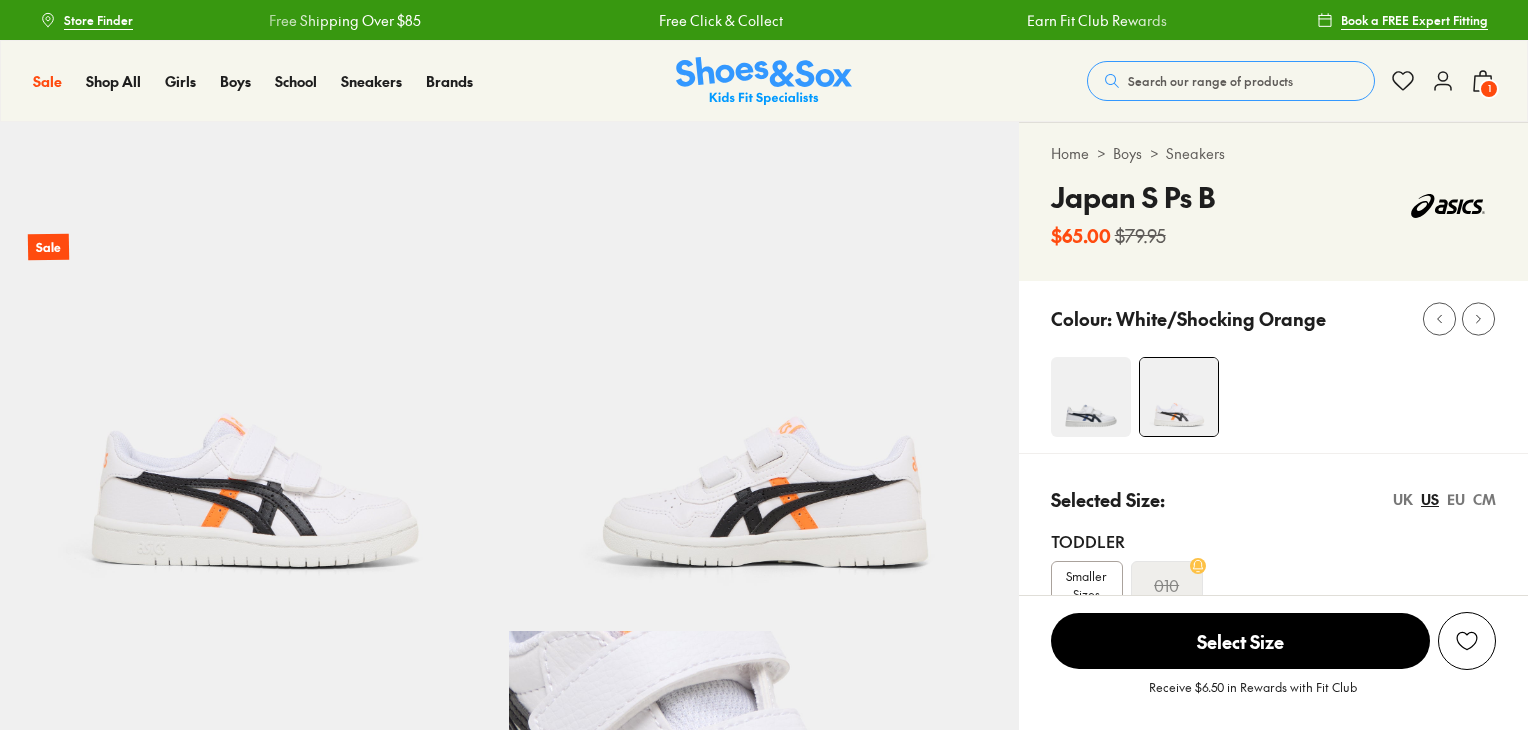 scroll, scrollTop: 0, scrollLeft: 0, axis: both 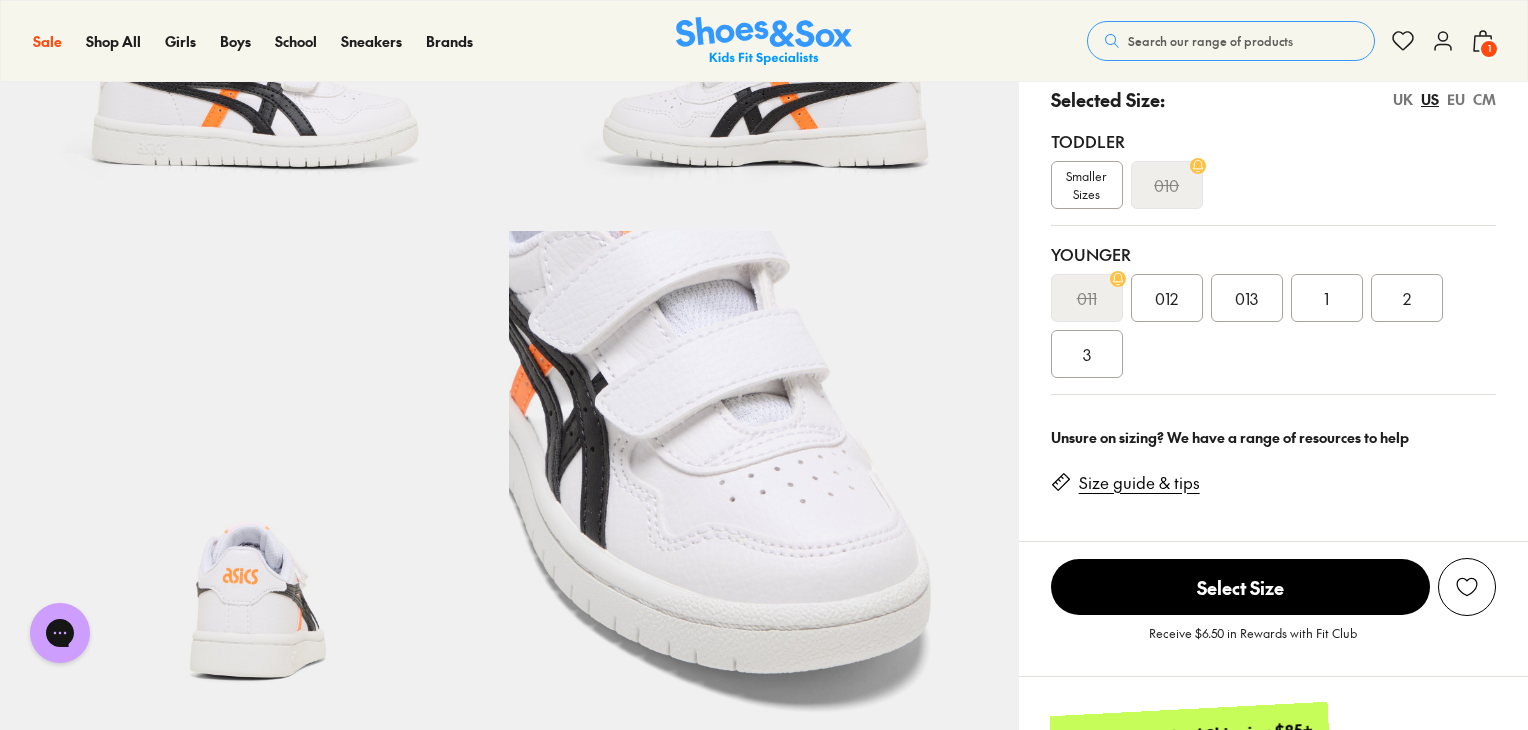 click on "UK" at bounding box center (1403, 99) 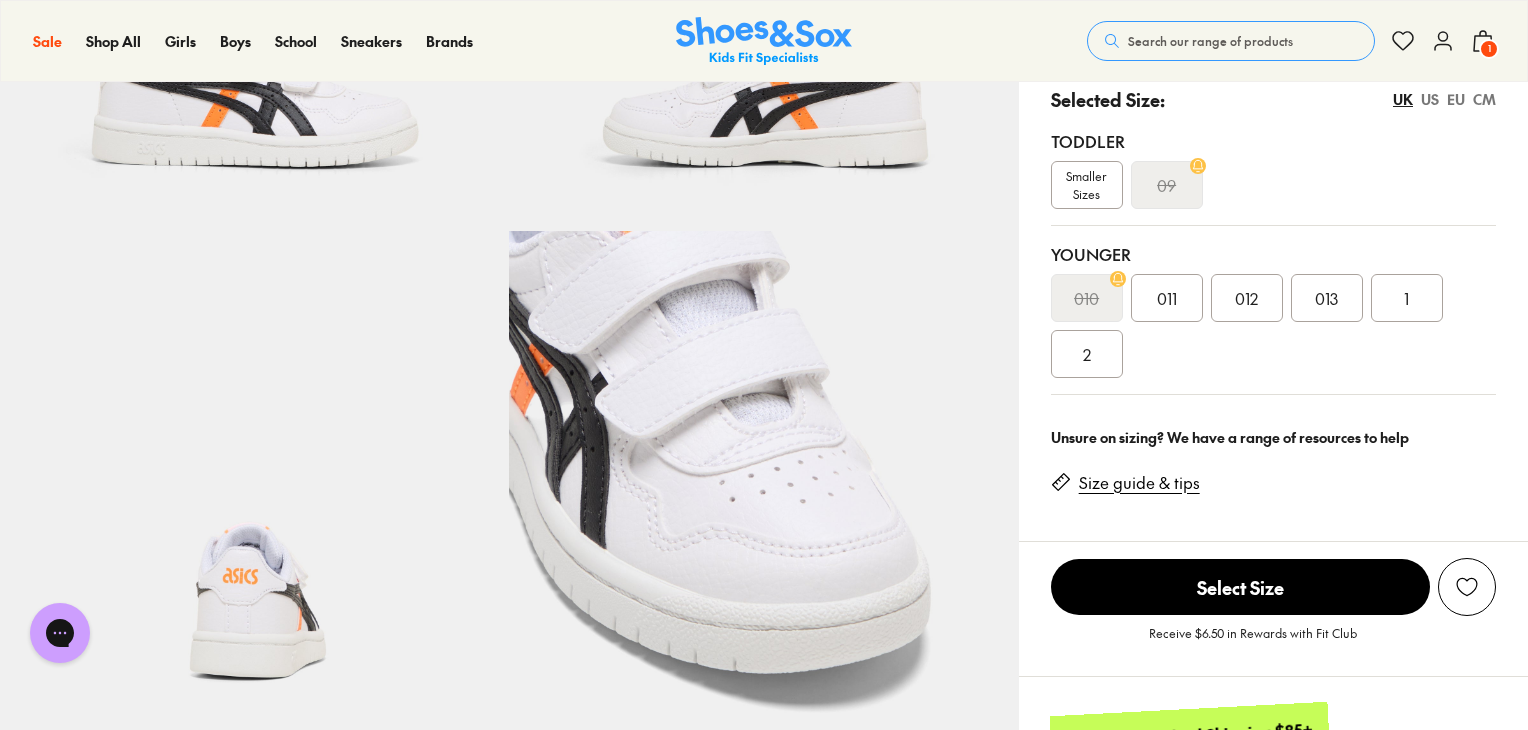click on "013" at bounding box center (1326, 298) 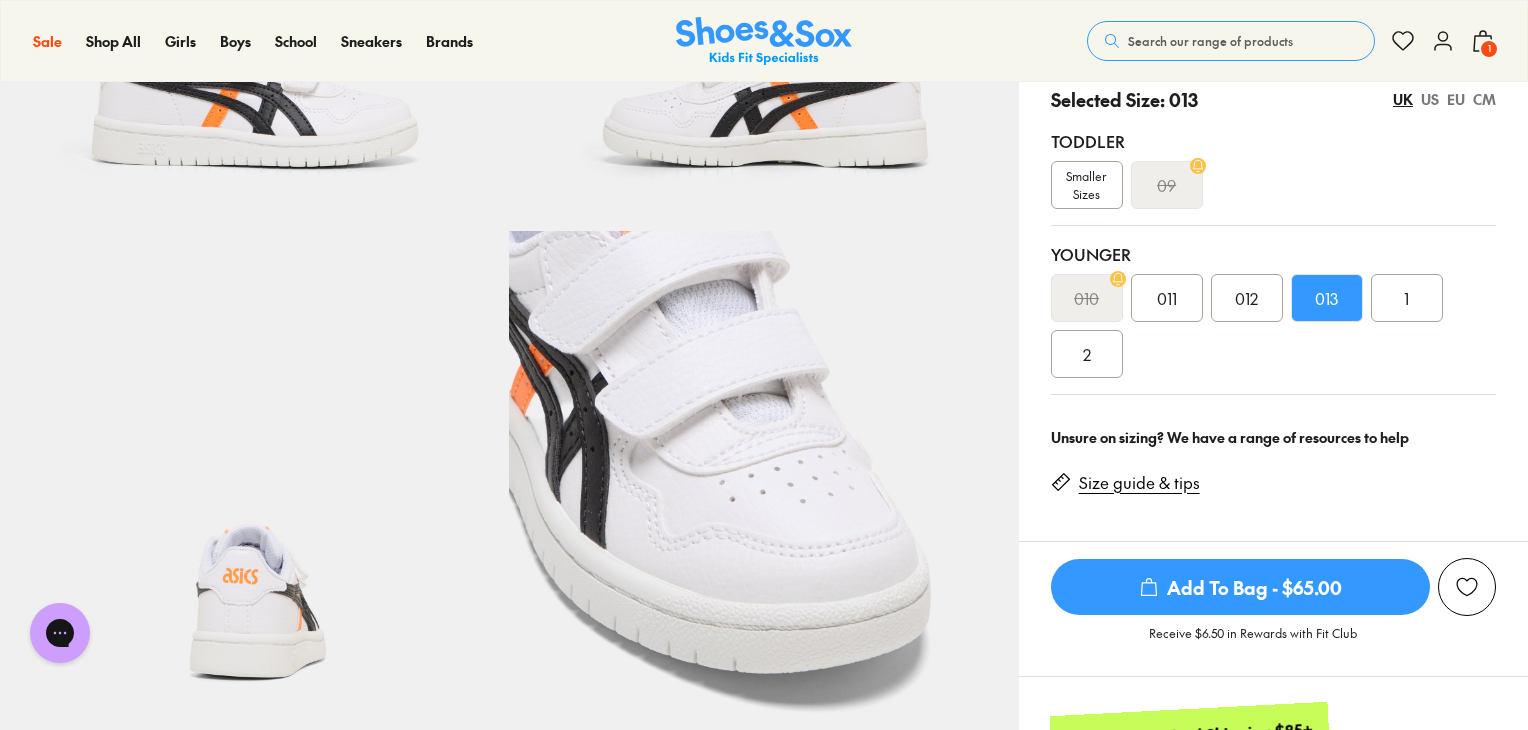 click on "EU" at bounding box center (1456, 99) 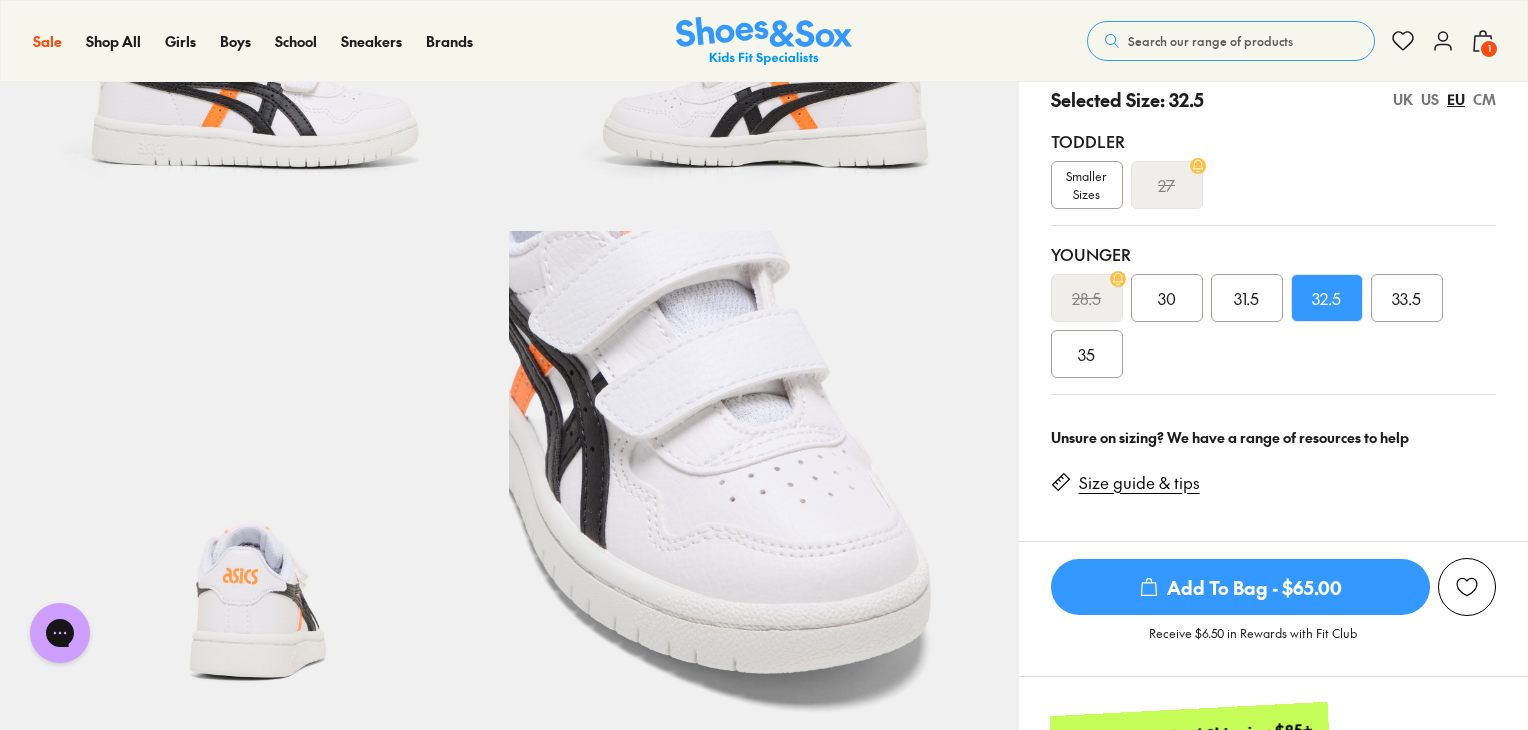 click on "31.5" at bounding box center (1247, 298) 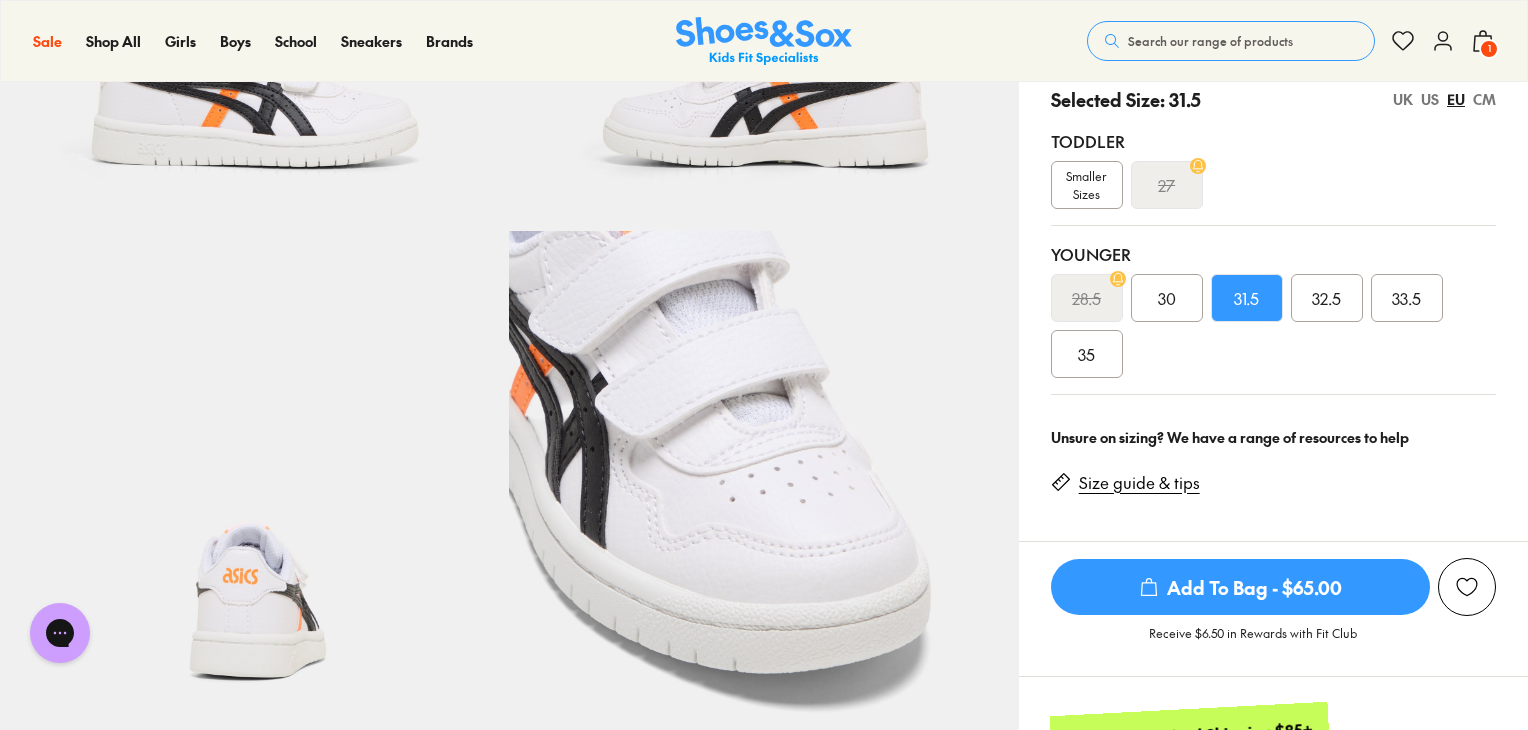 click on "US" at bounding box center [1430, 99] 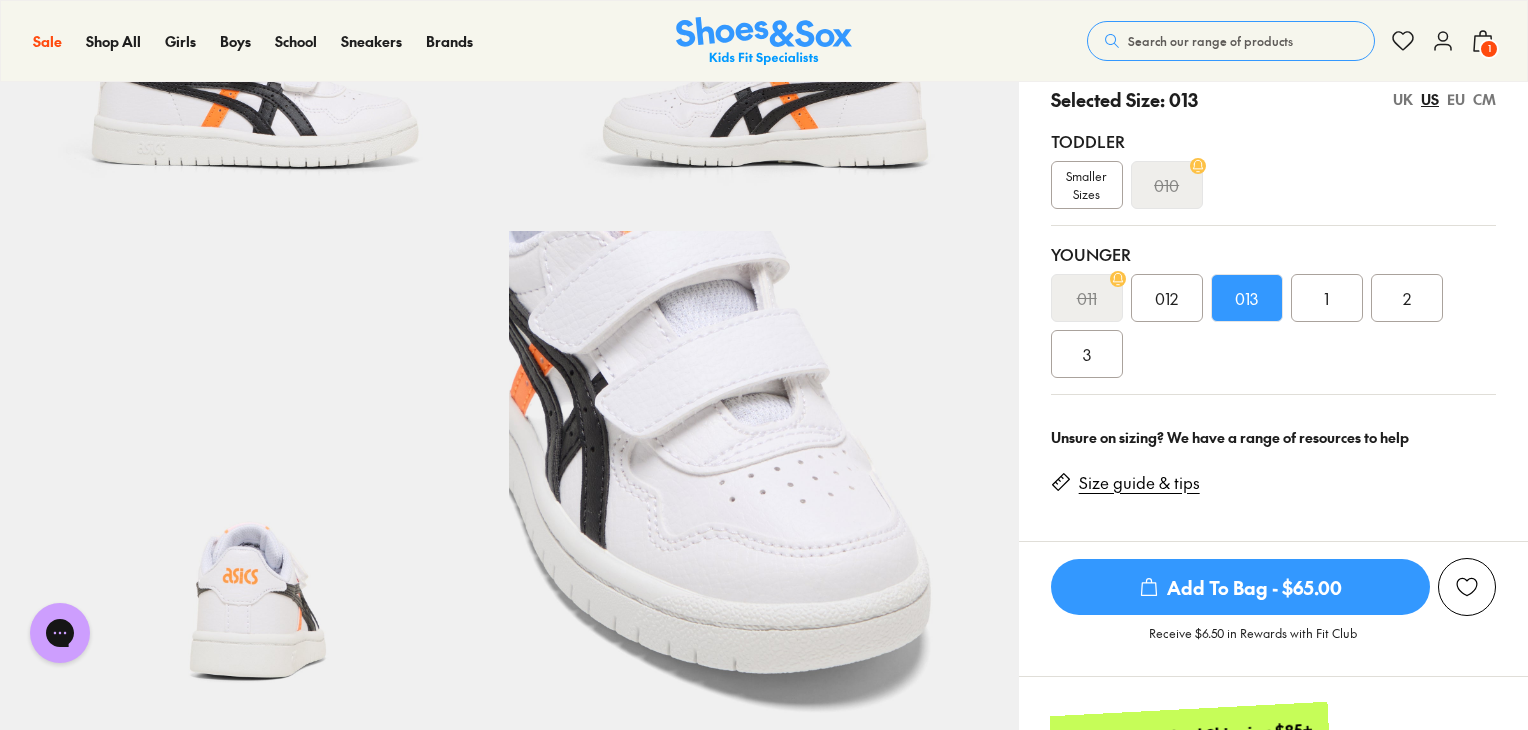 click on "Add To Bag - $65.00" at bounding box center (1240, 587) 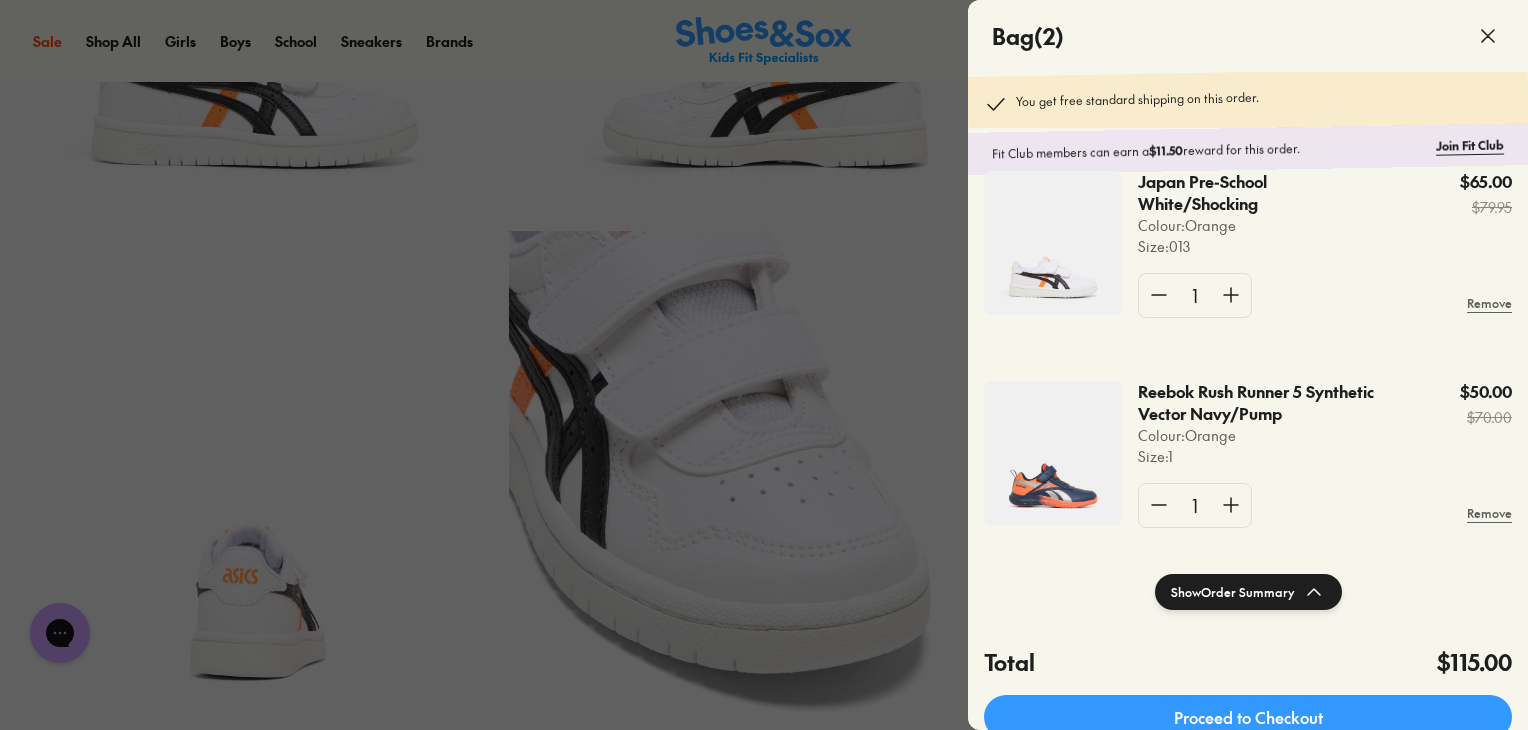 scroll, scrollTop: 59, scrollLeft: 0, axis: vertical 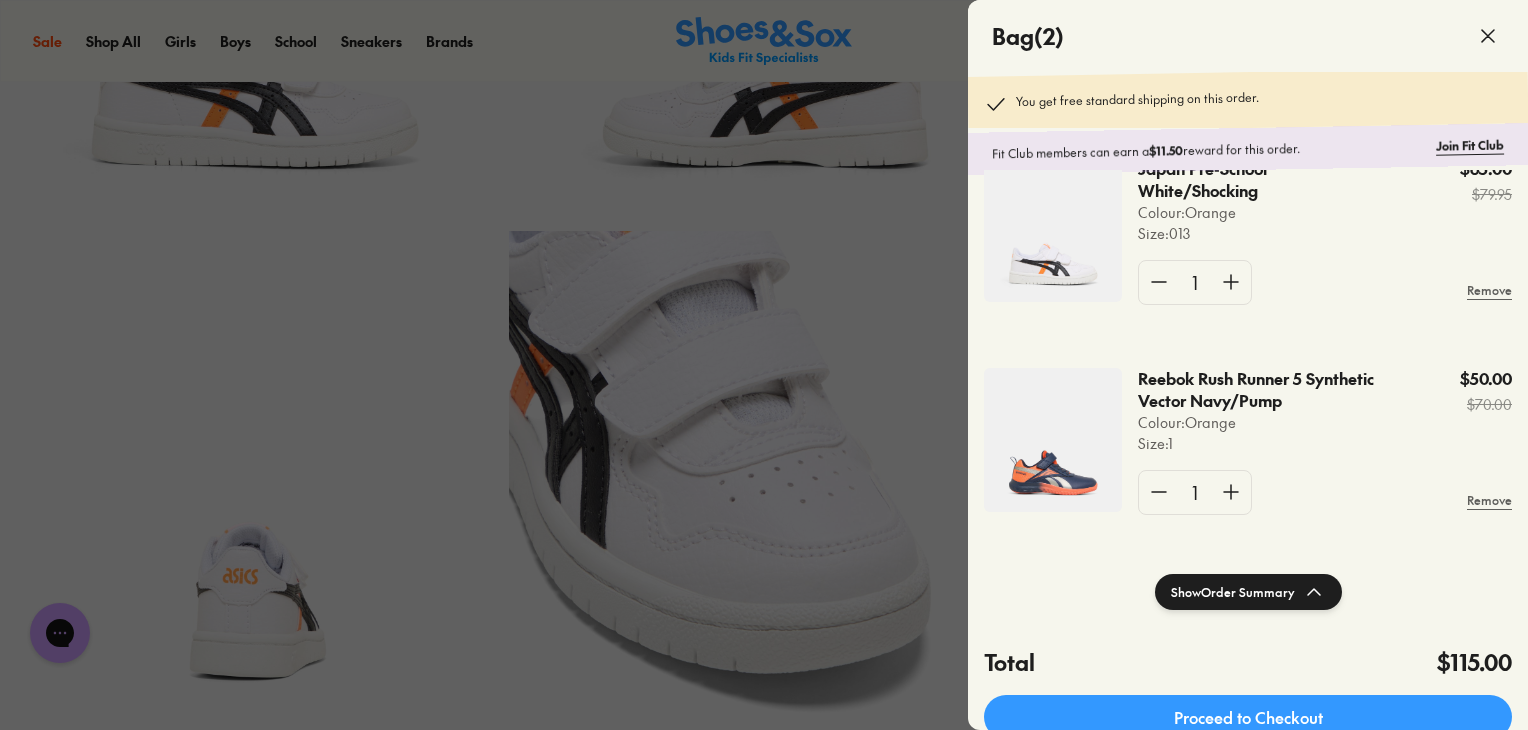 click 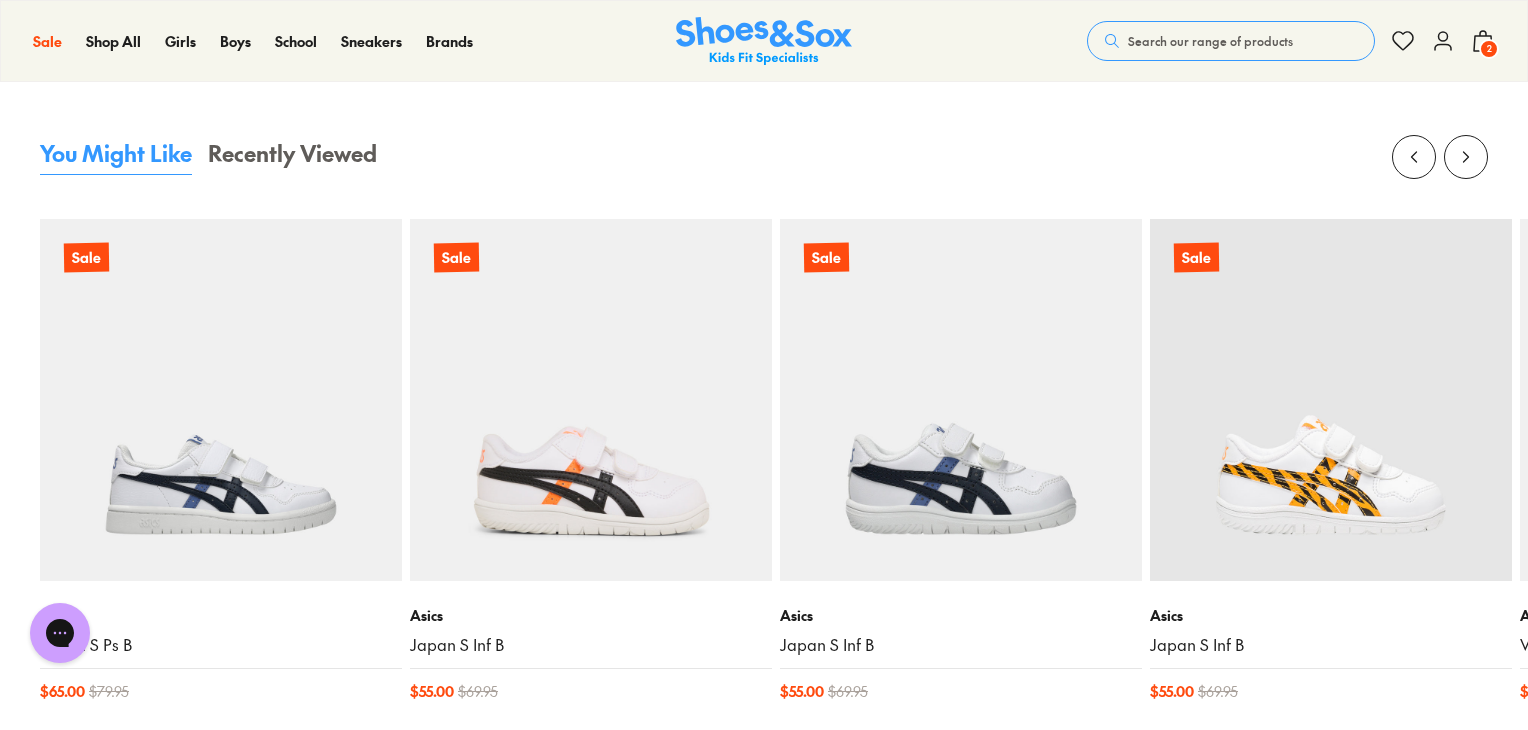 scroll, scrollTop: 2000, scrollLeft: 0, axis: vertical 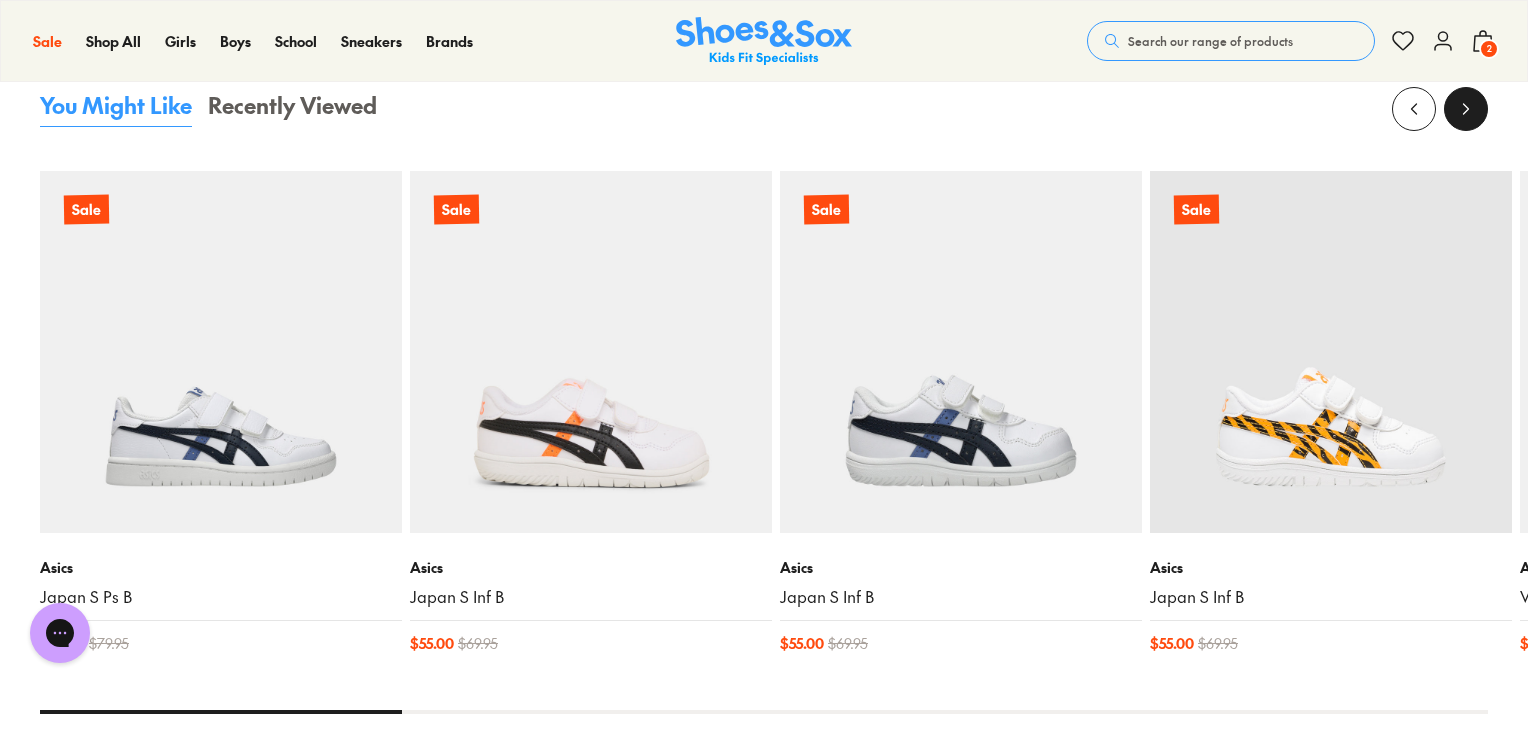 click 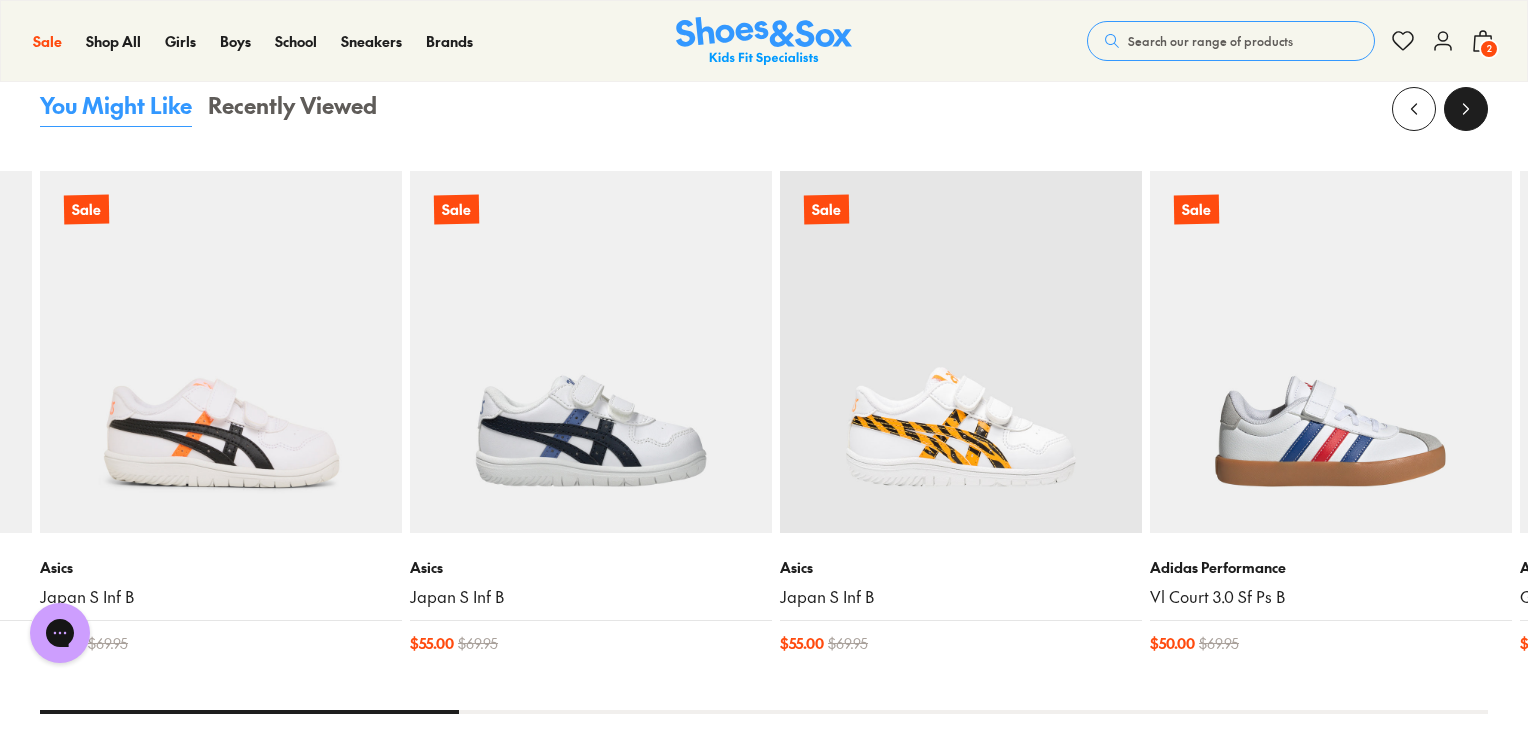 click 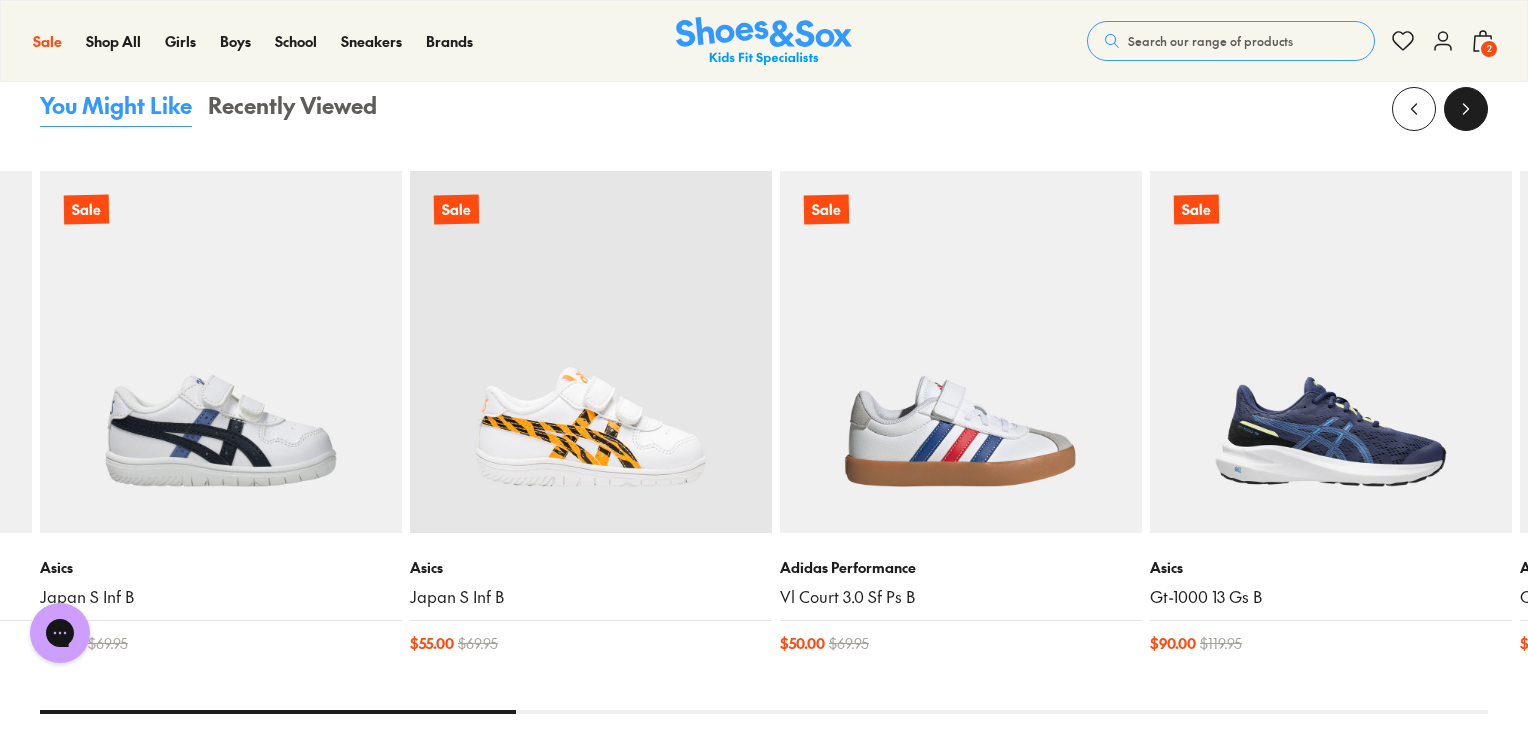 click 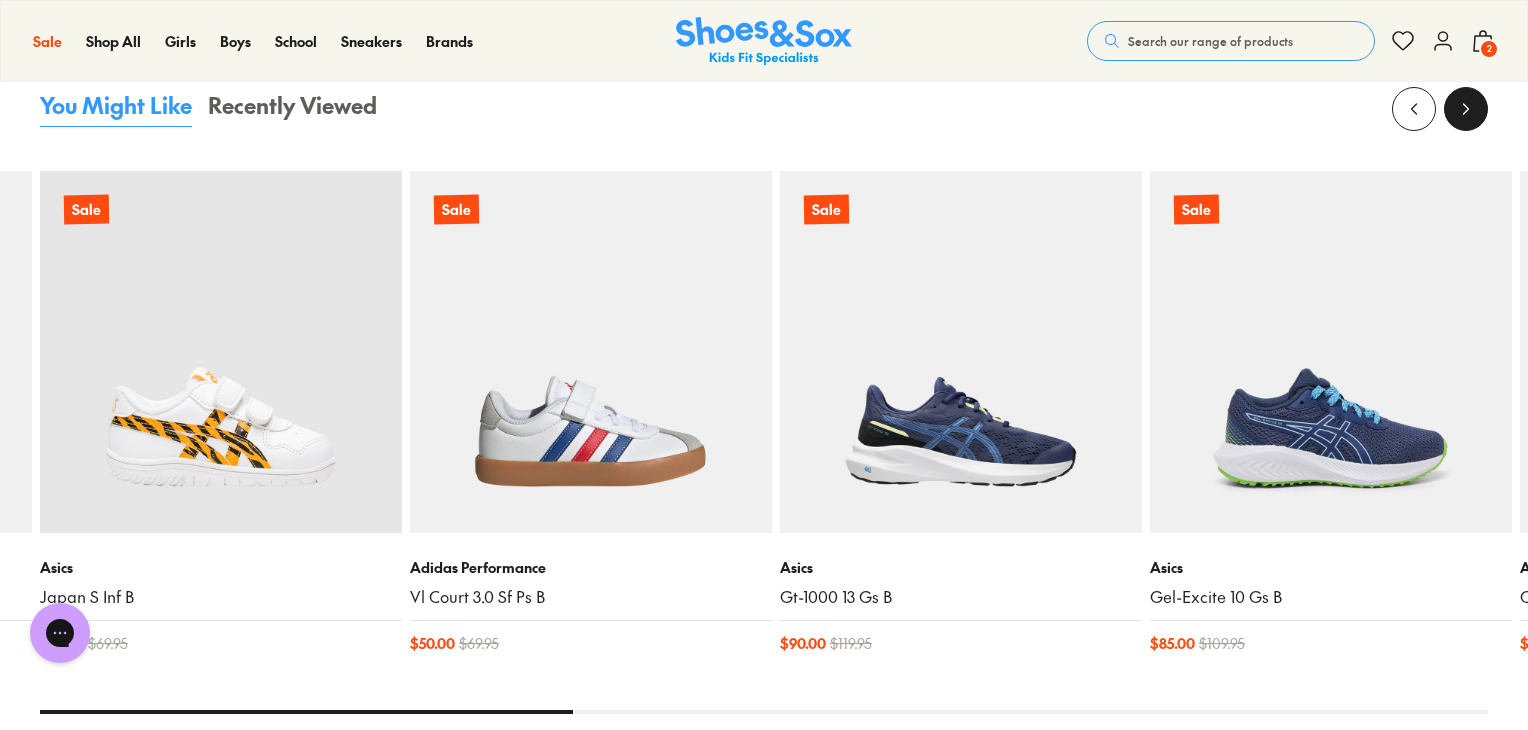 click 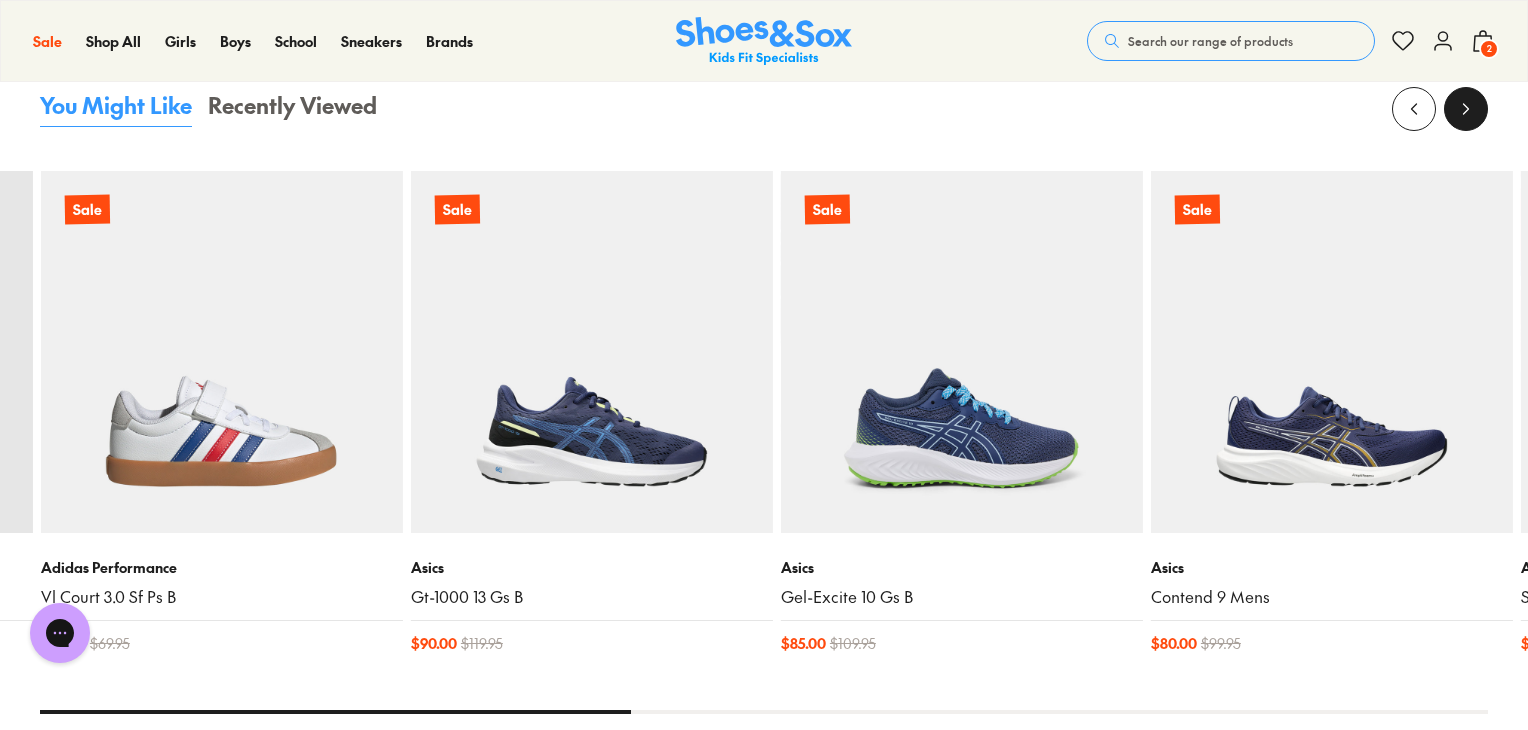 click 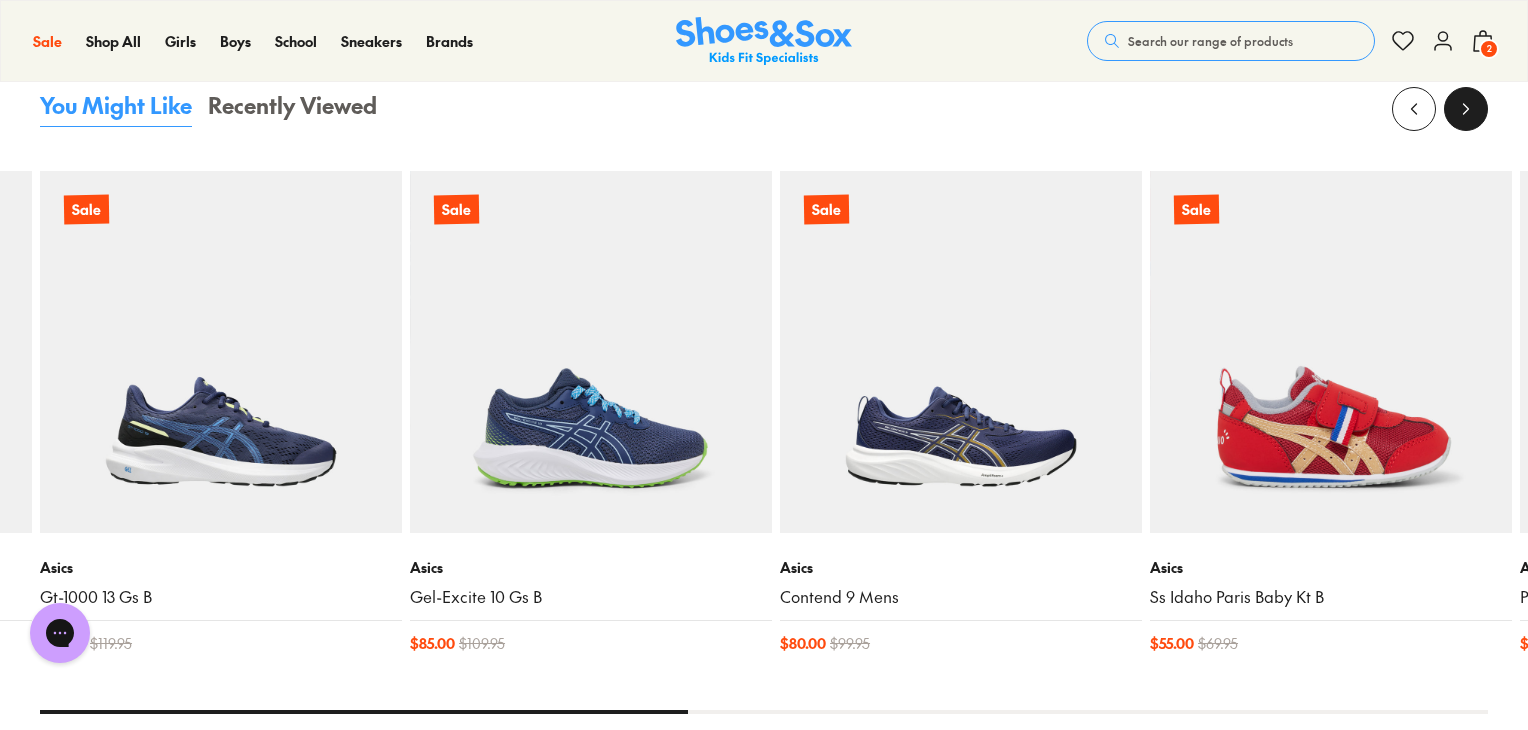 click 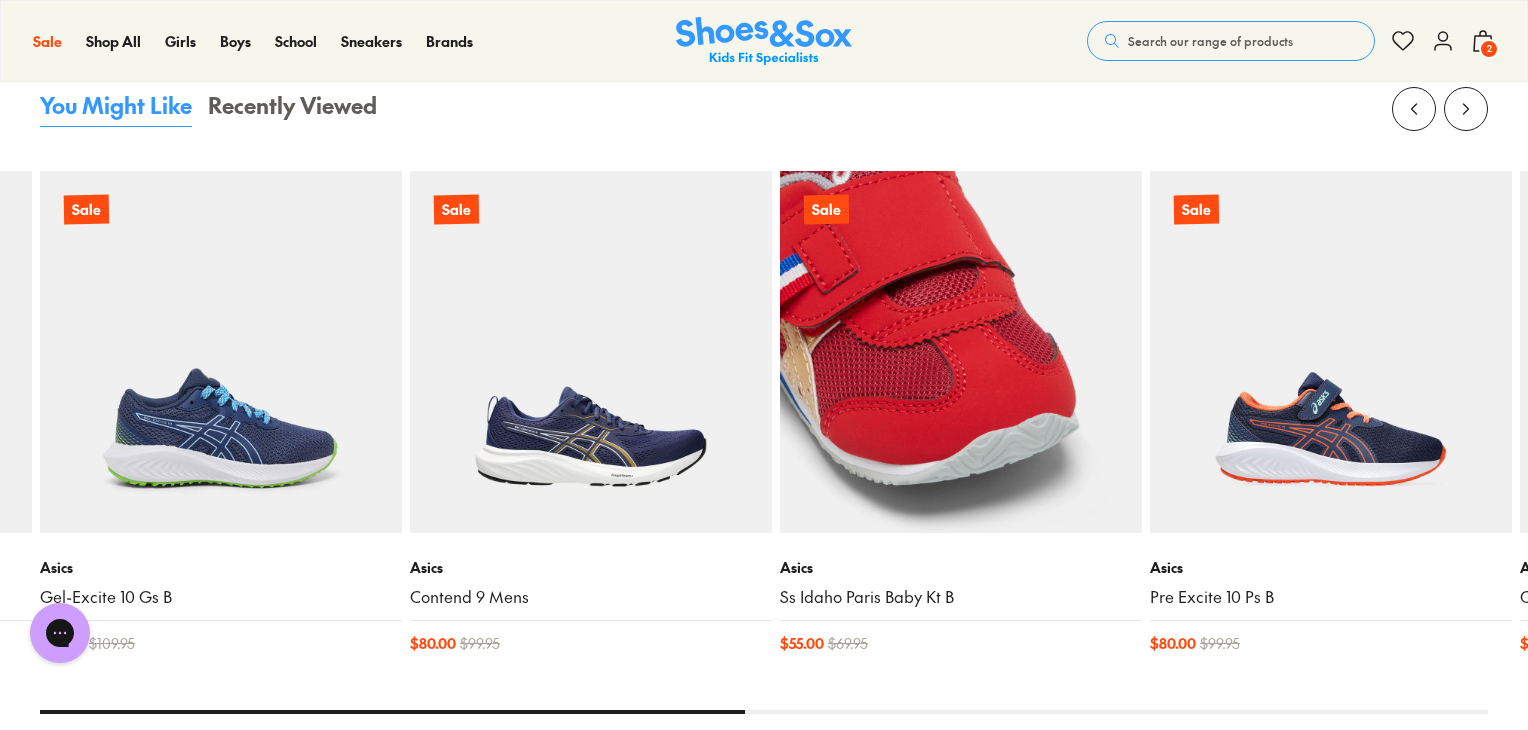 click at bounding box center [961, 352] 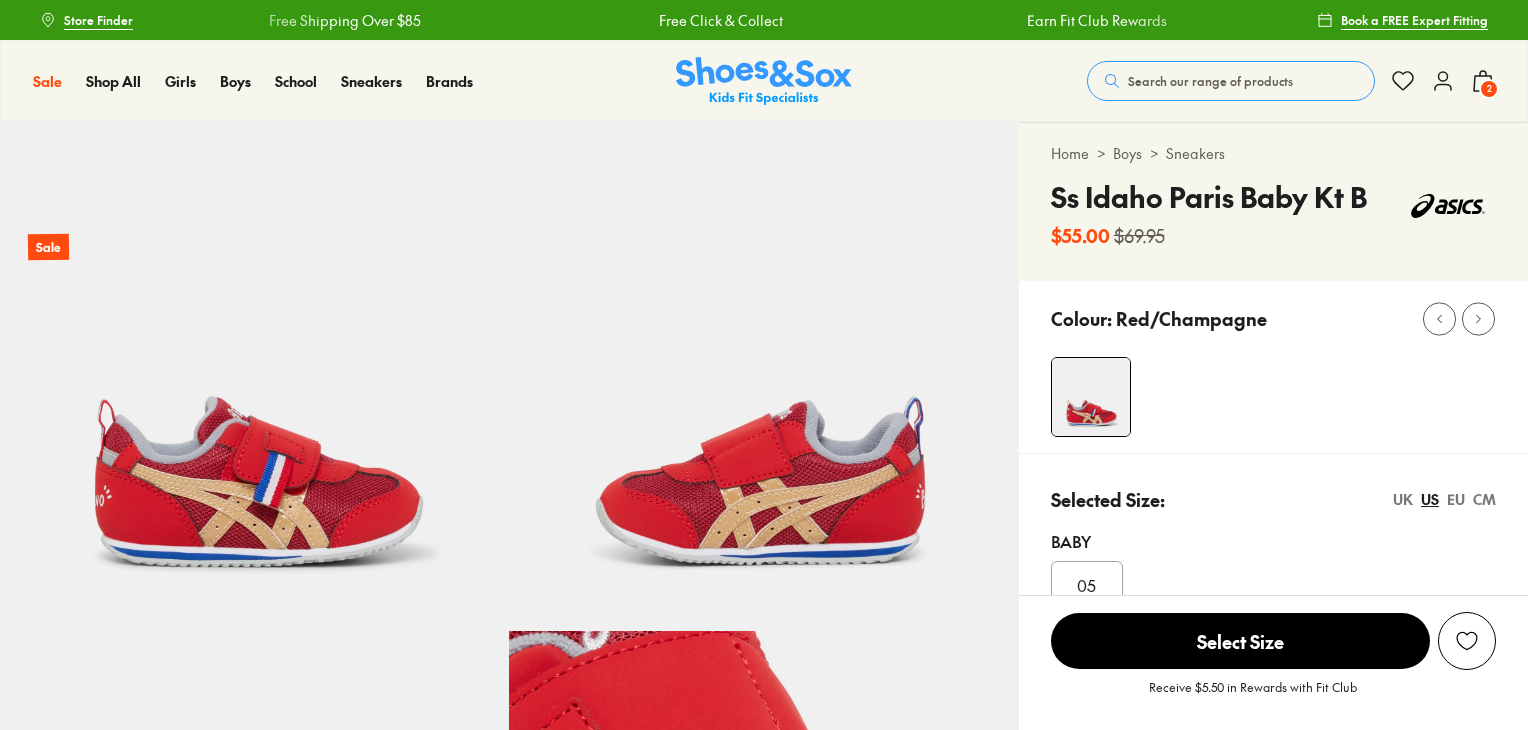 scroll, scrollTop: 0, scrollLeft: 0, axis: both 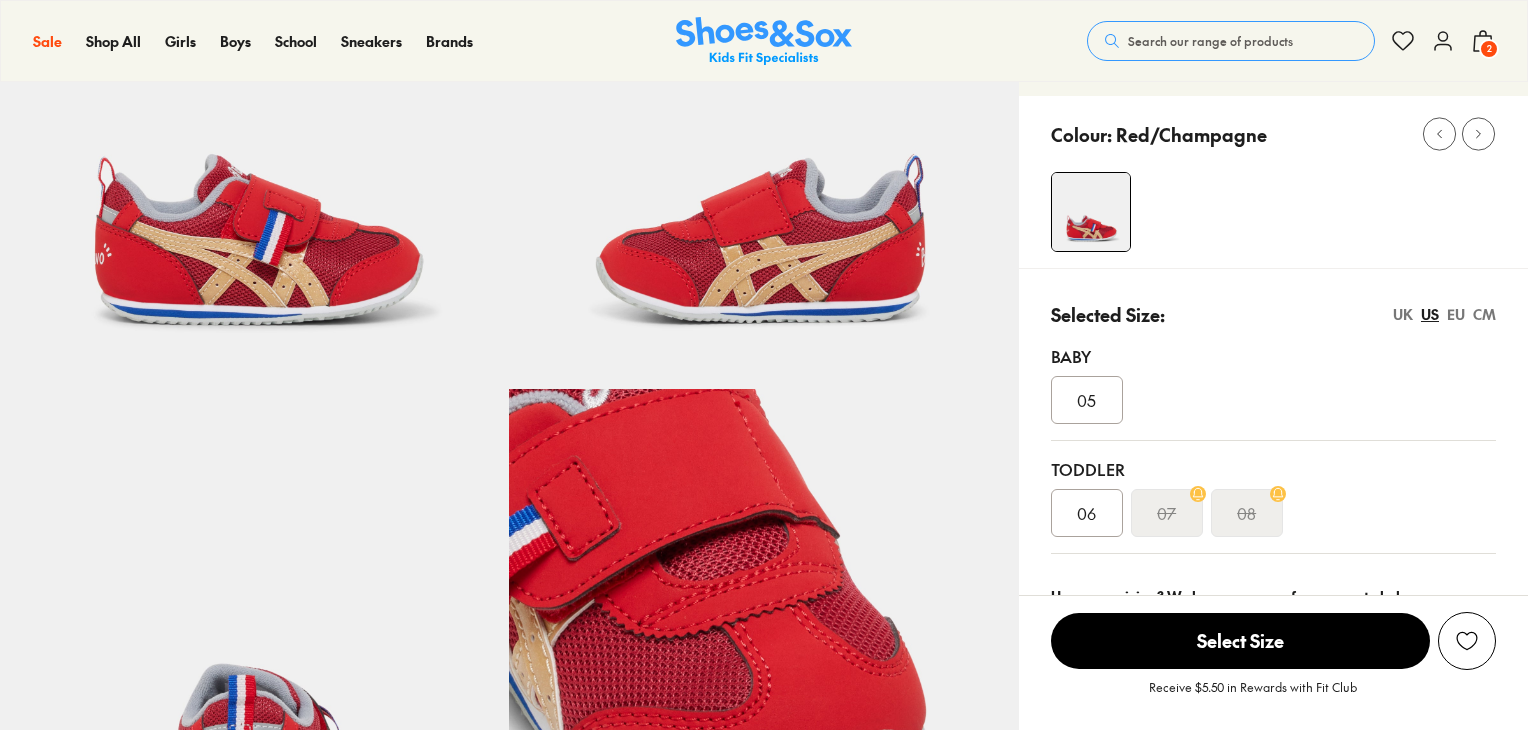 select on "*" 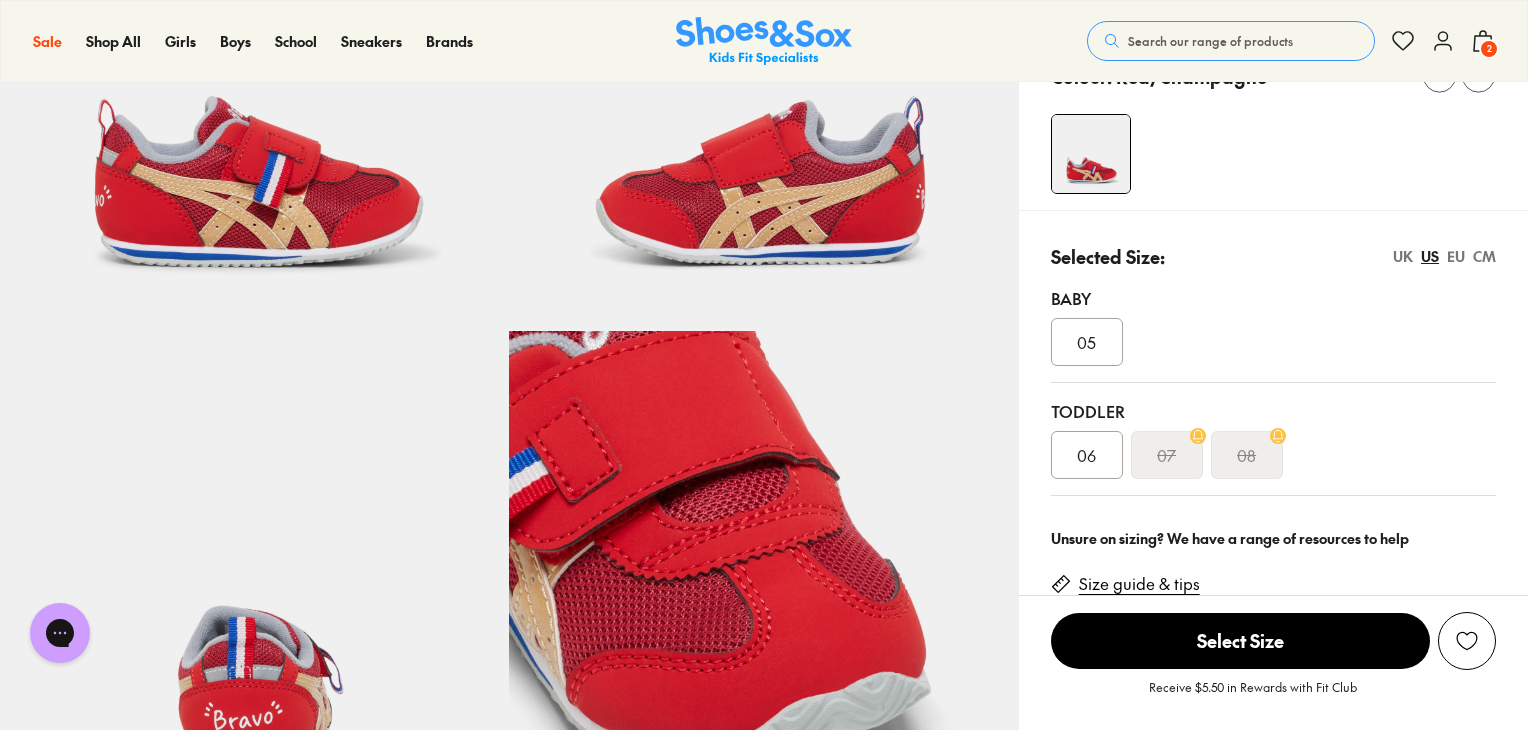 scroll, scrollTop: 0, scrollLeft: 0, axis: both 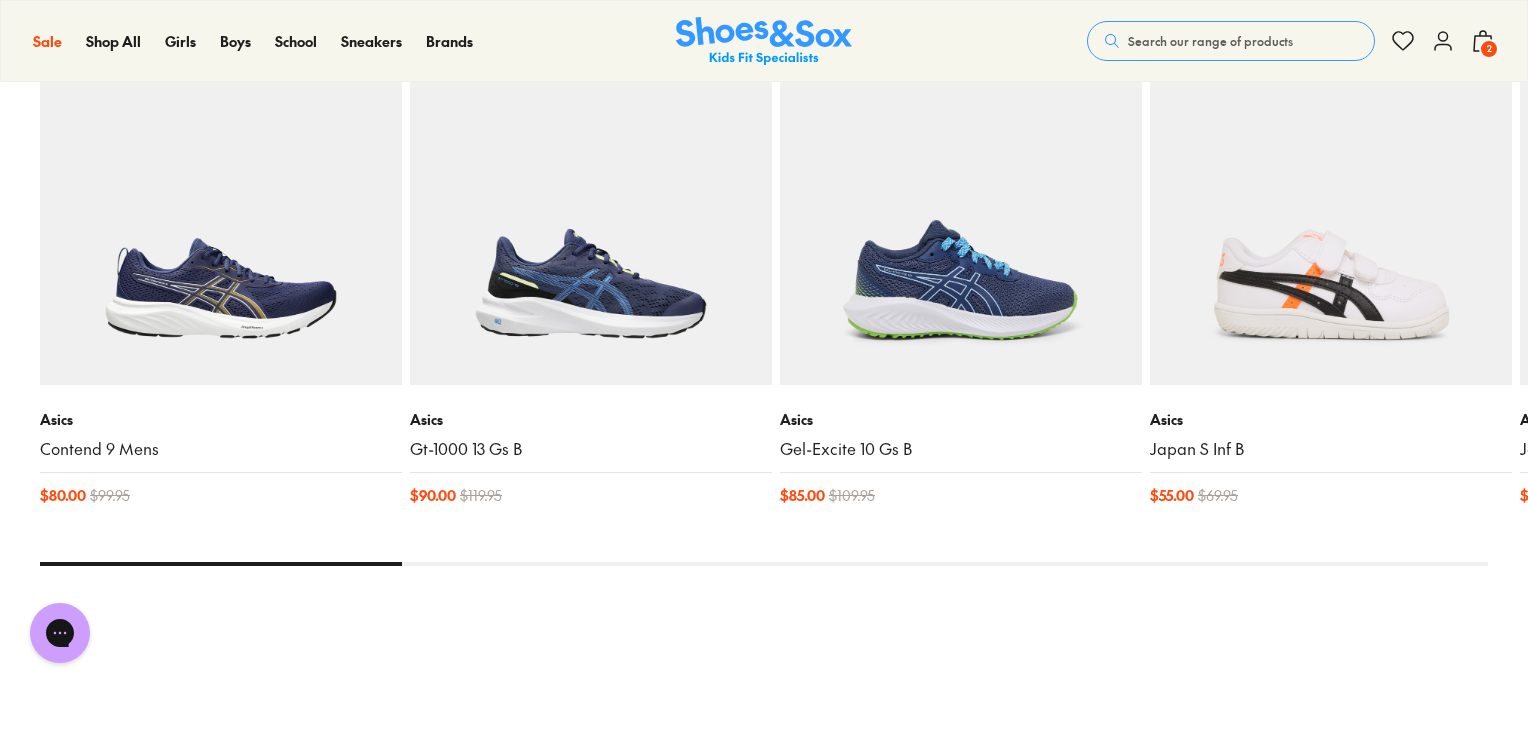 drag, startPoint x: 294, startPoint y: 560, endPoint x: 522, endPoint y: 565, distance: 228.05482 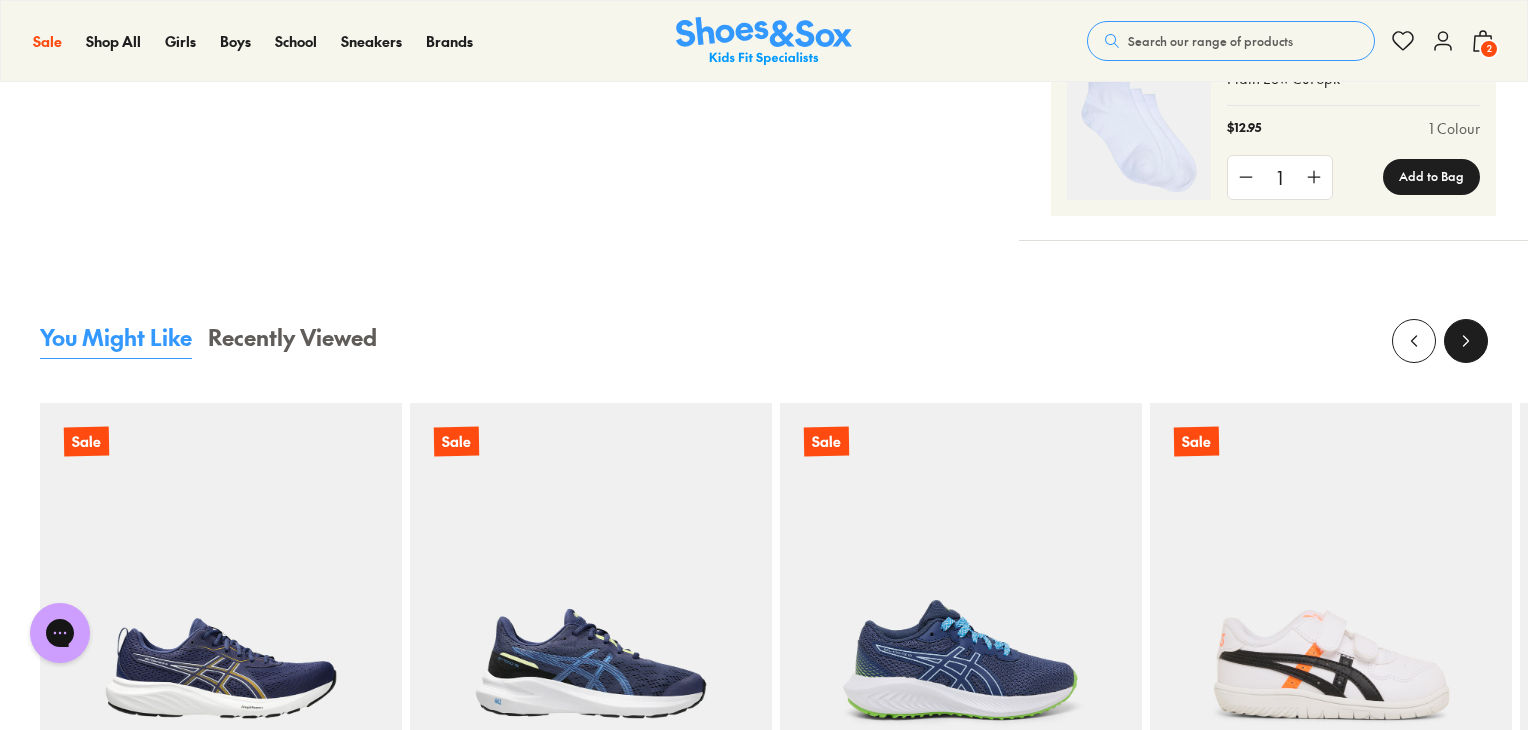 scroll, scrollTop: 1700, scrollLeft: 0, axis: vertical 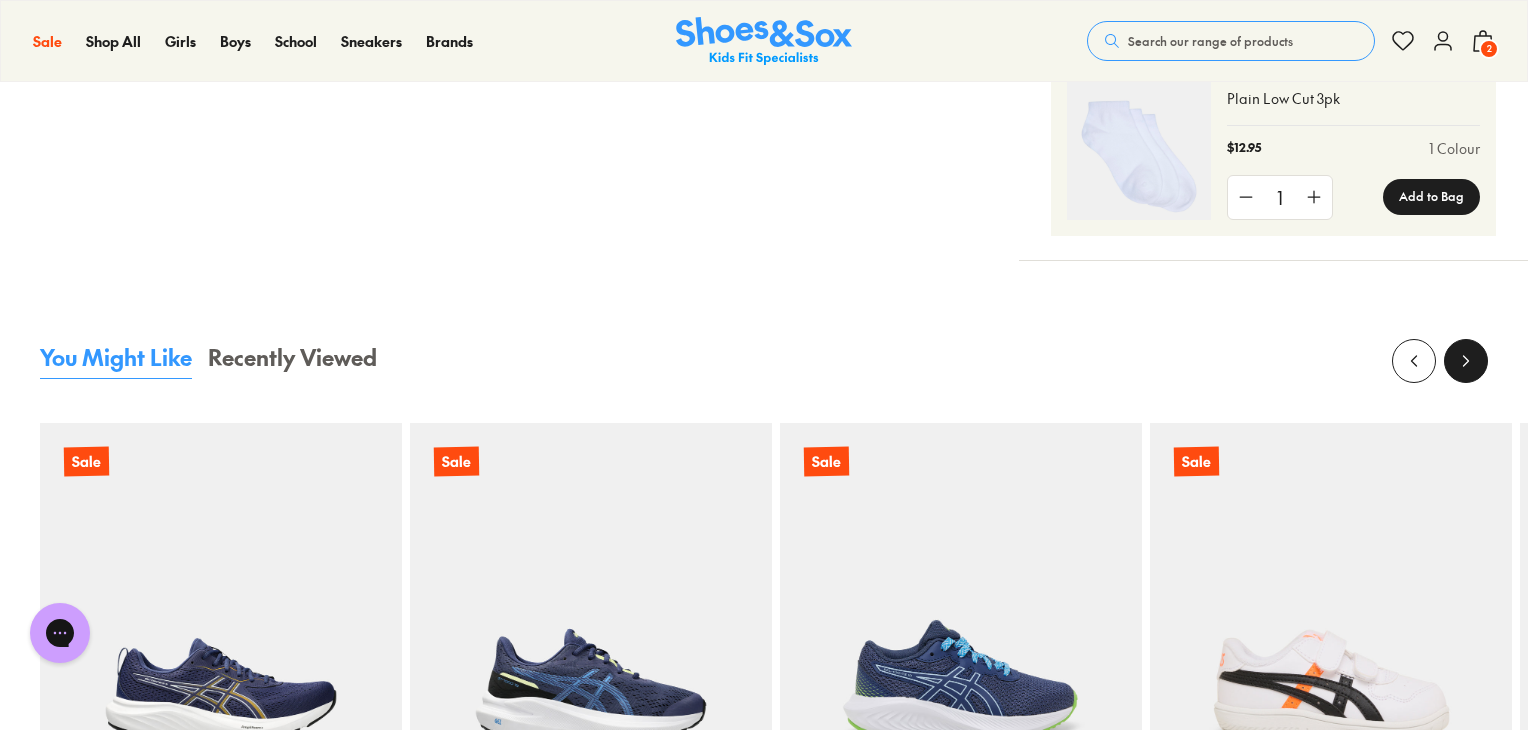 click at bounding box center [1466, 361] 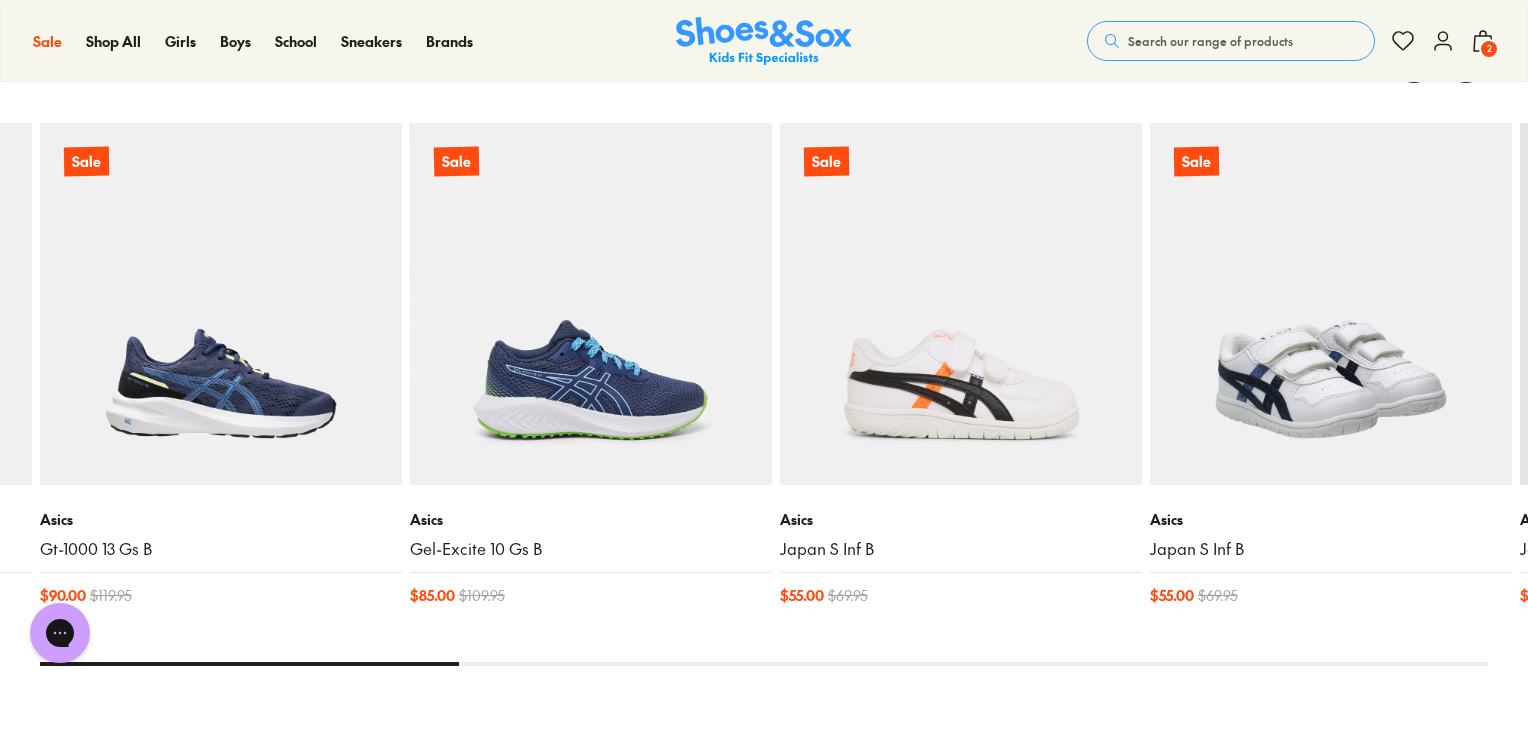 scroll, scrollTop: 1800, scrollLeft: 0, axis: vertical 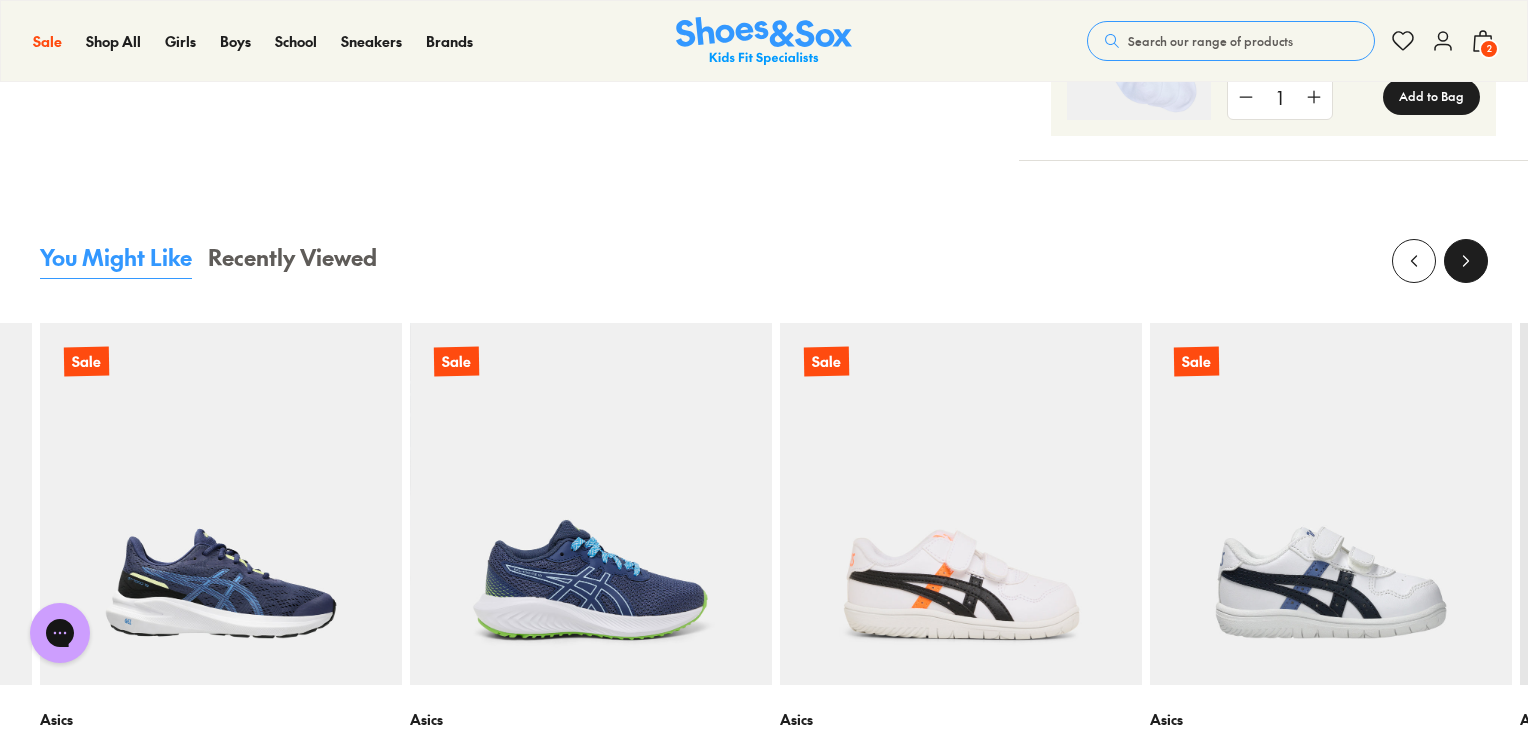 click 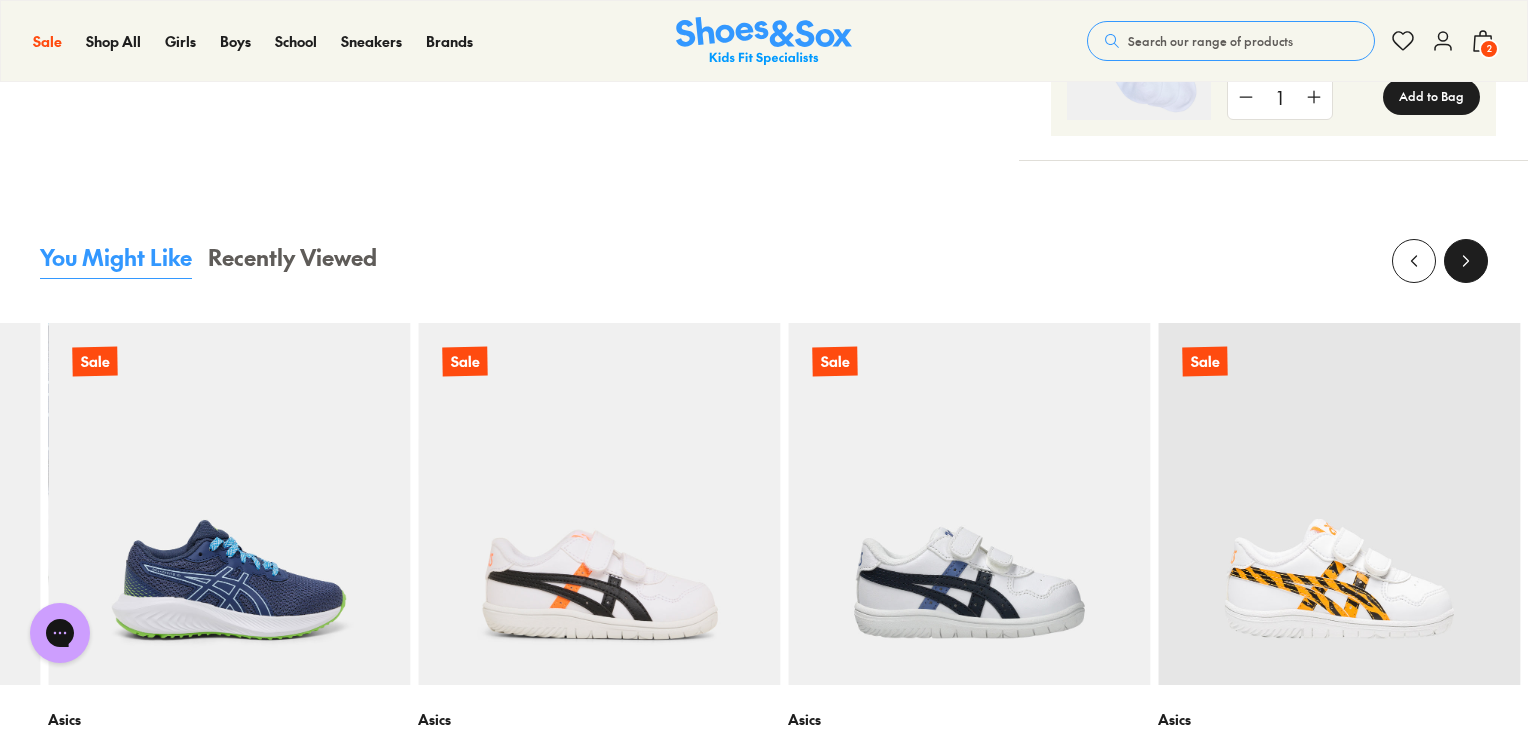 click 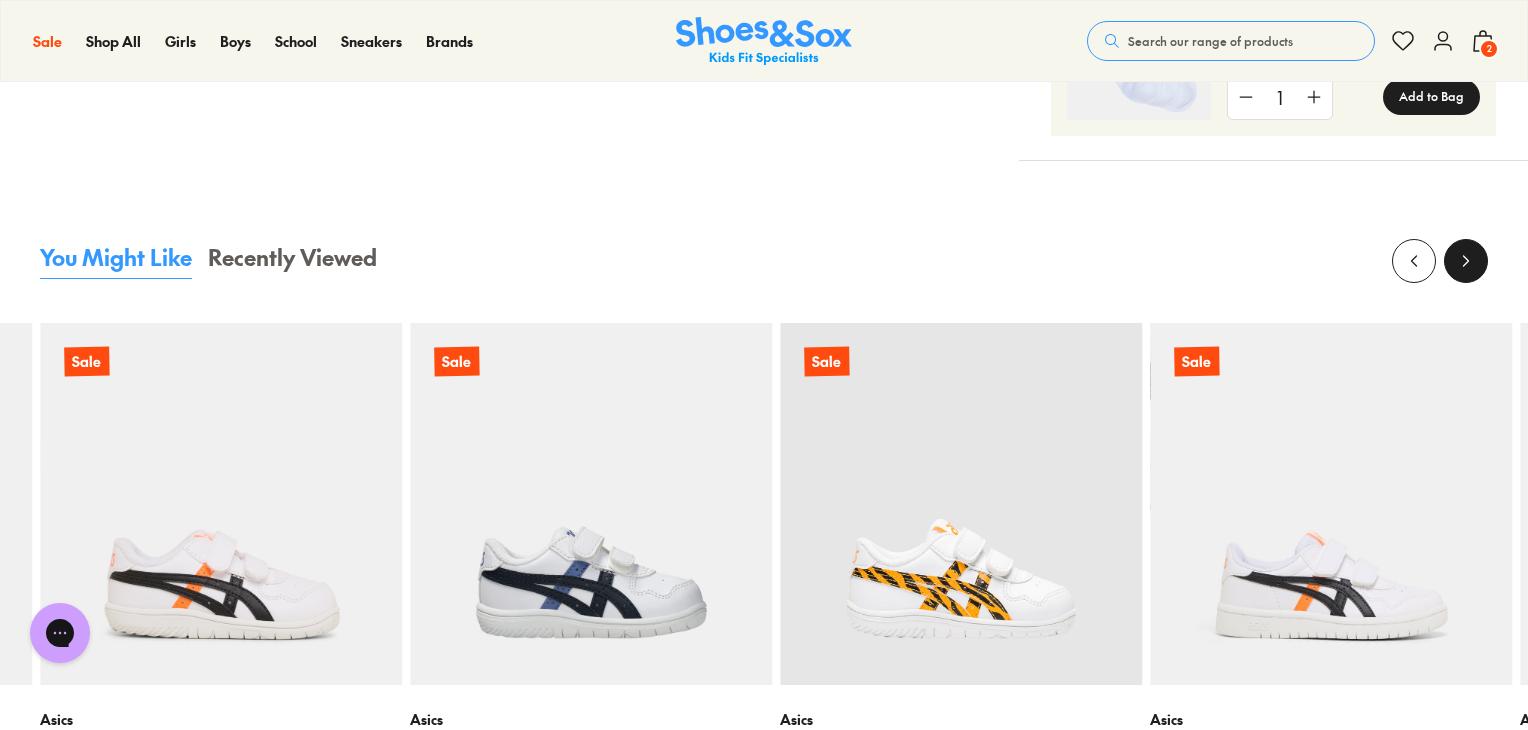 click 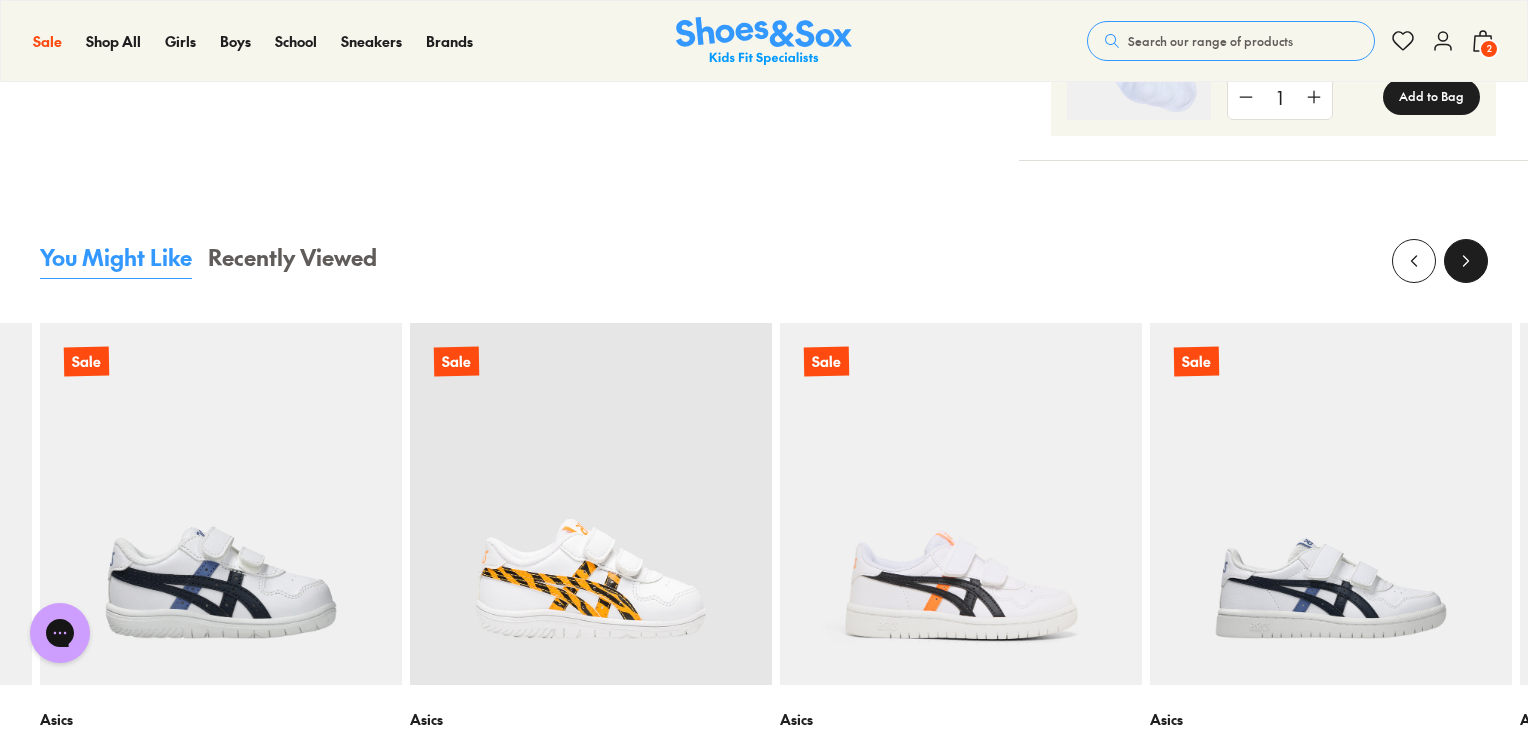 click 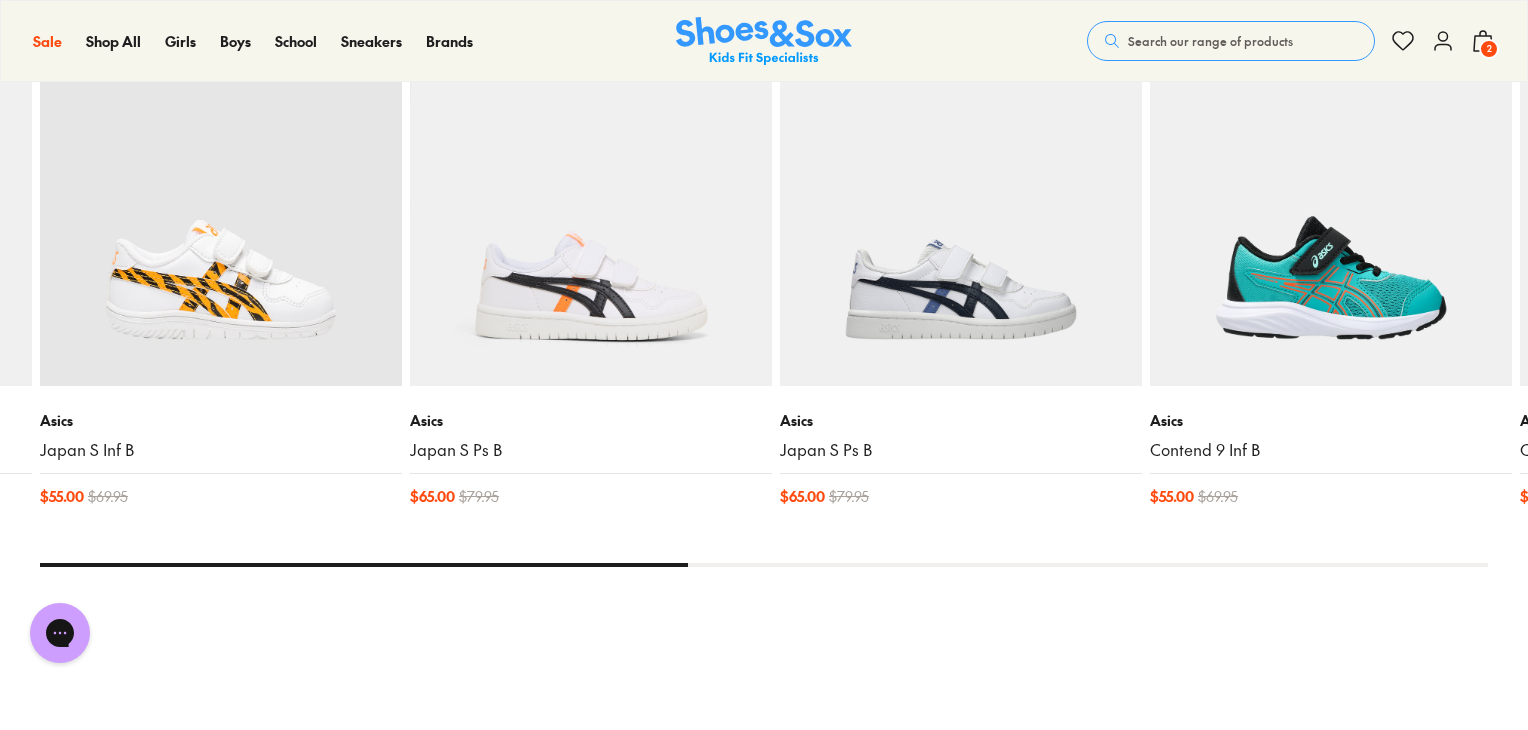 scroll, scrollTop: 2100, scrollLeft: 0, axis: vertical 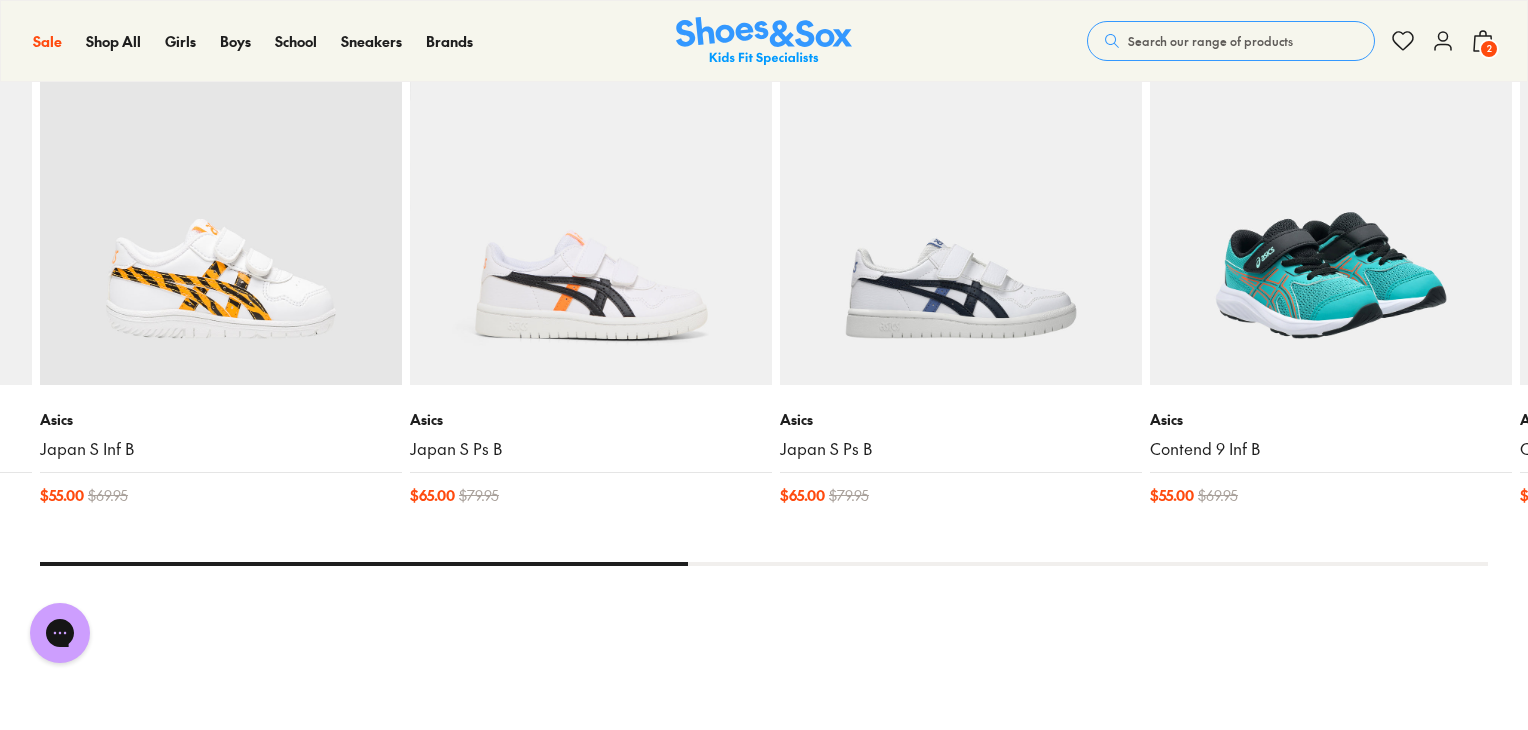 click at bounding box center [1331, 204] 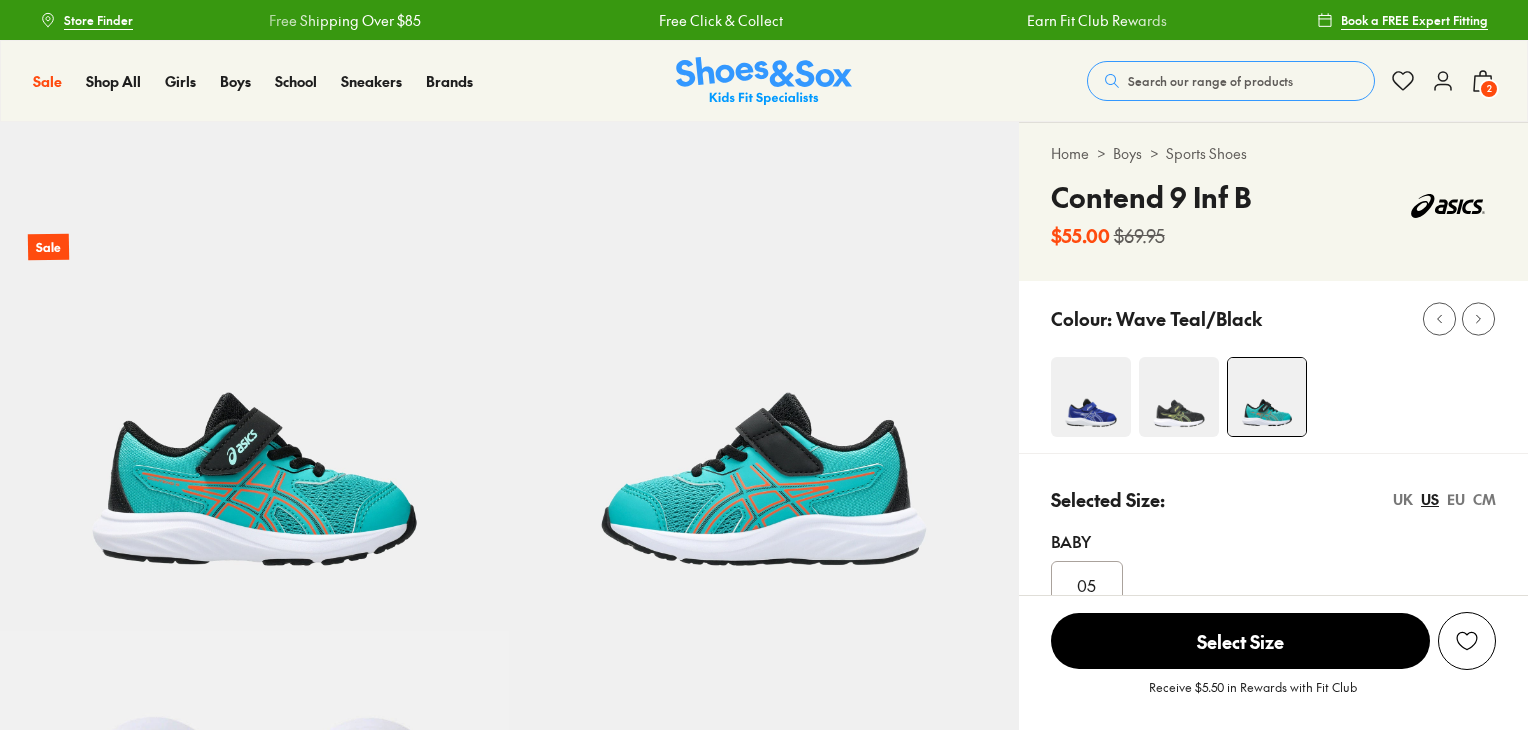 scroll, scrollTop: 0, scrollLeft: 0, axis: both 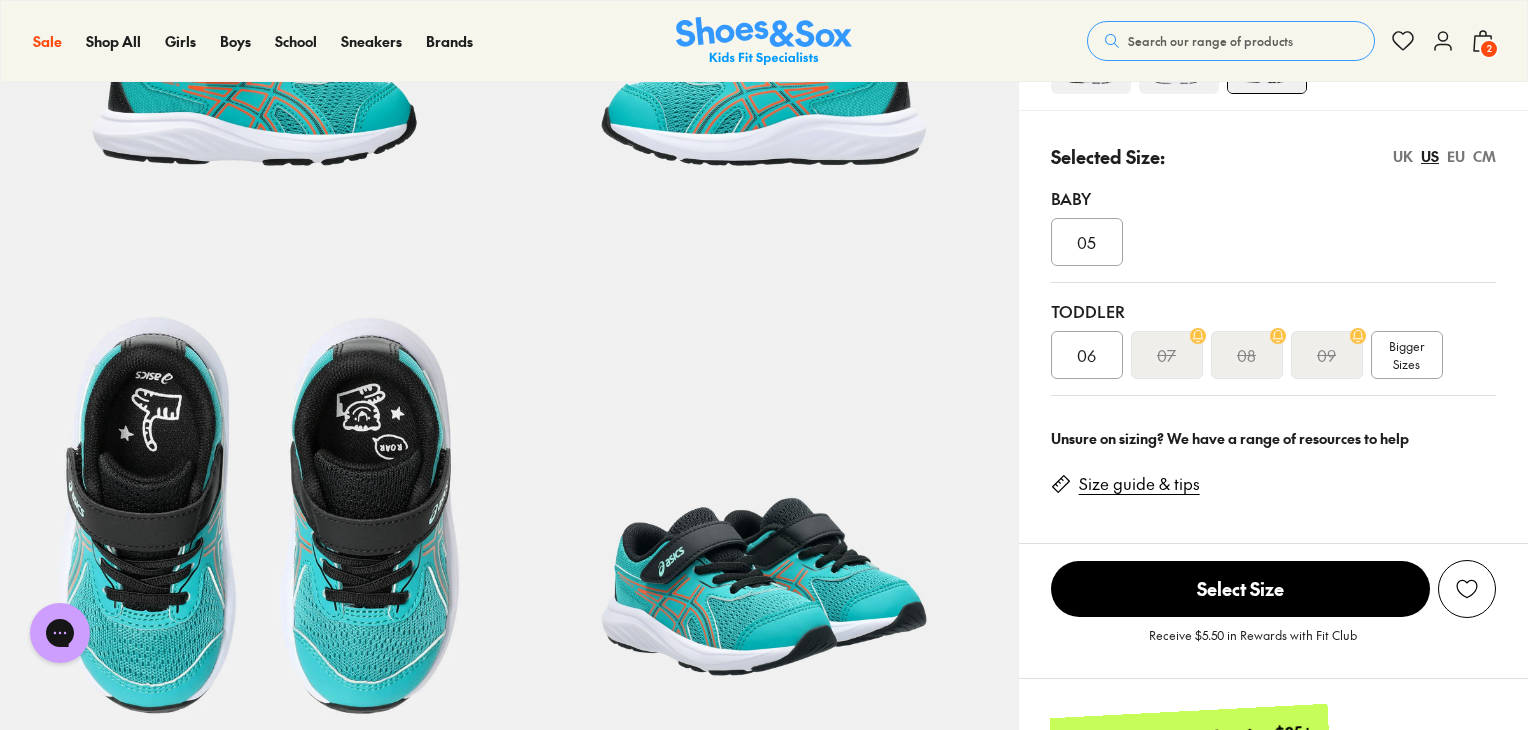 click on "EU" at bounding box center (1456, 156) 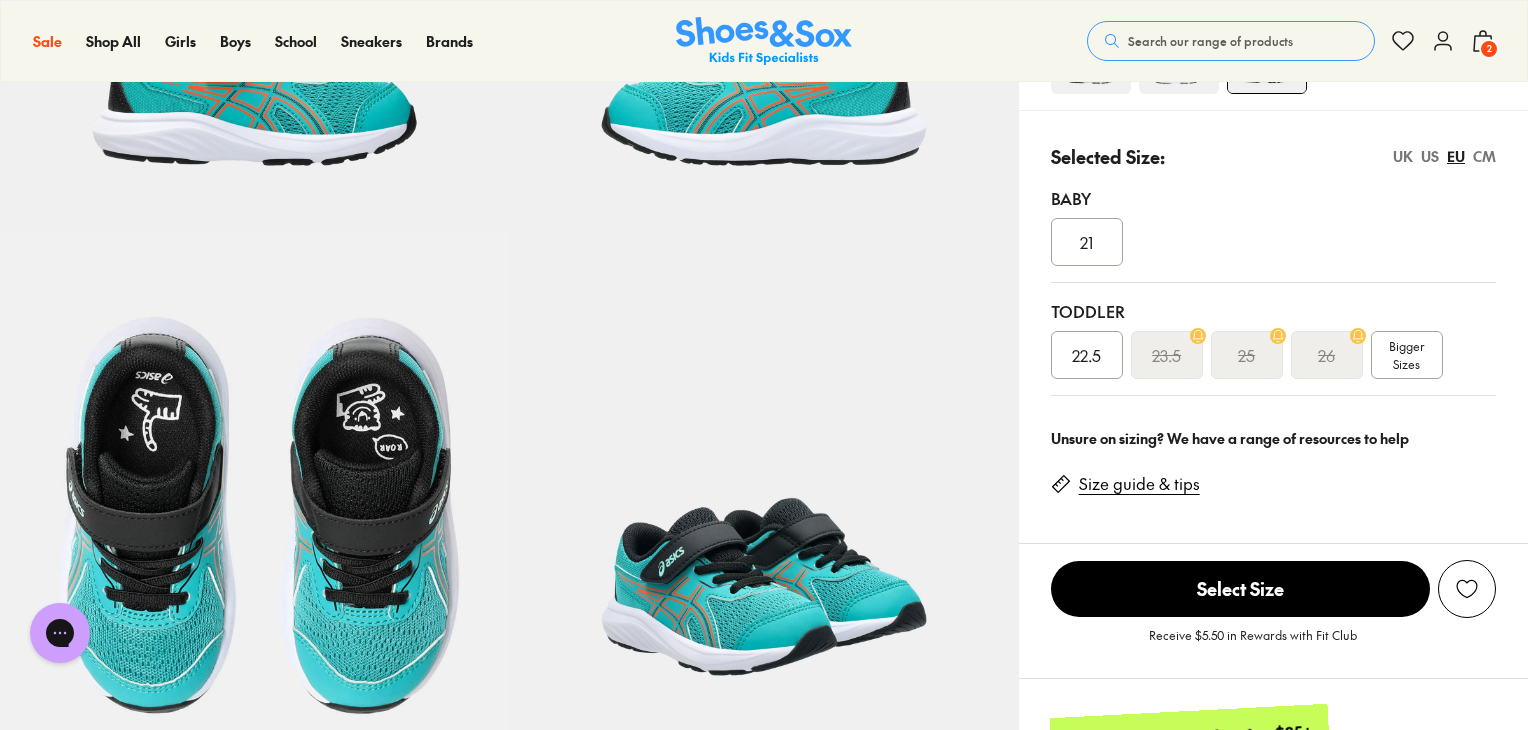 click on "Bigger Sizes" at bounding box center [1407, 355] 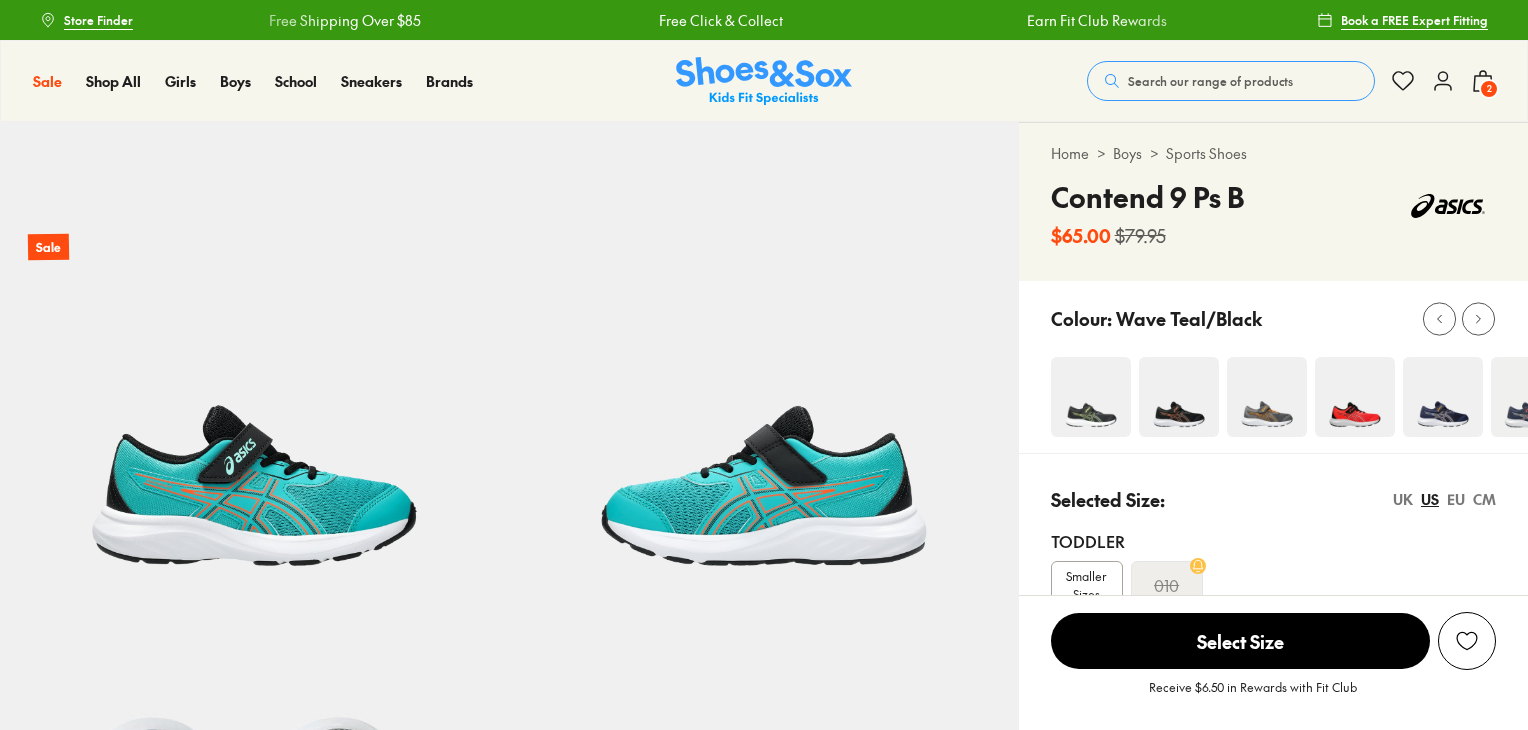 scroll, scrollTop: 0, scrollLeft: 0, axis: both 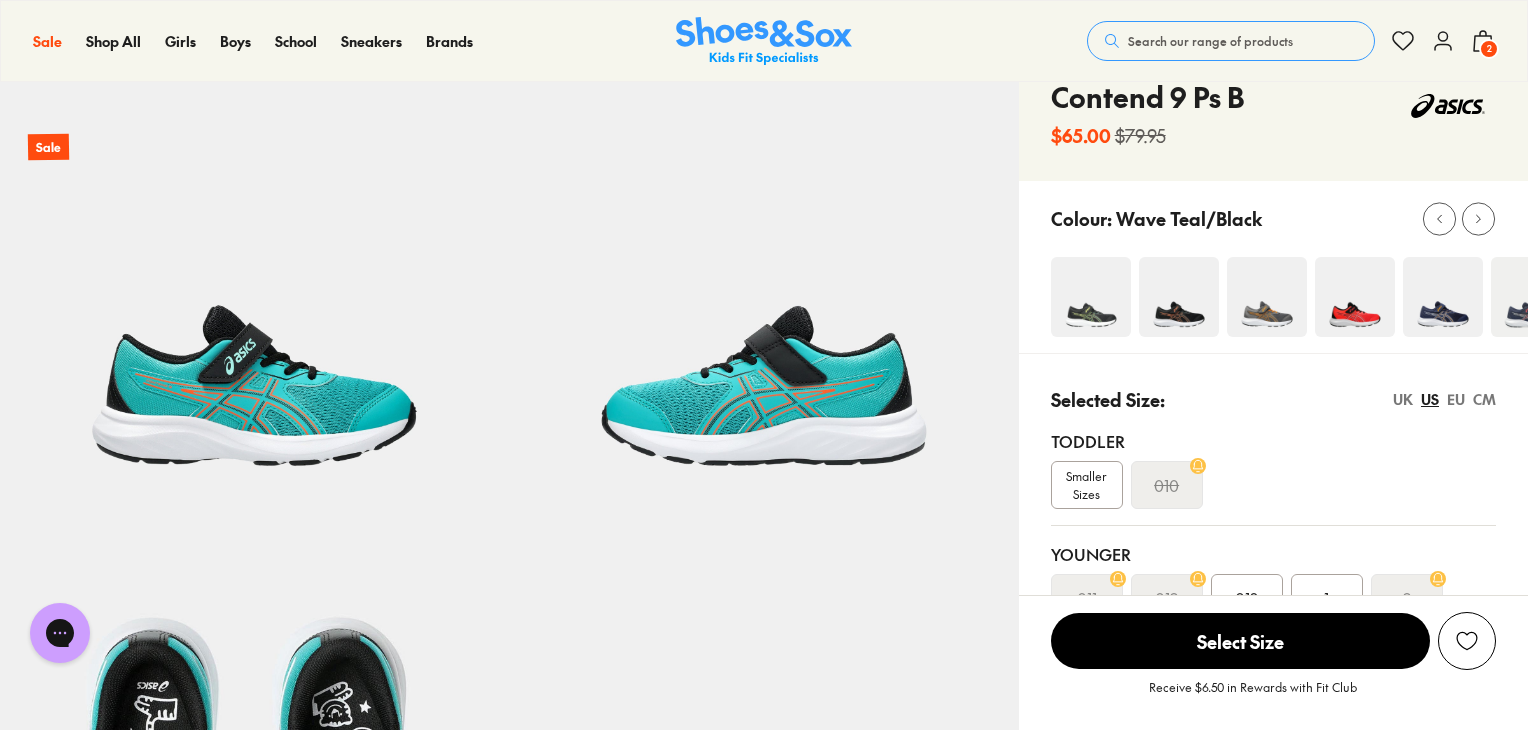 click at bounding box center [1355, 297] 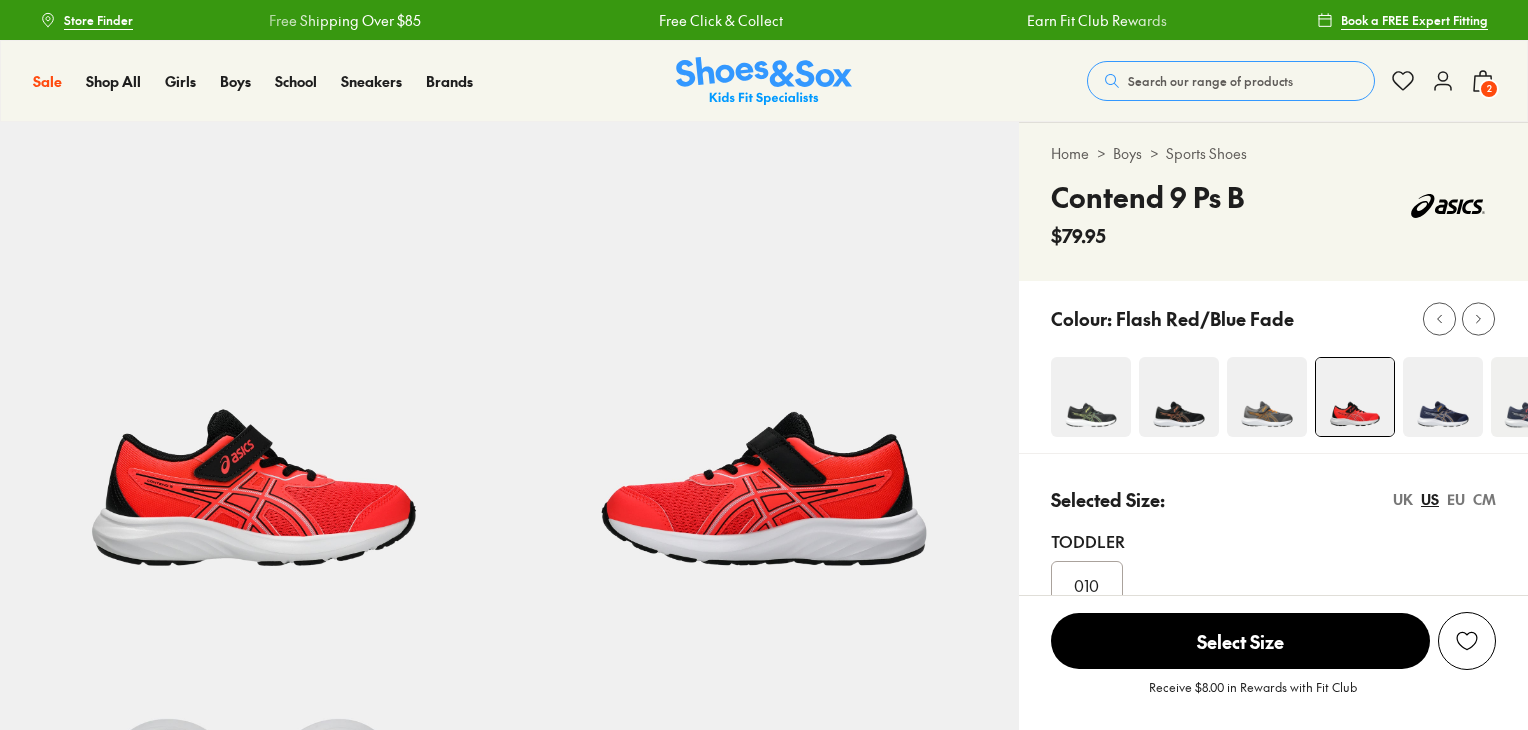 scroll, scrollTop: 0, scrollLeft: 0, axis: both 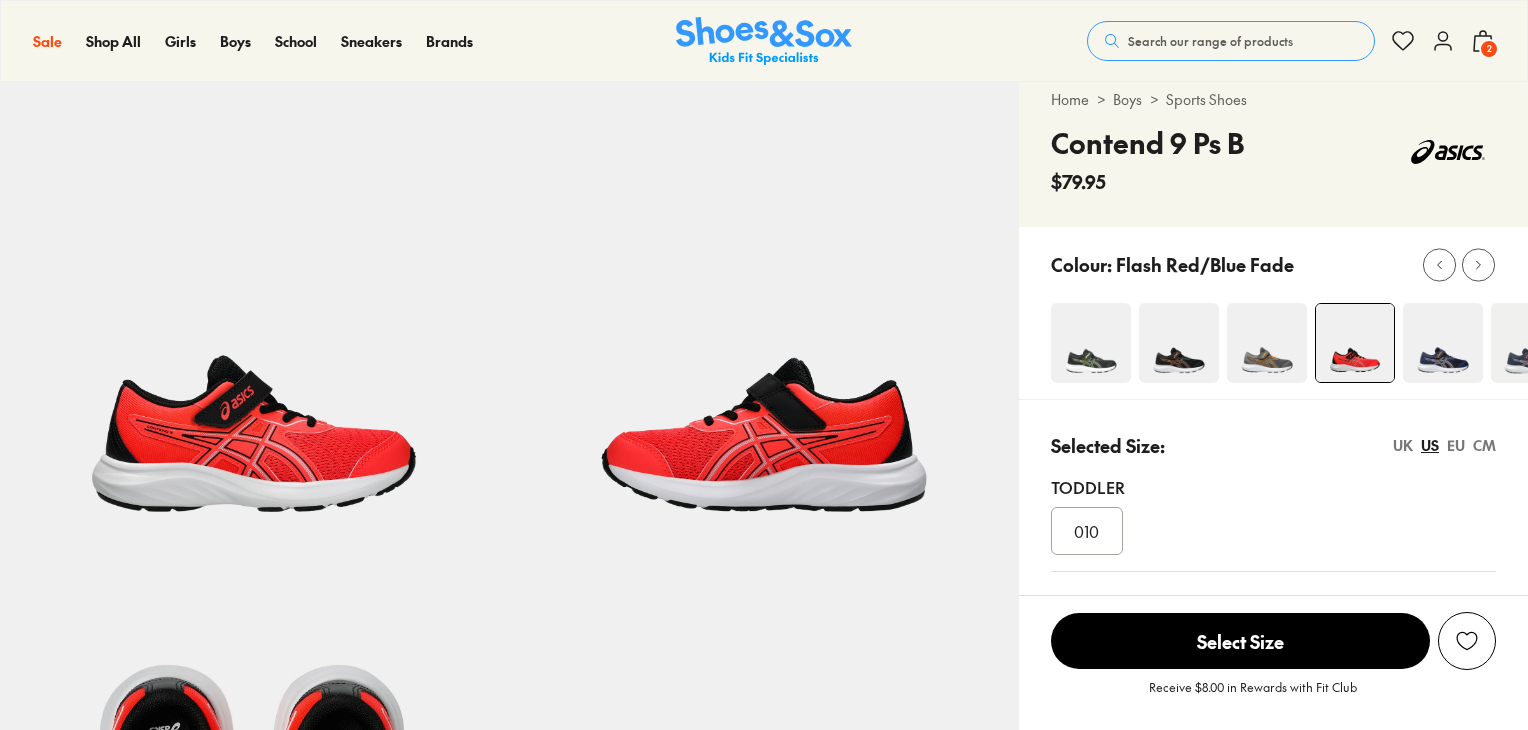 select on "*" 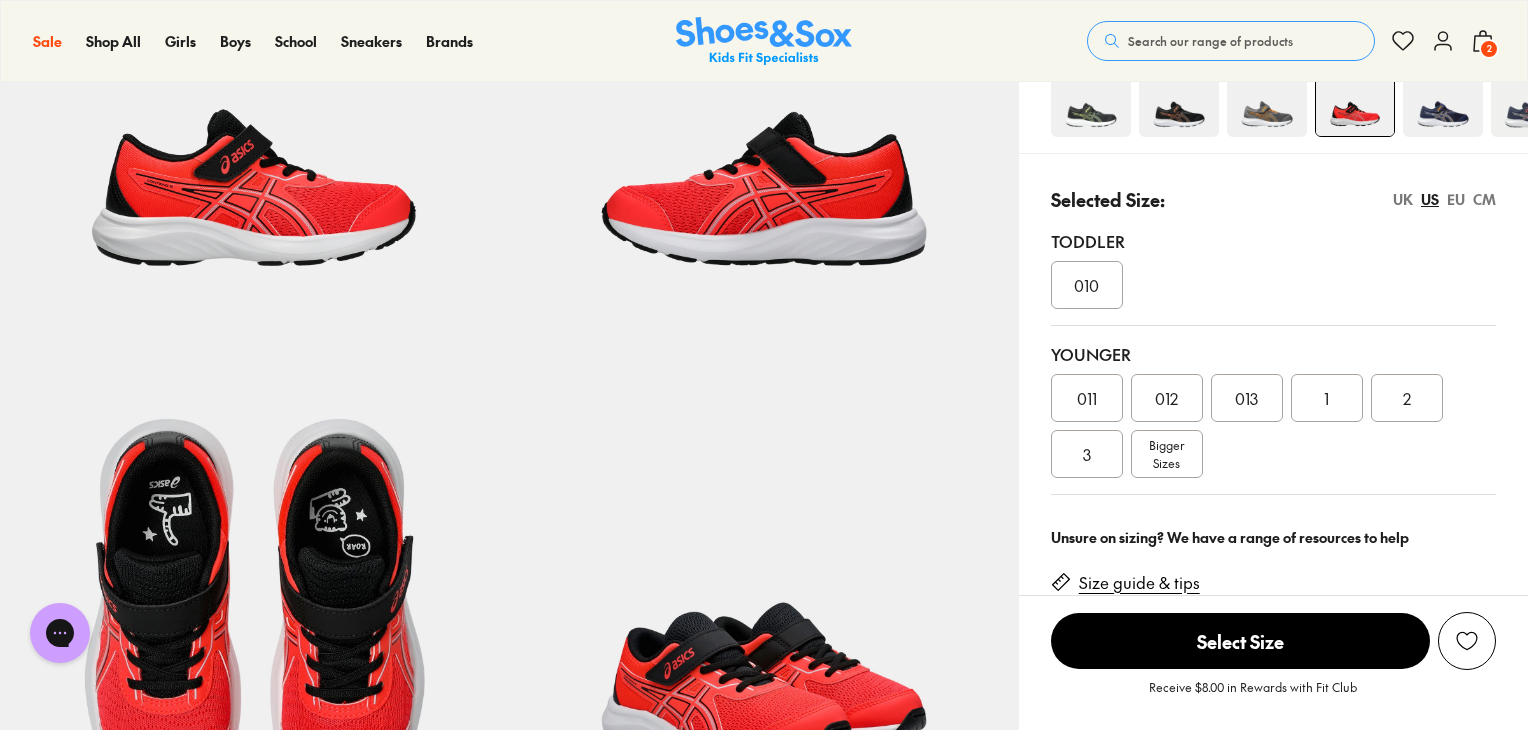 scroll, scrollTop: 0, scrollLeft: 0, axis: both 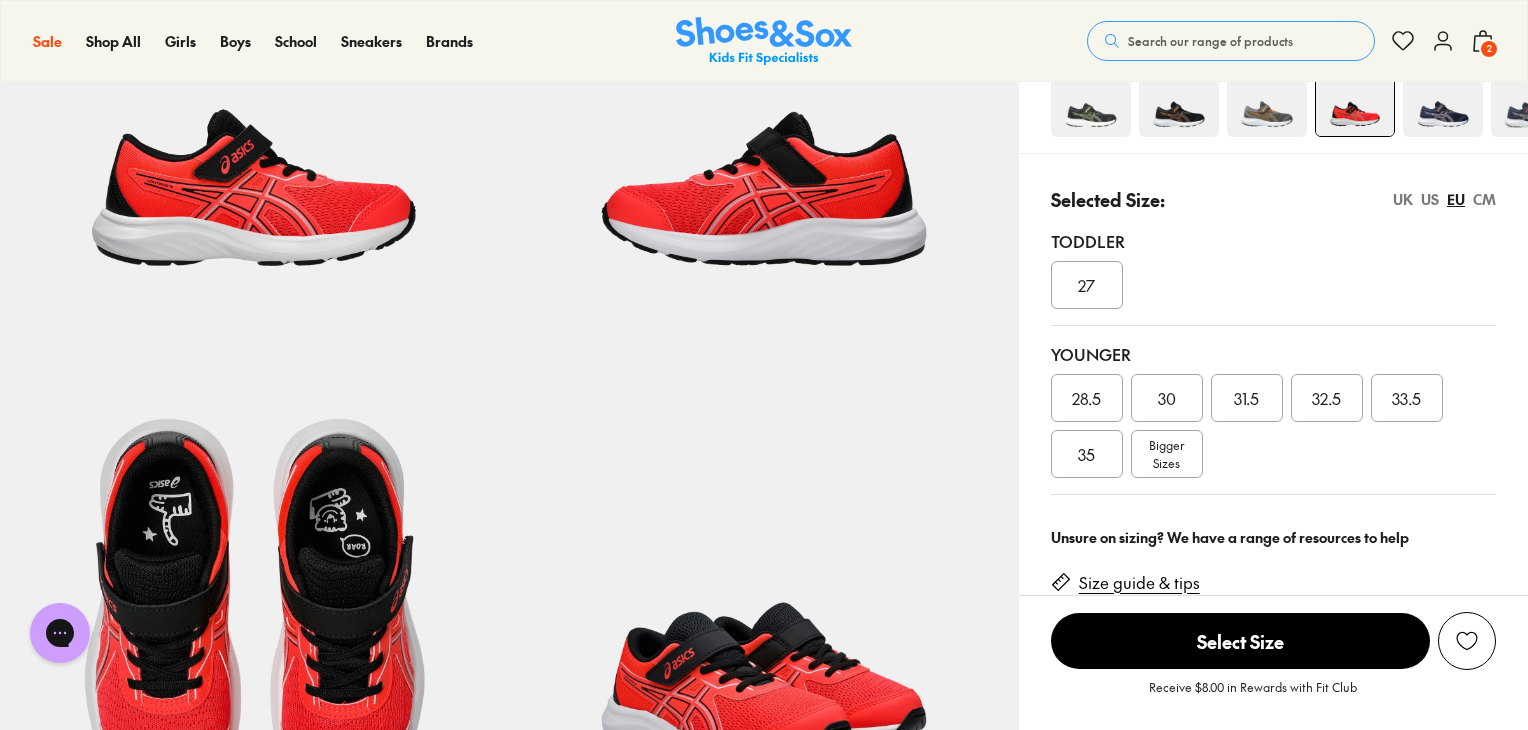 click on "31.5" at bounding box center (1246, 398) 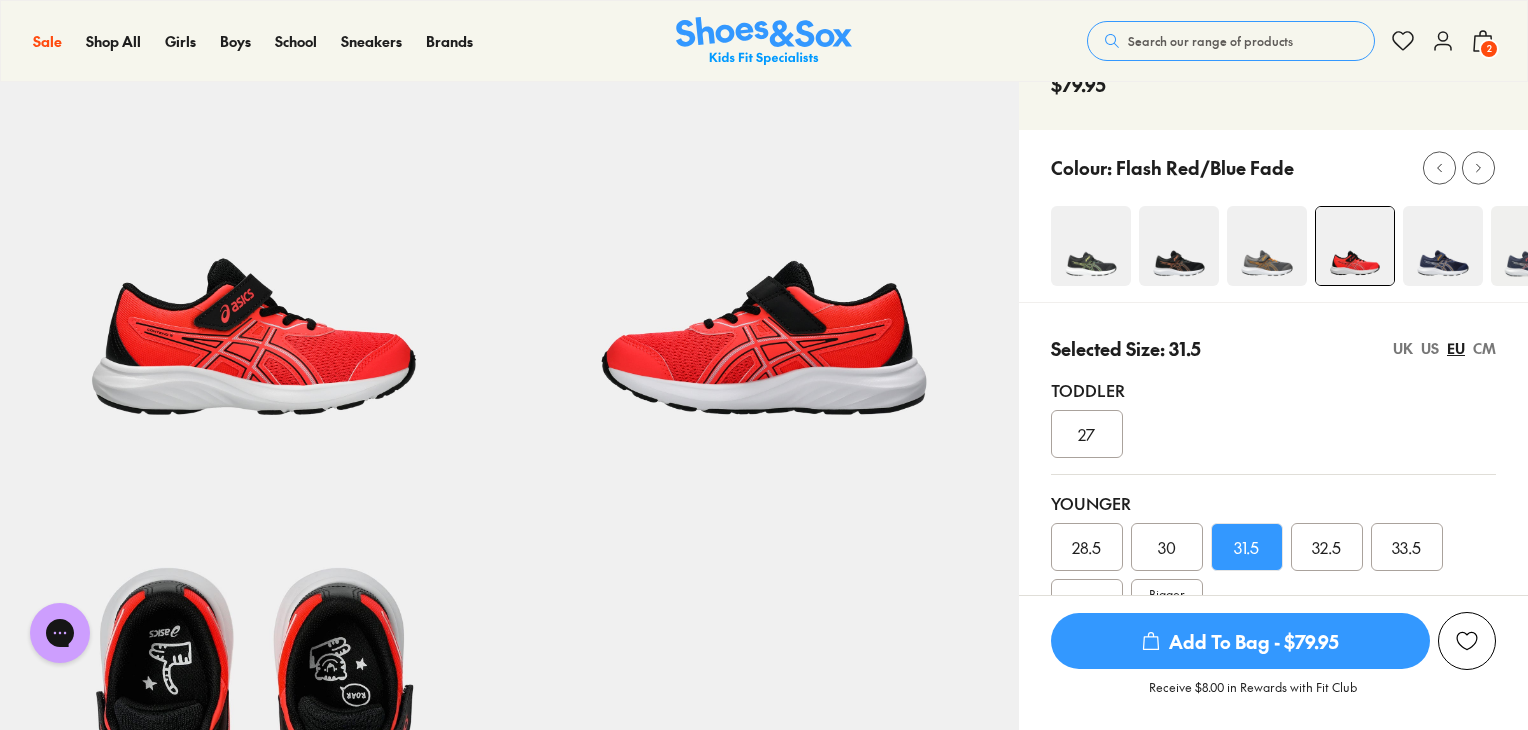 scroll, scrollTop: 100, scrollLeft: 0, axis: vertical 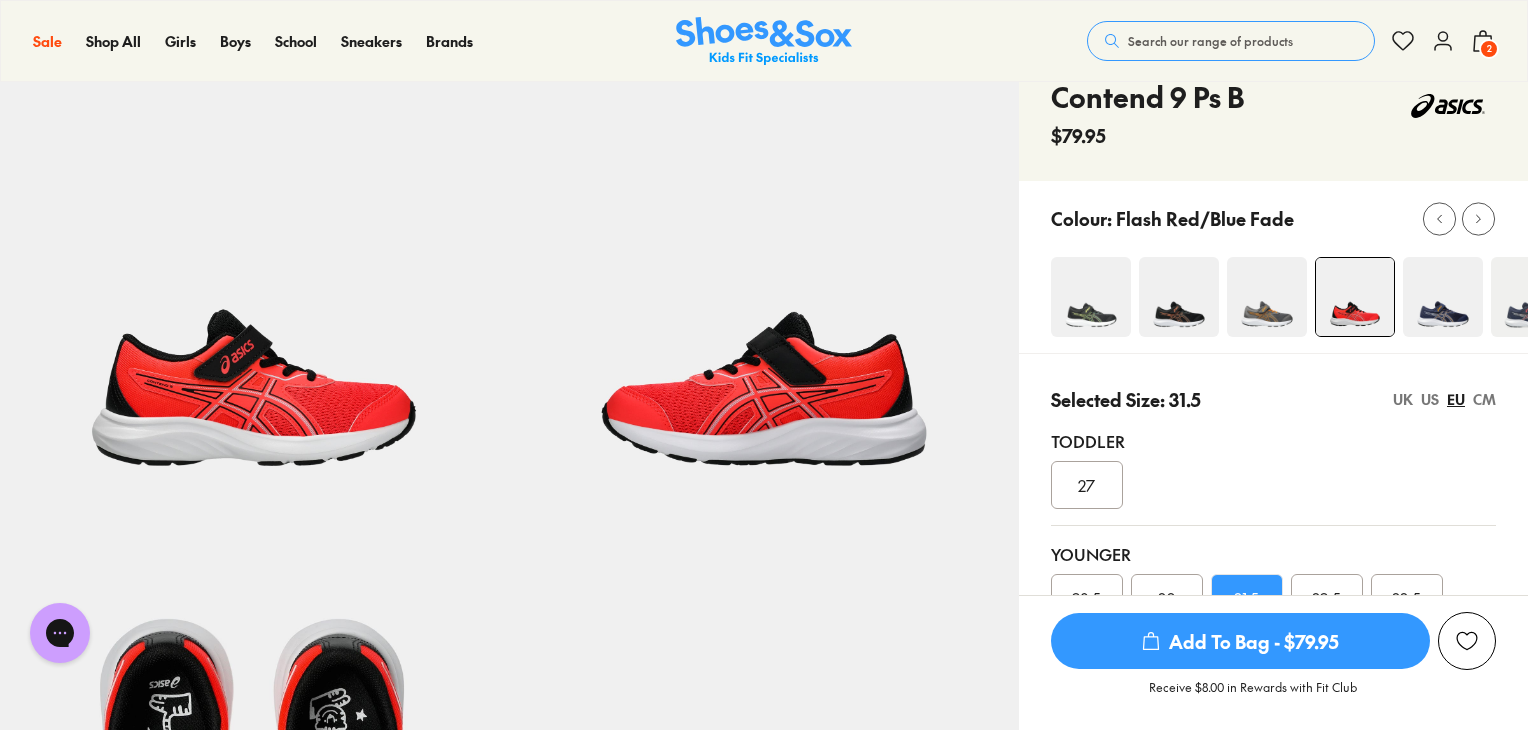 click at bounding box center (1443, 297) 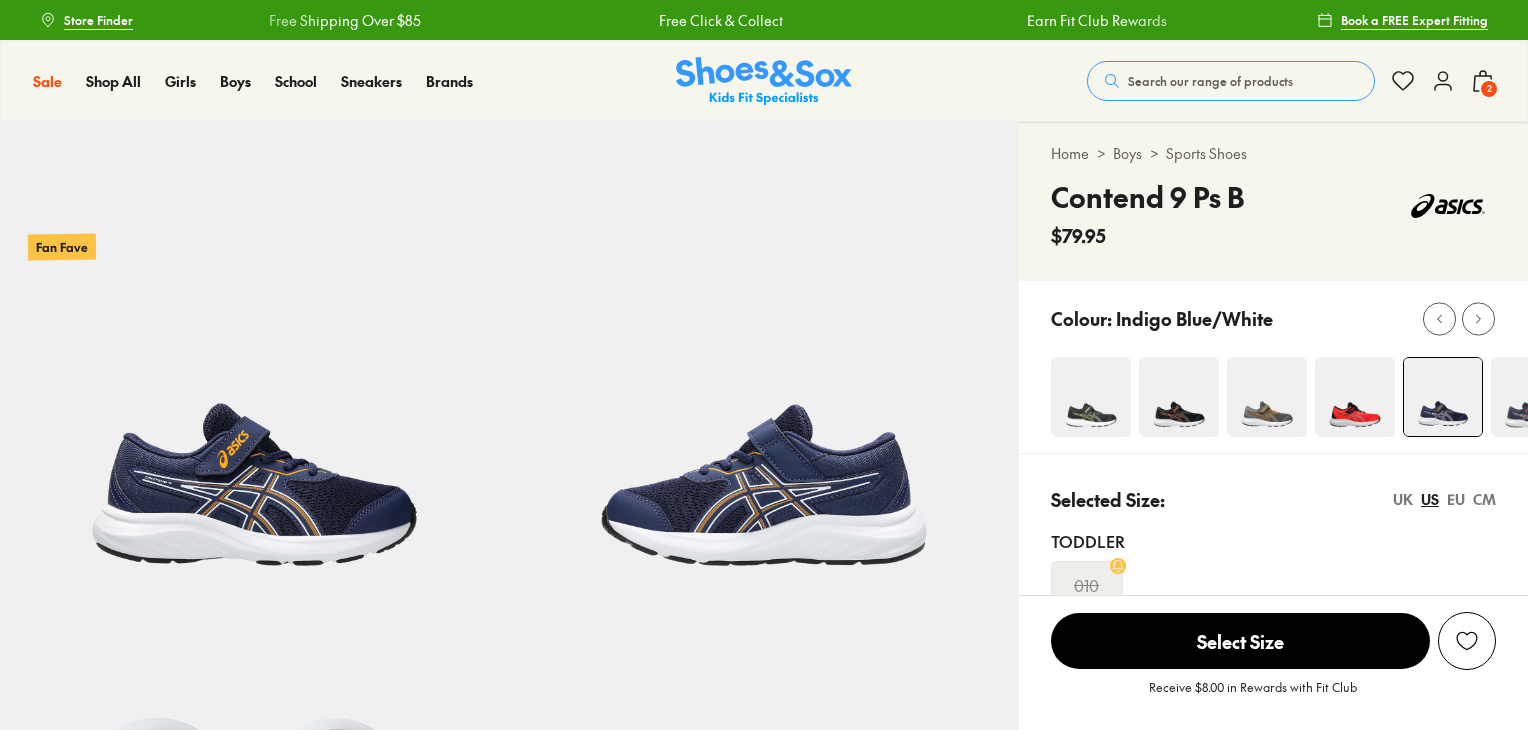 scroll, scrollTop: 0, scrollLeft: 0, axis: both 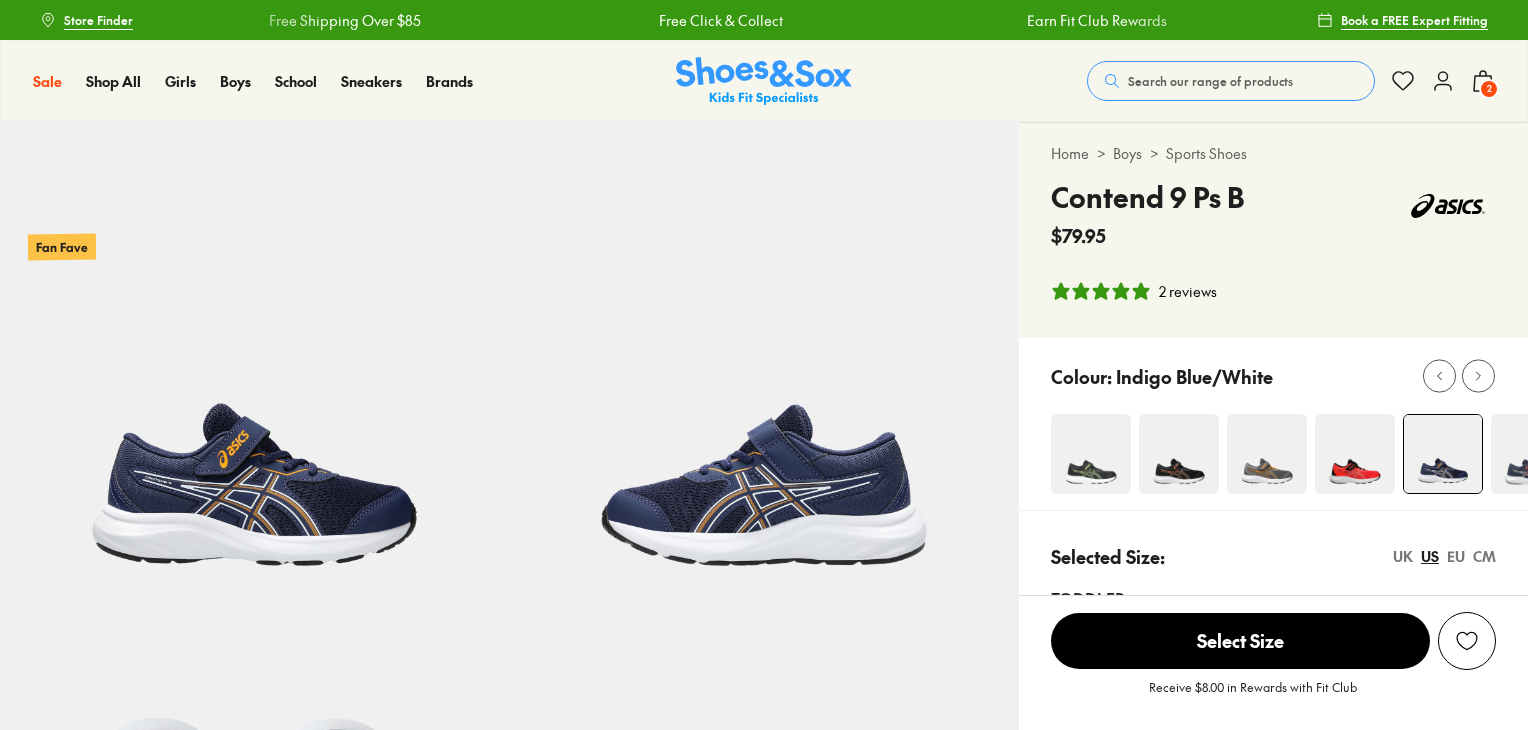 select on "*" 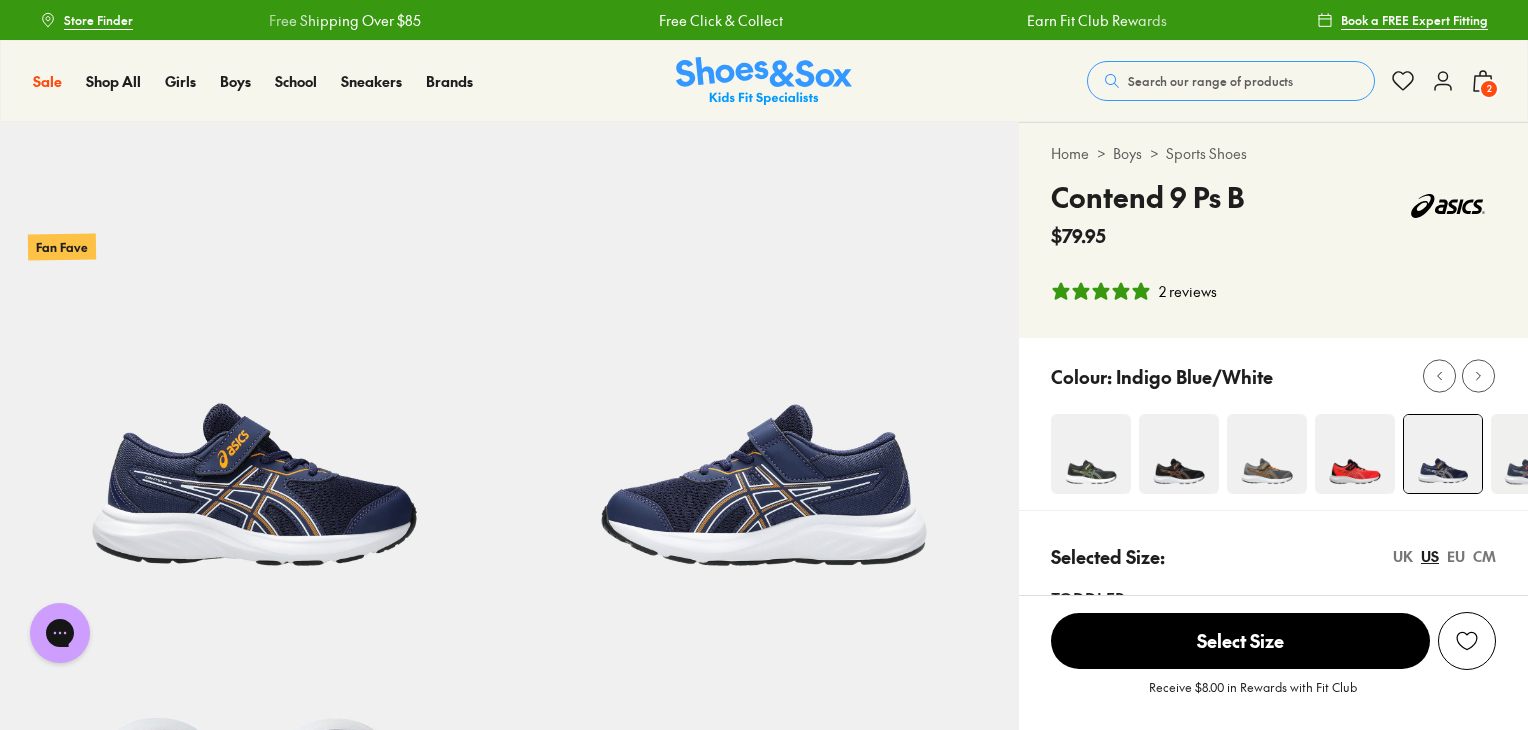 scroll, scrollTop: 0, scrollLeft: 0, axis: both 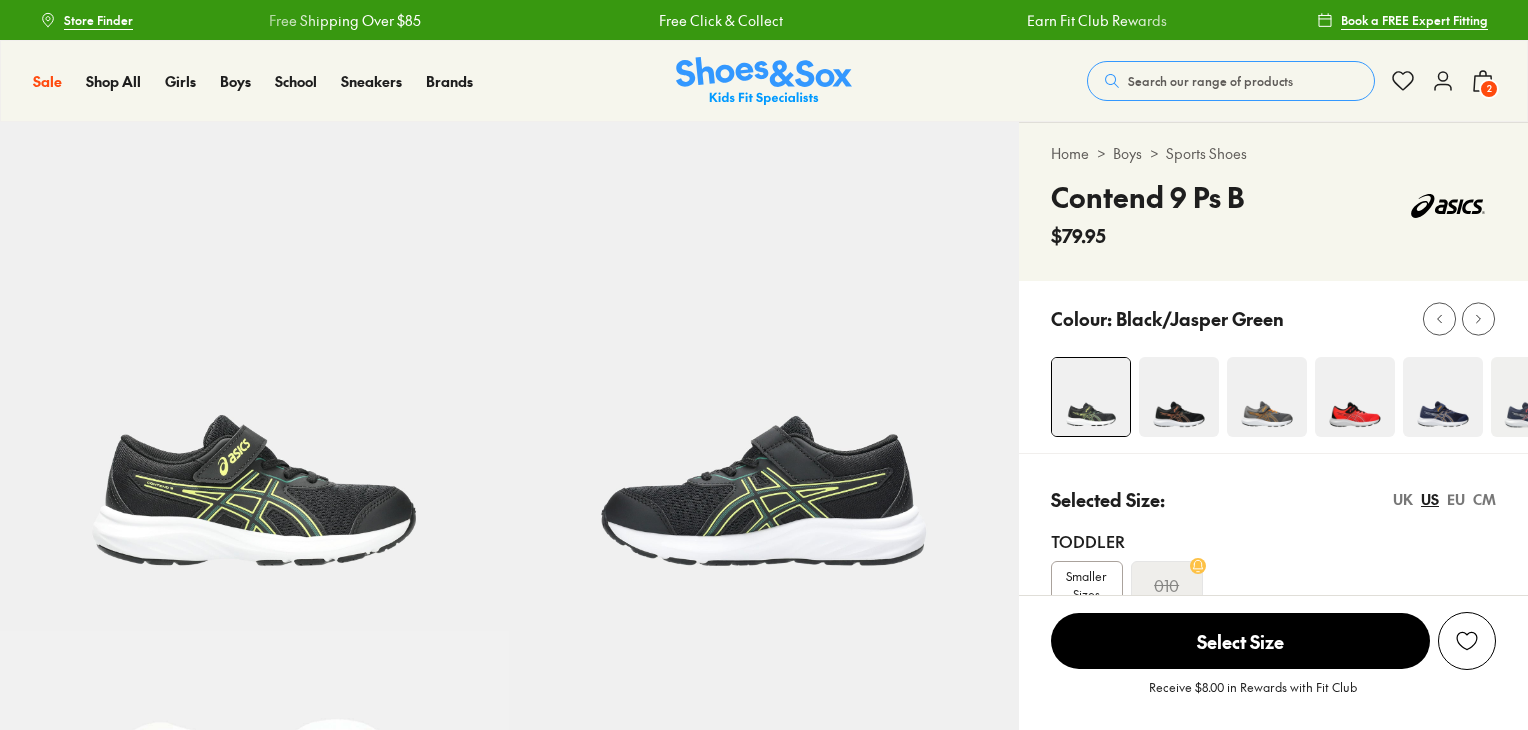 select on "*" 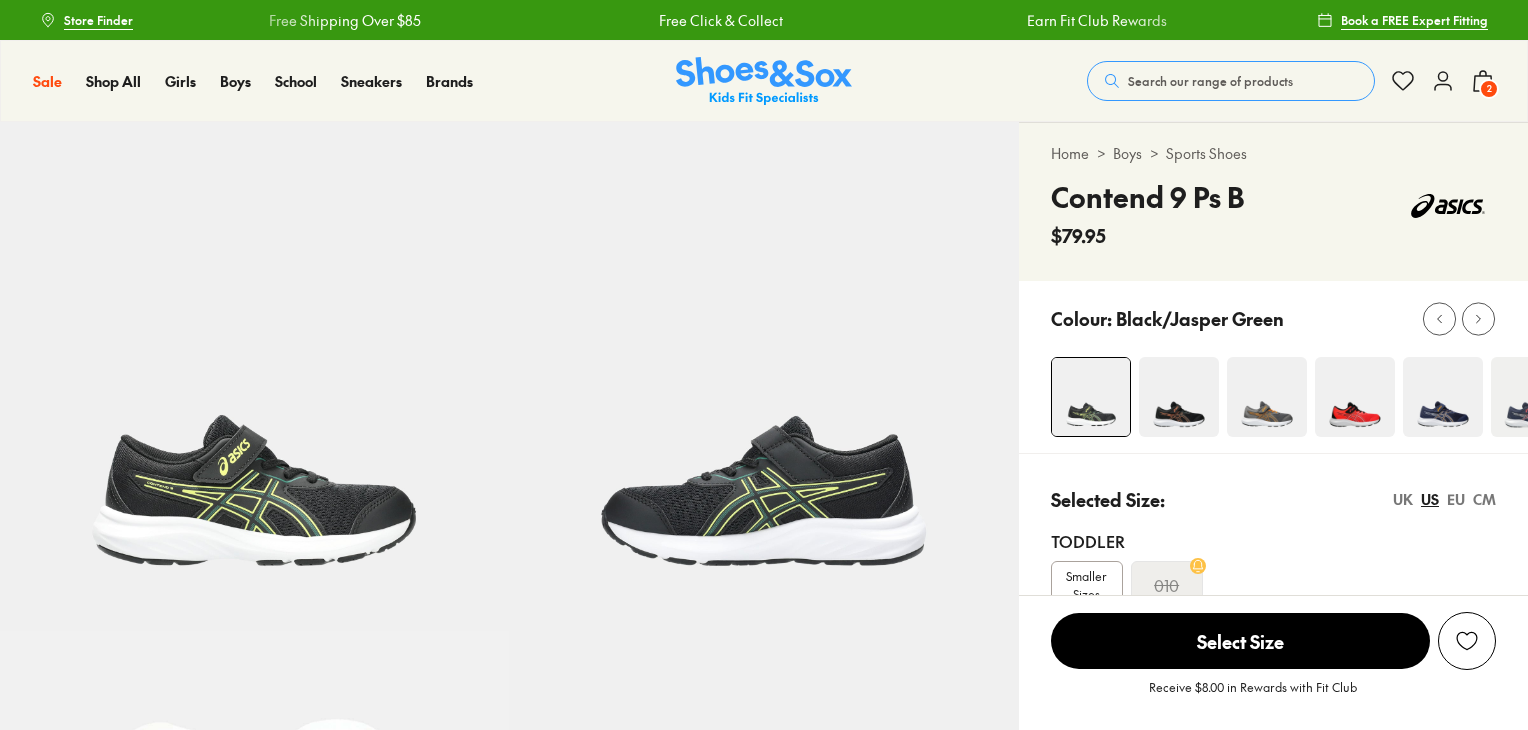 click at bounding box center [1179, 397] 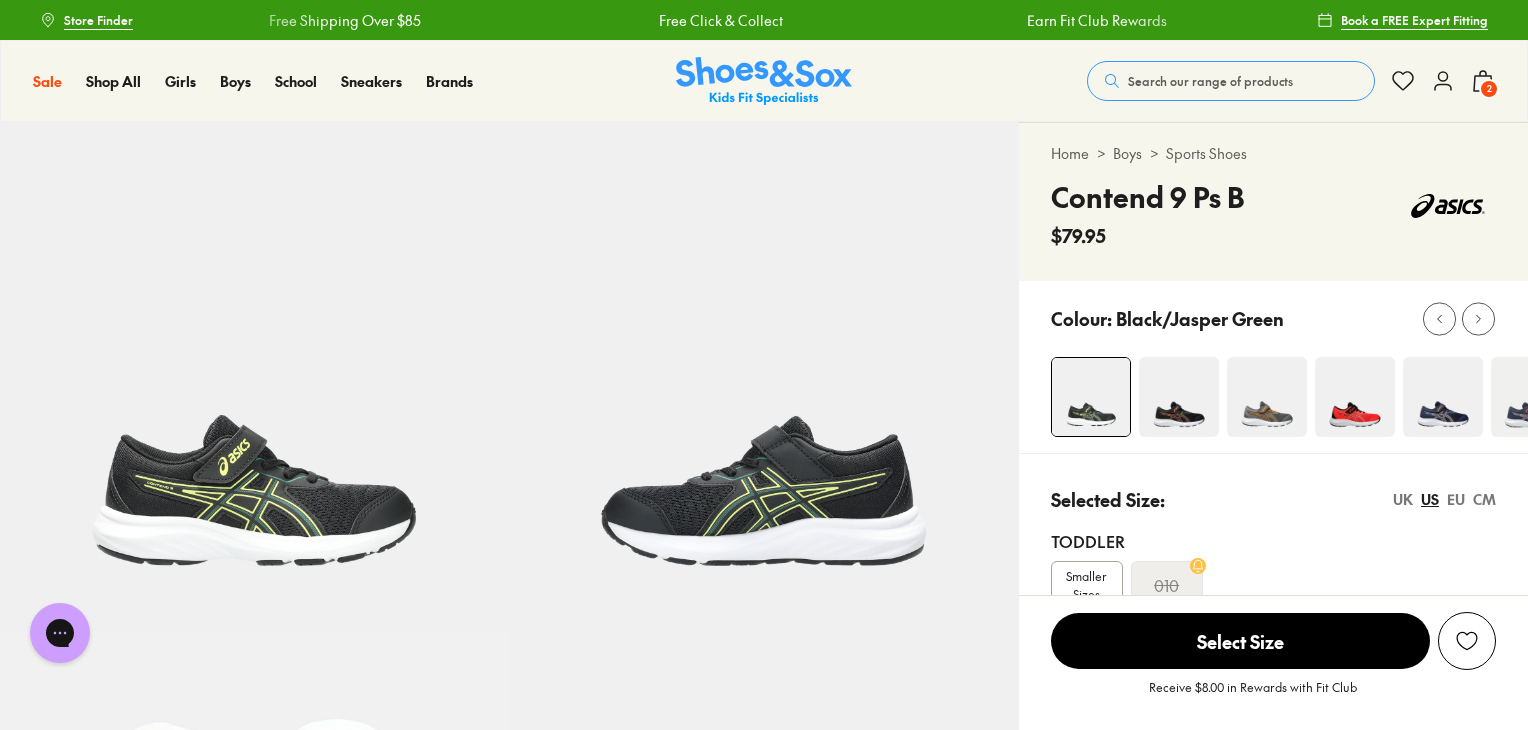 scroll, scrollTop: 0, scrollLeft: 0, axis: both 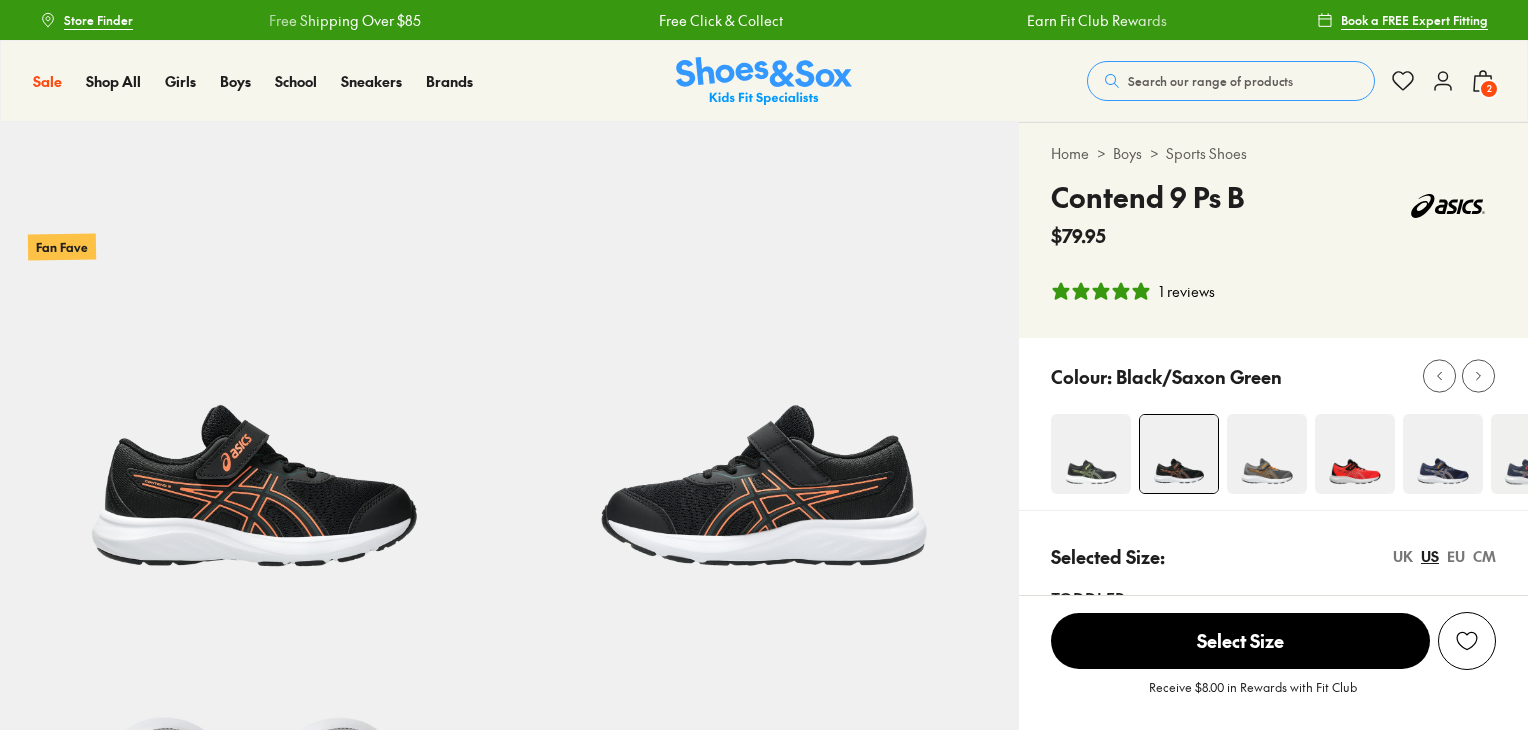 click at bounding box center (1273, 424) 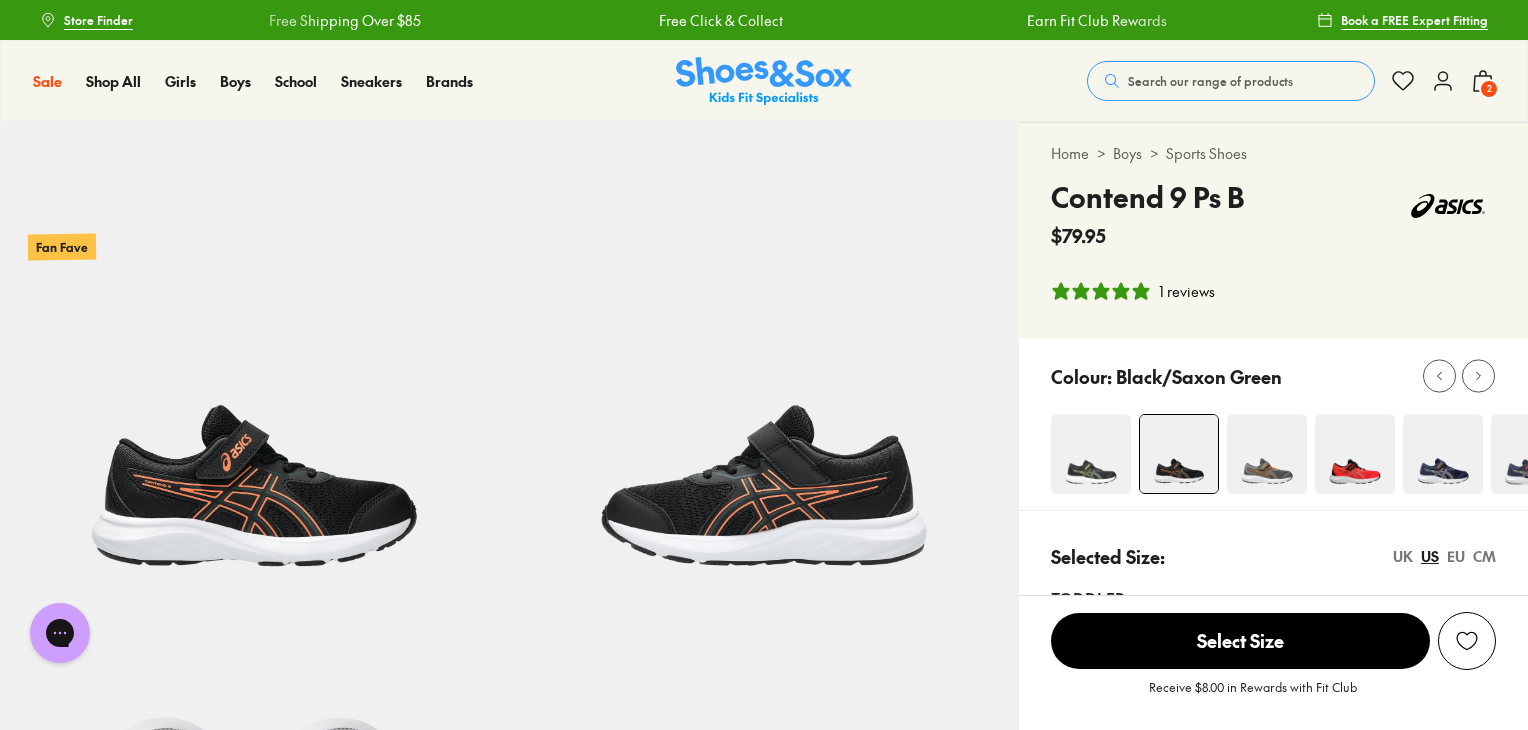 scroll, scrollTop: 0, scrollLeft: 0, axis: both 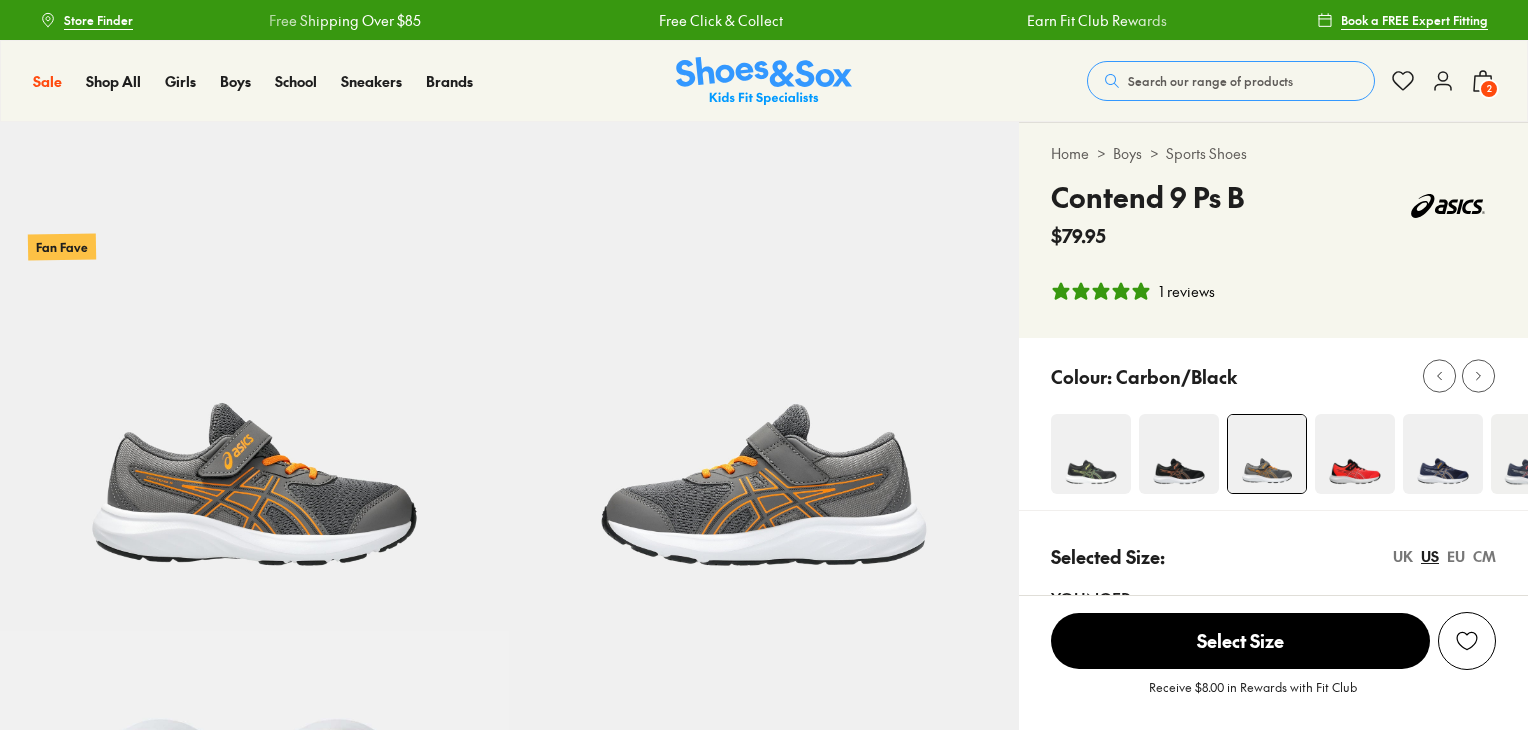select on "*" 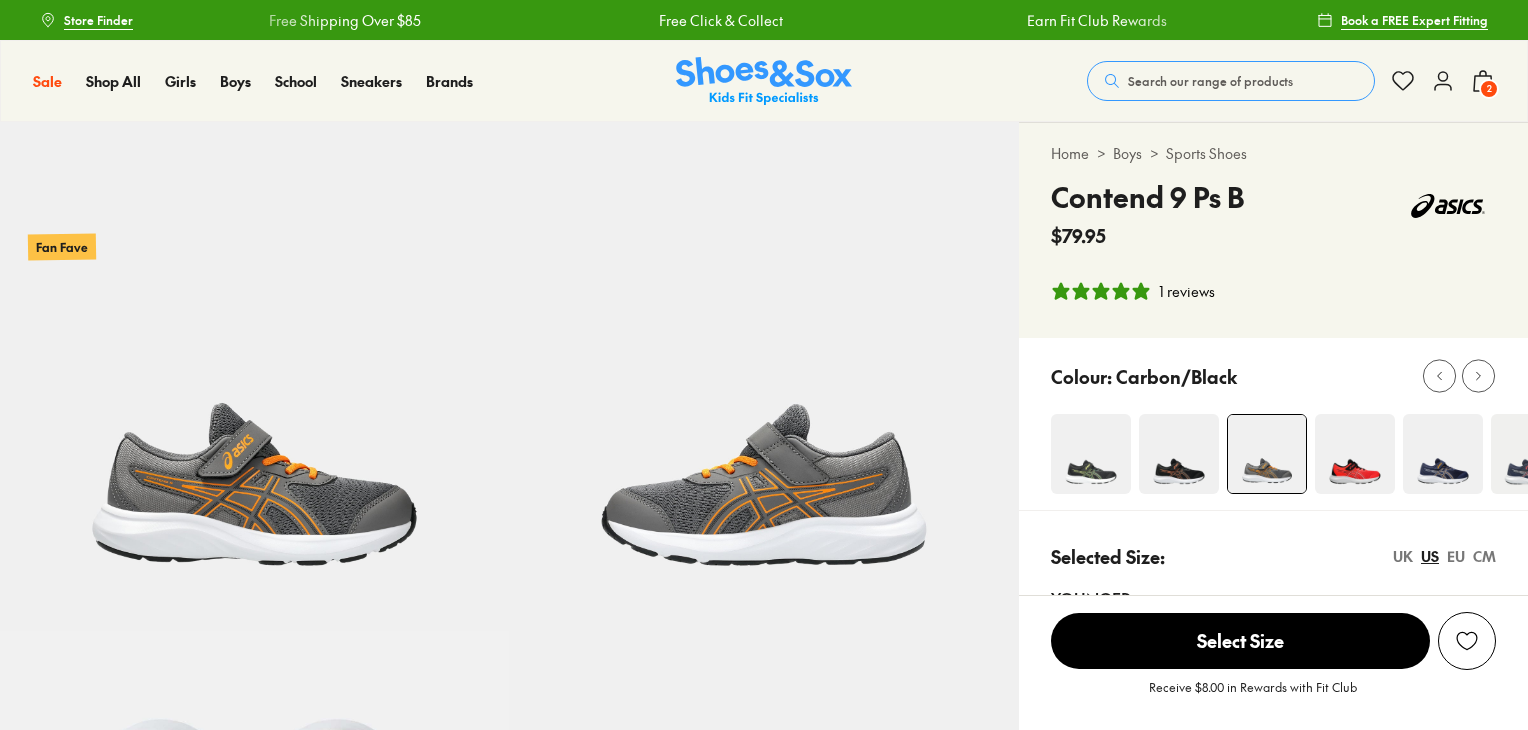 scroll, scrollTop: 0, scrollLeft: 0, axis: both 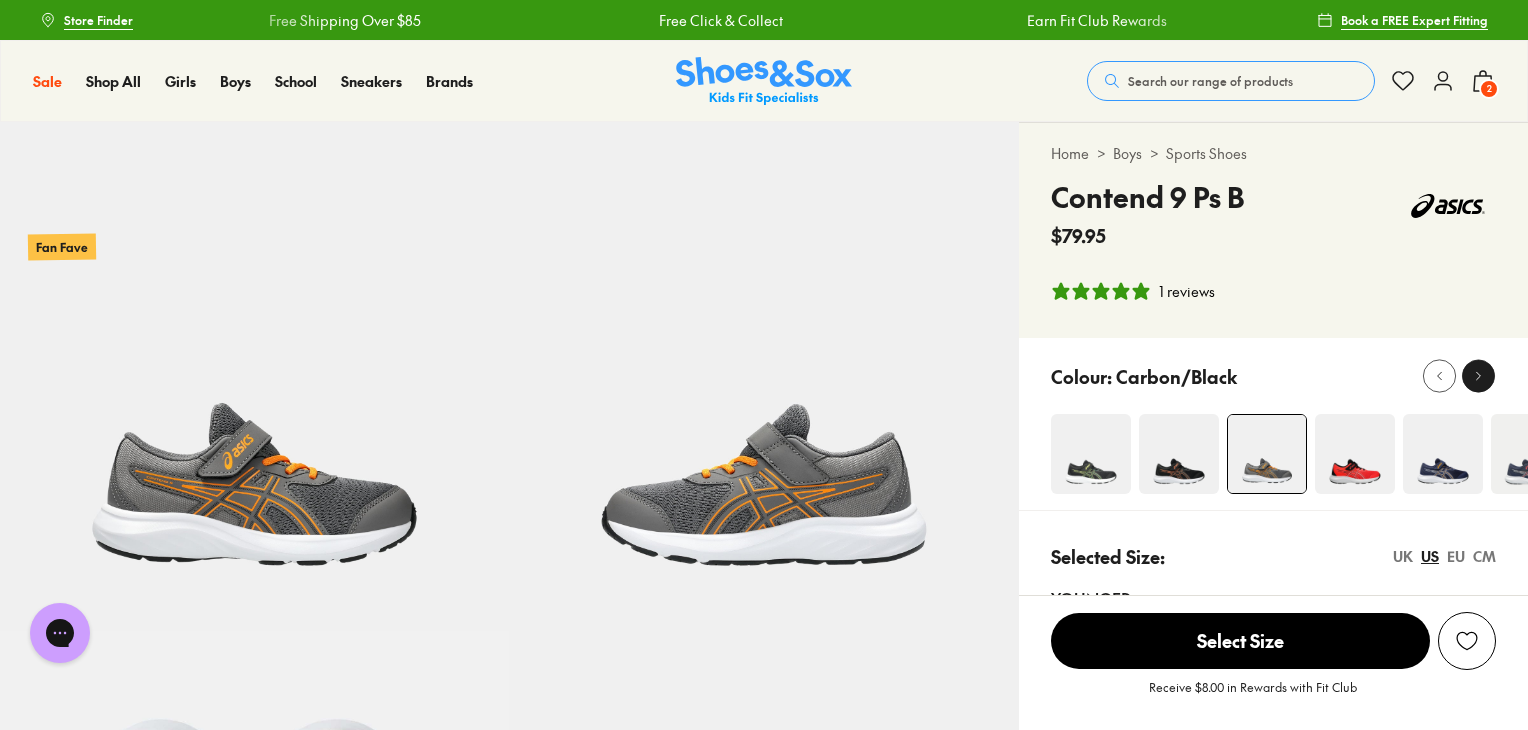 click 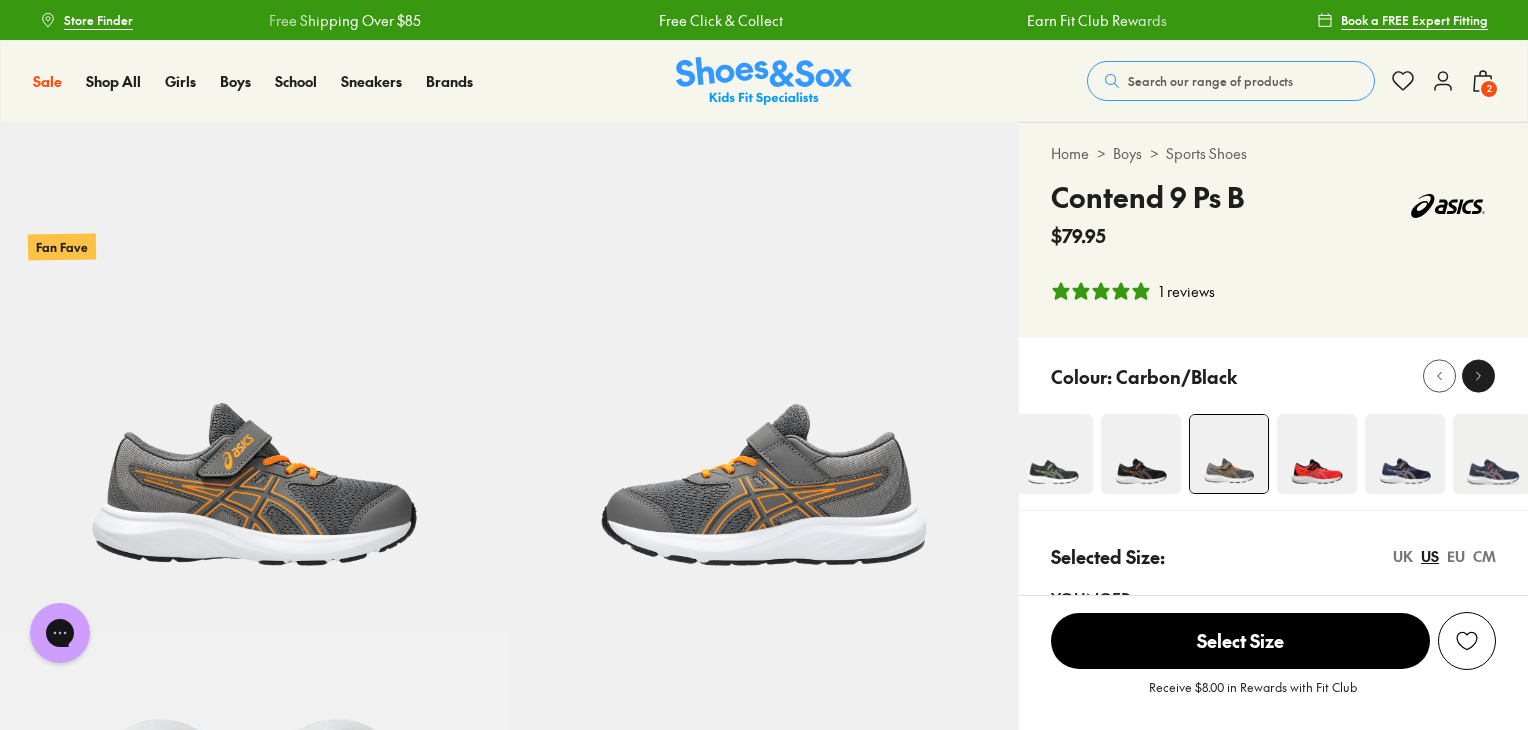 click 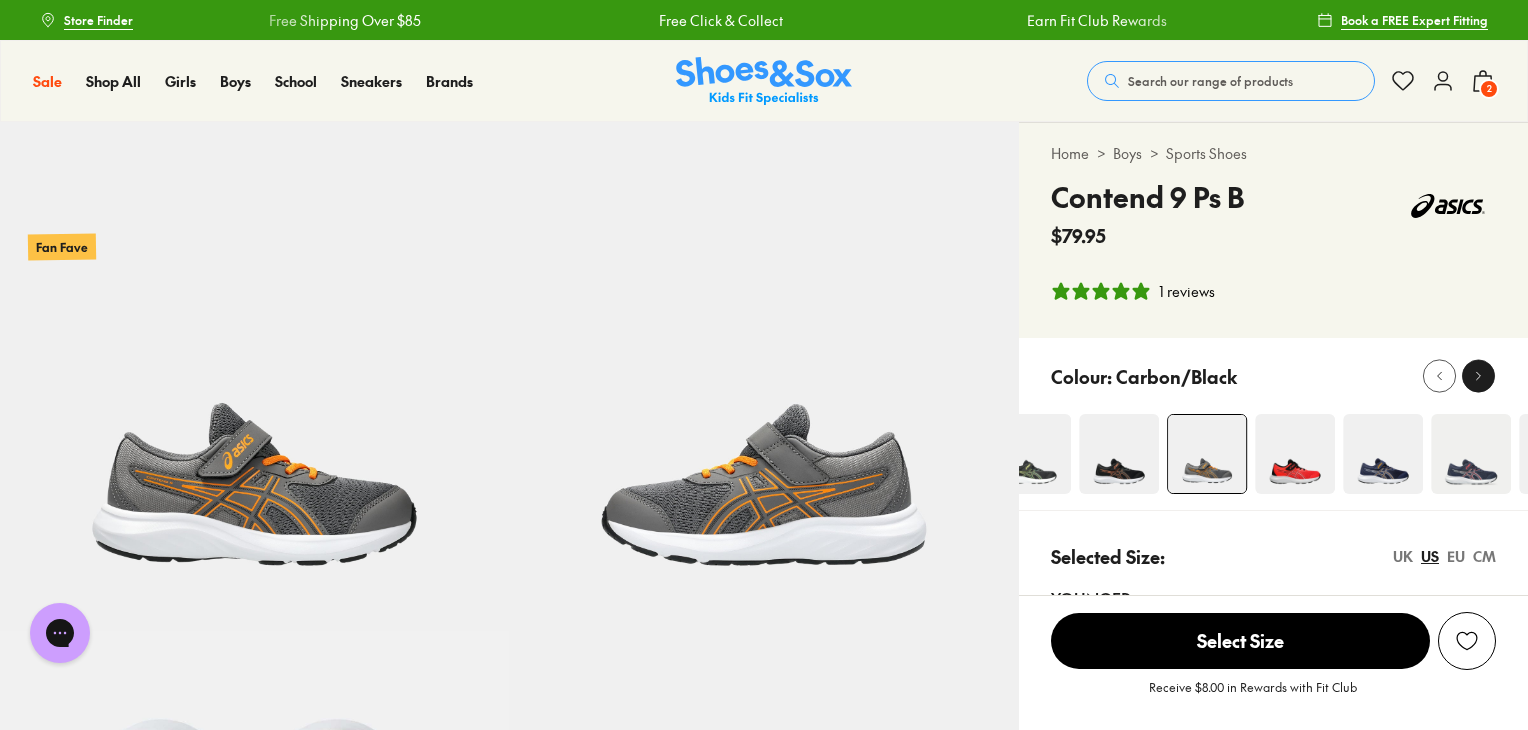 click 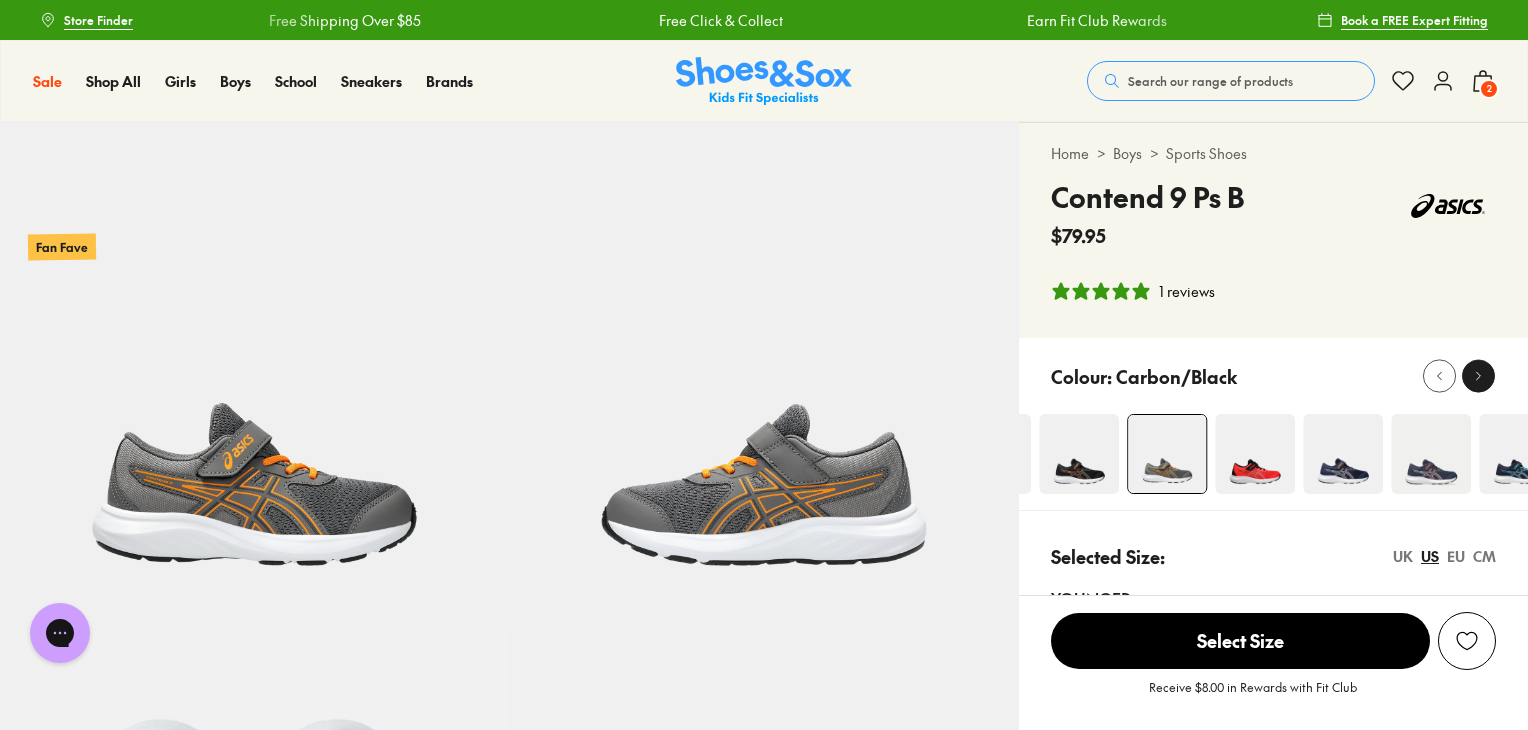 click 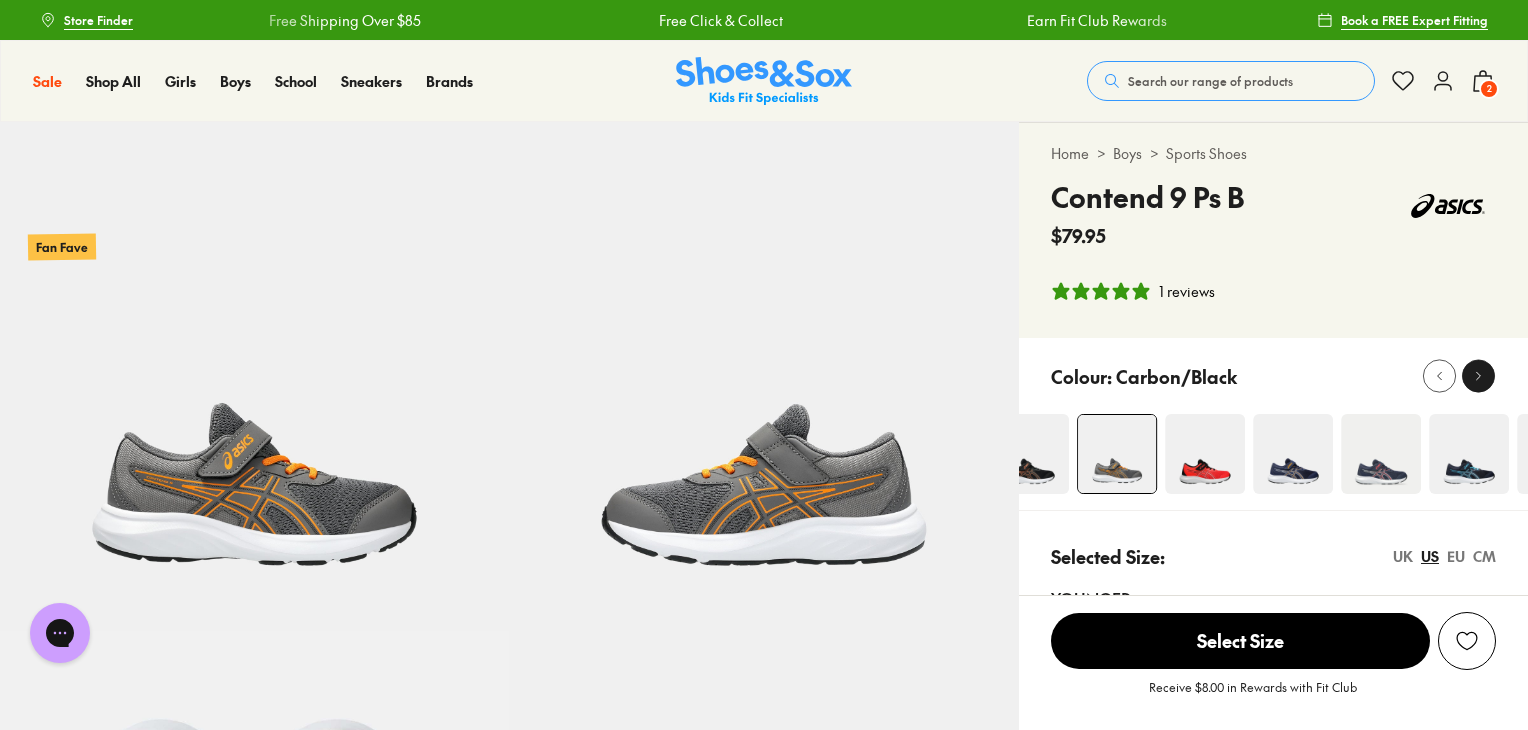 click 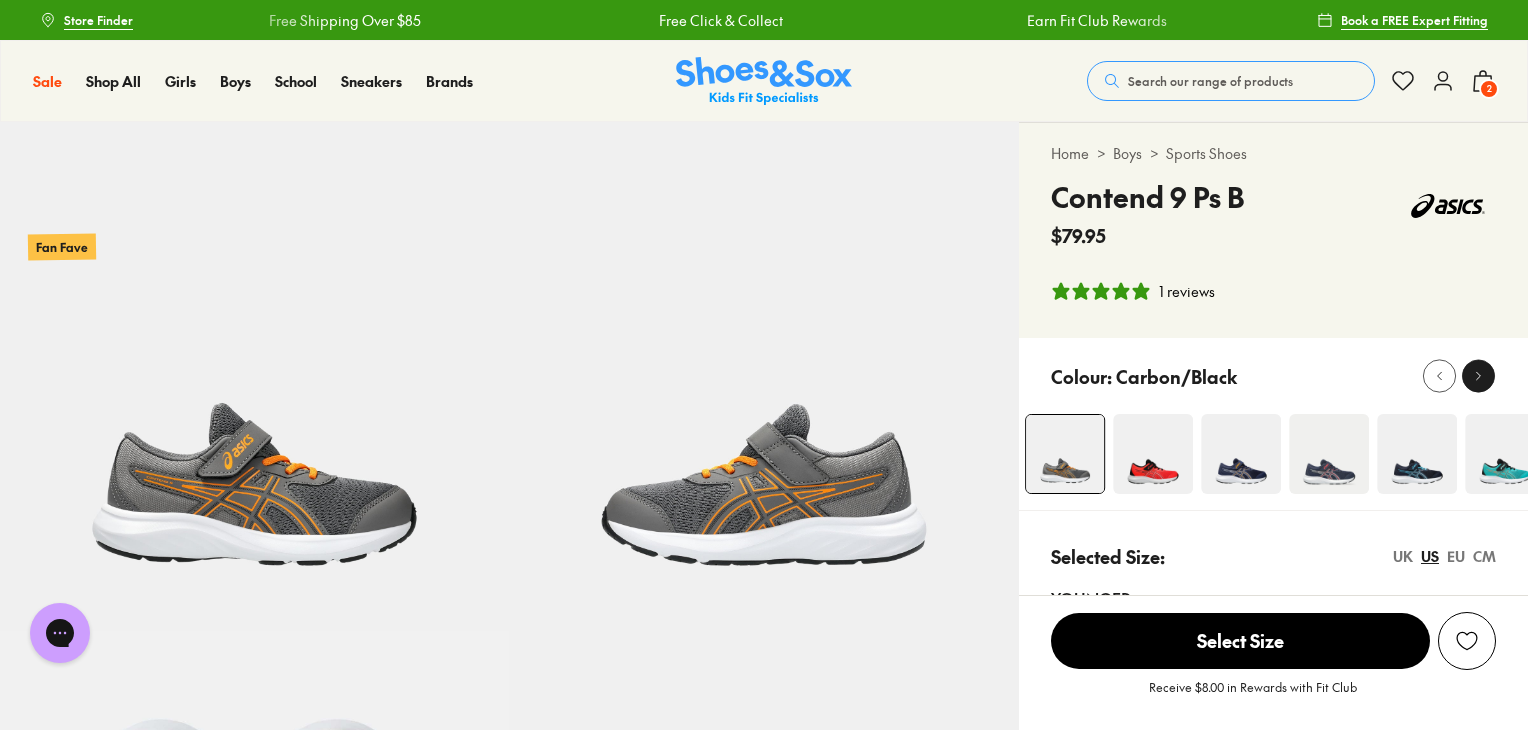 click 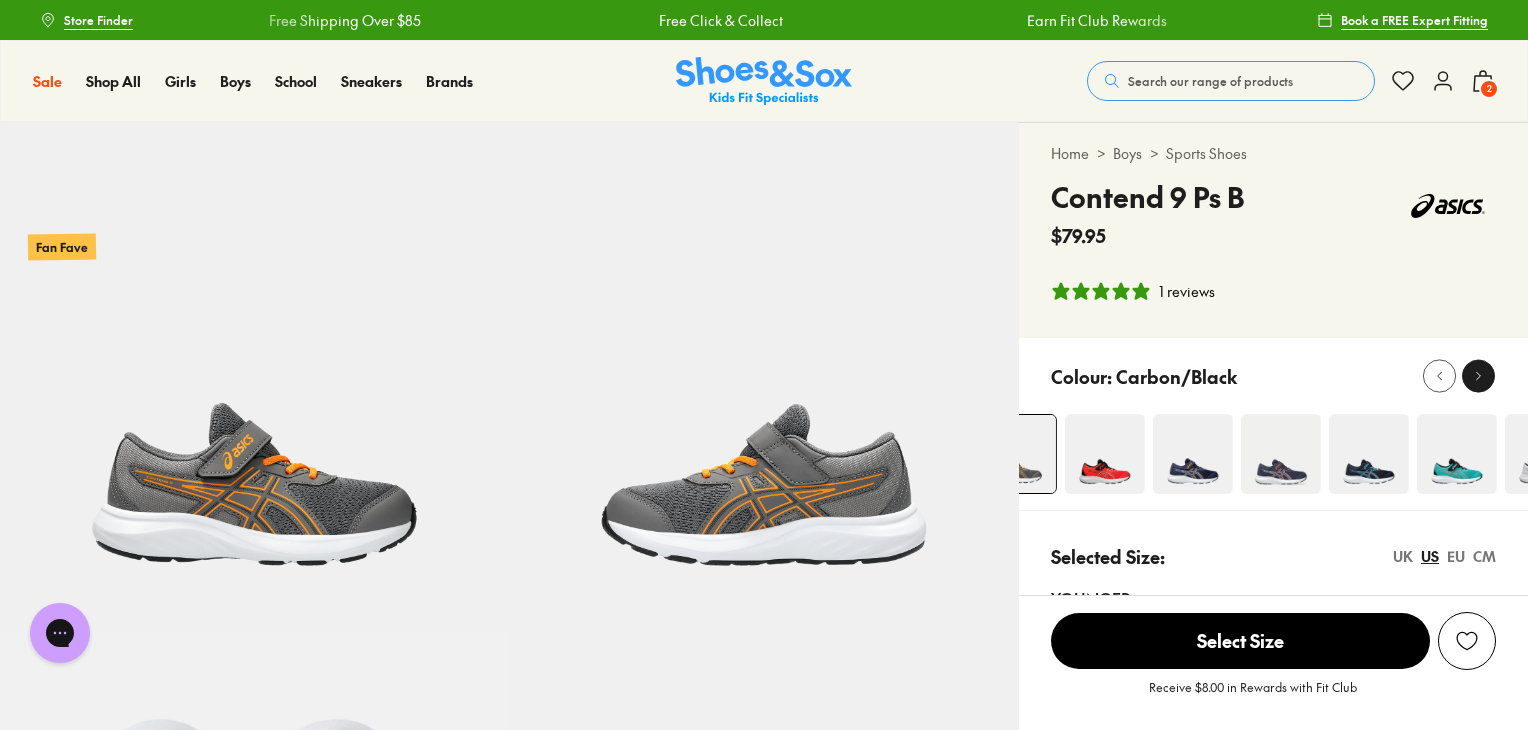 click 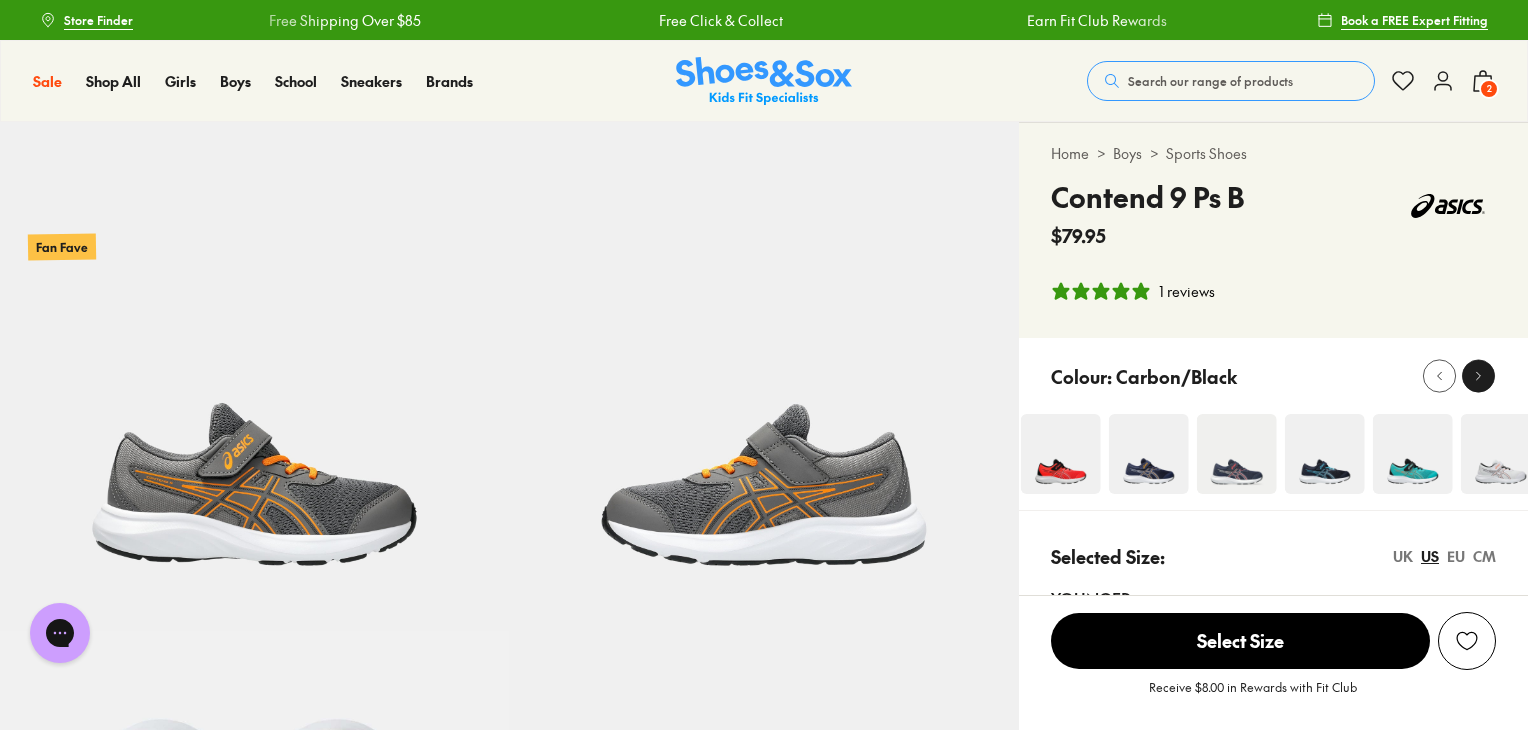 click 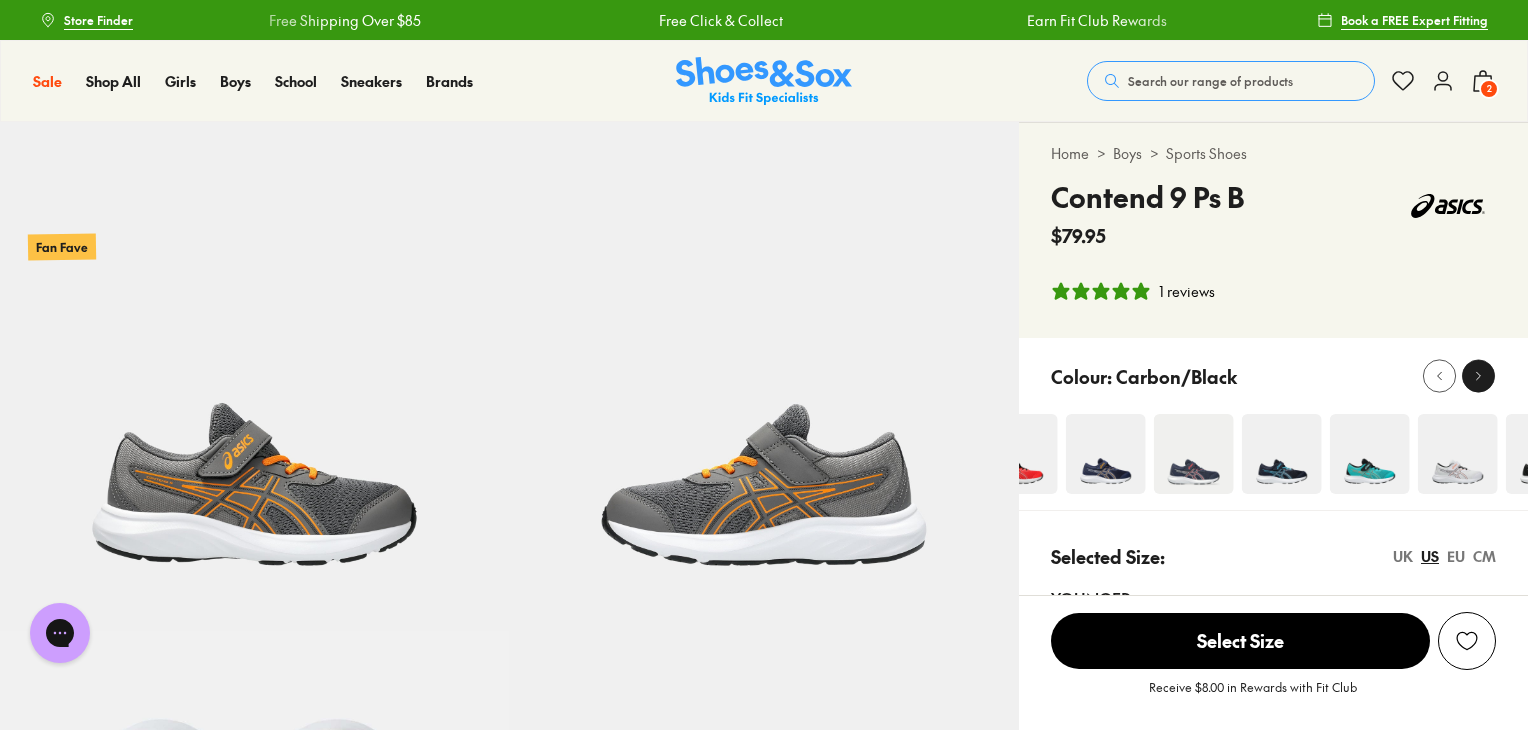 click 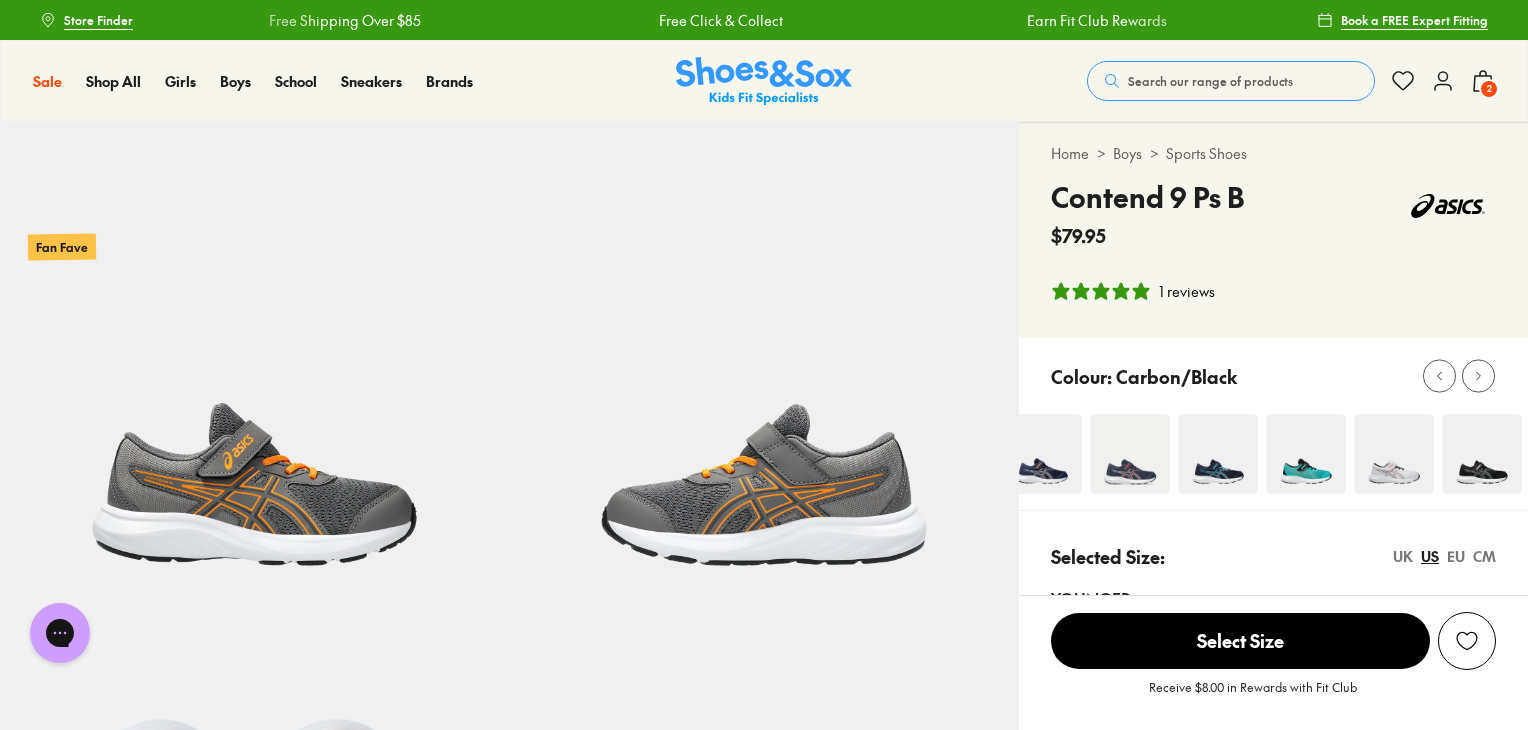 click at bounding box center (1042, 454) 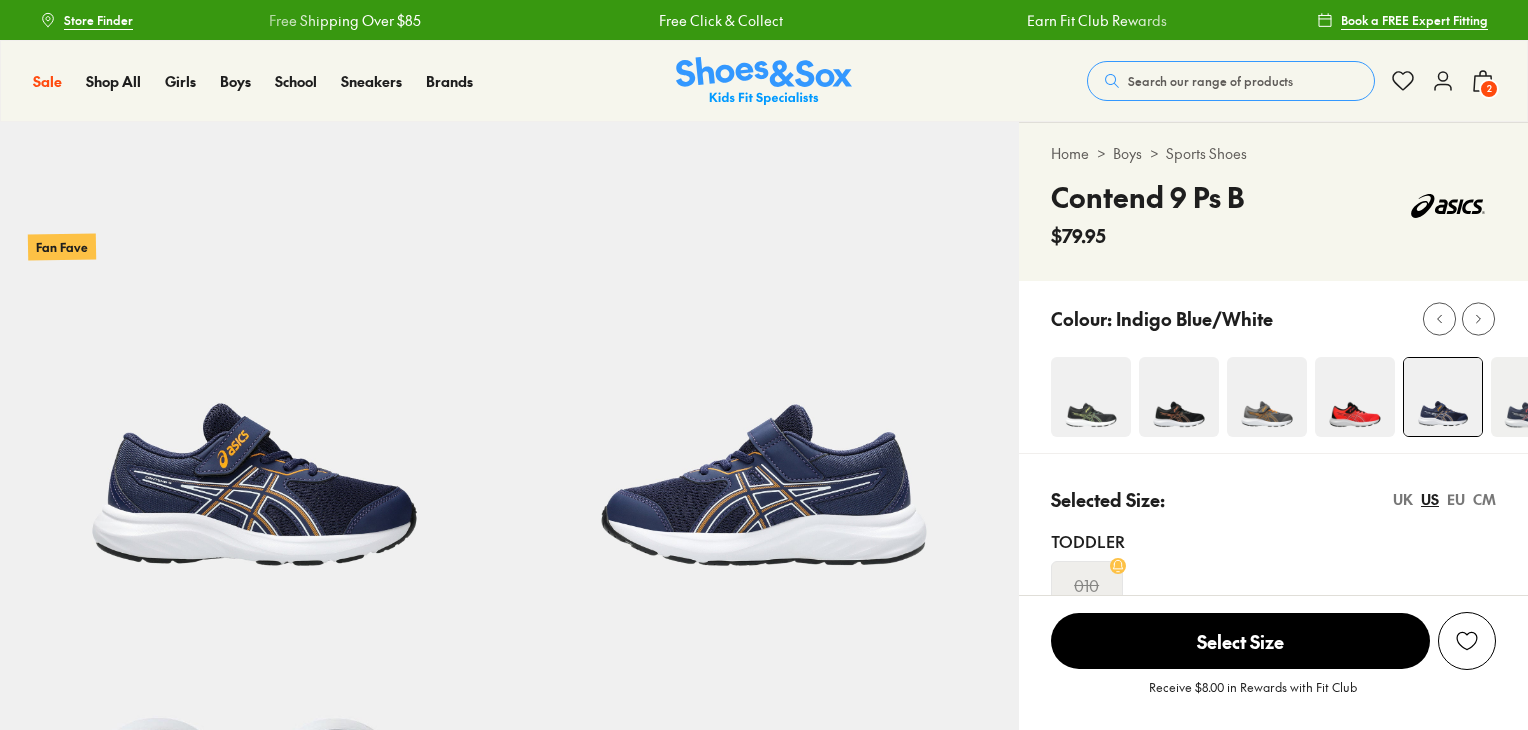 scroll, scrollTop: 0, scrollLeft: 0, axis: both 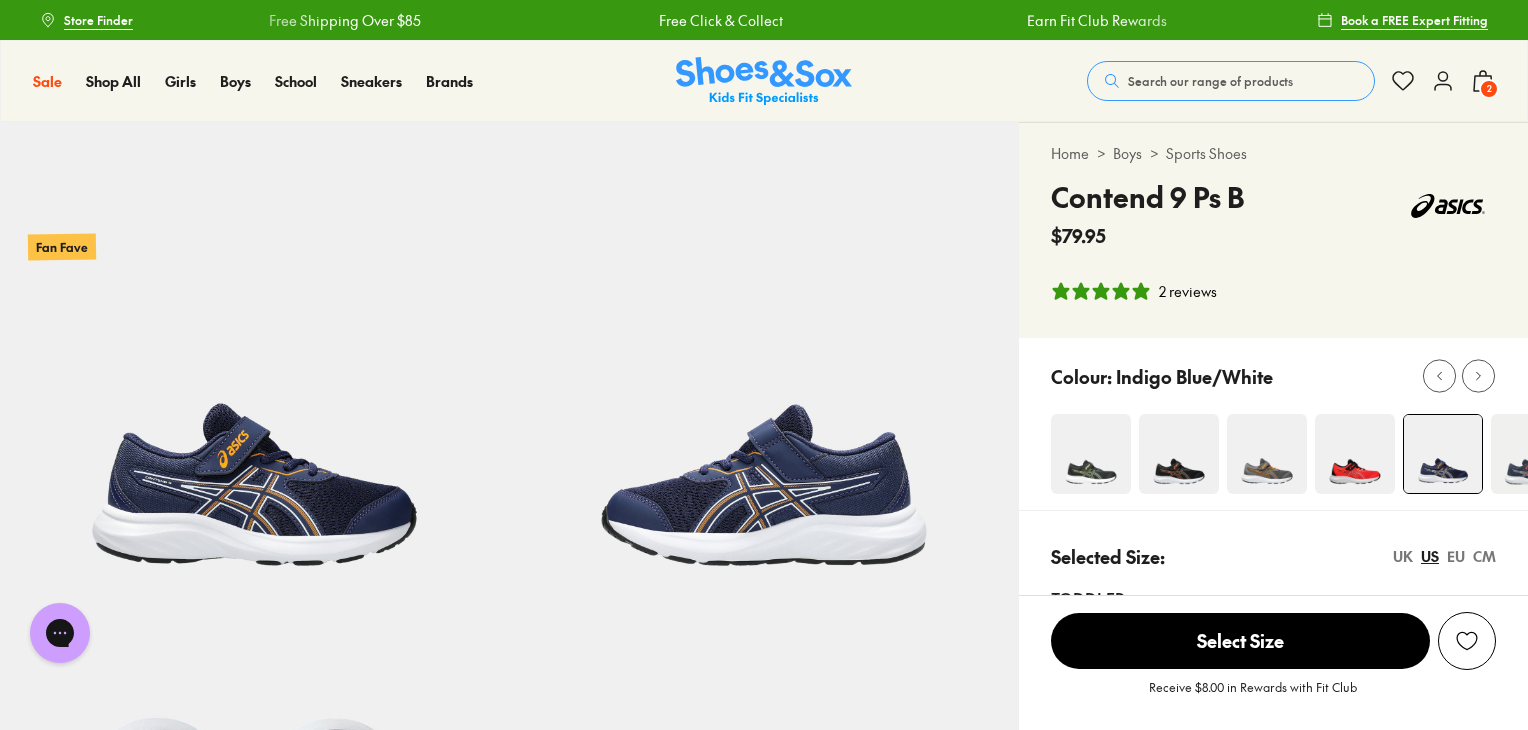click at bounding box center (1179, 454) 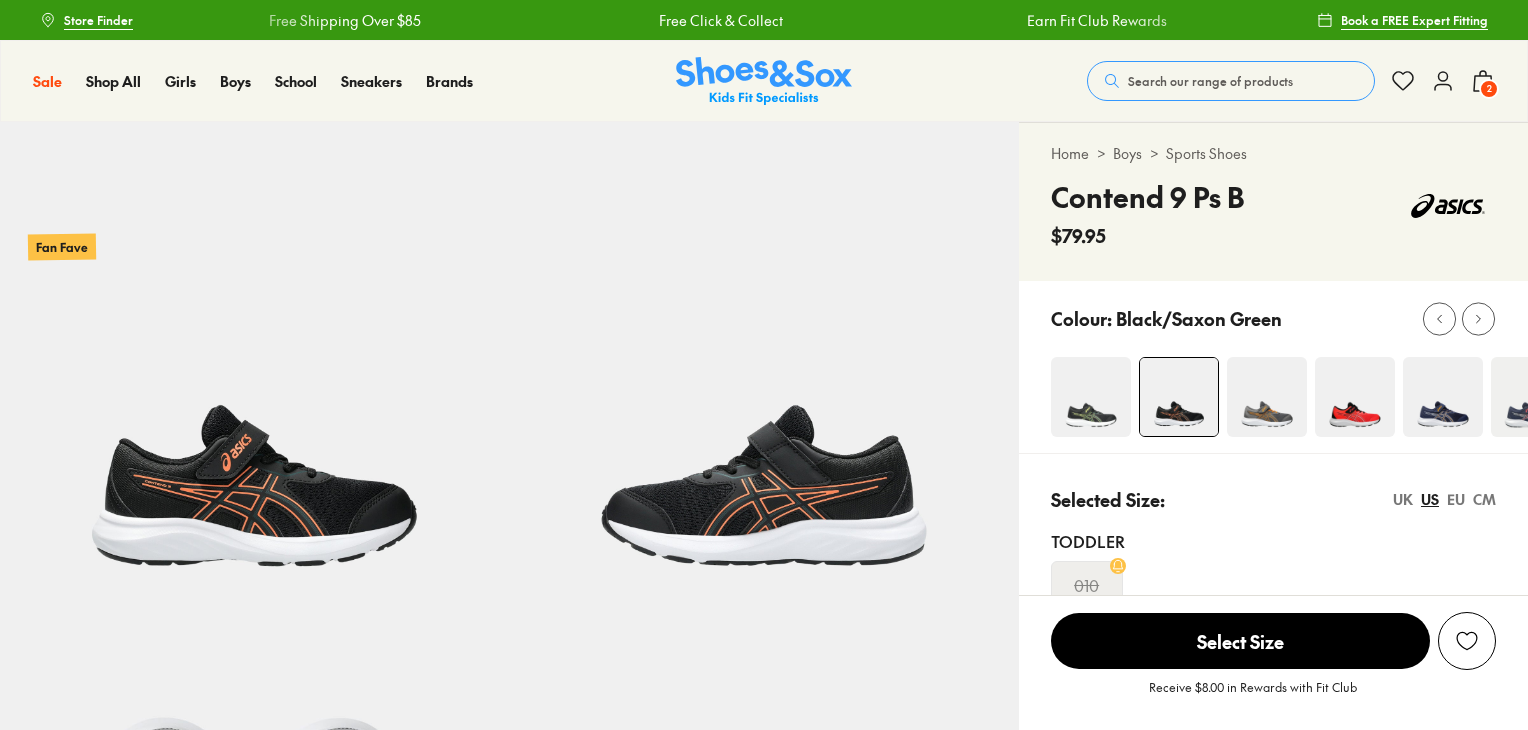 scroll, scrollTop: 0, scrollLeft: 0, axis: both 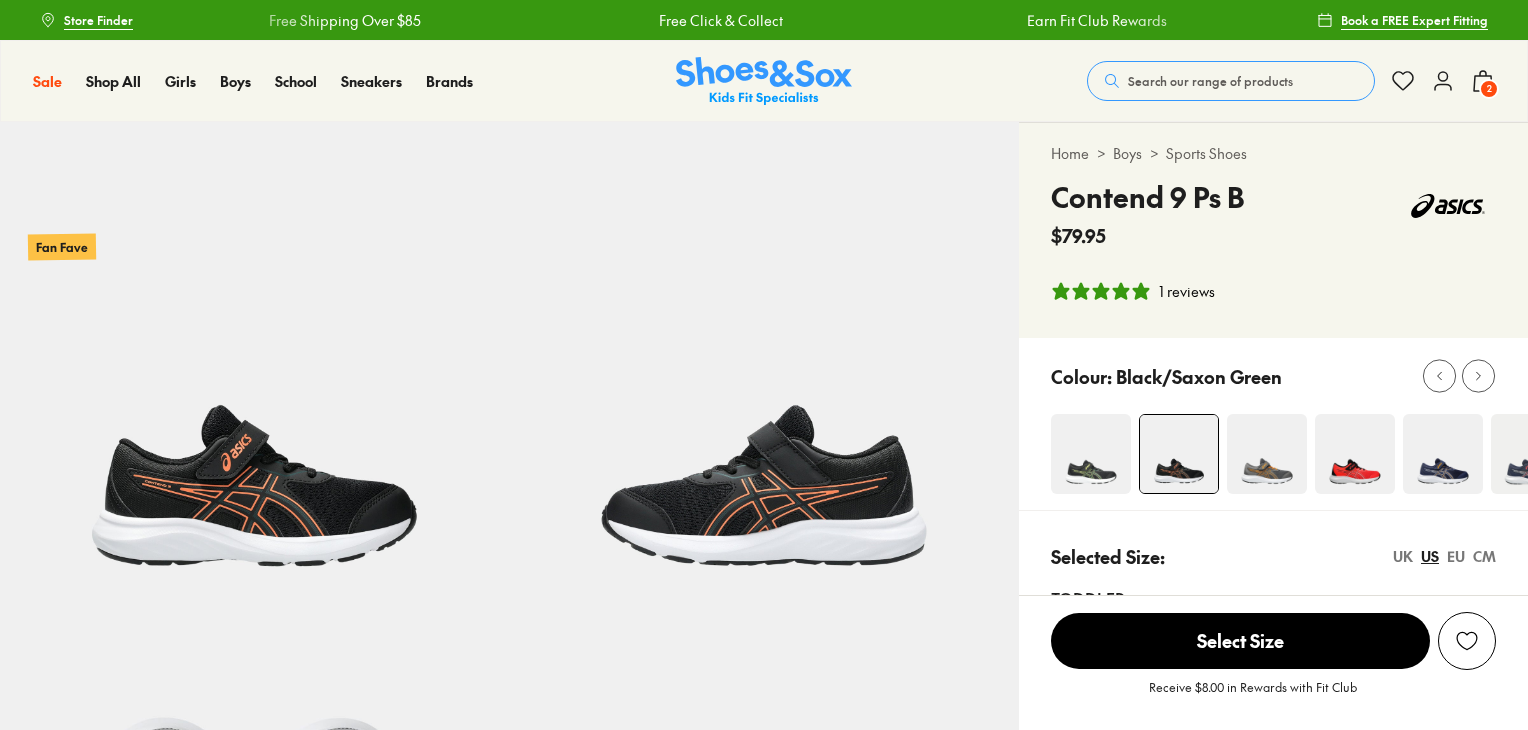 click at bounding box center (1267, 454) 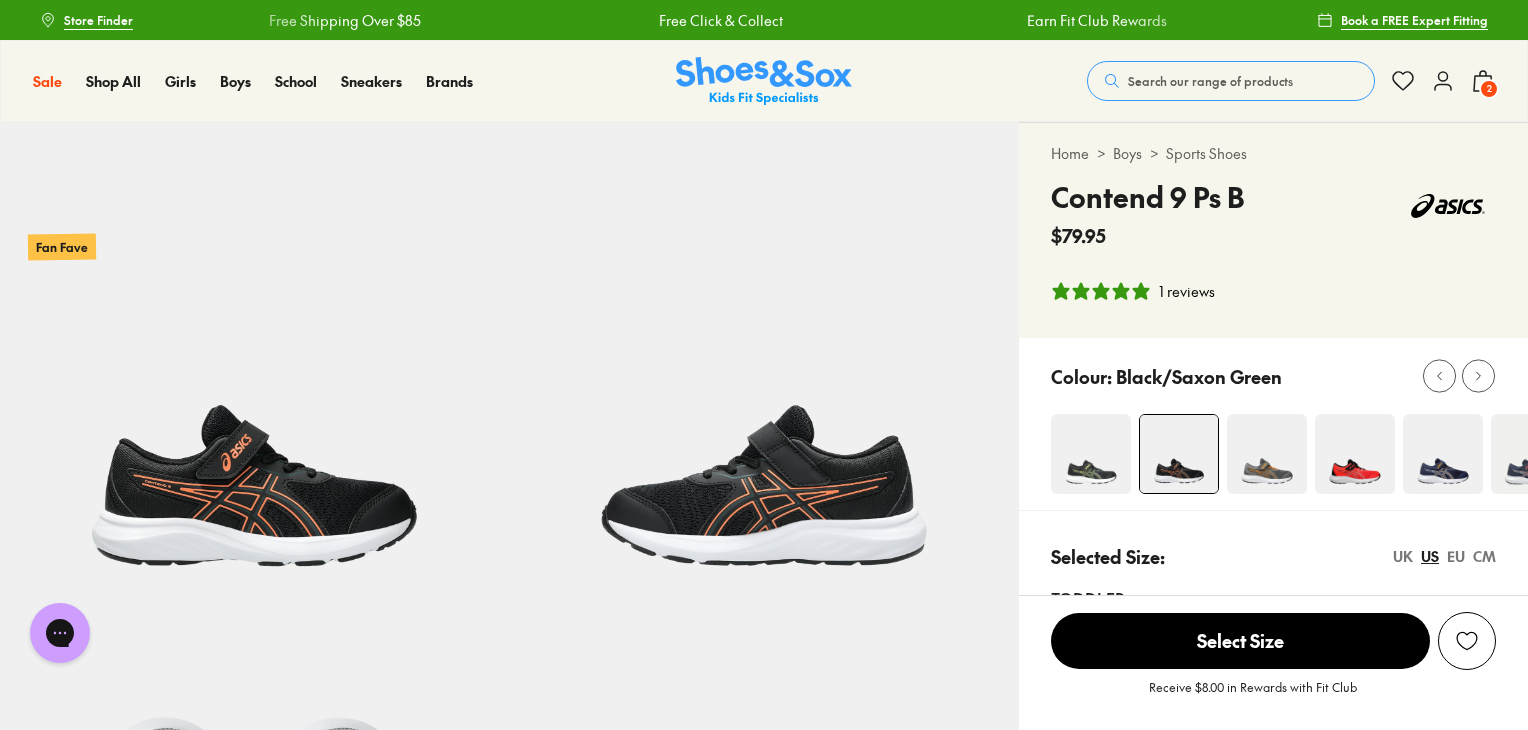 scroll, scrollTop: 0, scrollLeft: 0, axis: both 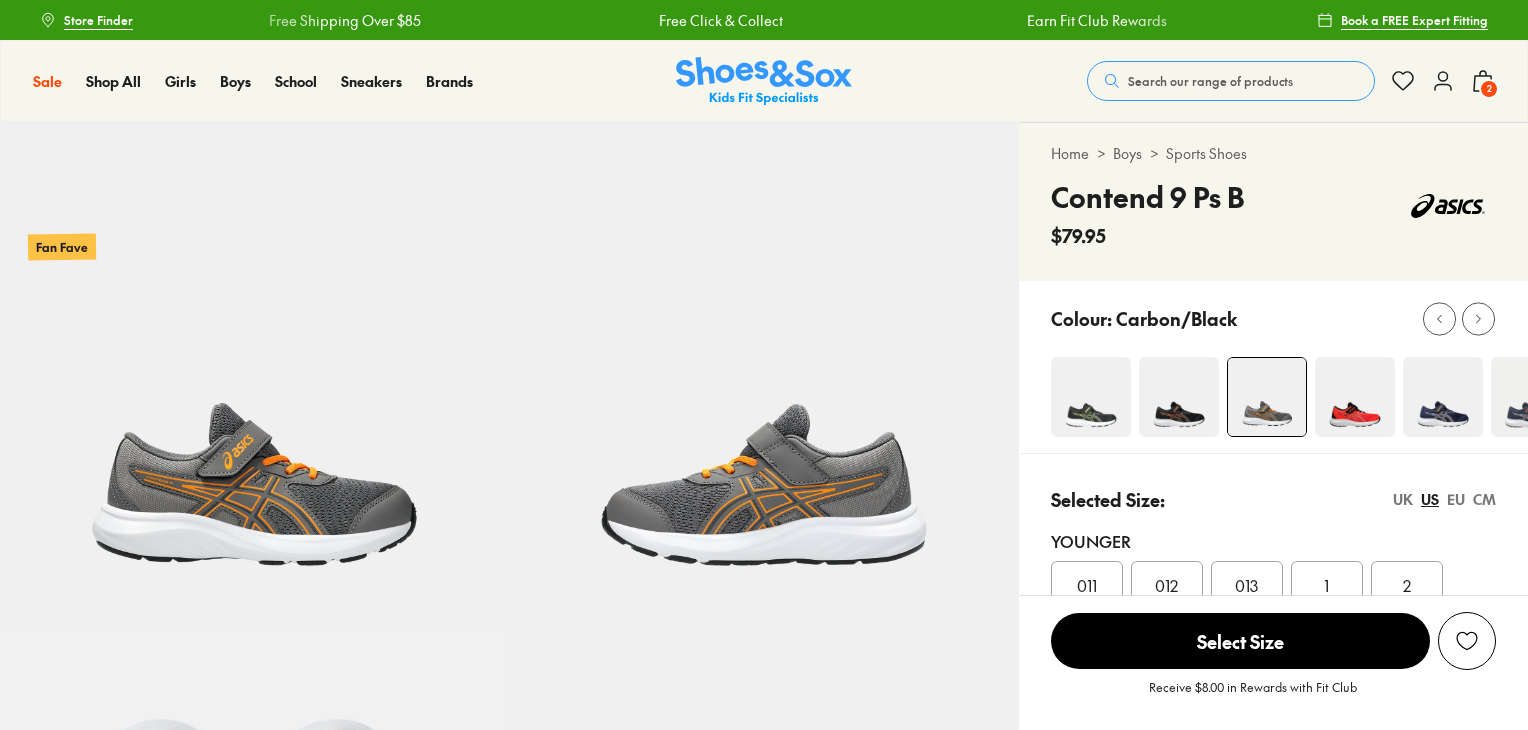 select on "*" 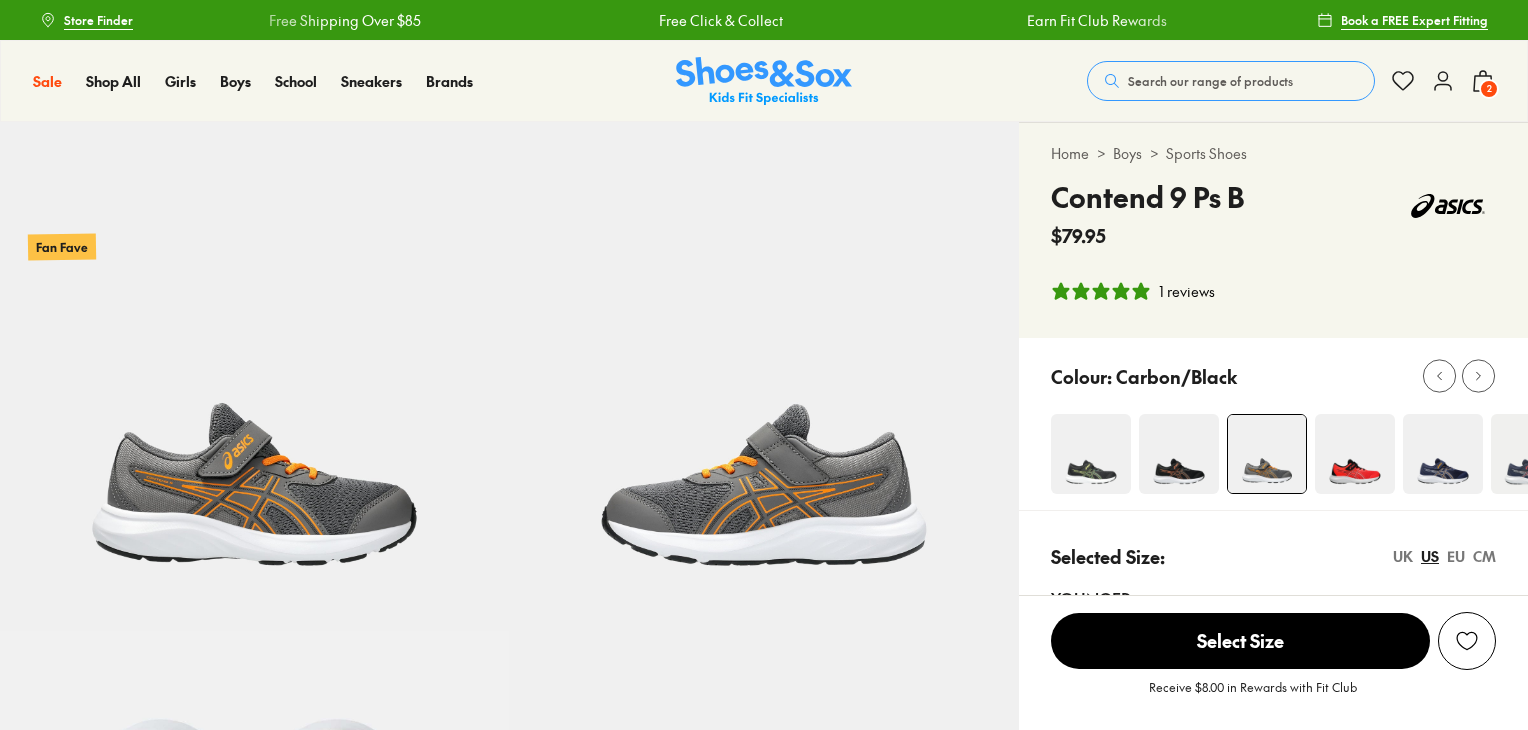 scroll, scrollTop: 0, scrollLeft: 0, axis: both 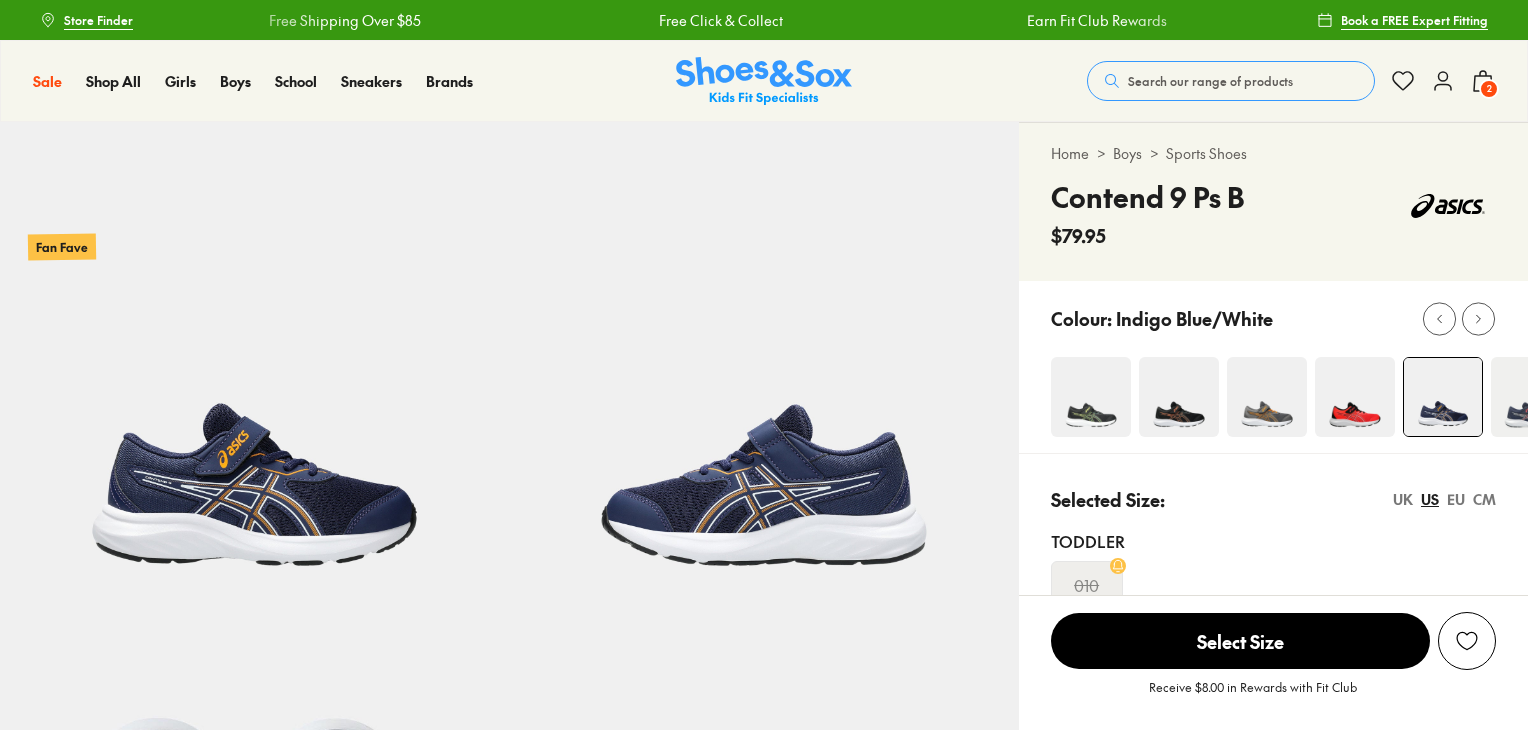 select on "*" 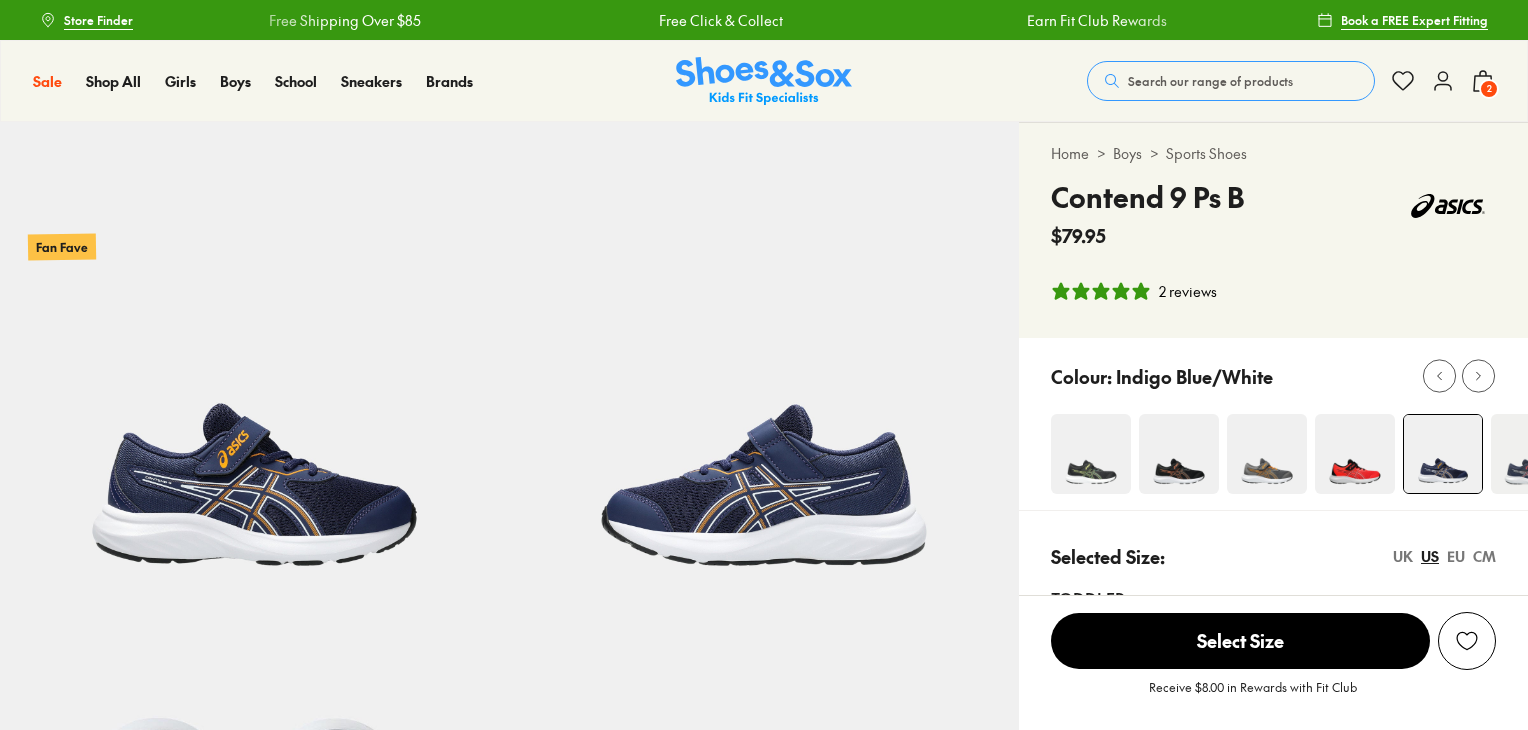 scroll, scrollTop: 0, scrollLeft: 0, axis: both 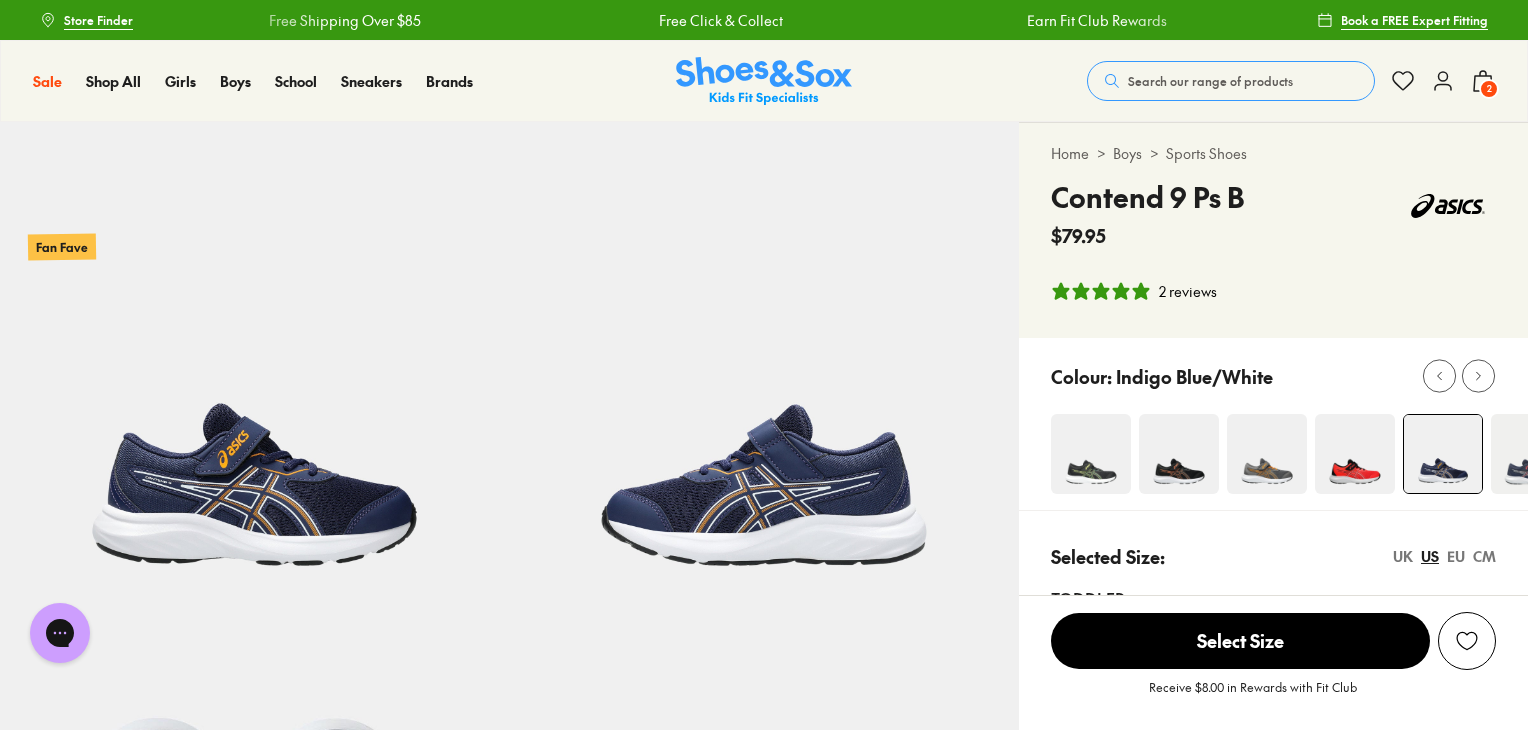 click at bounding box center [1531, 454] 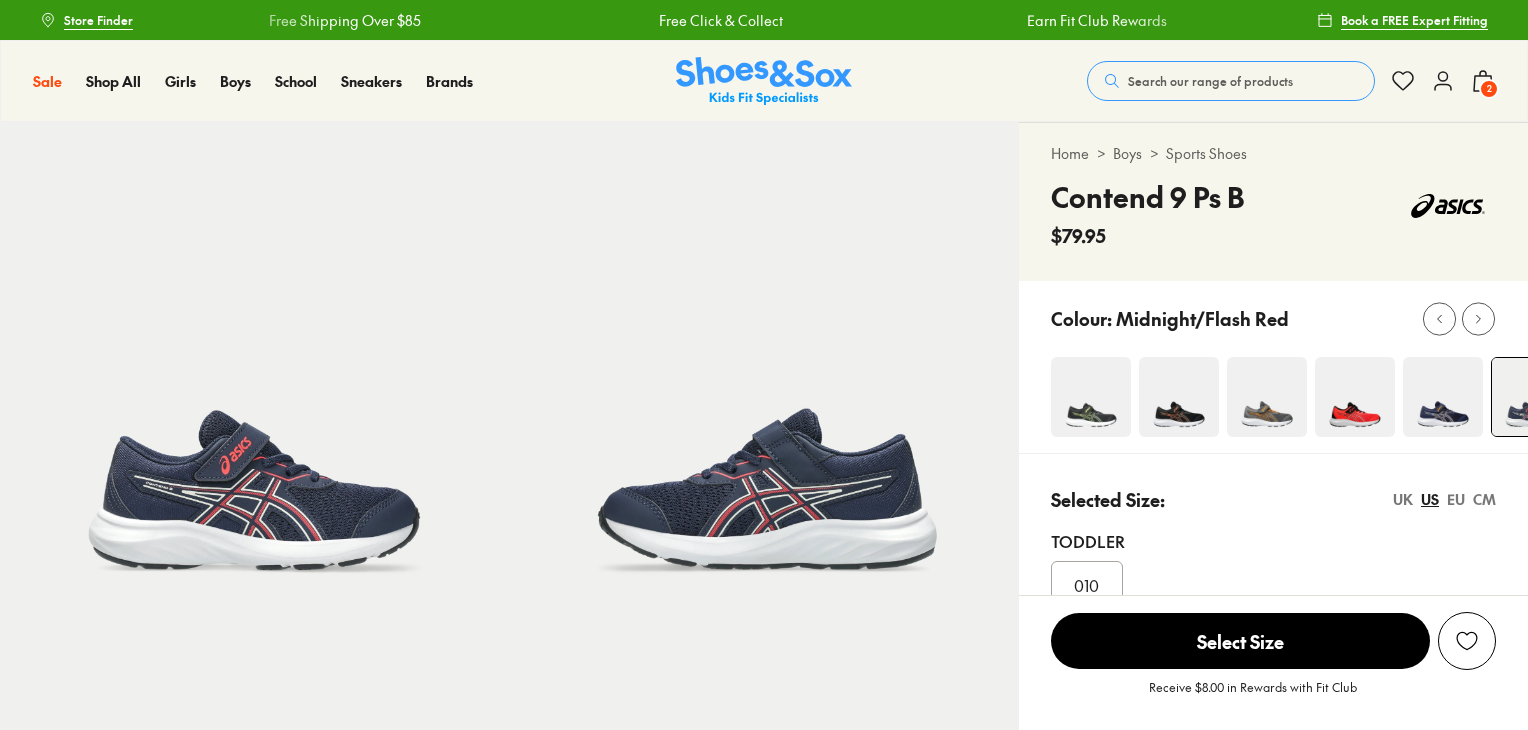 scroll, scrollTop: 0, scrollLeft: 0, axis: both 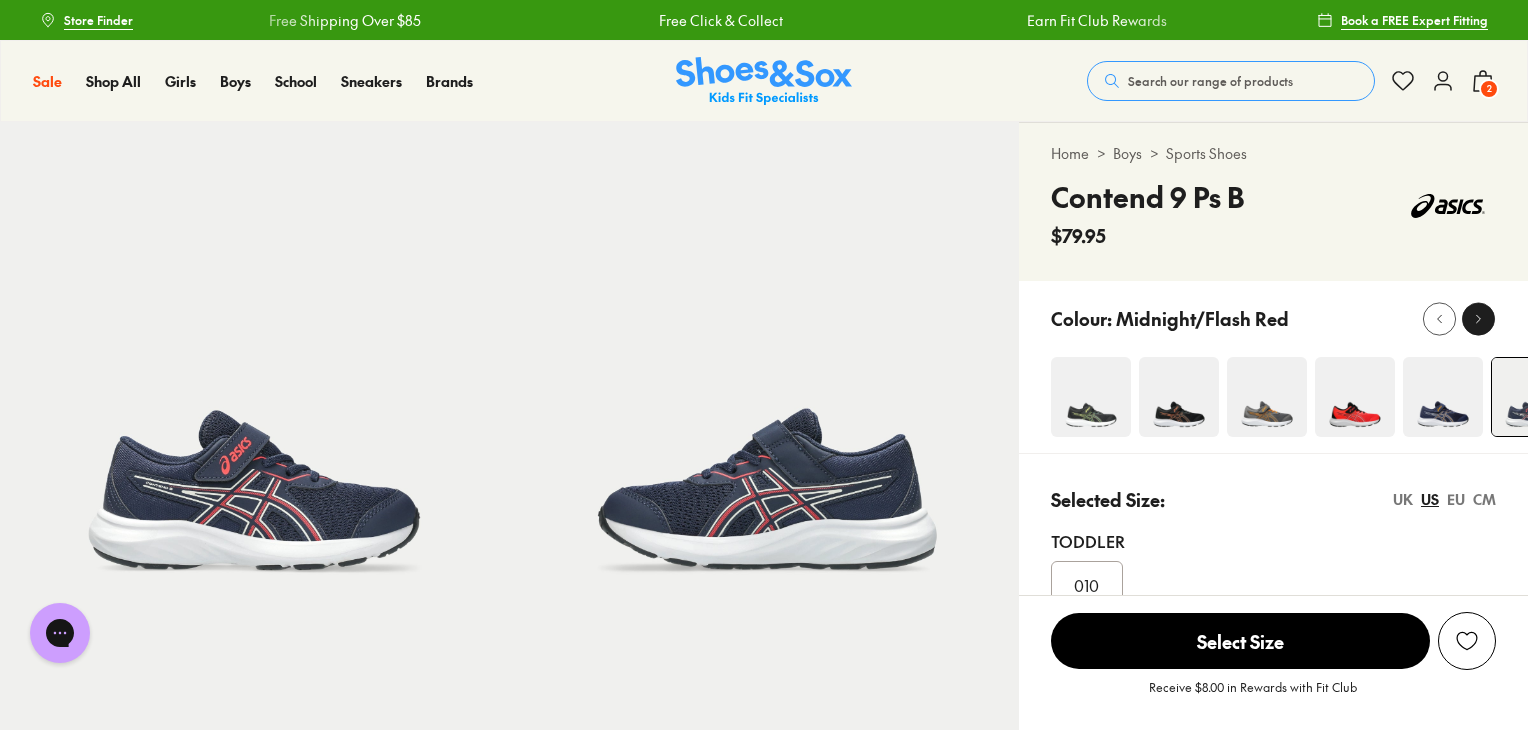 click 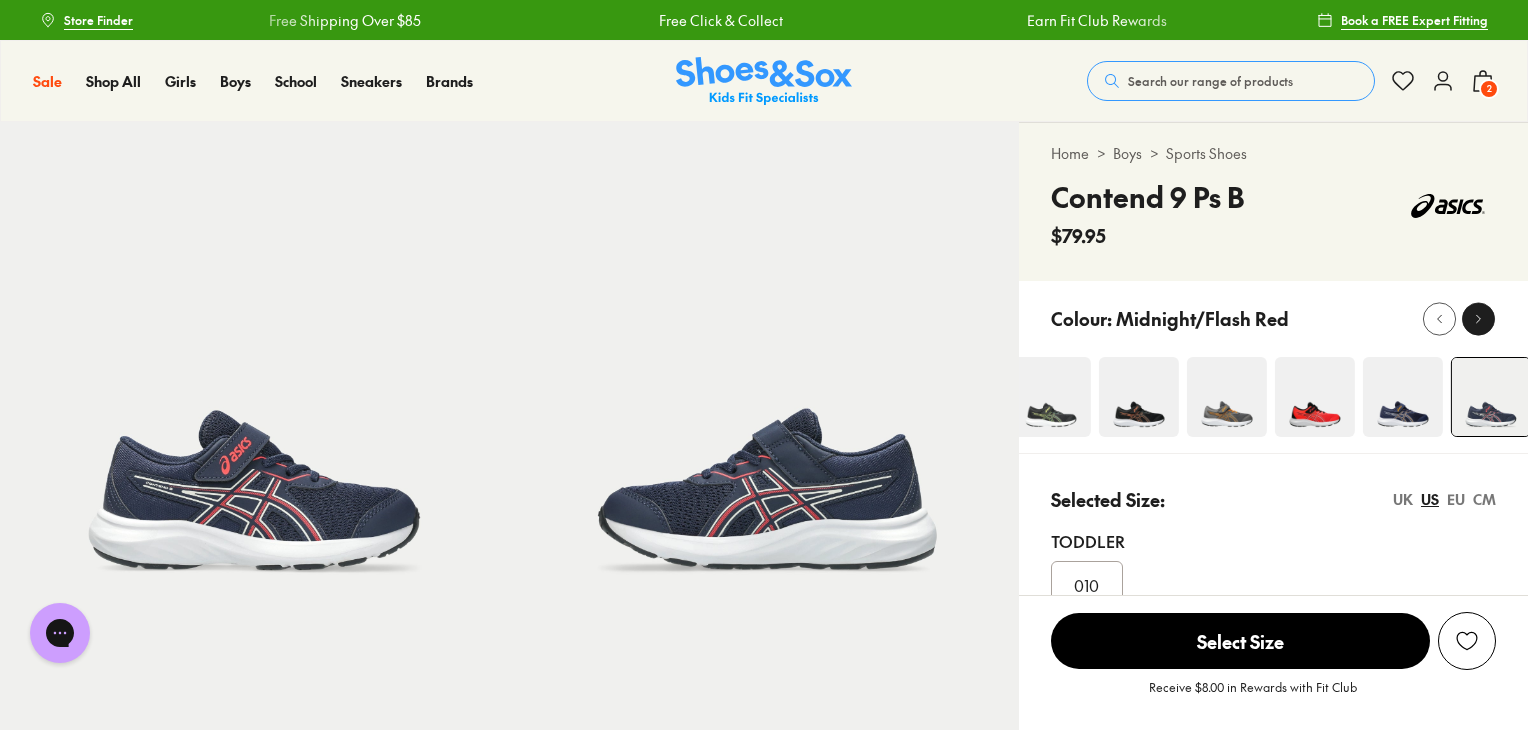 click 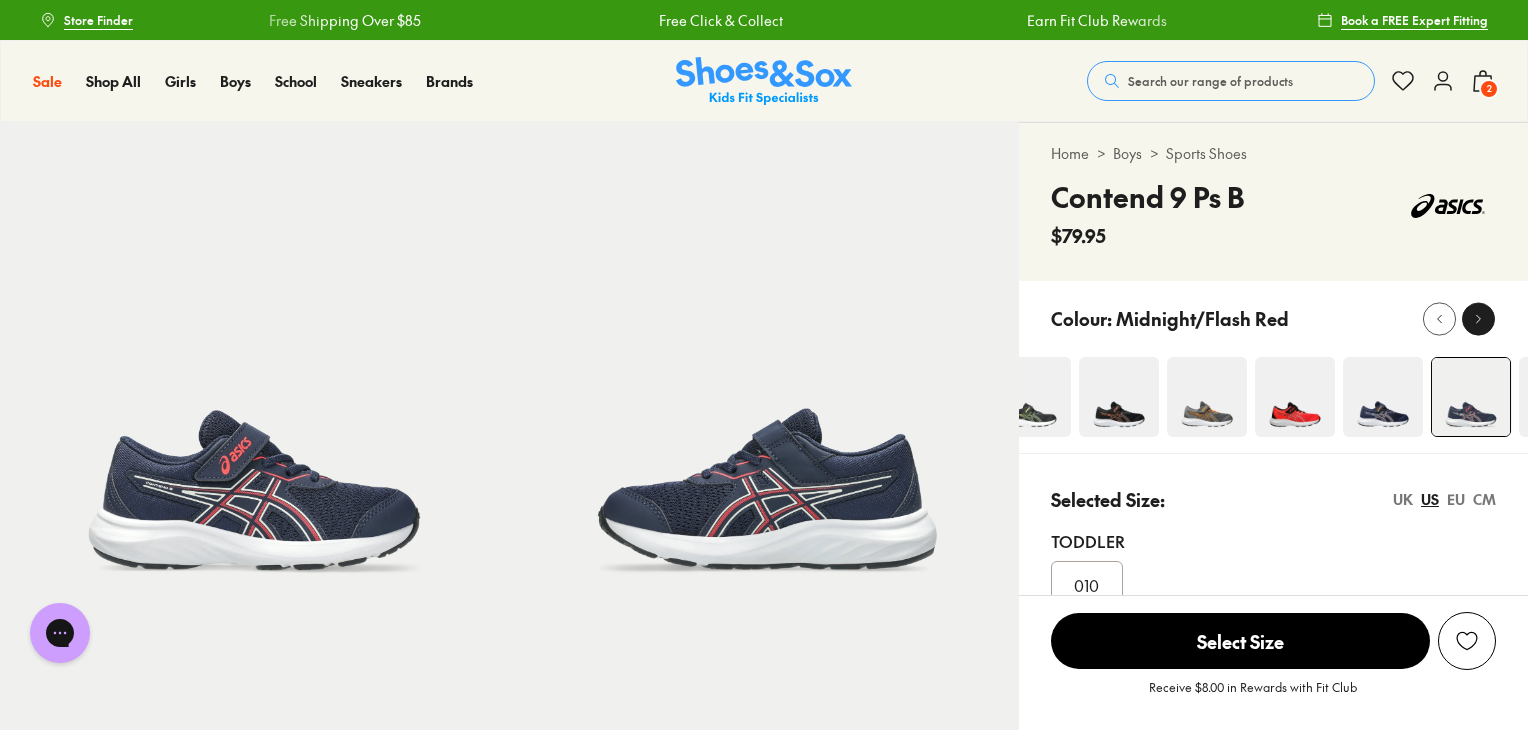 click 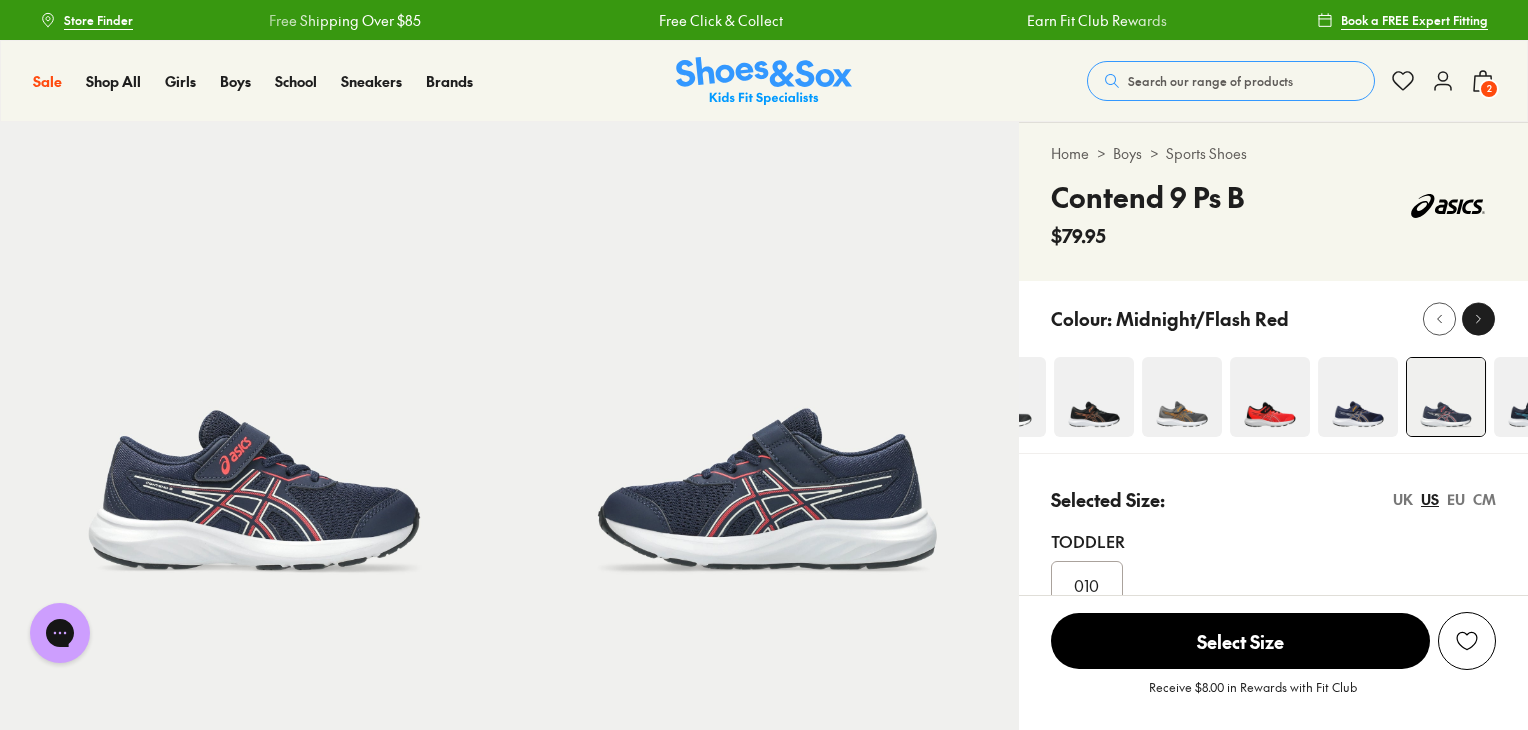 click 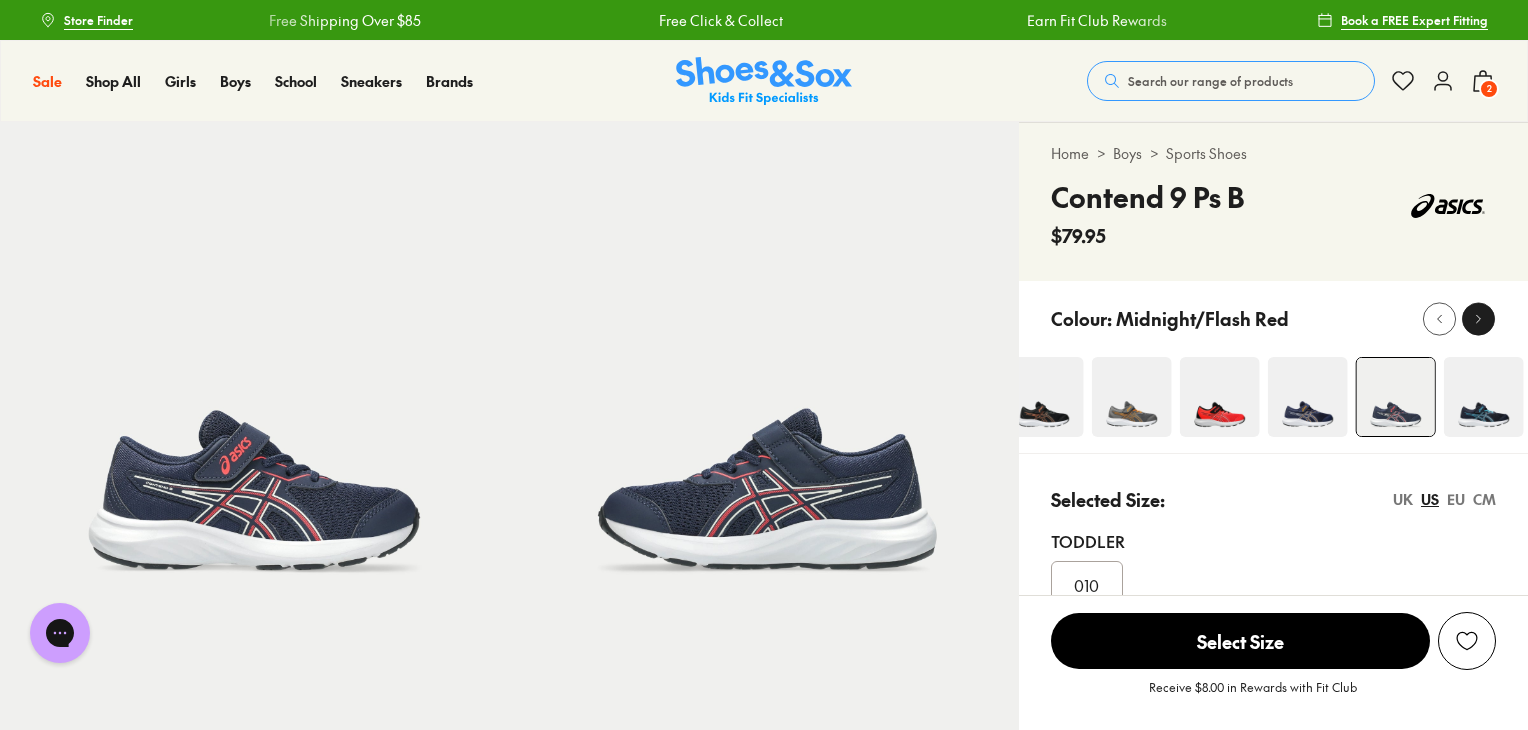 click 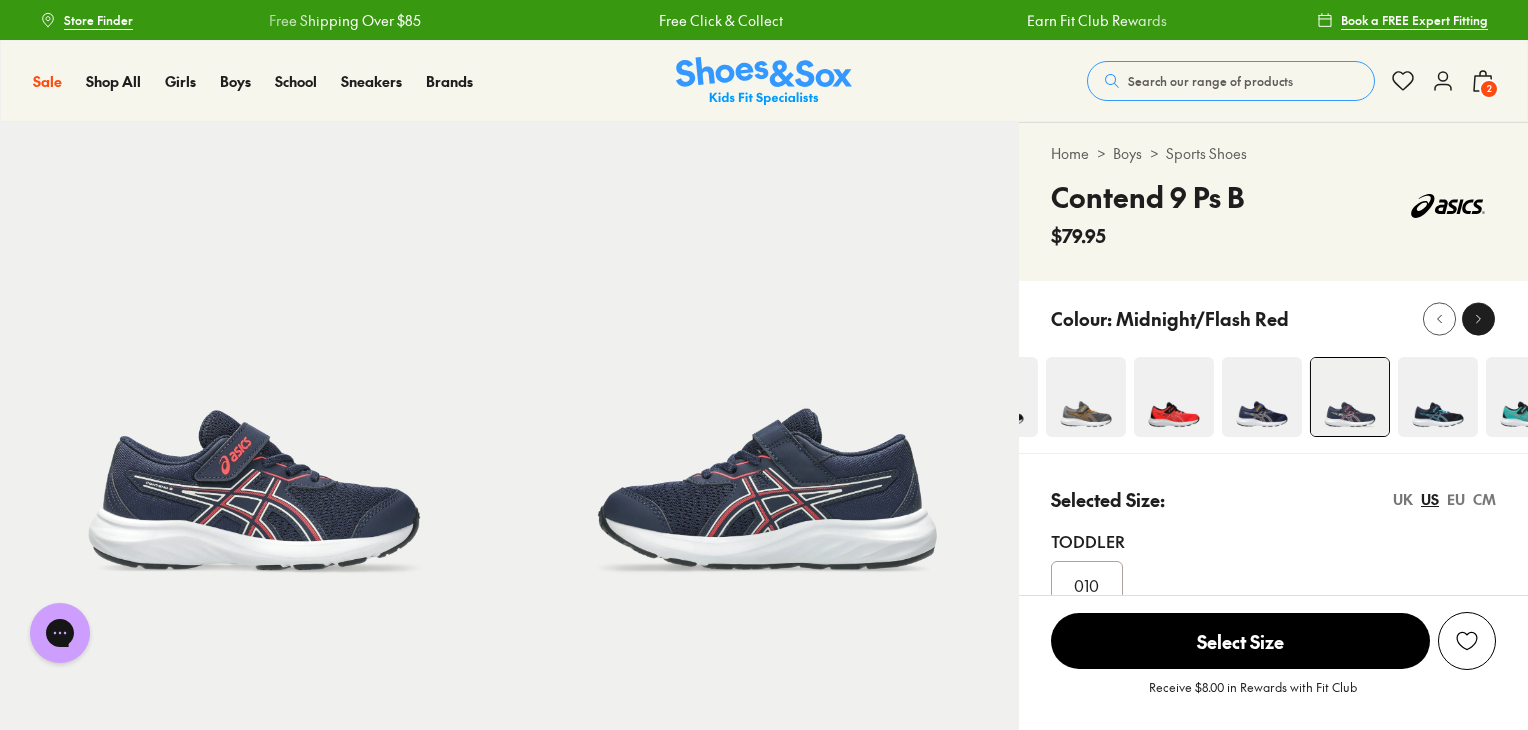 click 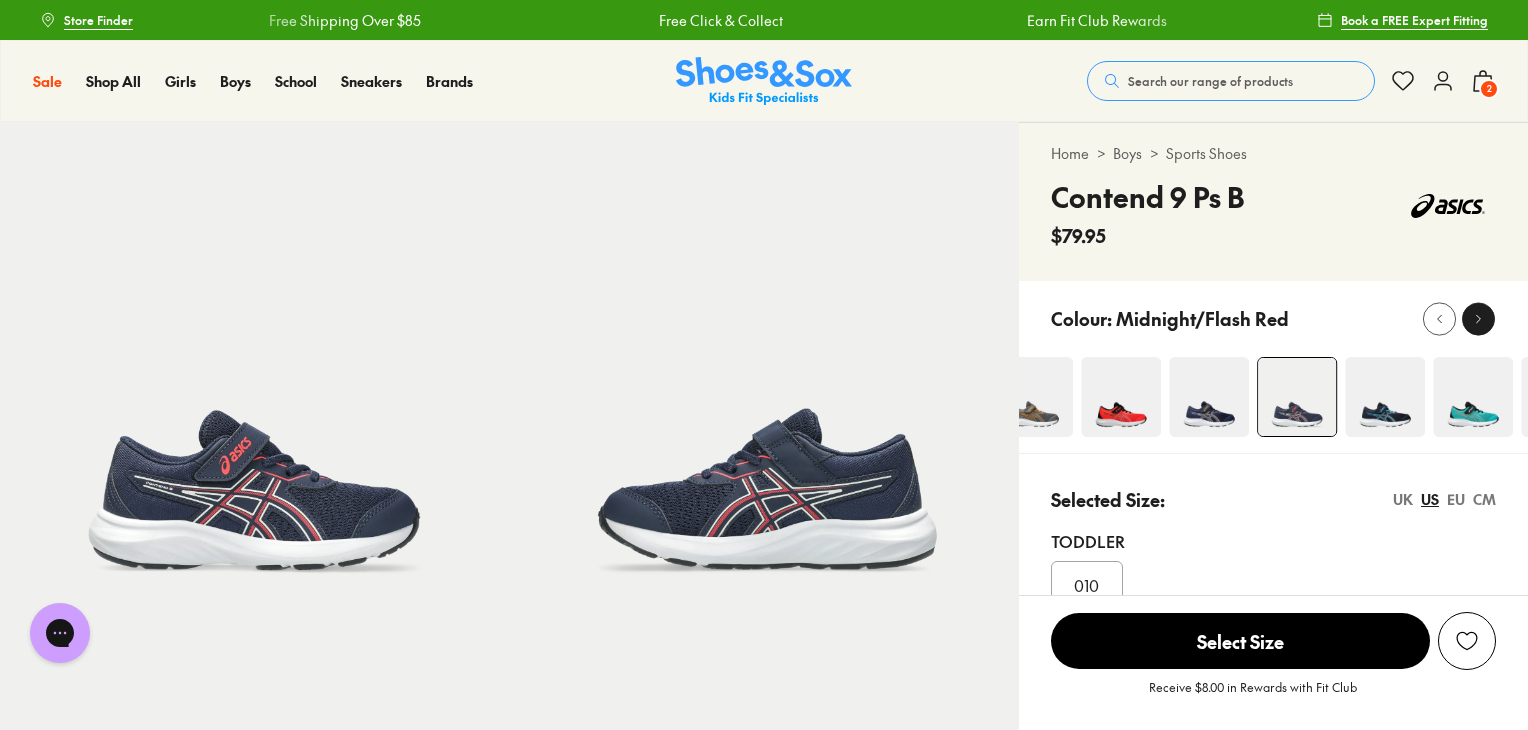 click 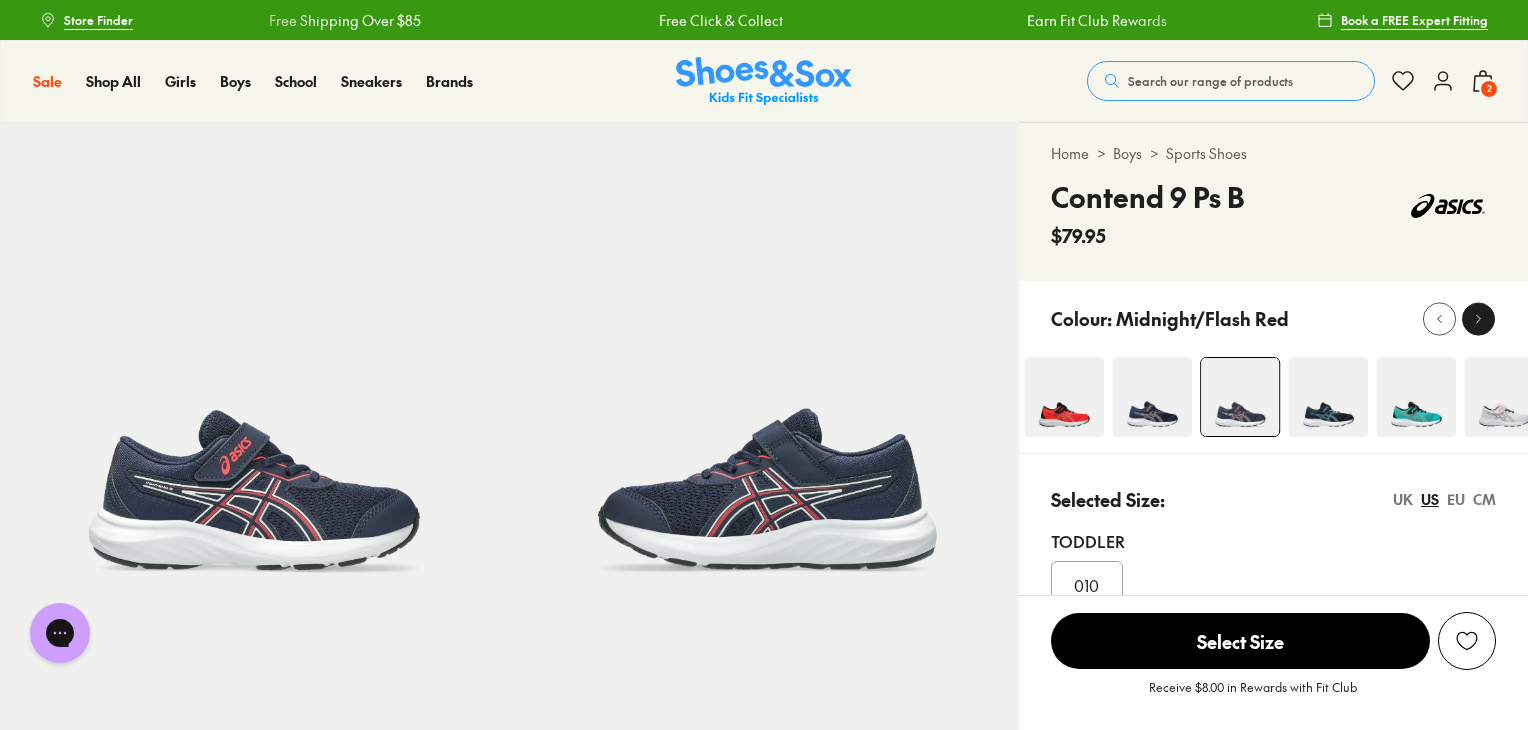 click 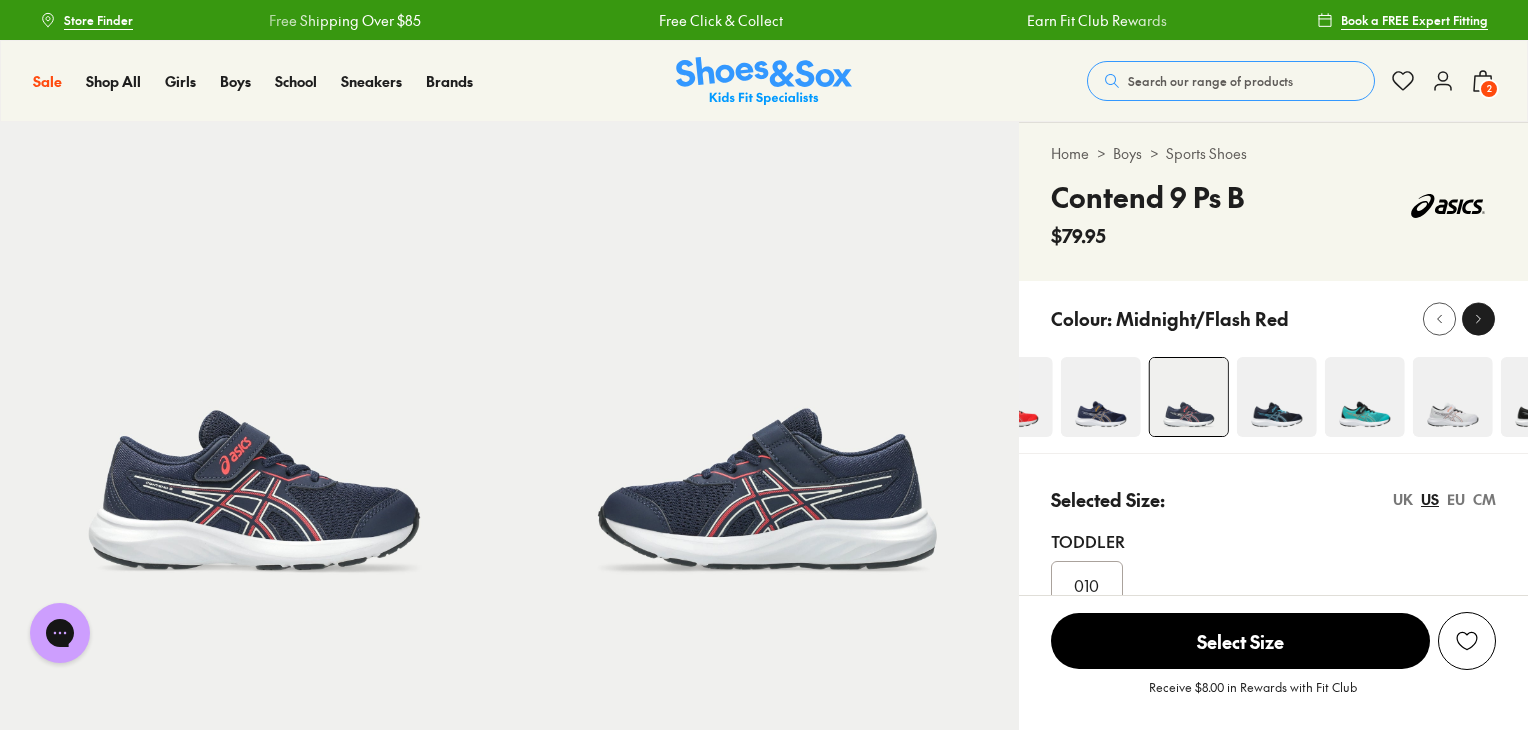 click 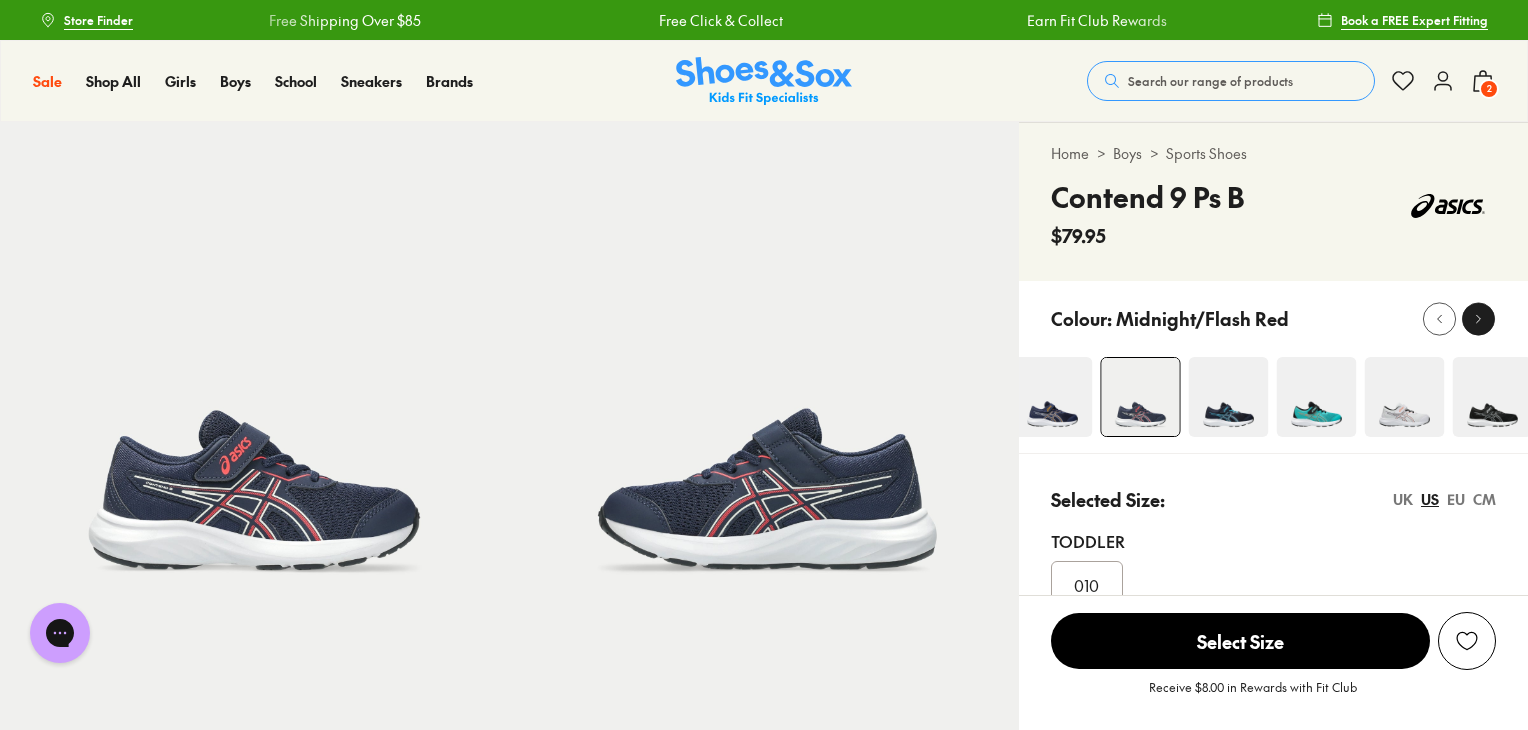 click 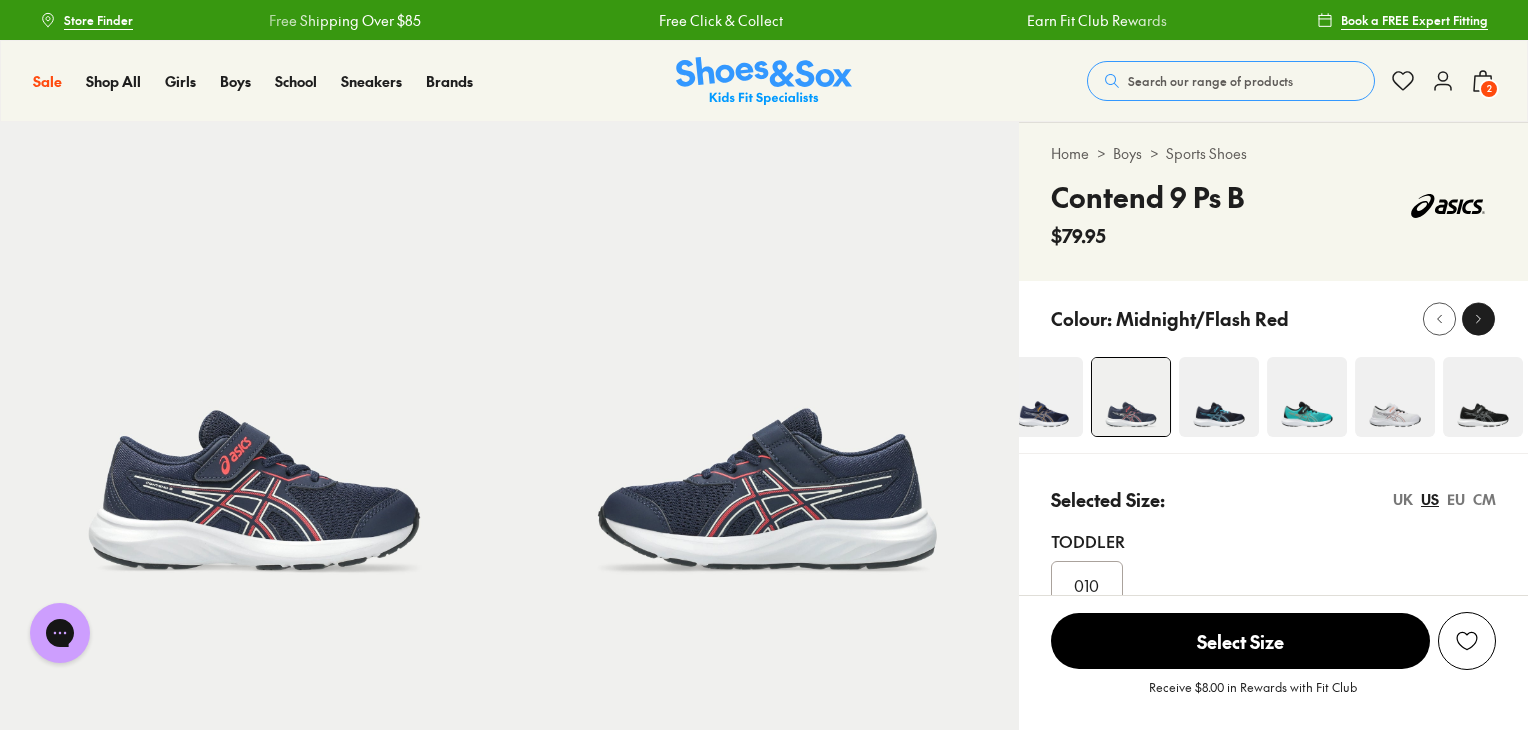 click 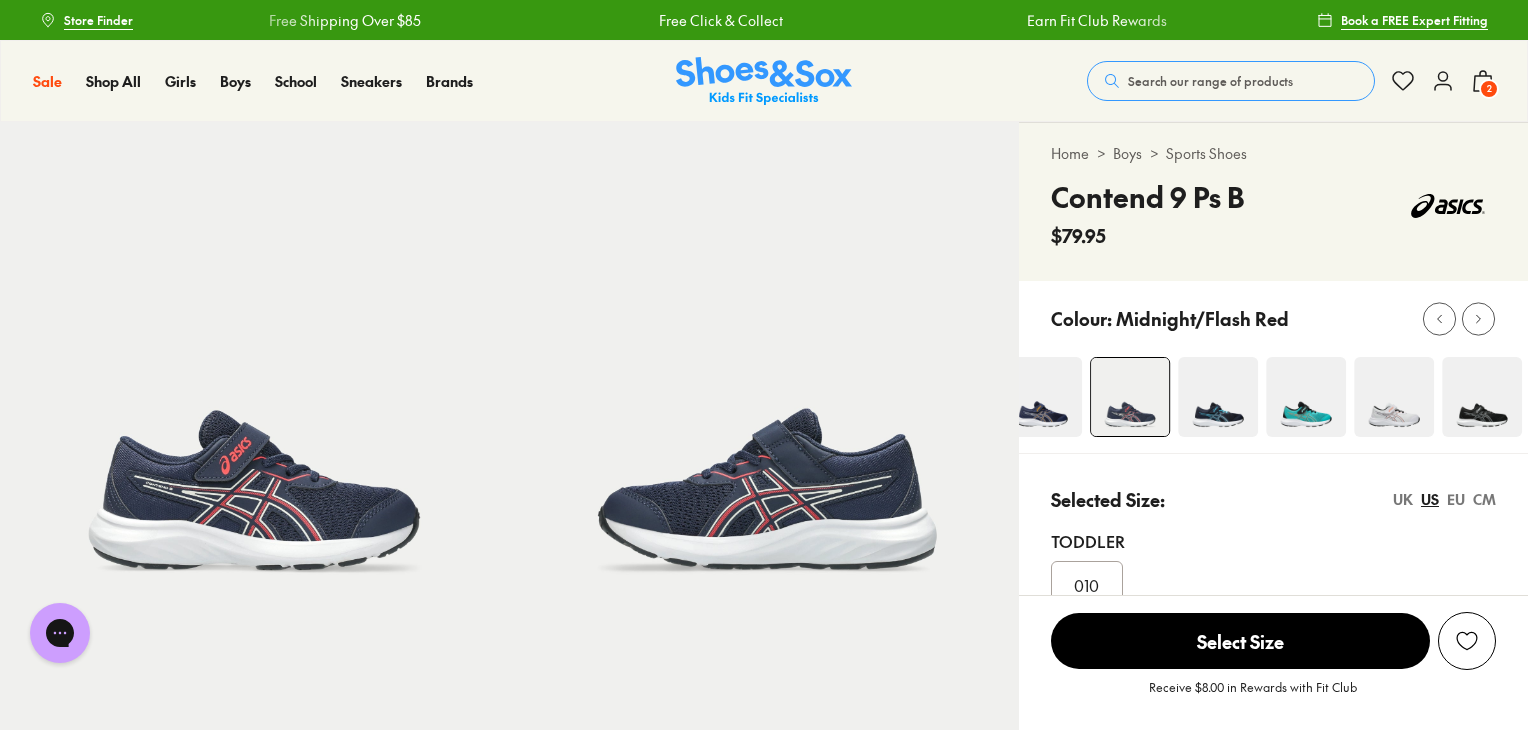 click at bounding box center [1482, 397] 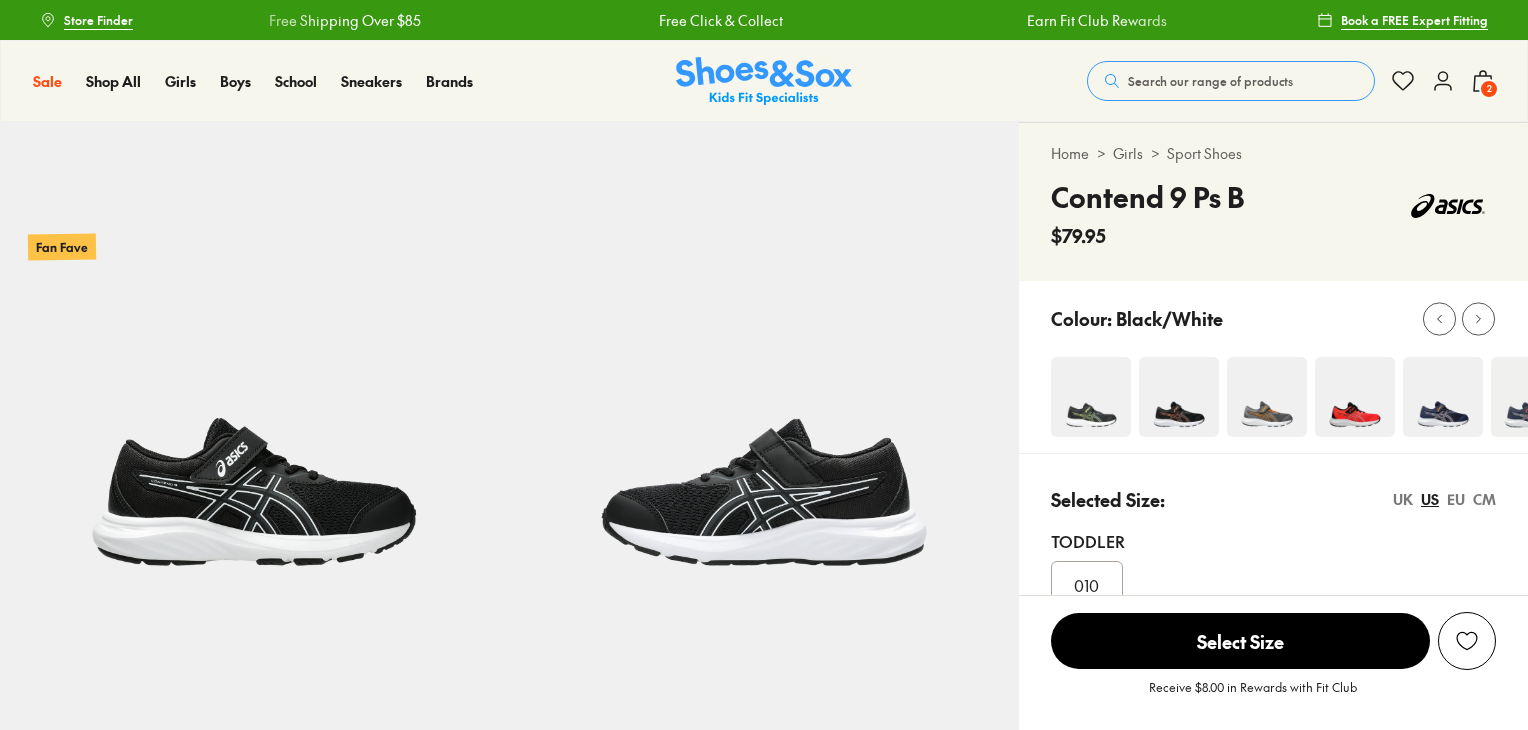 scroll, scrollTop: 0, scrollLeft: 0, axis: both 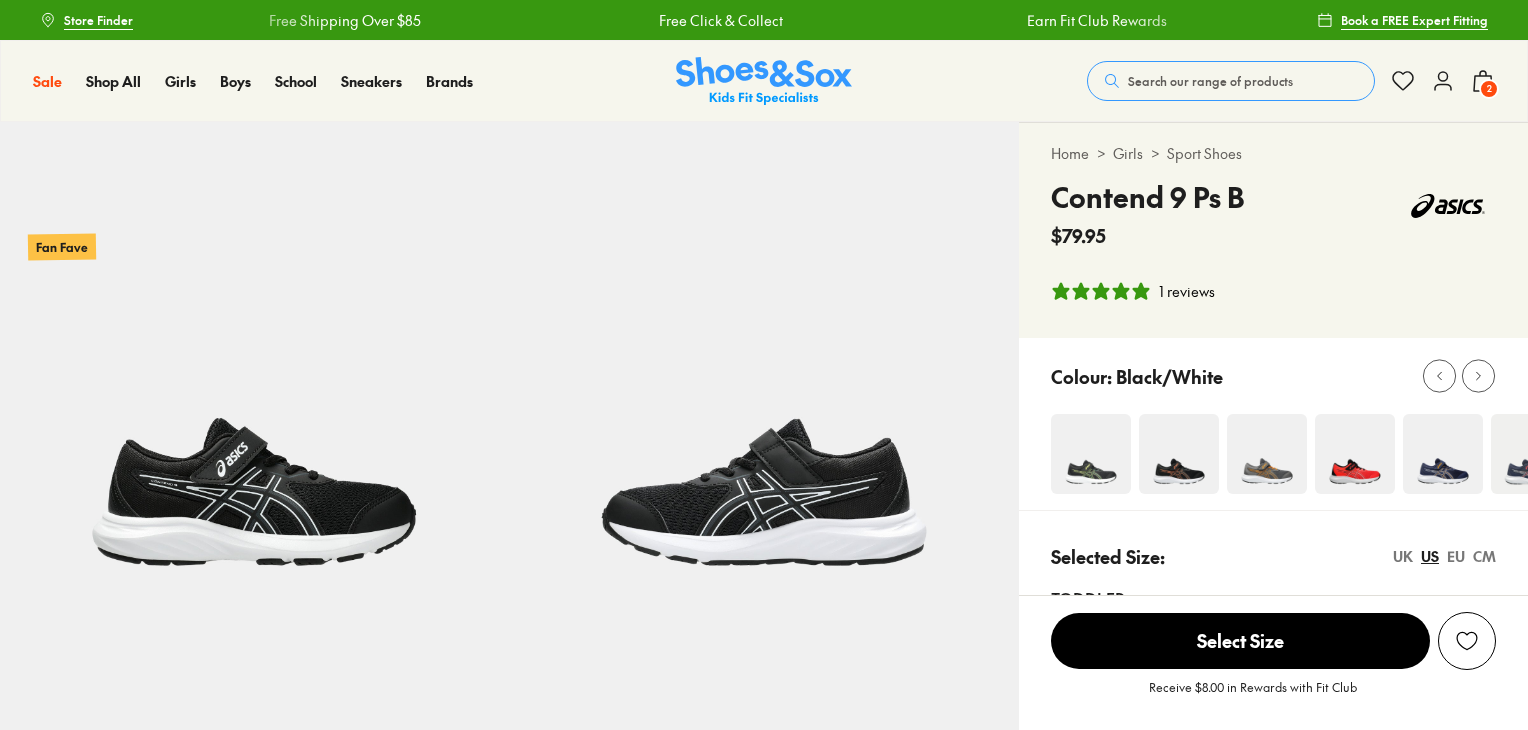 select on "*" 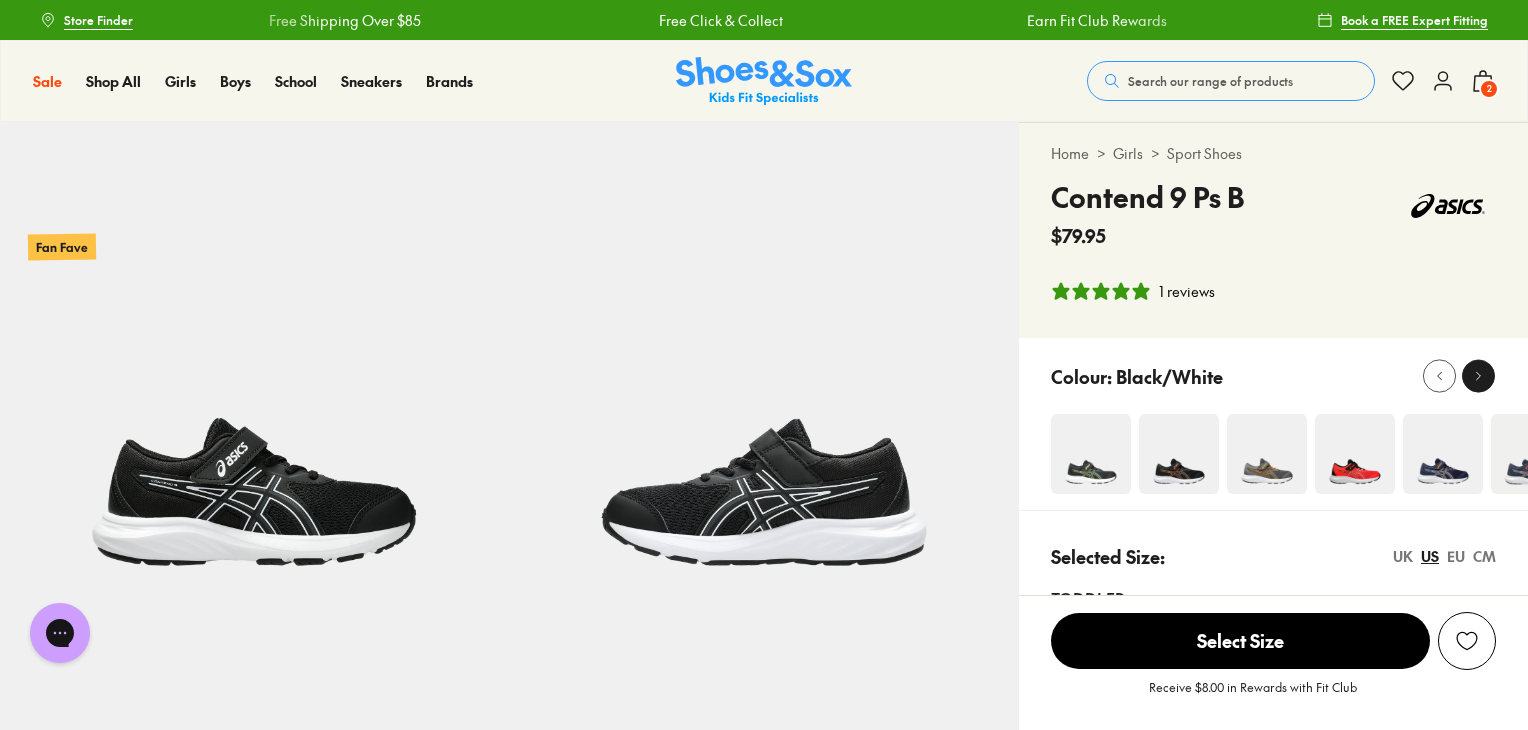 scroll, scrollTop: 0, scrollLeft: 0, axis: both 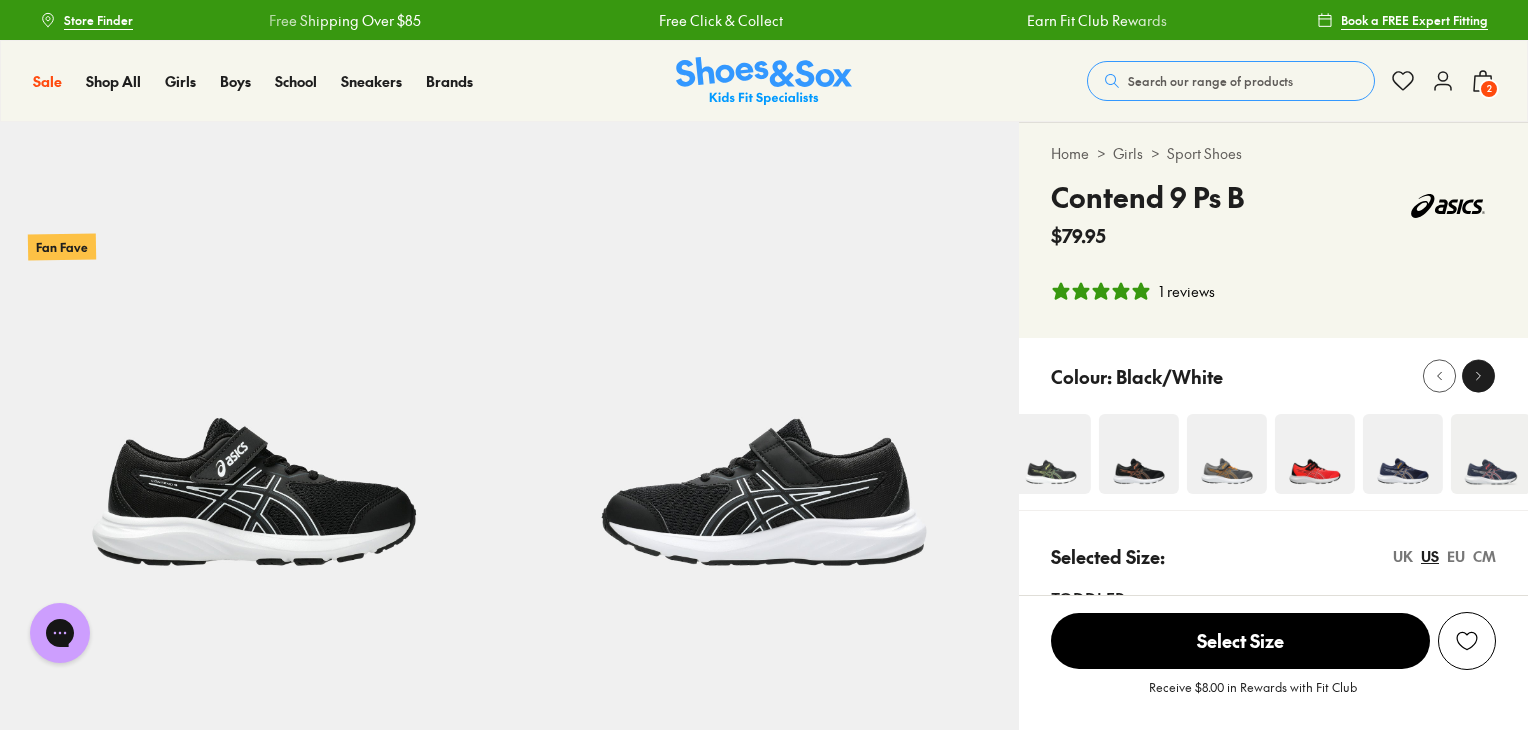 click 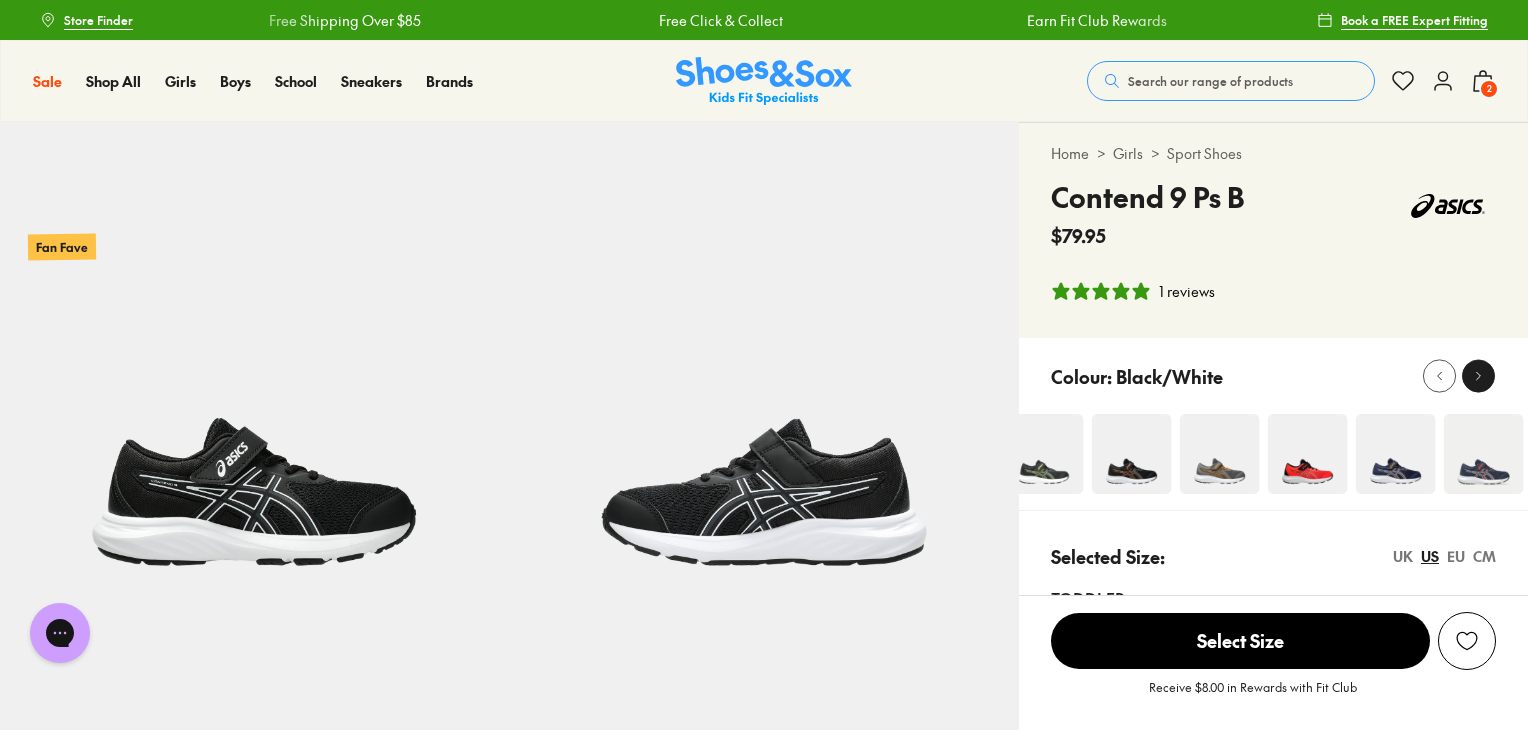 click 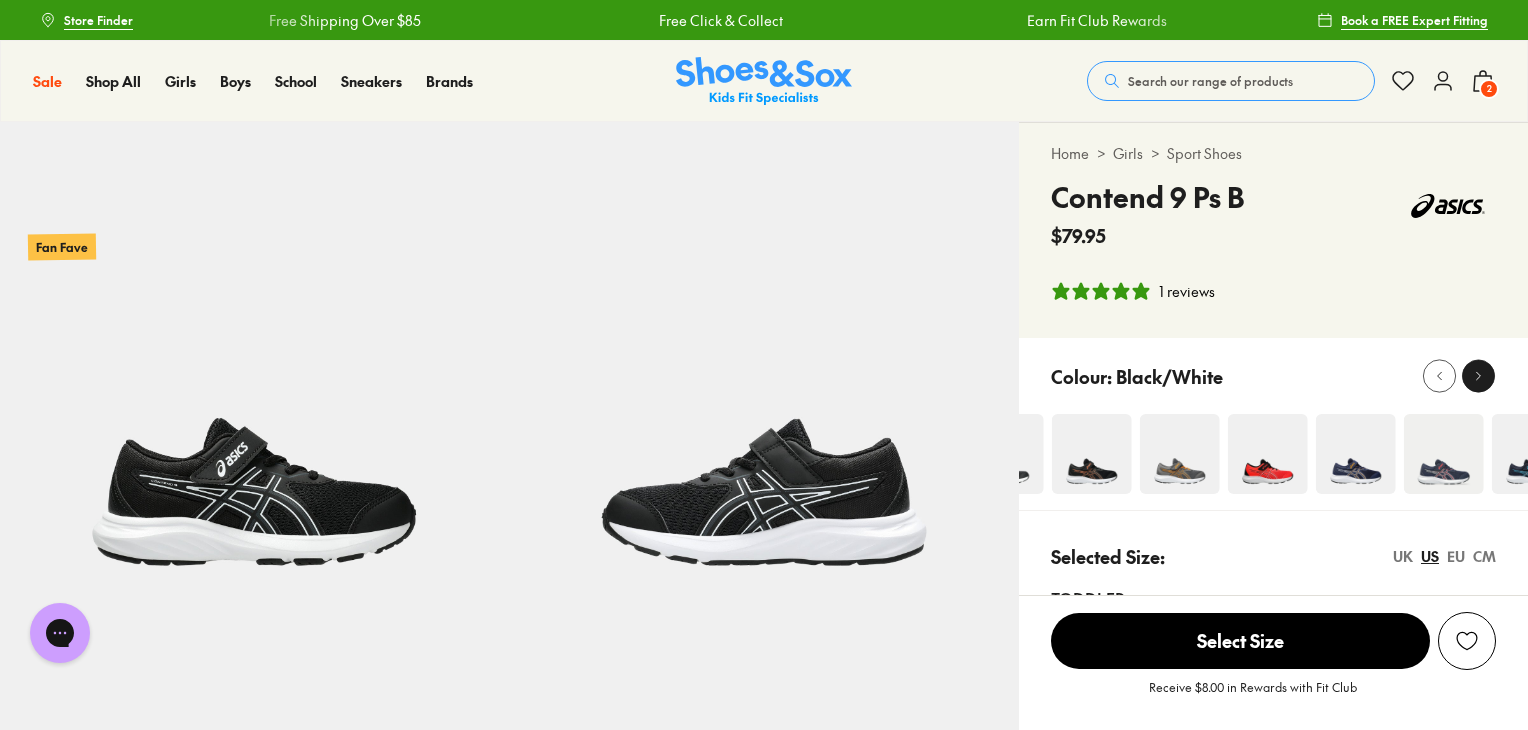click 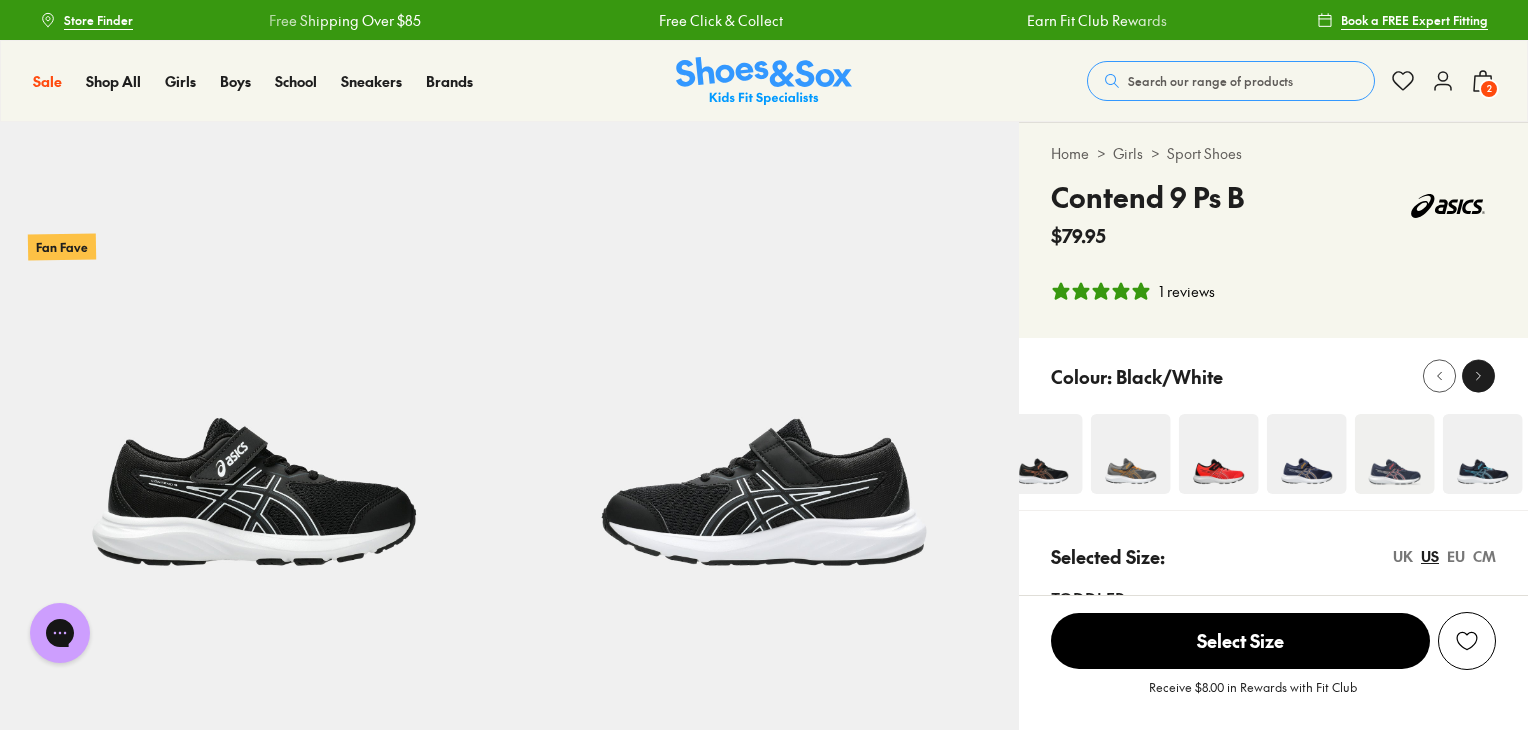 click 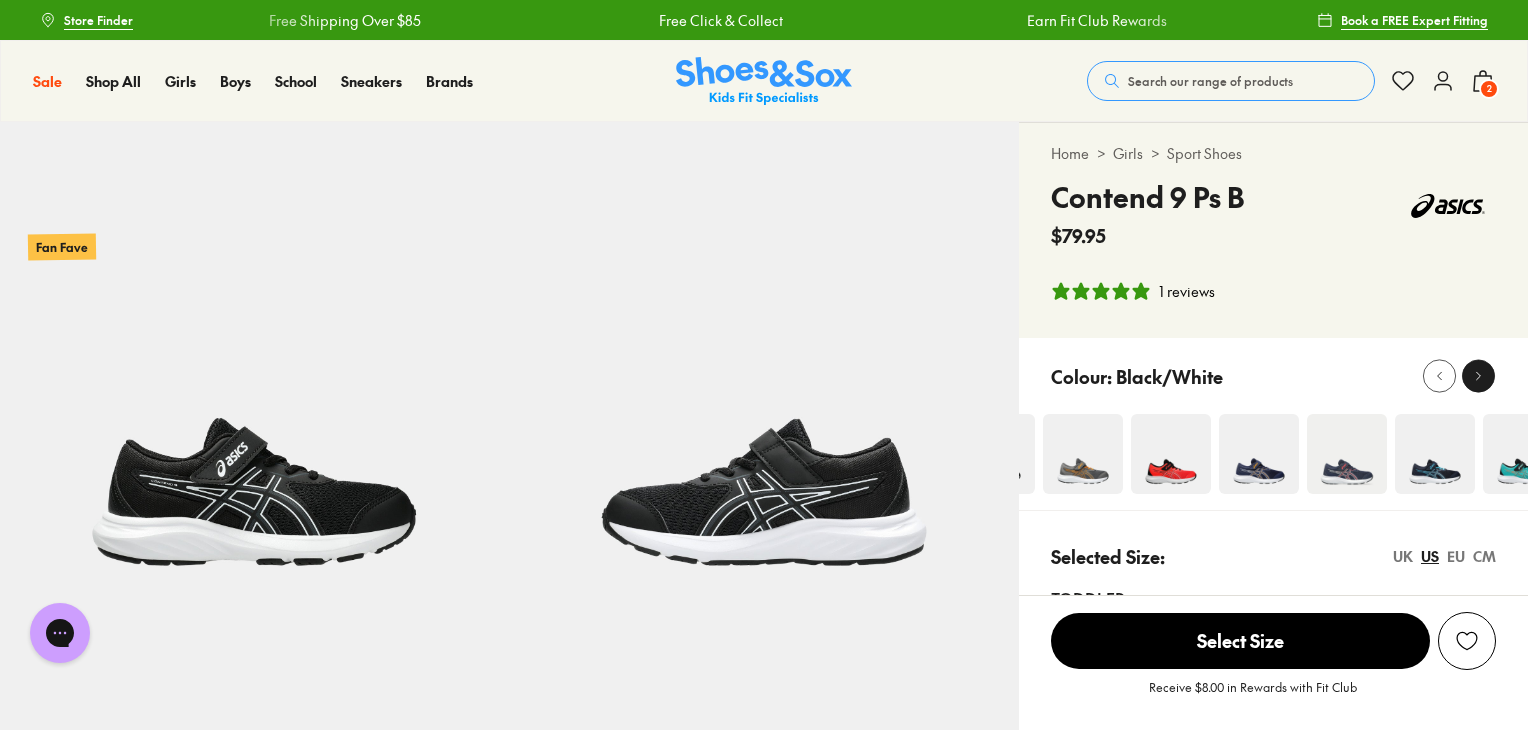 click 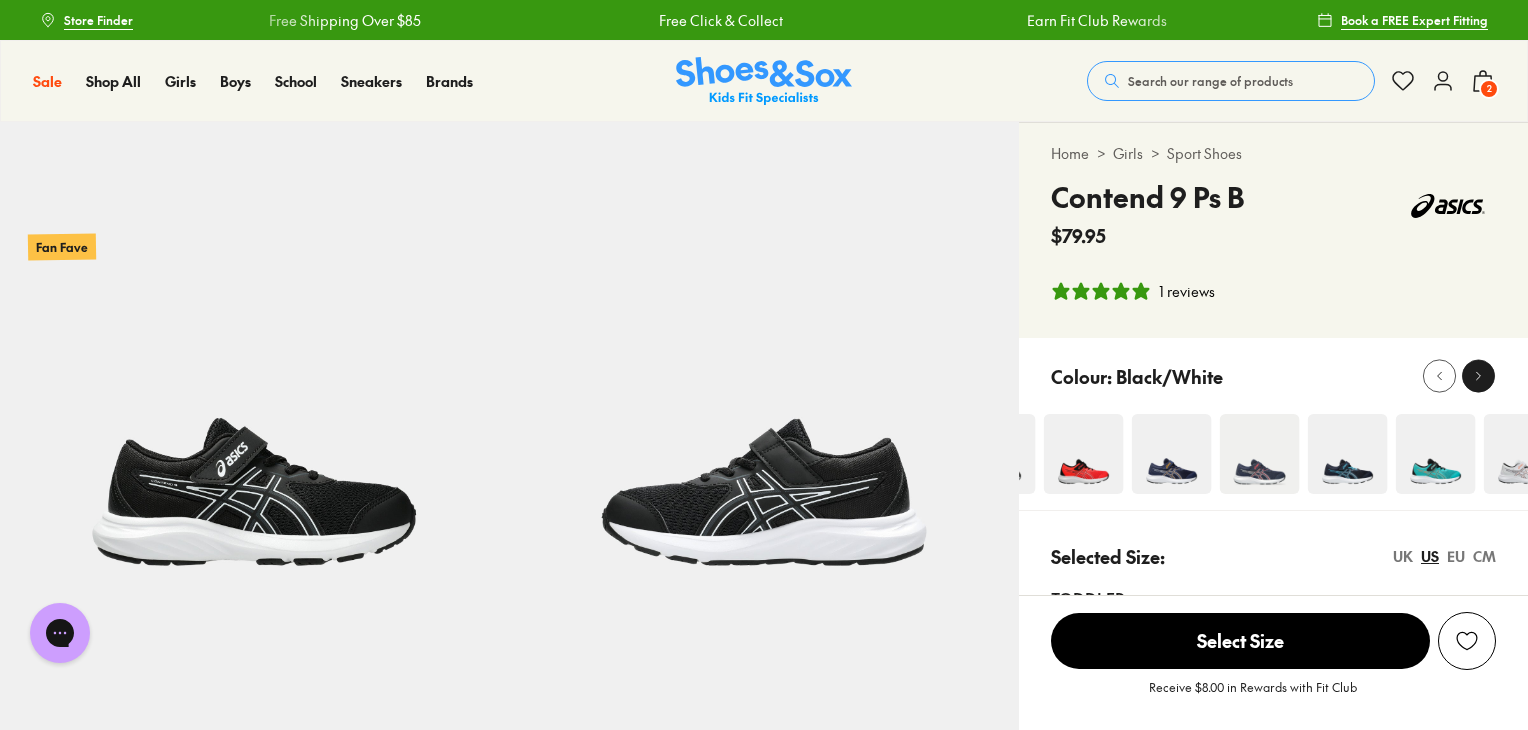 click 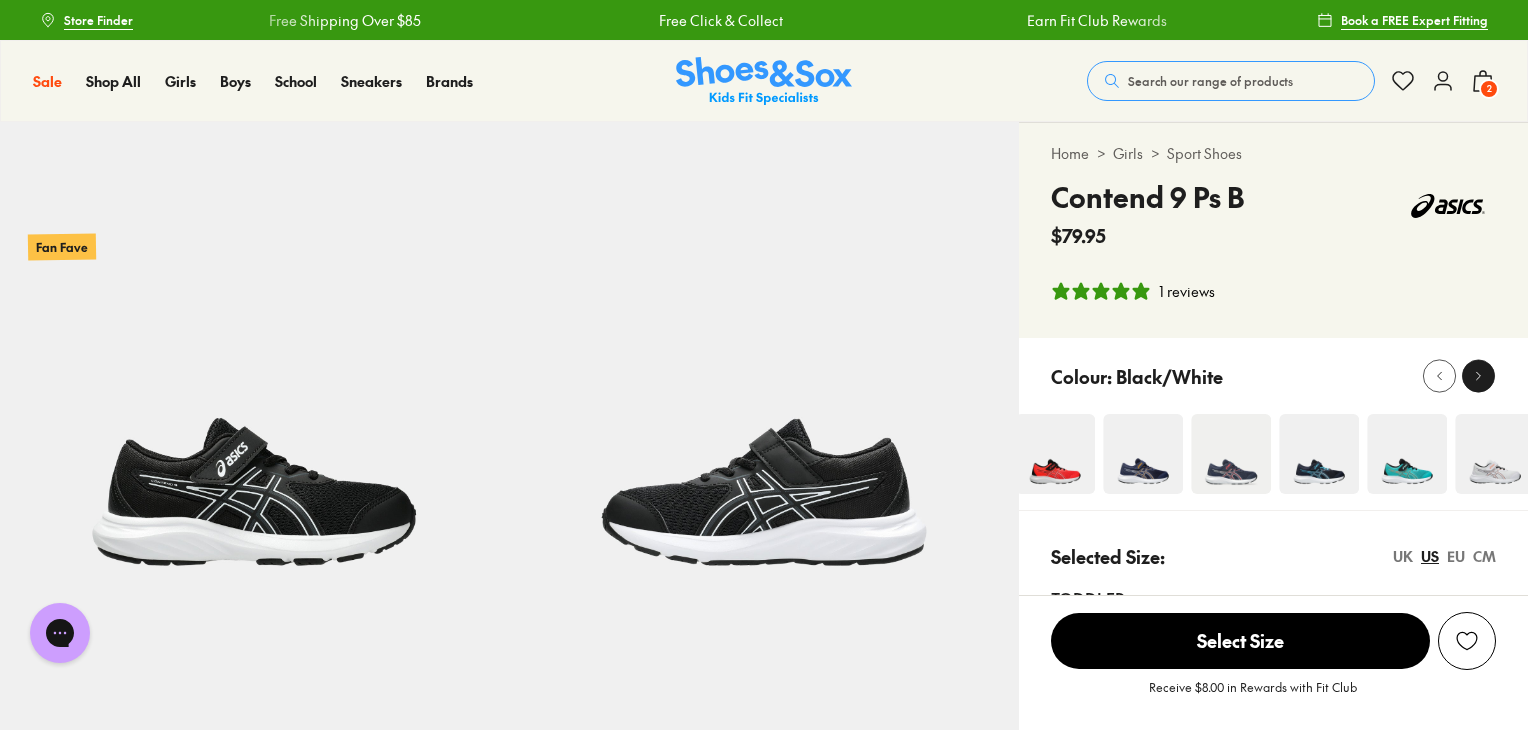 click 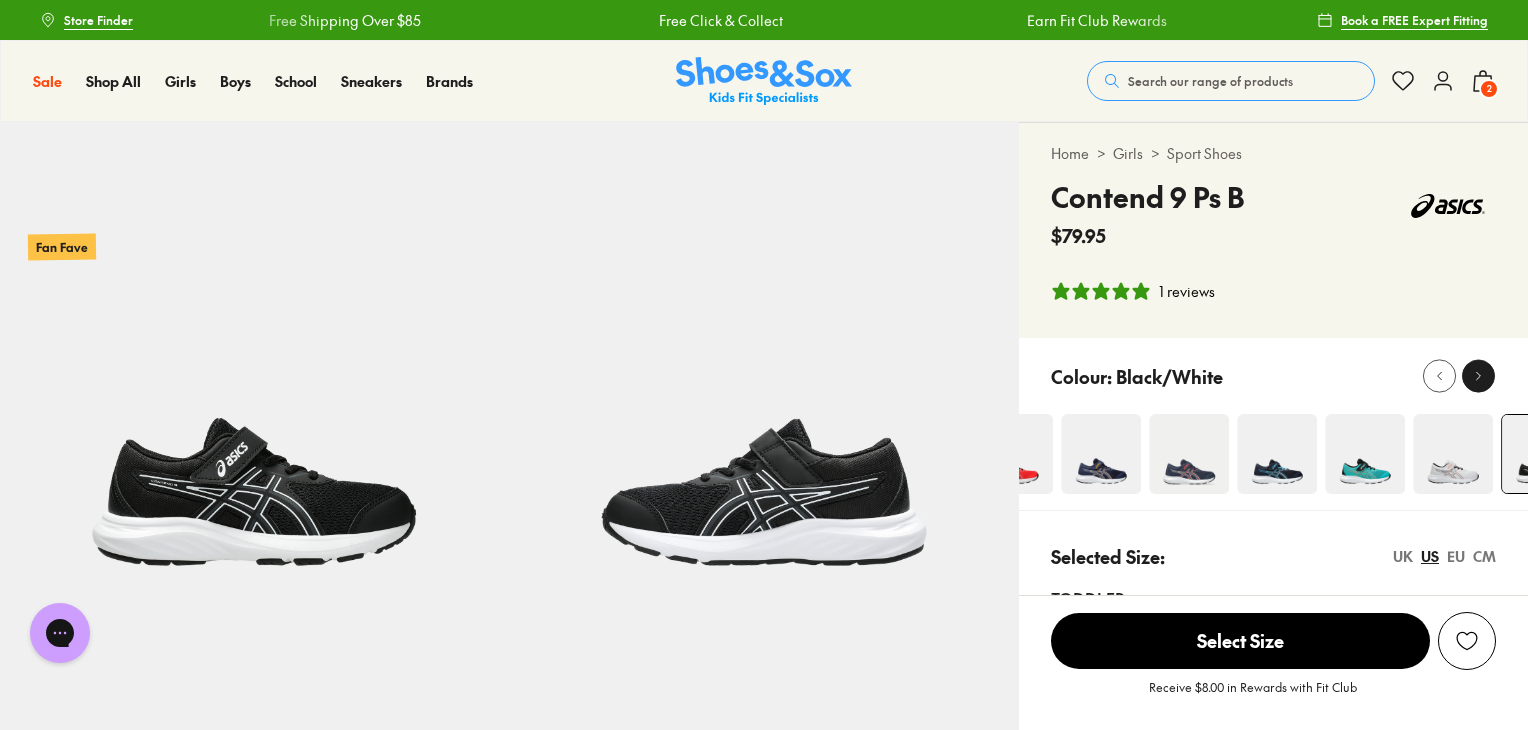 click 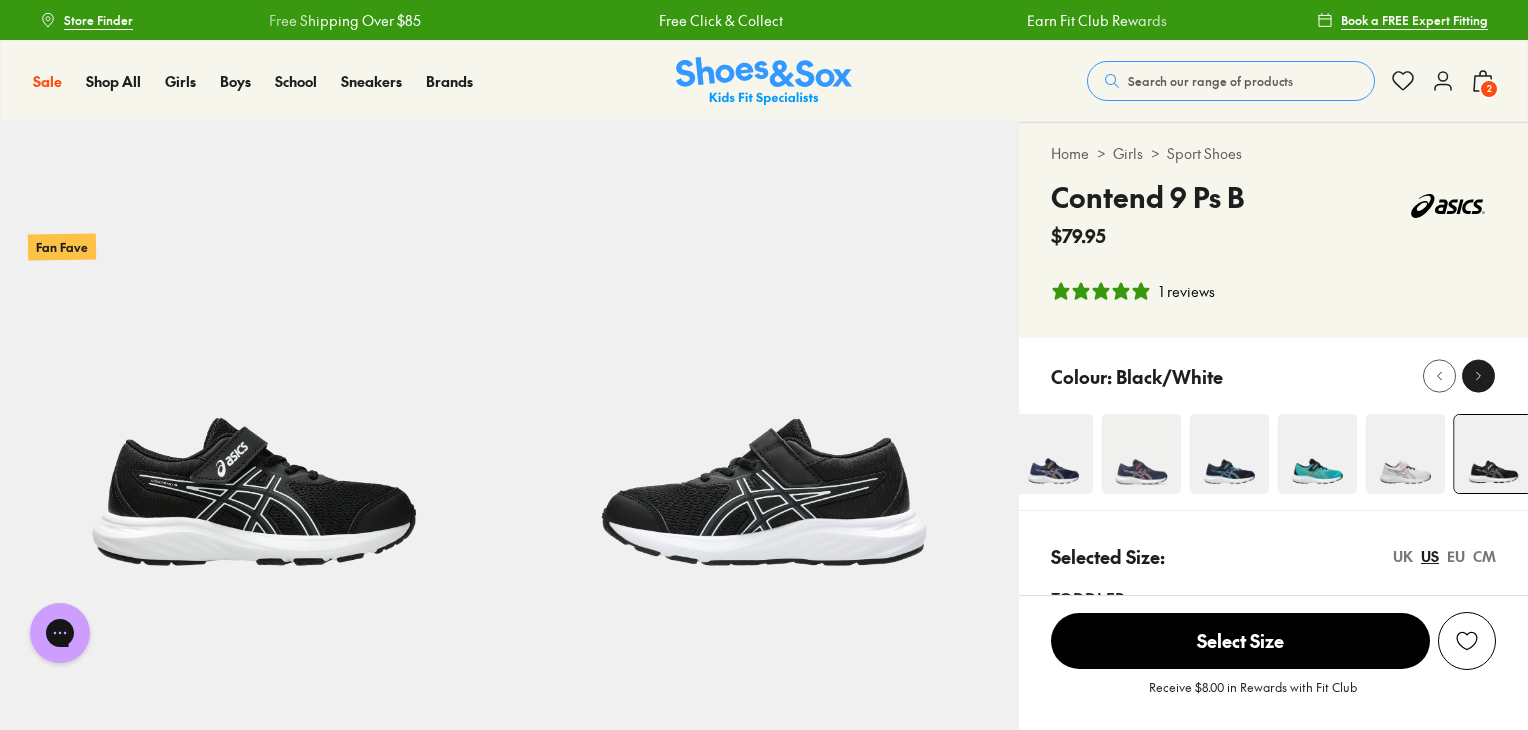 click 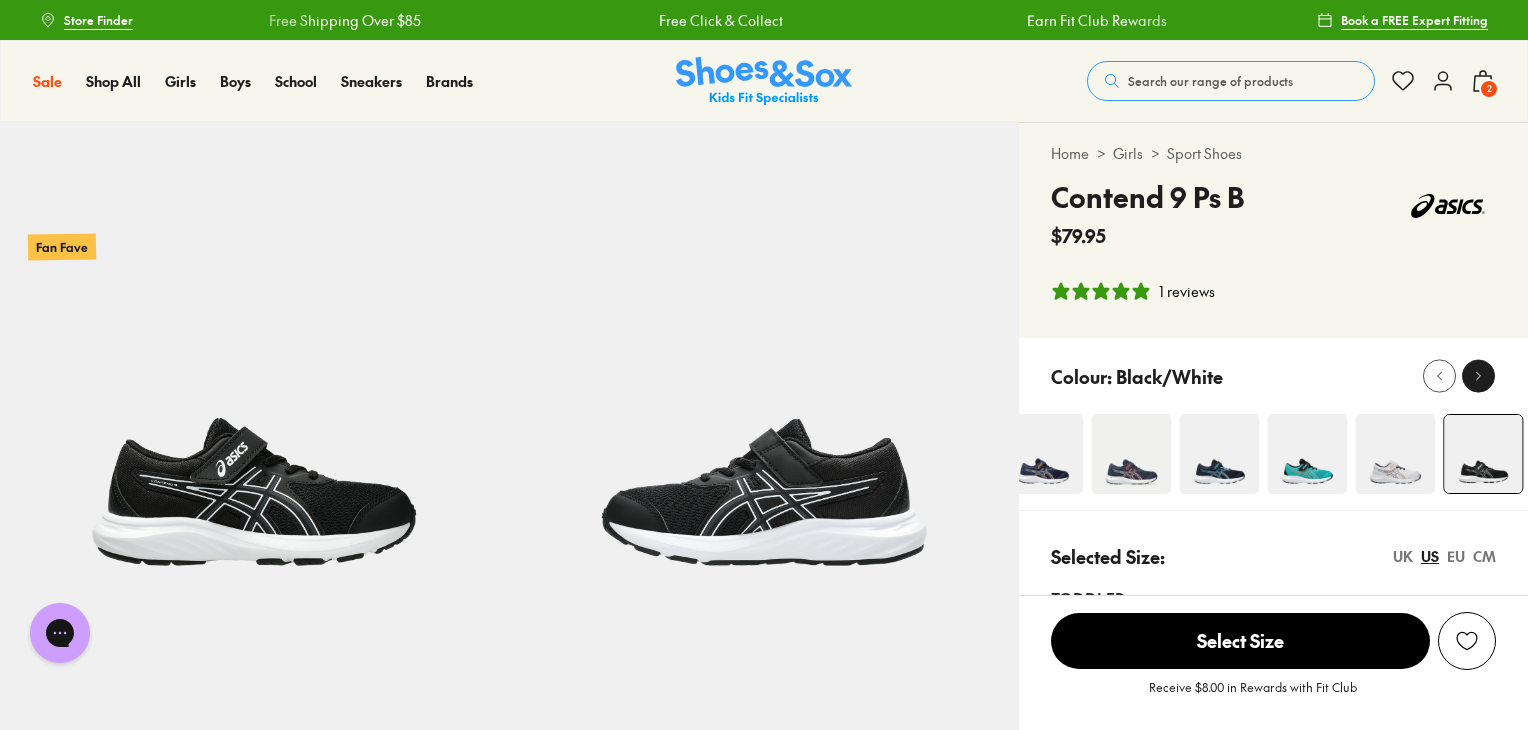 click 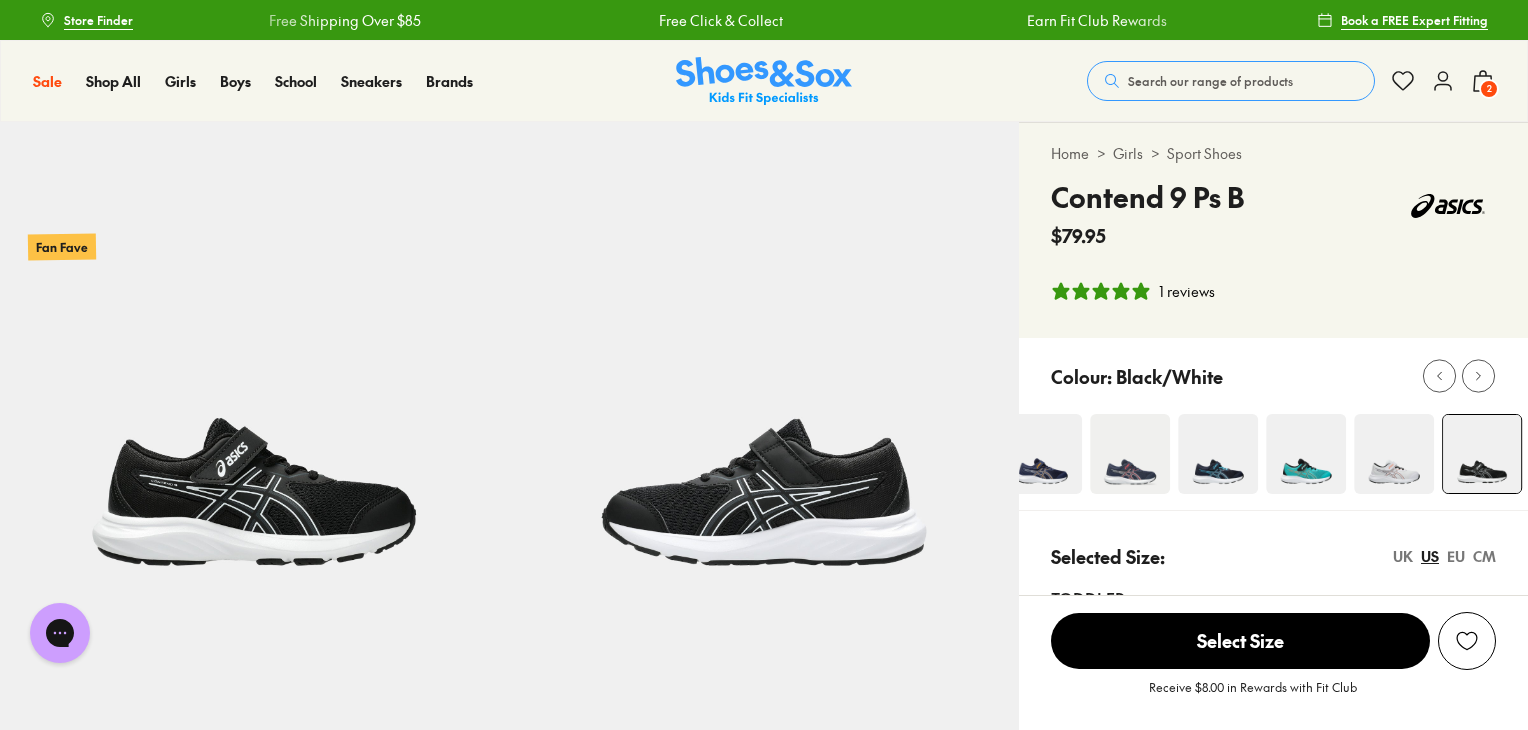 click at bounding box center (1482, 454) 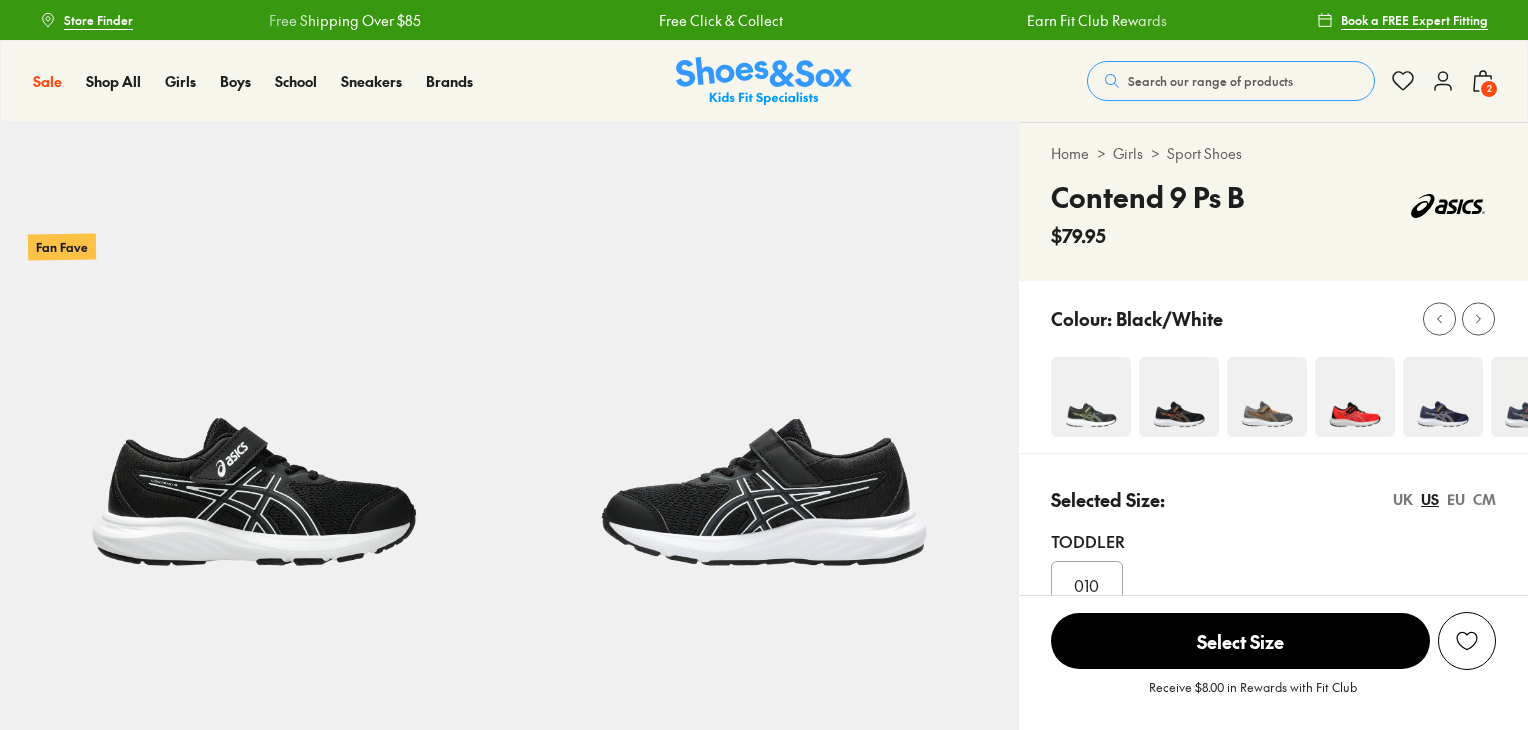 scroll, scrollTop: 0, scrollLeft: 0, axis: both 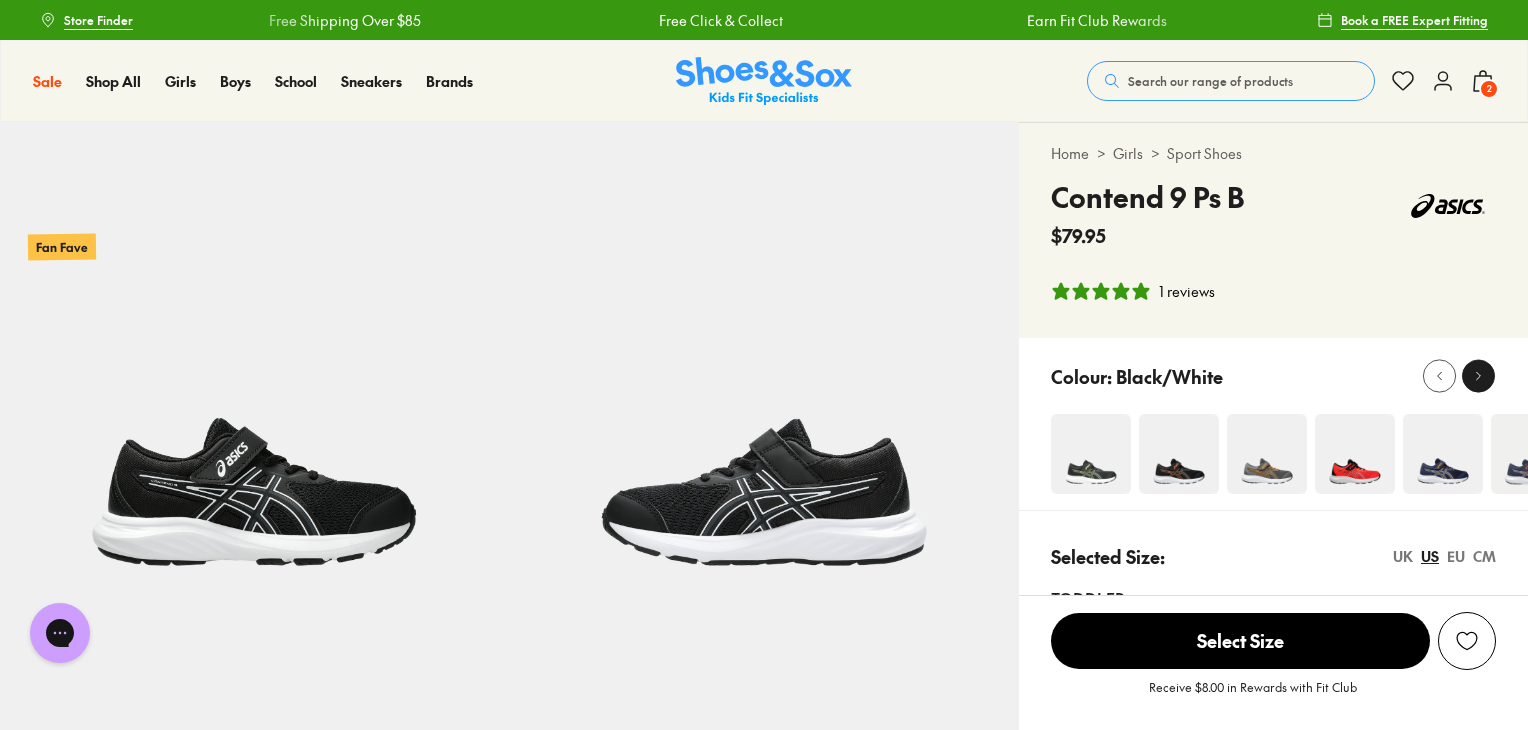 click 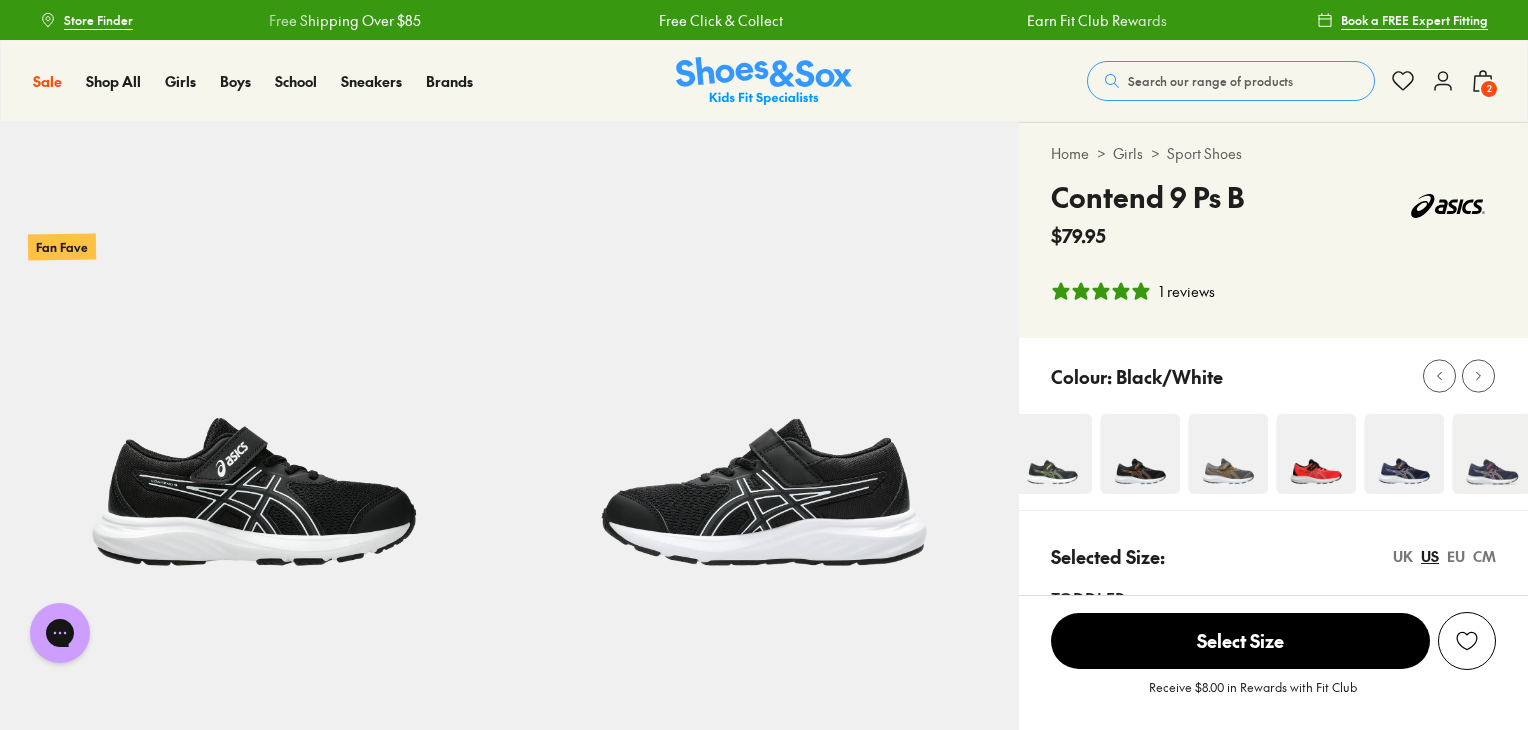 click at bounding box center (1404, 454) 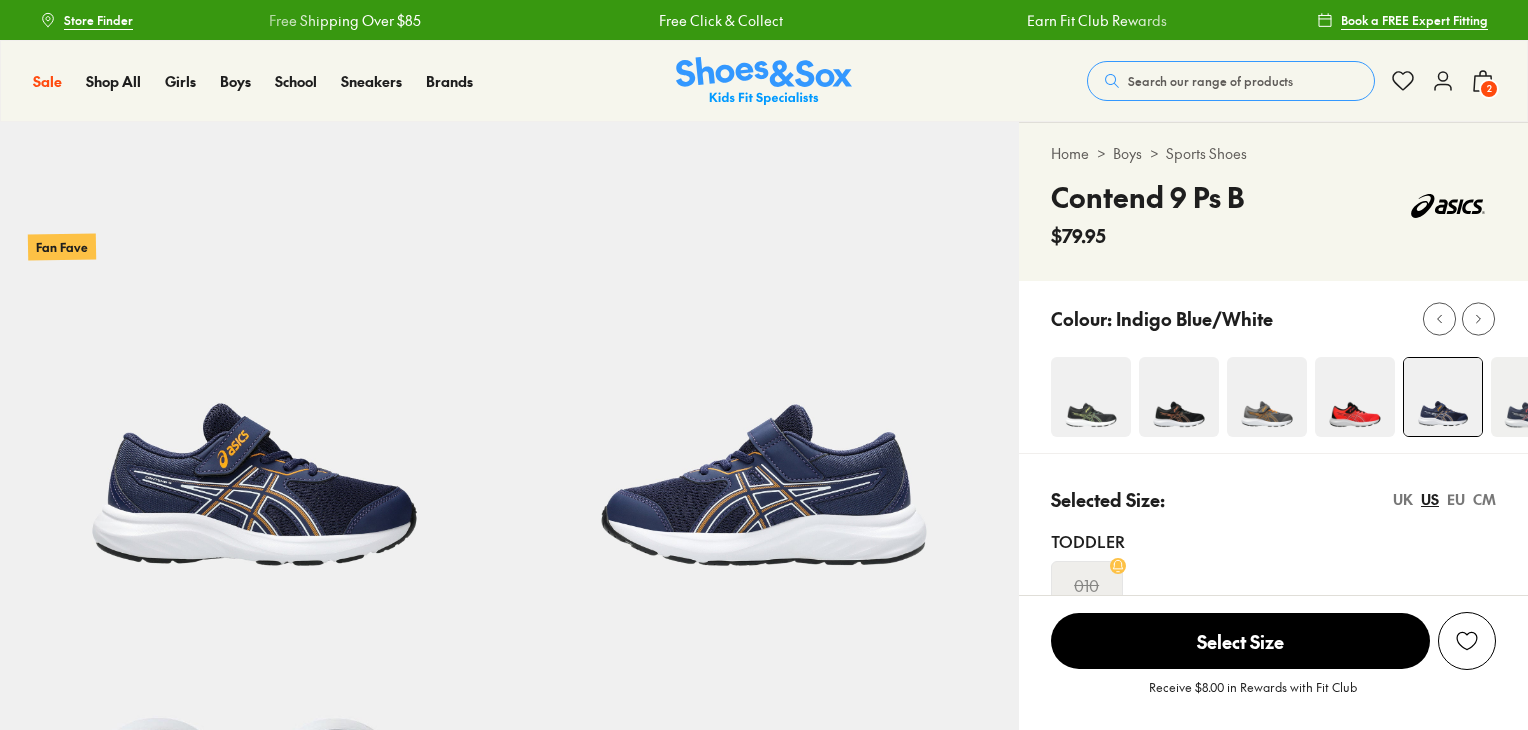 scroll, scrollTop: 0, scrollLeft: 0, axis: both 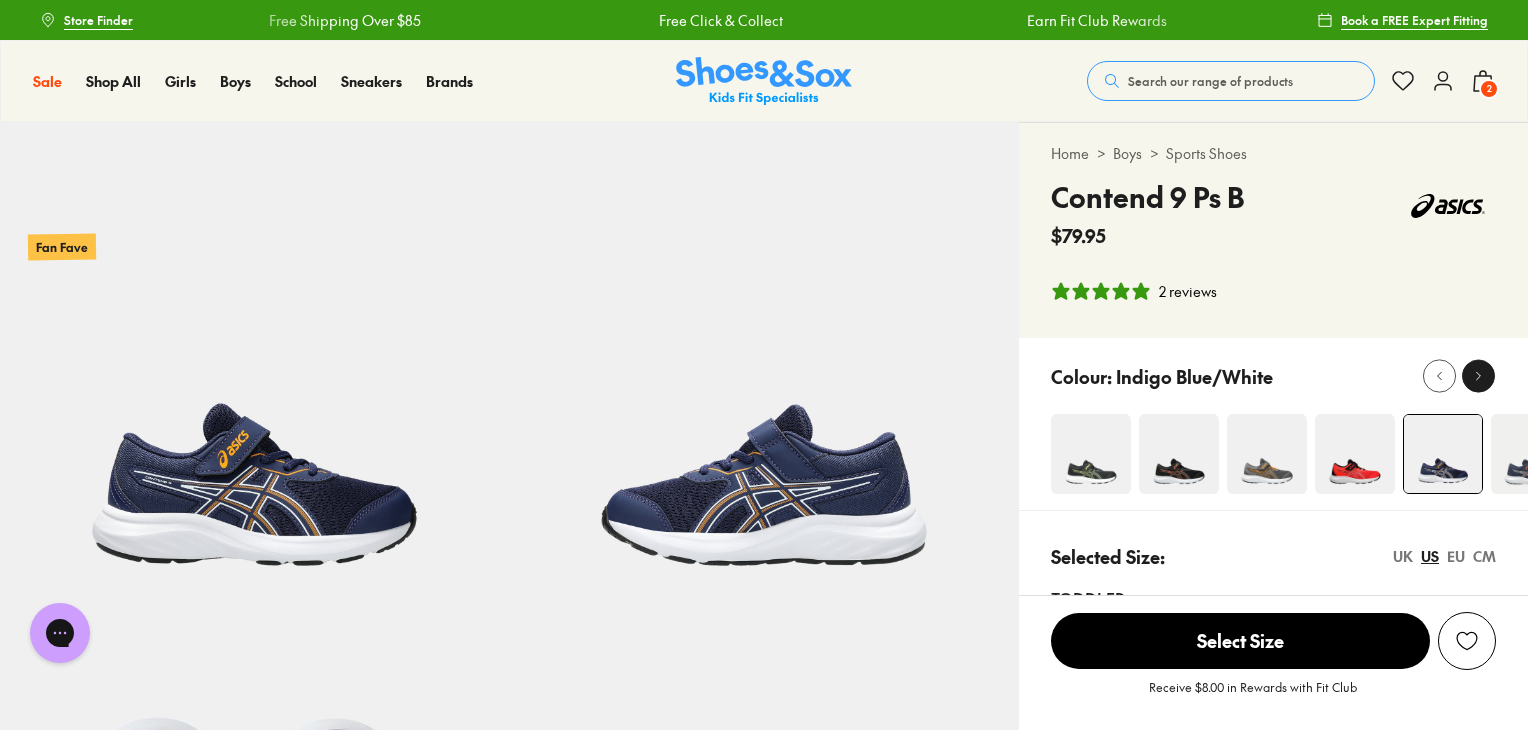 click 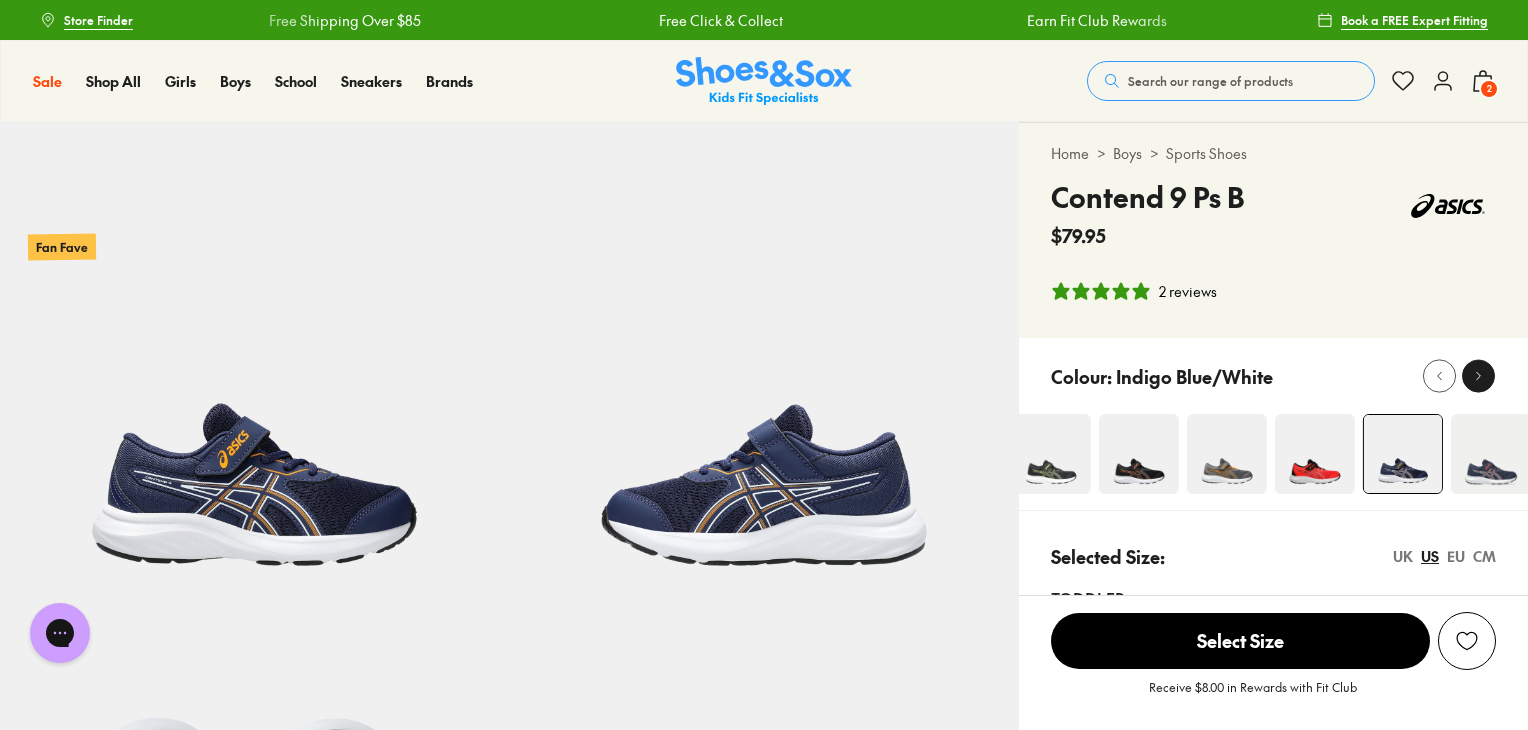 click 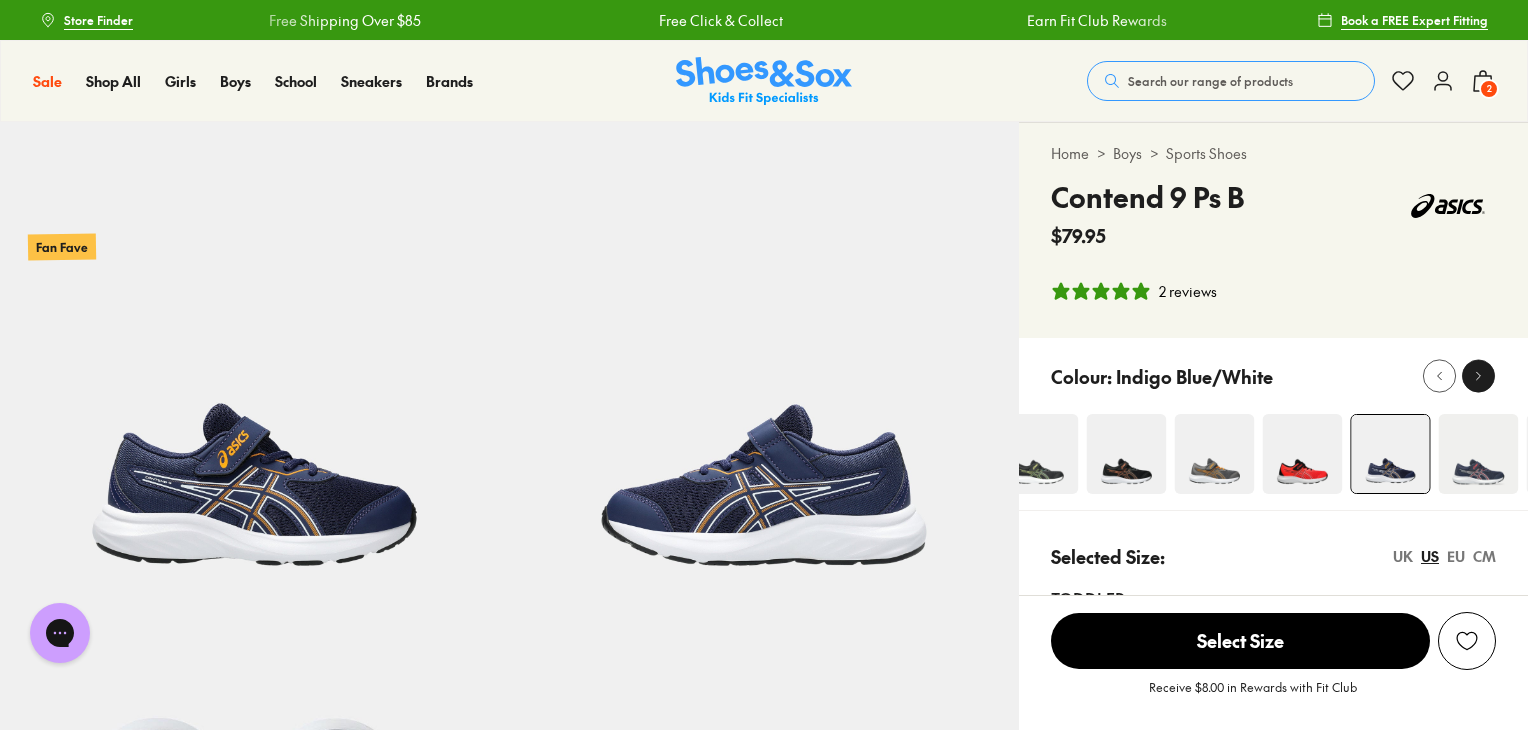 click 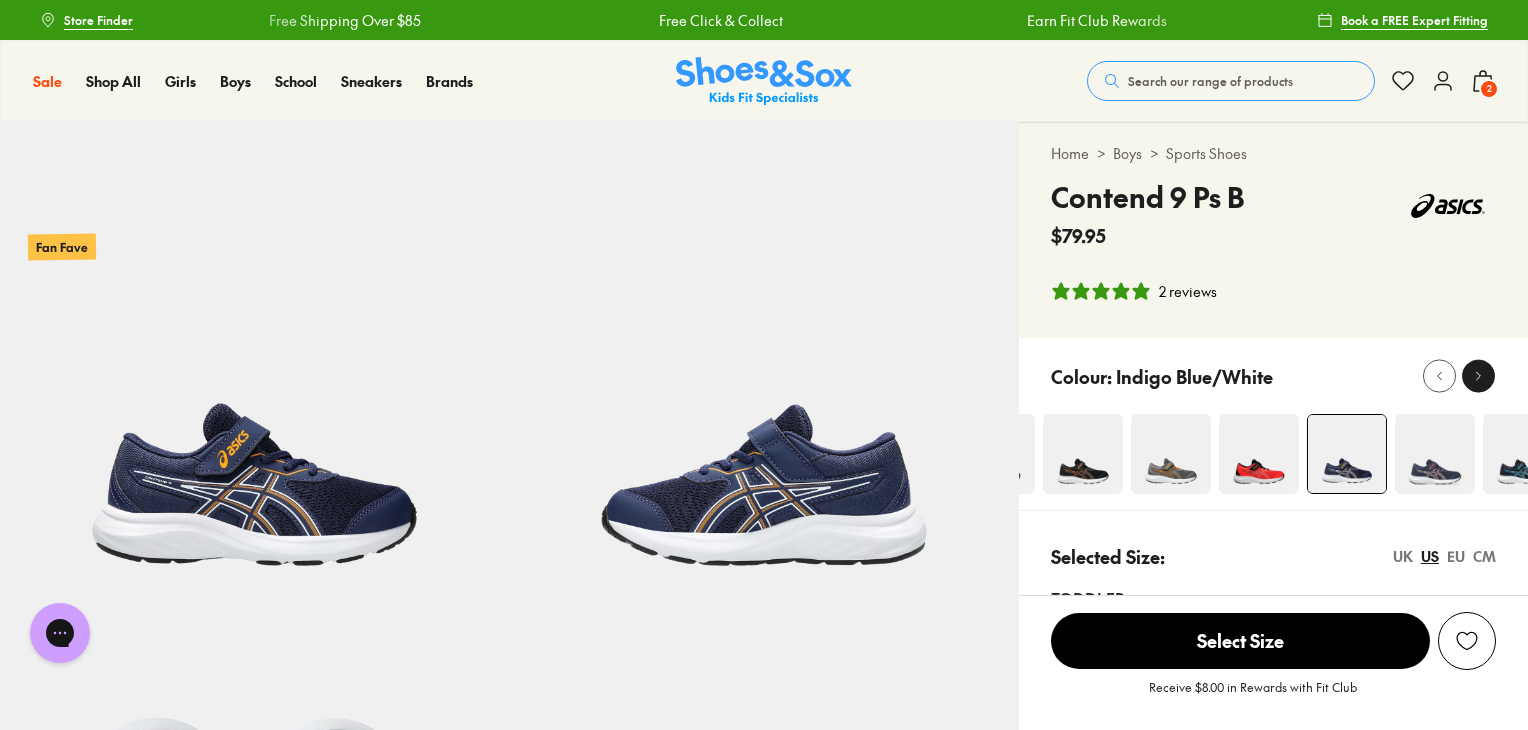 click 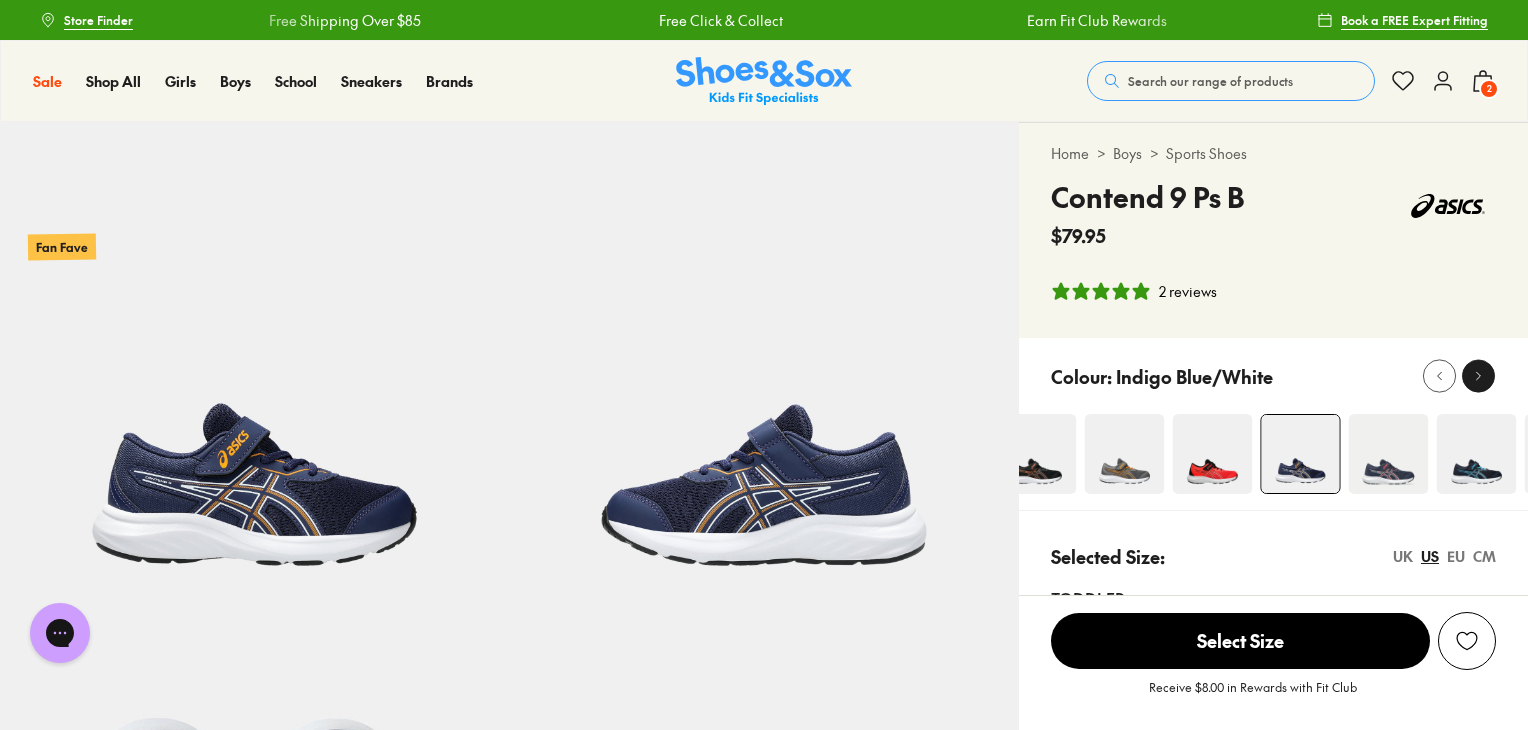 click 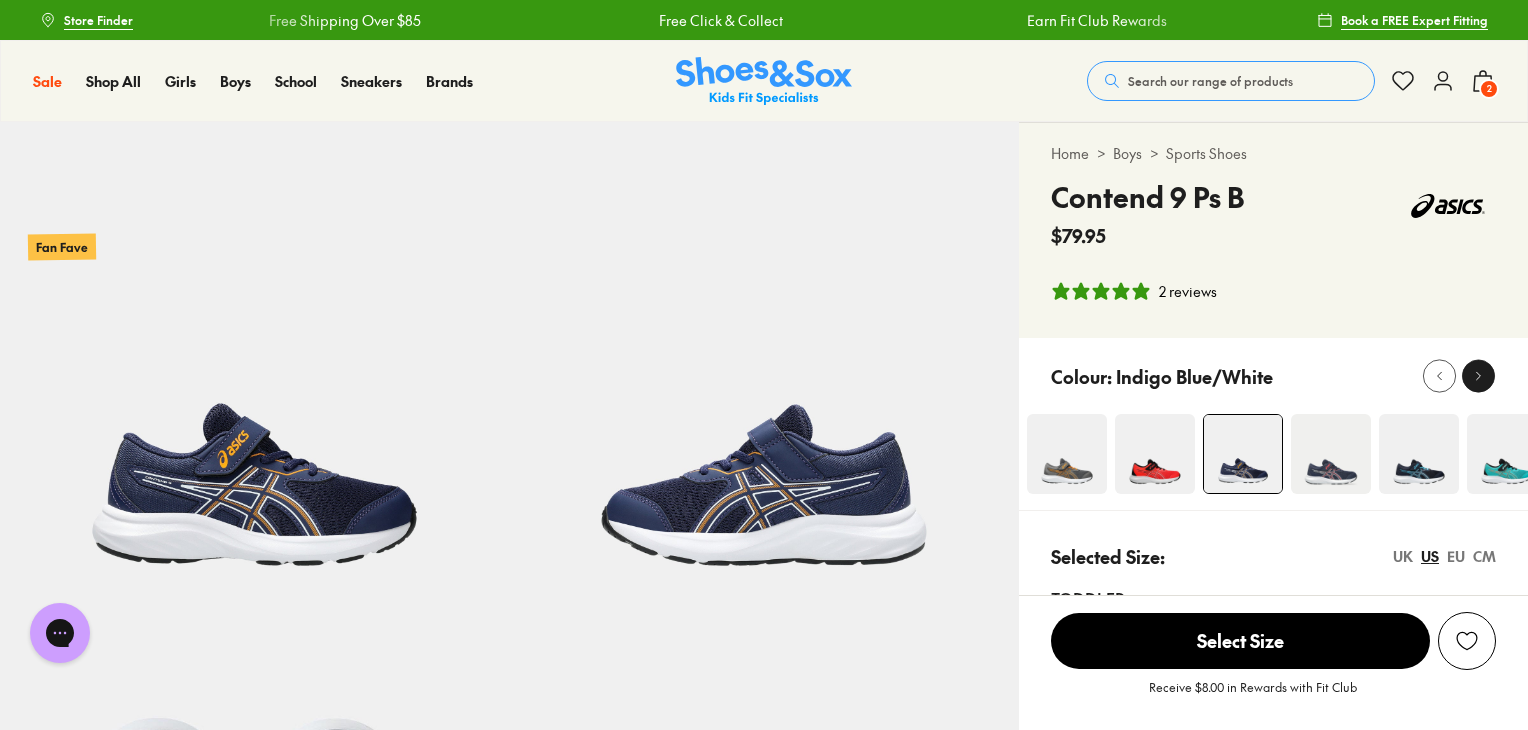 click 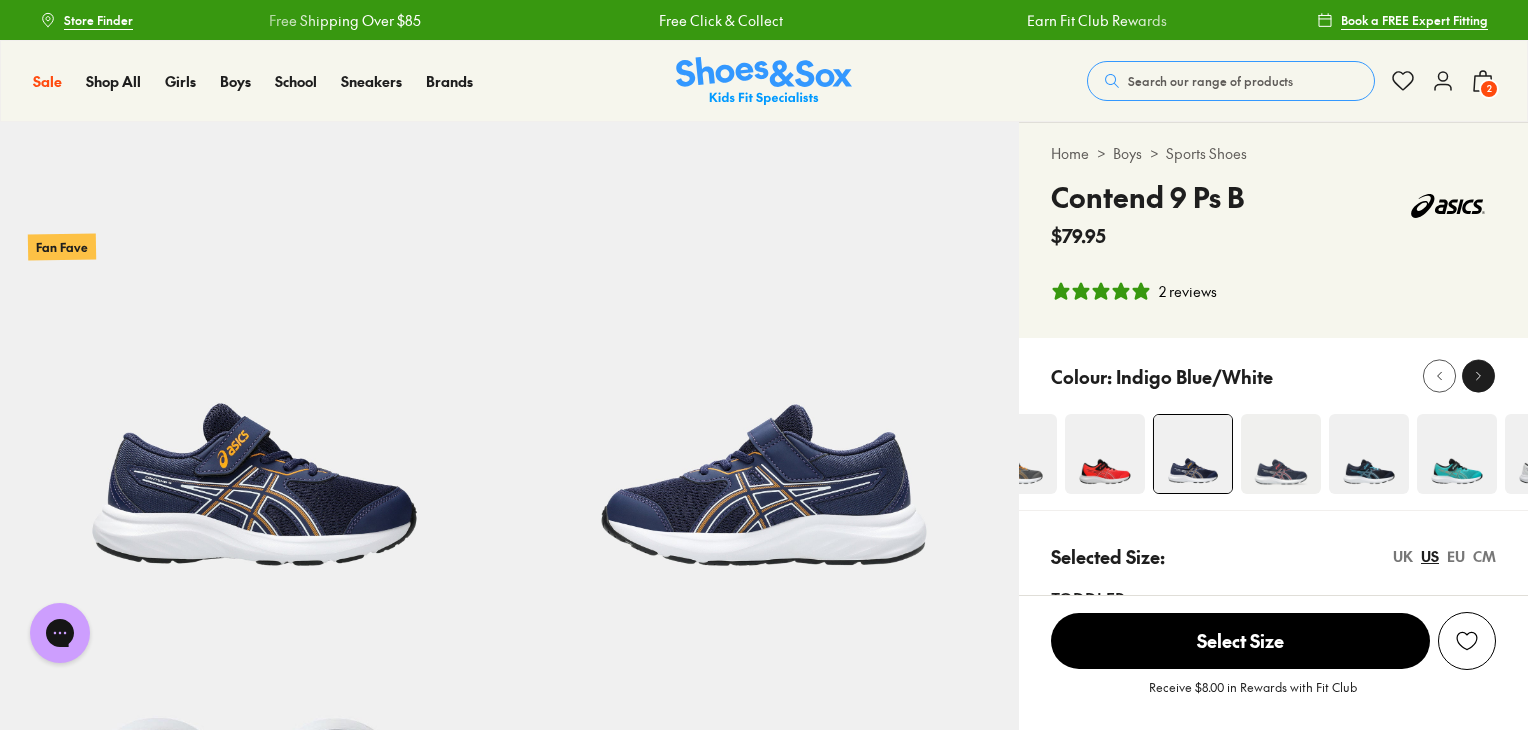 click 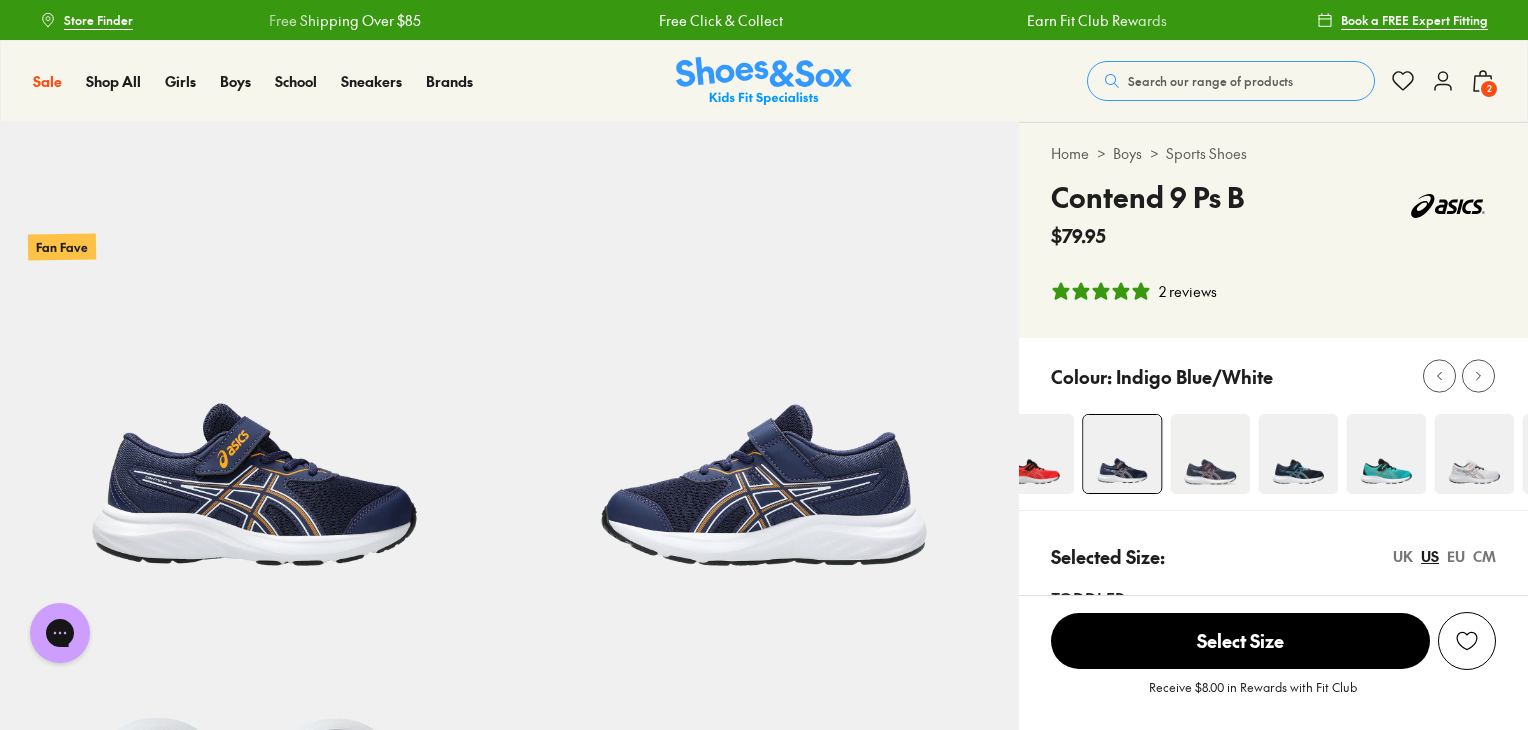 click at bounding box center (1298, 454) 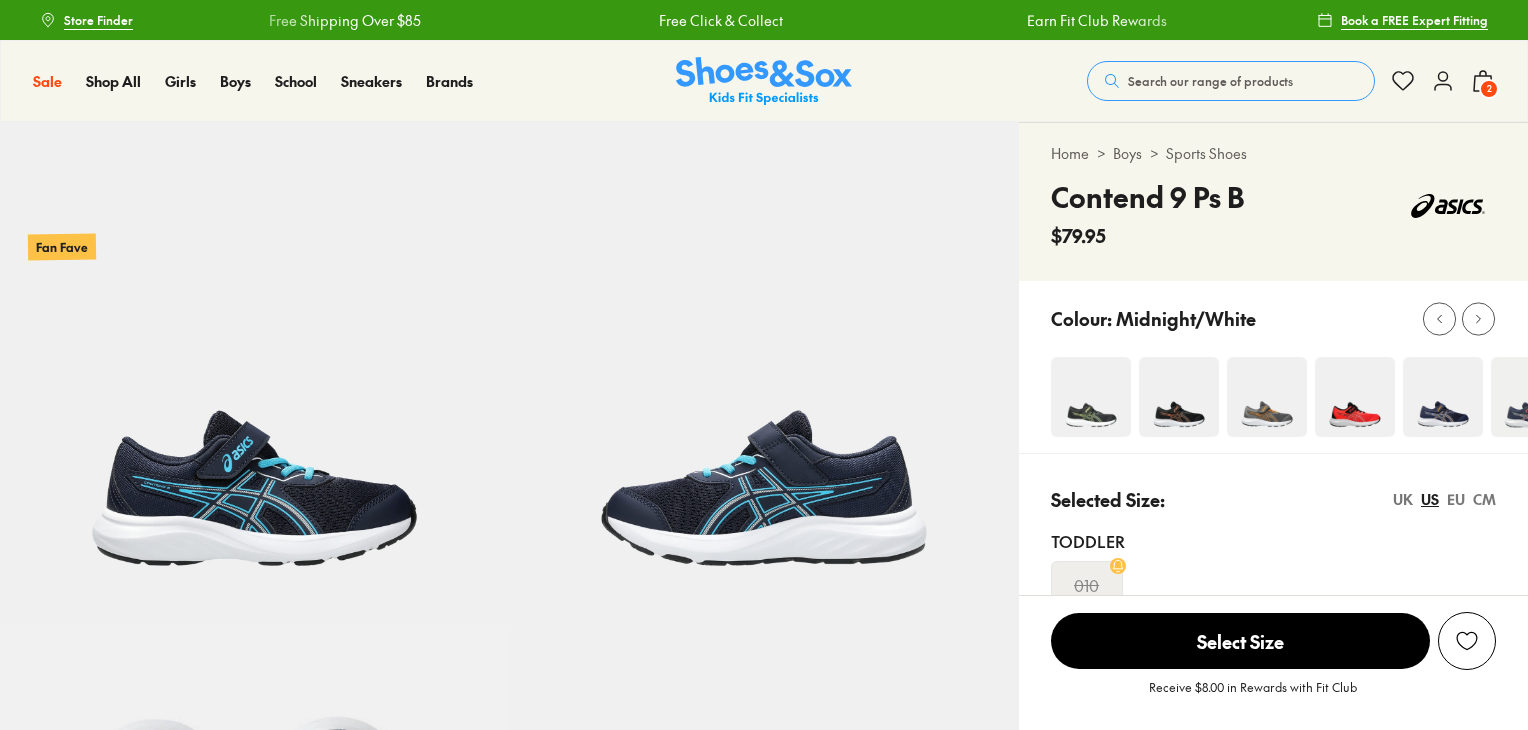 scroll, scrollTop: 0, scrollLeft: 0, axis: both 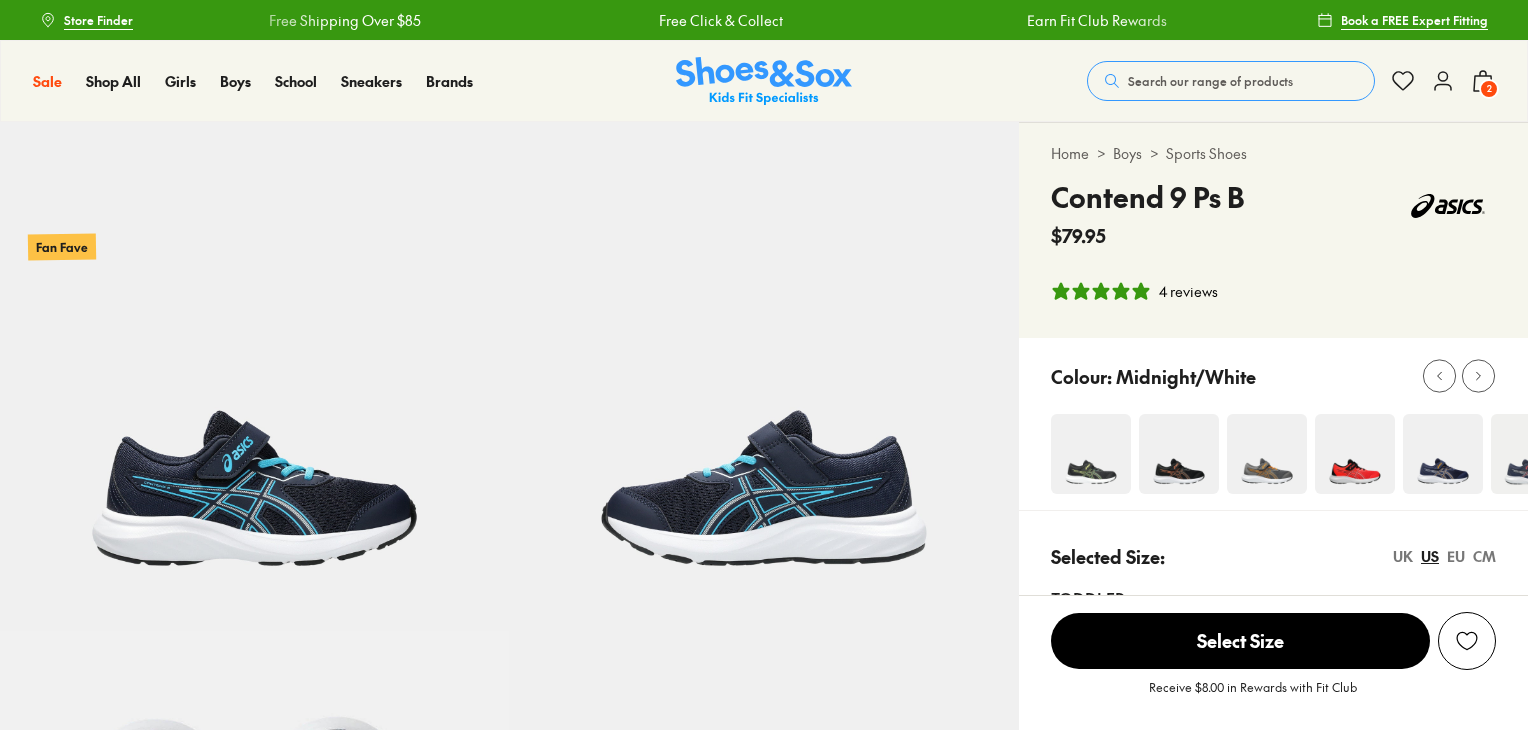 select on "*" 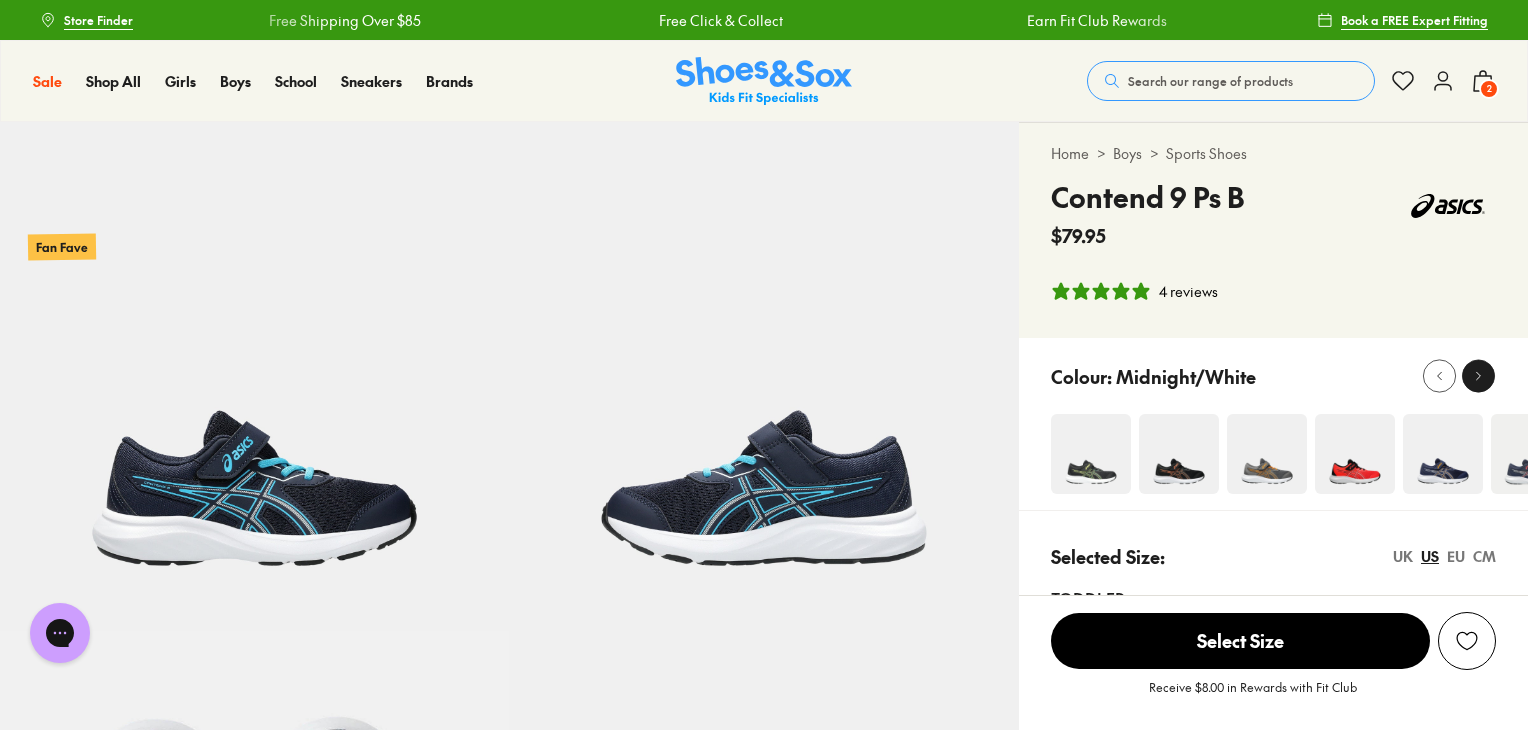 scroll, scrollTop: 0, scrollLeft: 0, axis: both 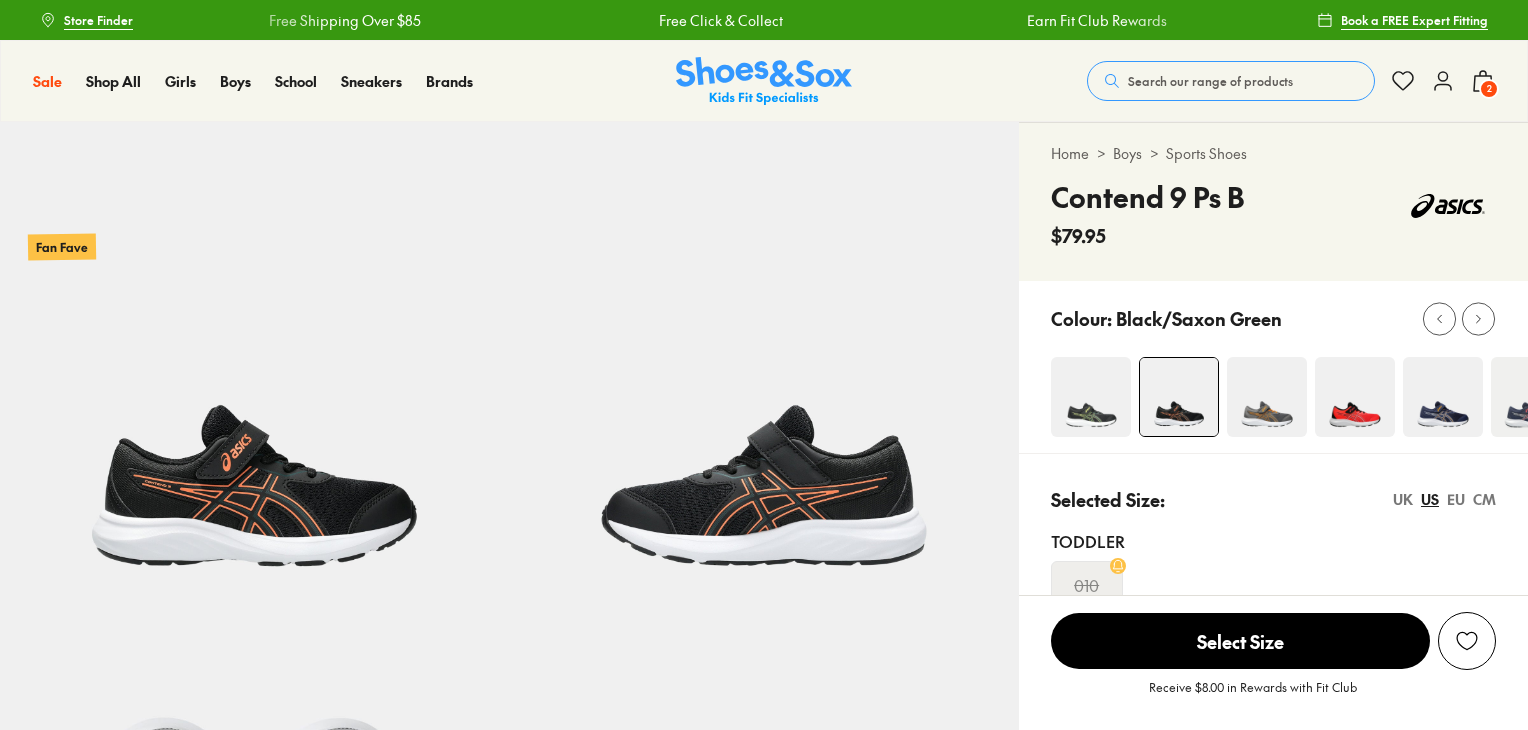 select on "*" 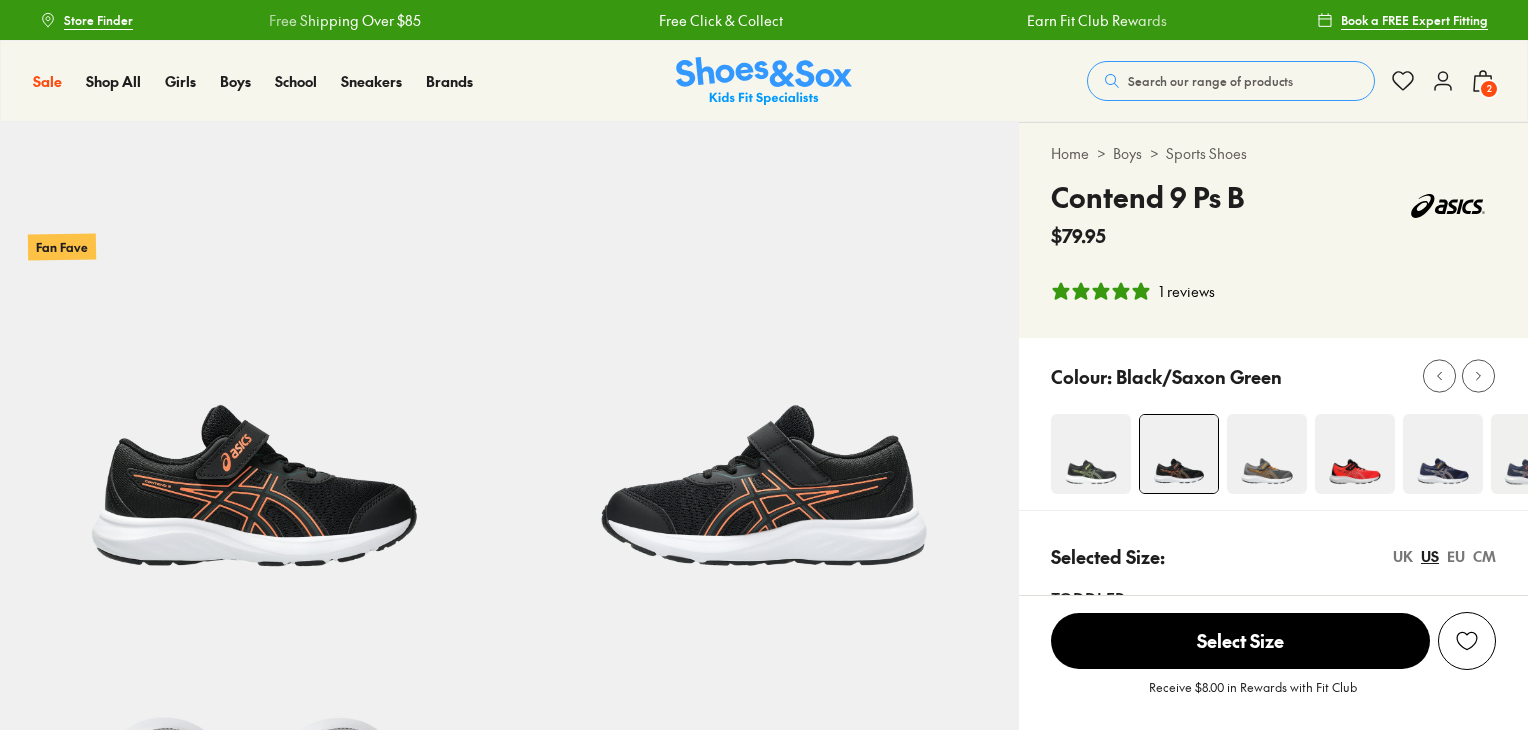 scroll, scrollTop: 0, scrollLeft: 0, axis: both 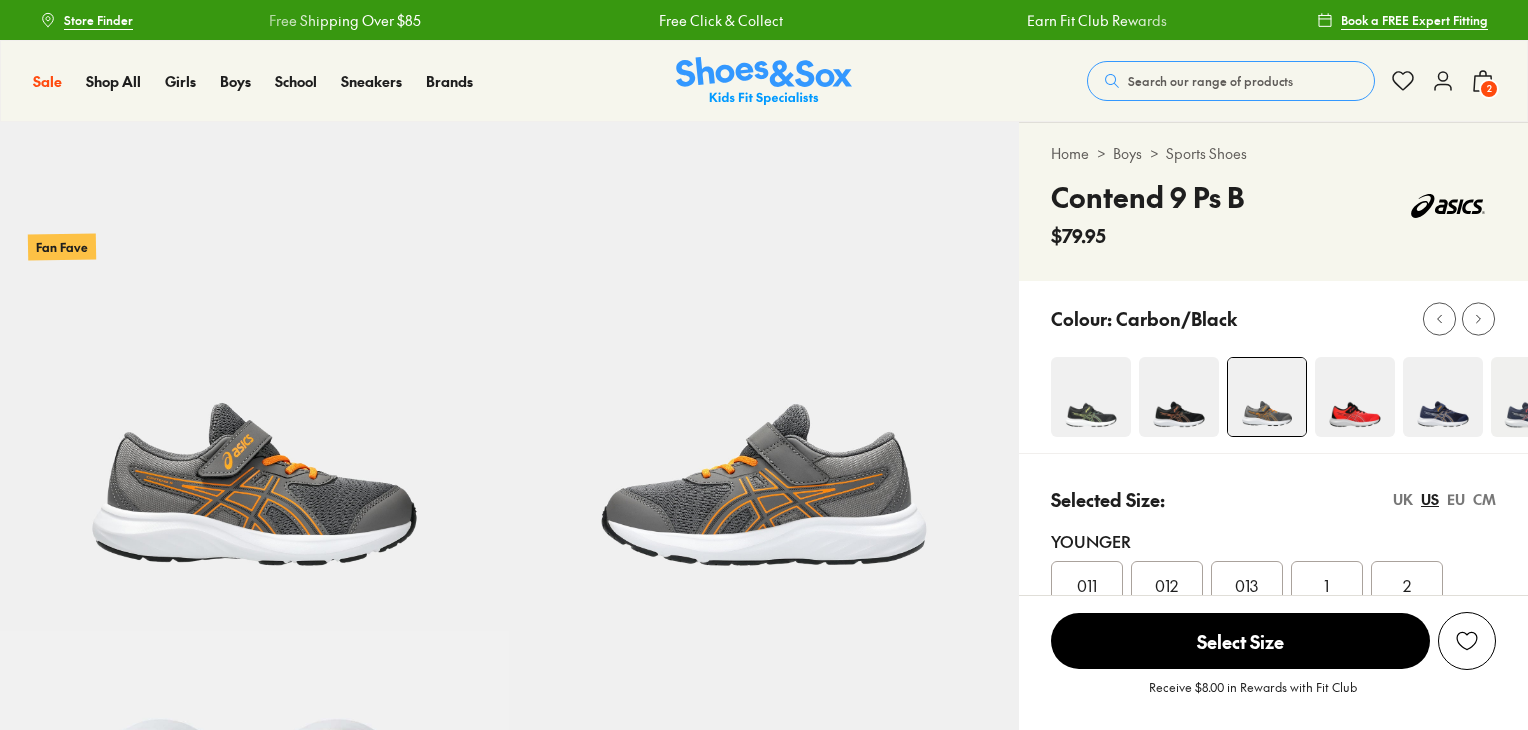 select on "*" 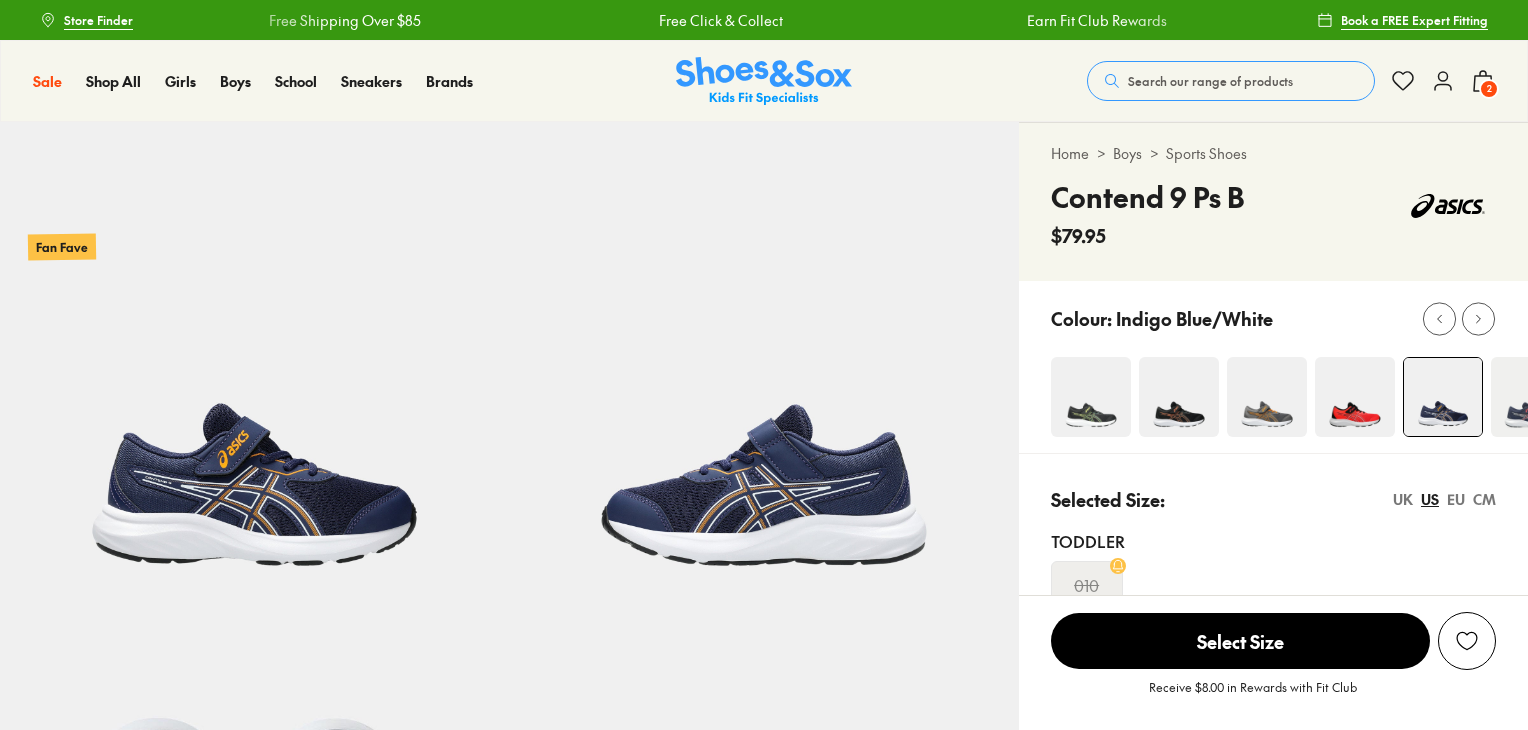 scroll, scrollTop: 0, scrollLeft: 0, axis: both 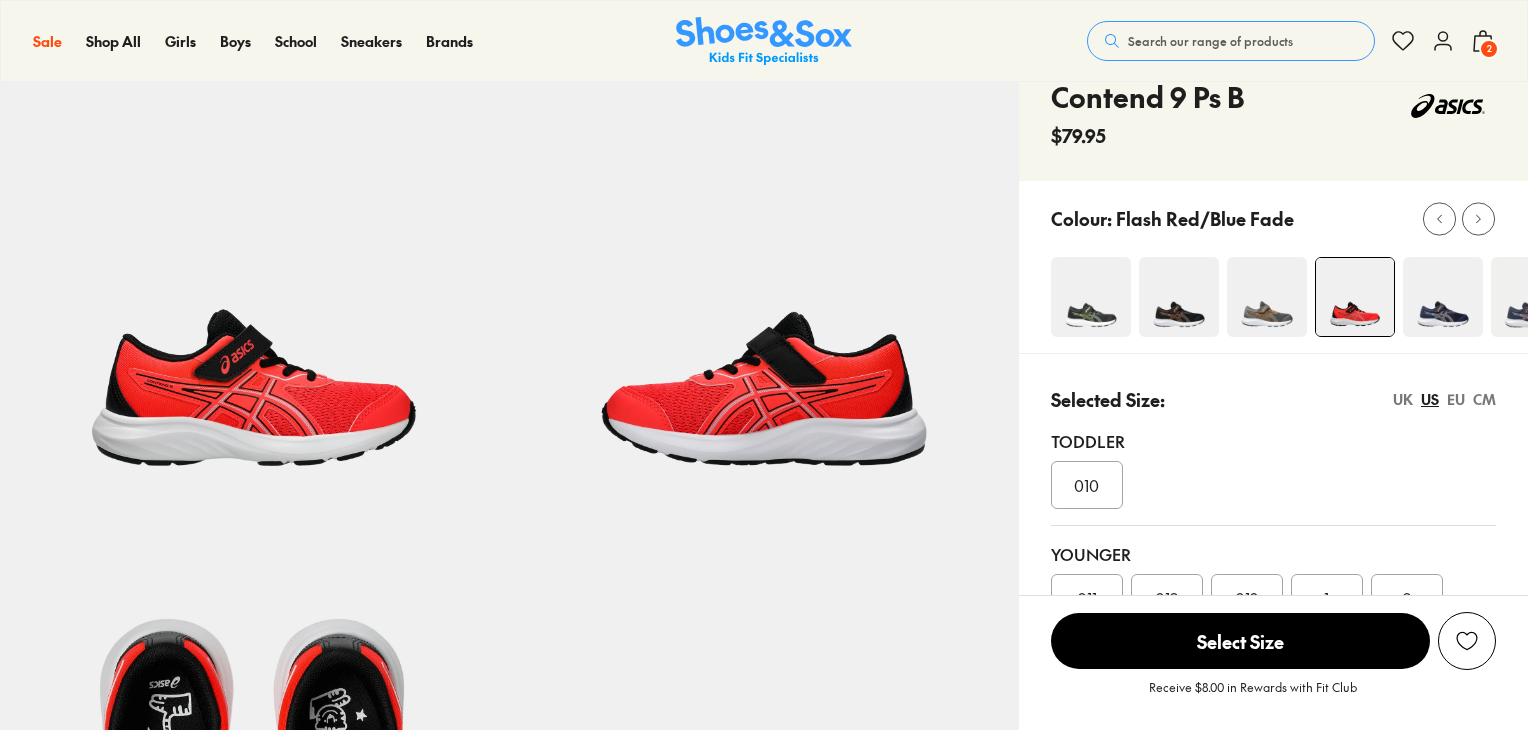 select on "*" 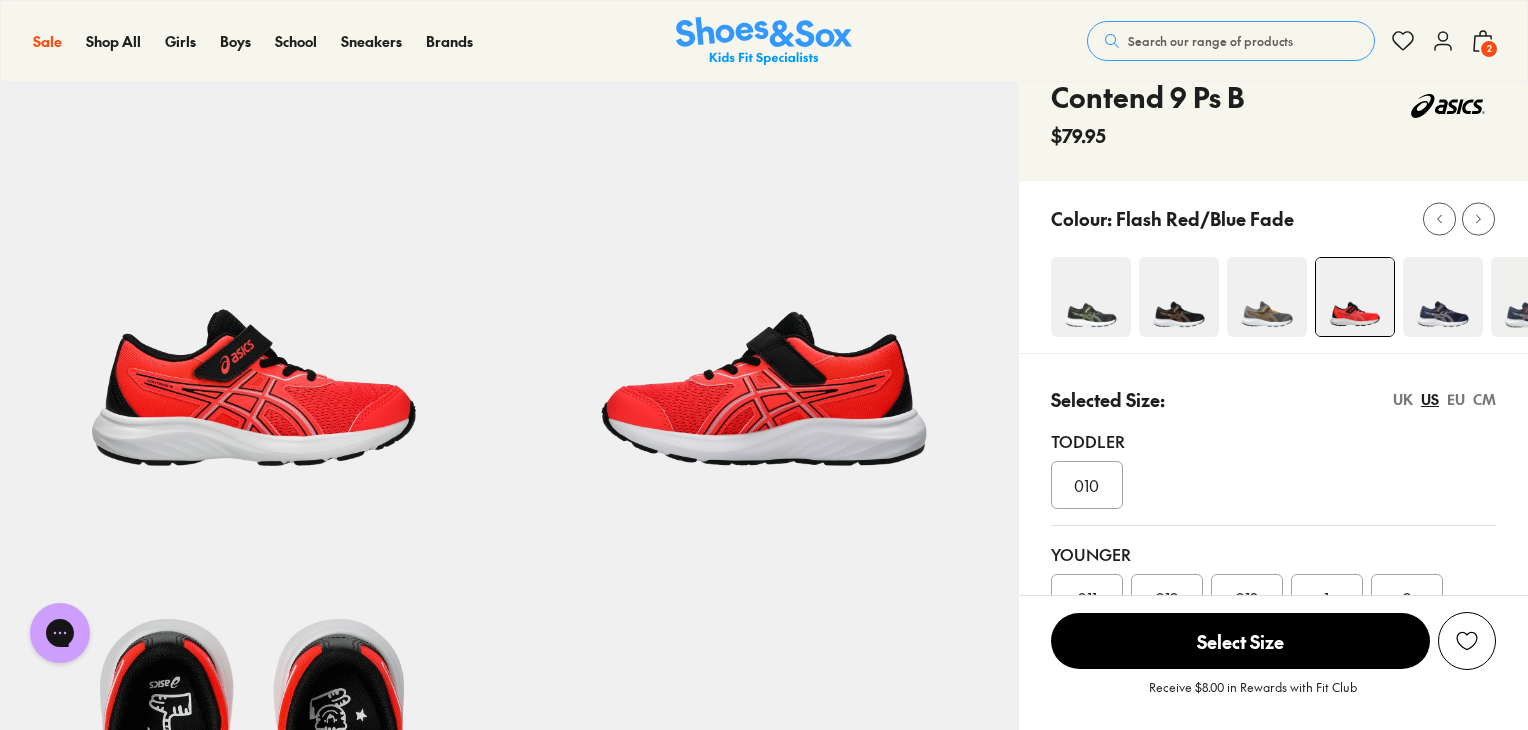scroll, scrollTop: 0, scrollLeft: 0, axis: both 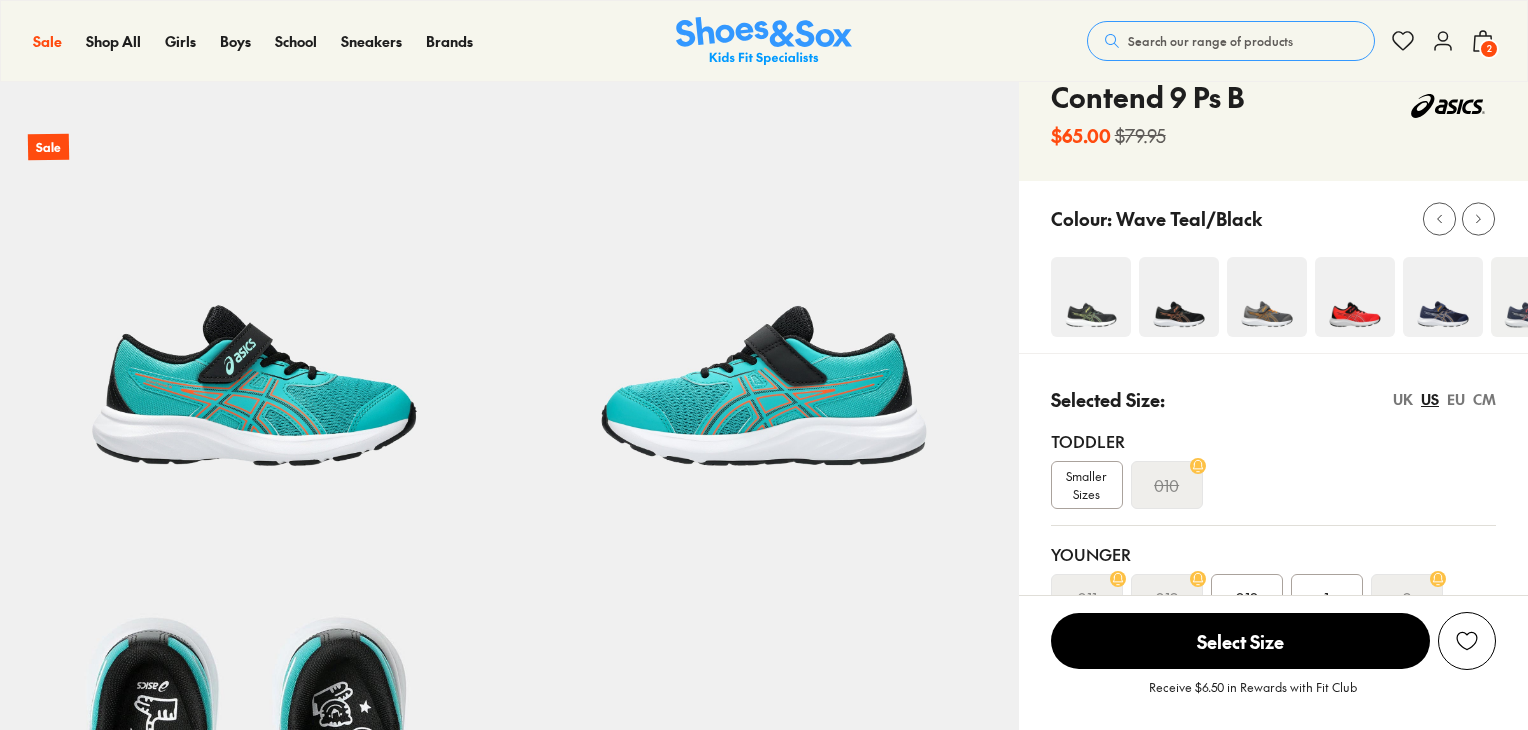 select on "*" 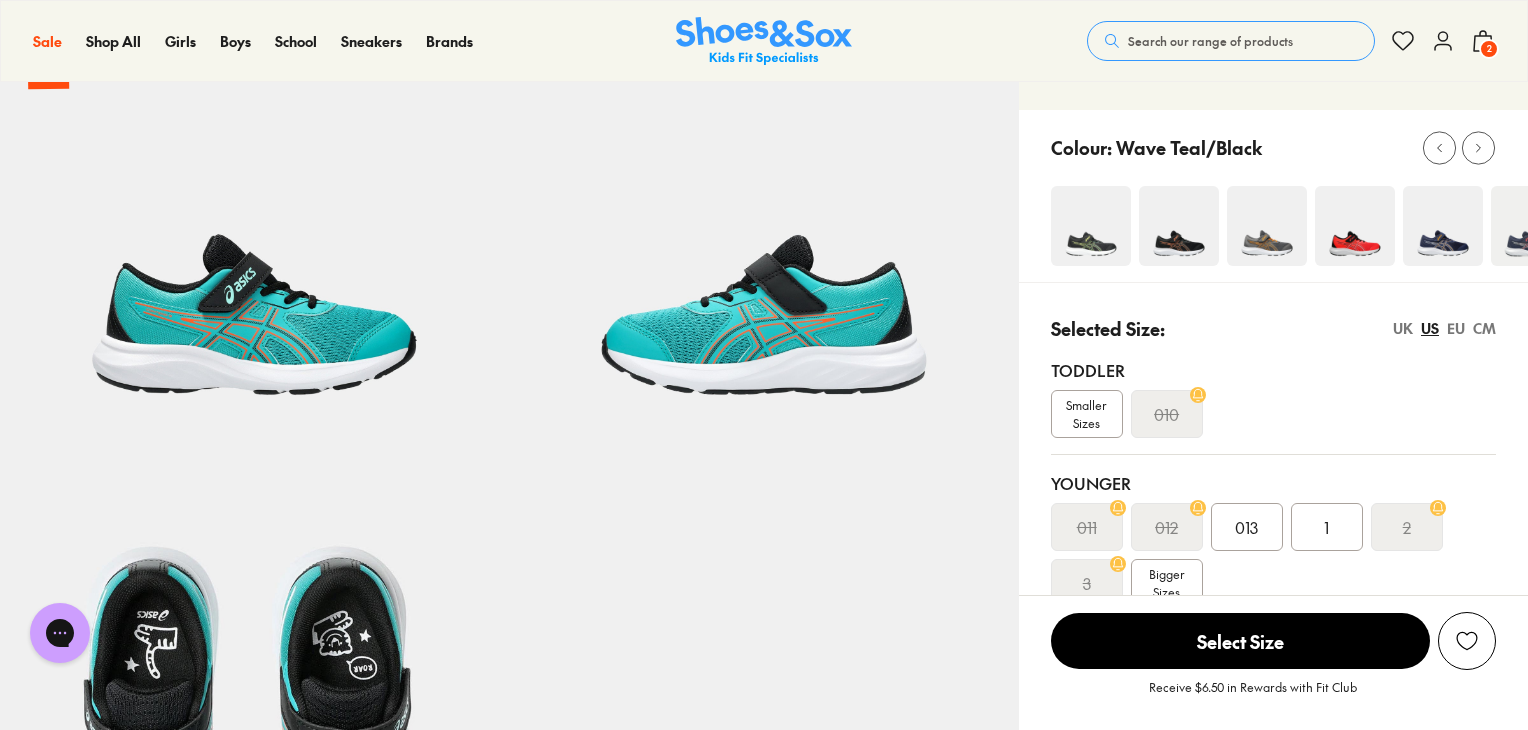 scroll, scrollTop: 0, scrollLeft: 0, axis: both 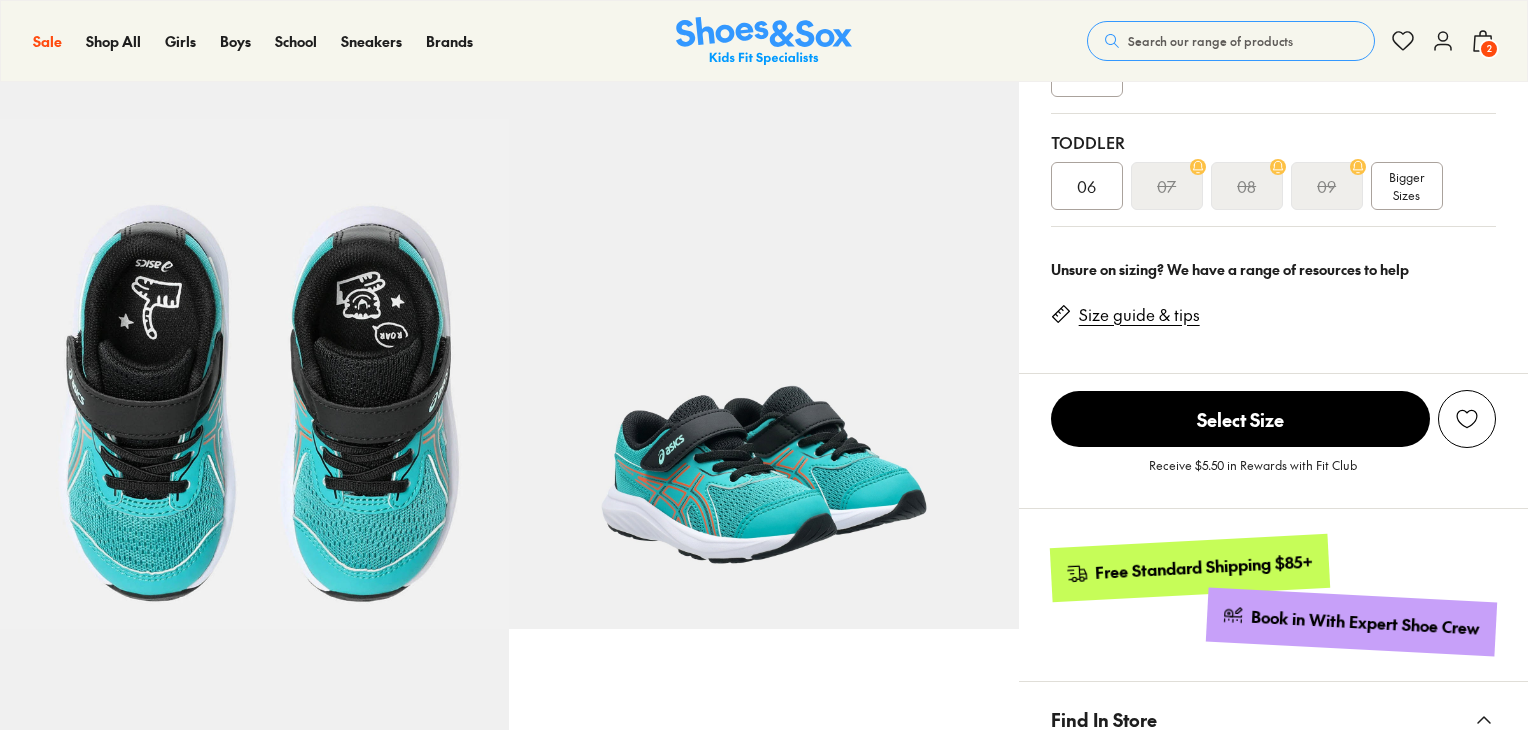 select on "*" 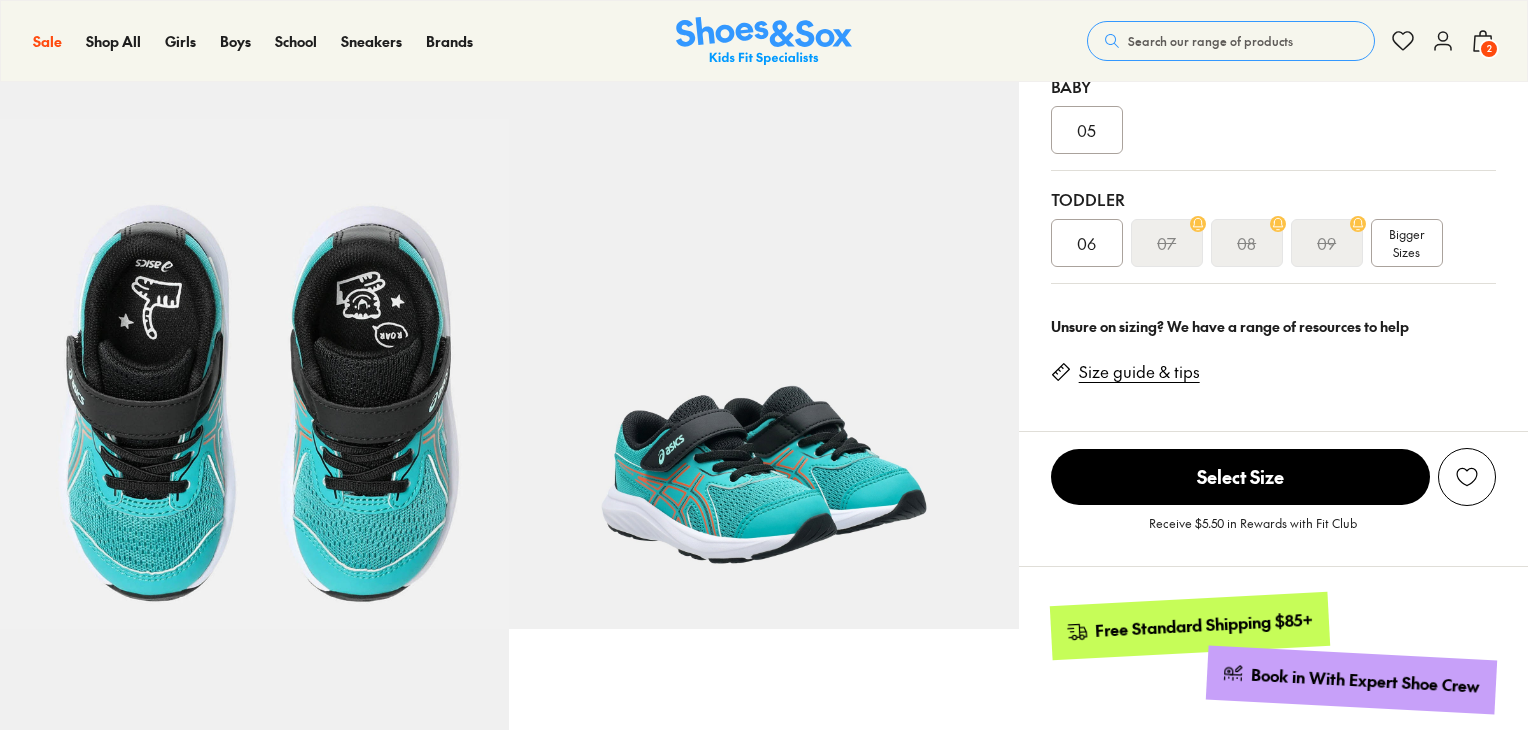 scroll, scrollTop: 512, scrollLeft: 0, axis: vertical 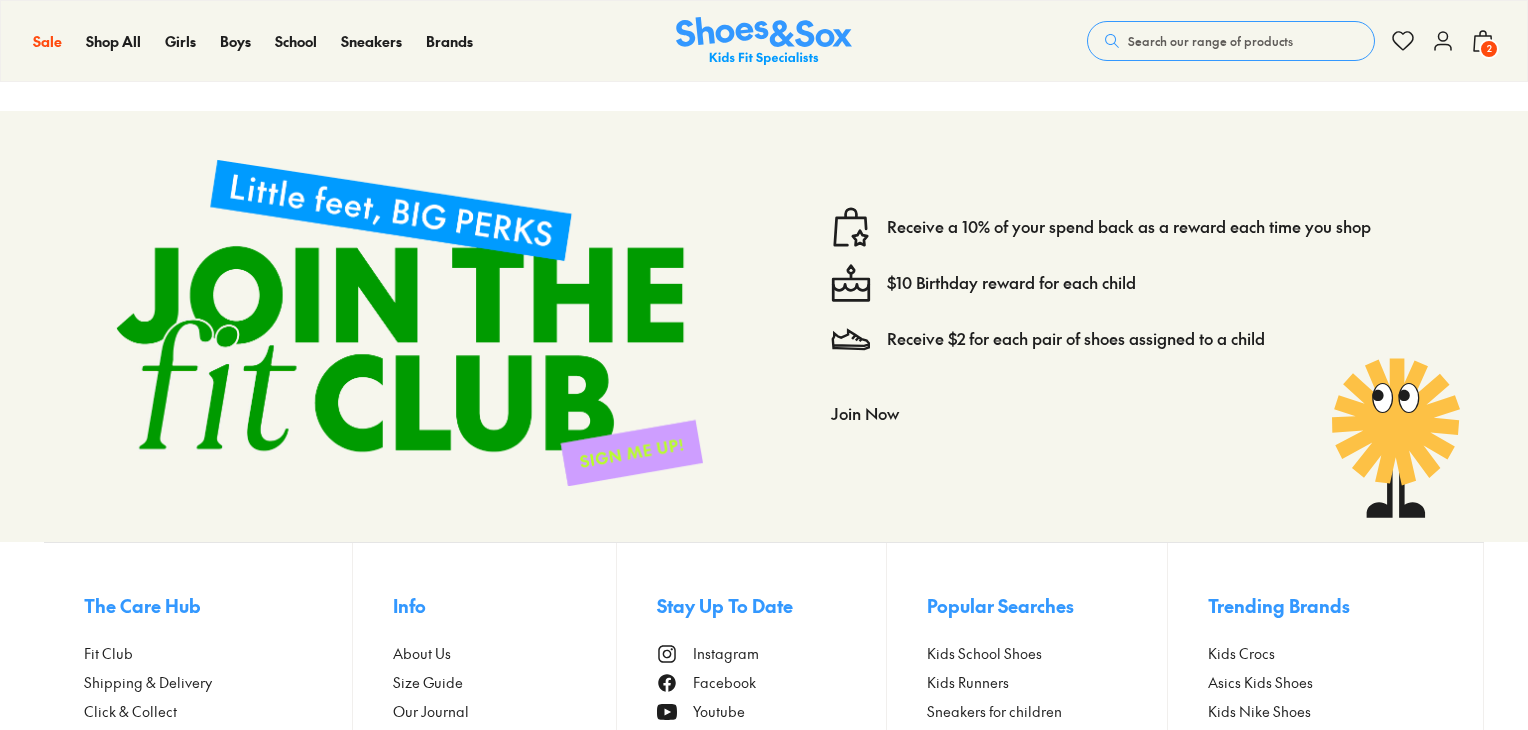 select on "*" 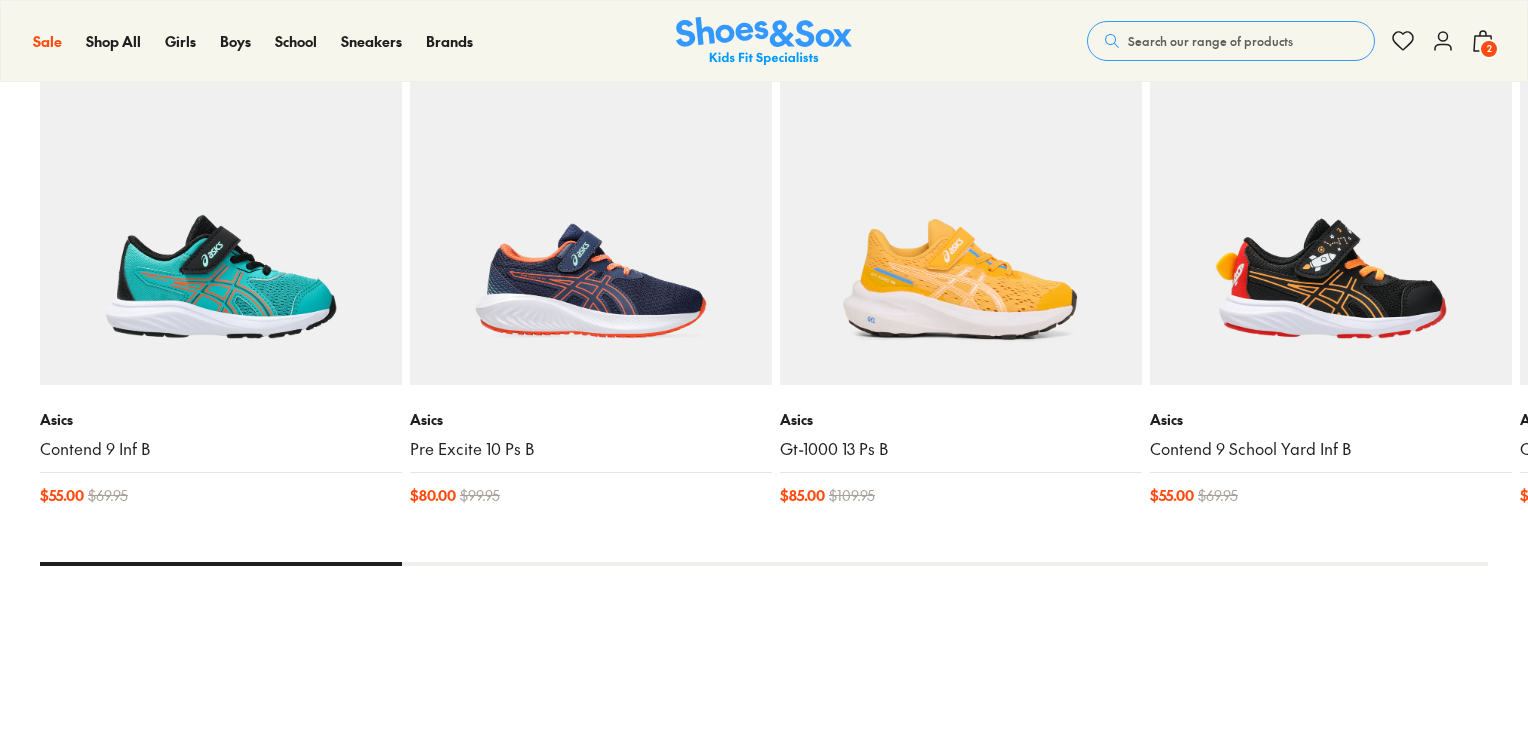 scroll, scrollTop: 2100, scrollLeft: 0, axis: vertical 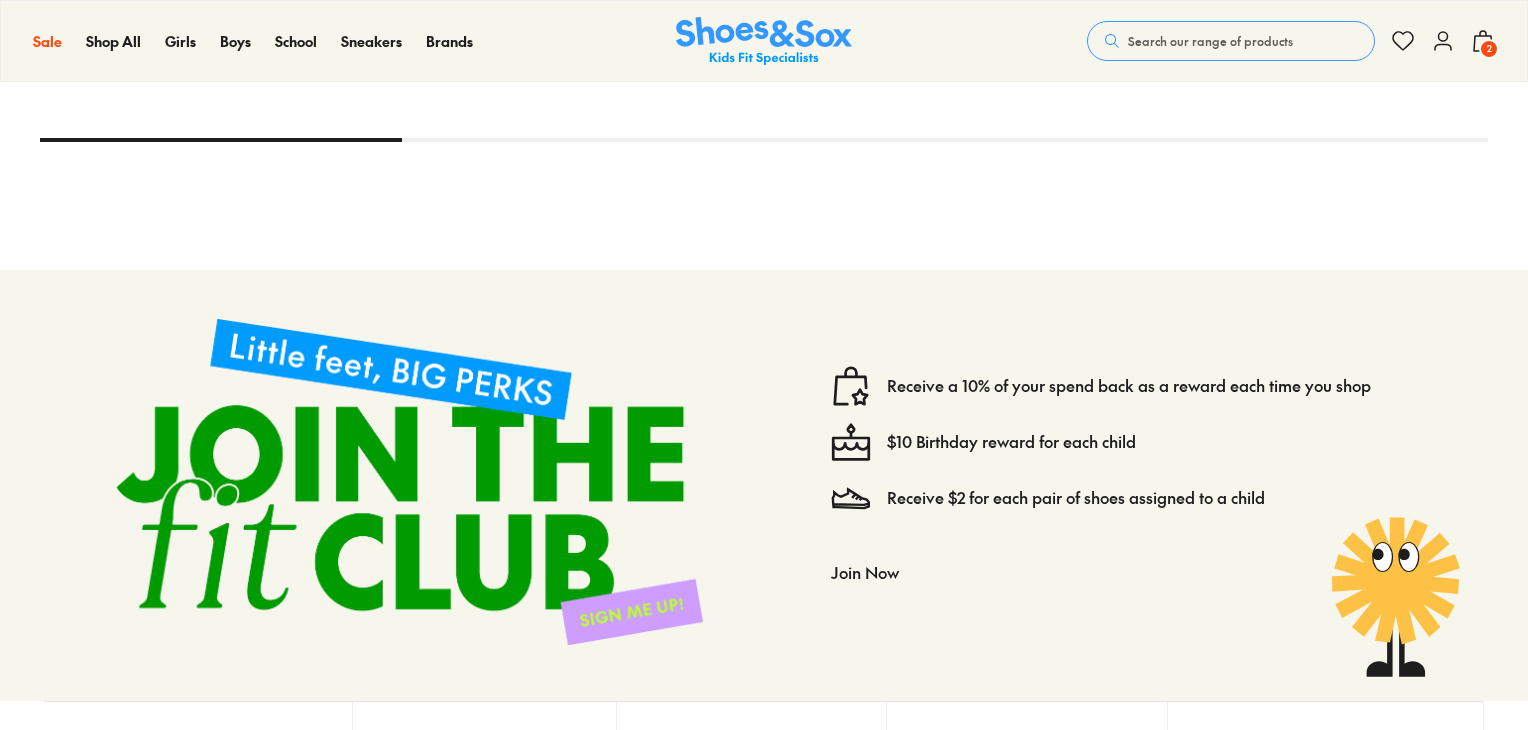 select on "*" 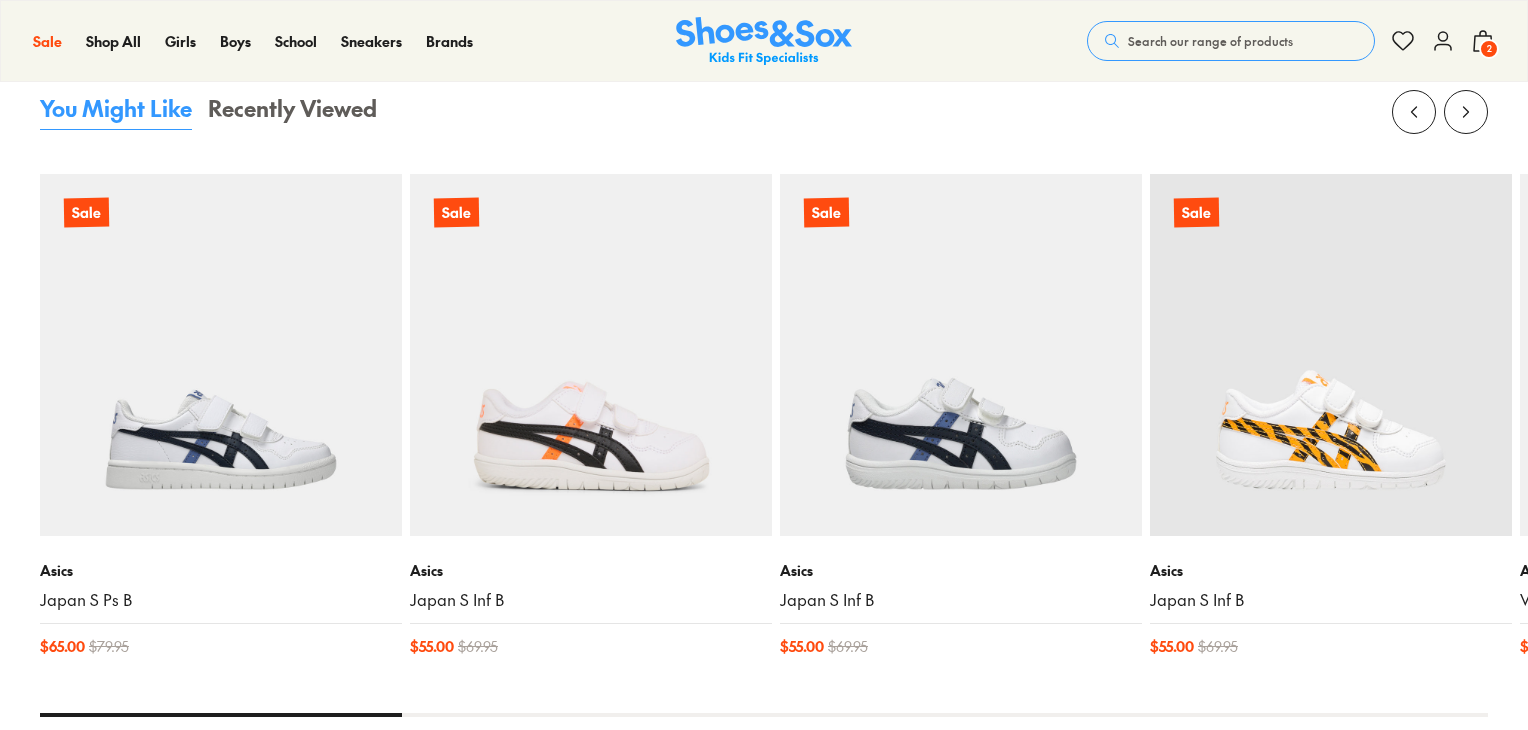 scroll, scrollTop: 0, scrollLeft: 0, axis: both 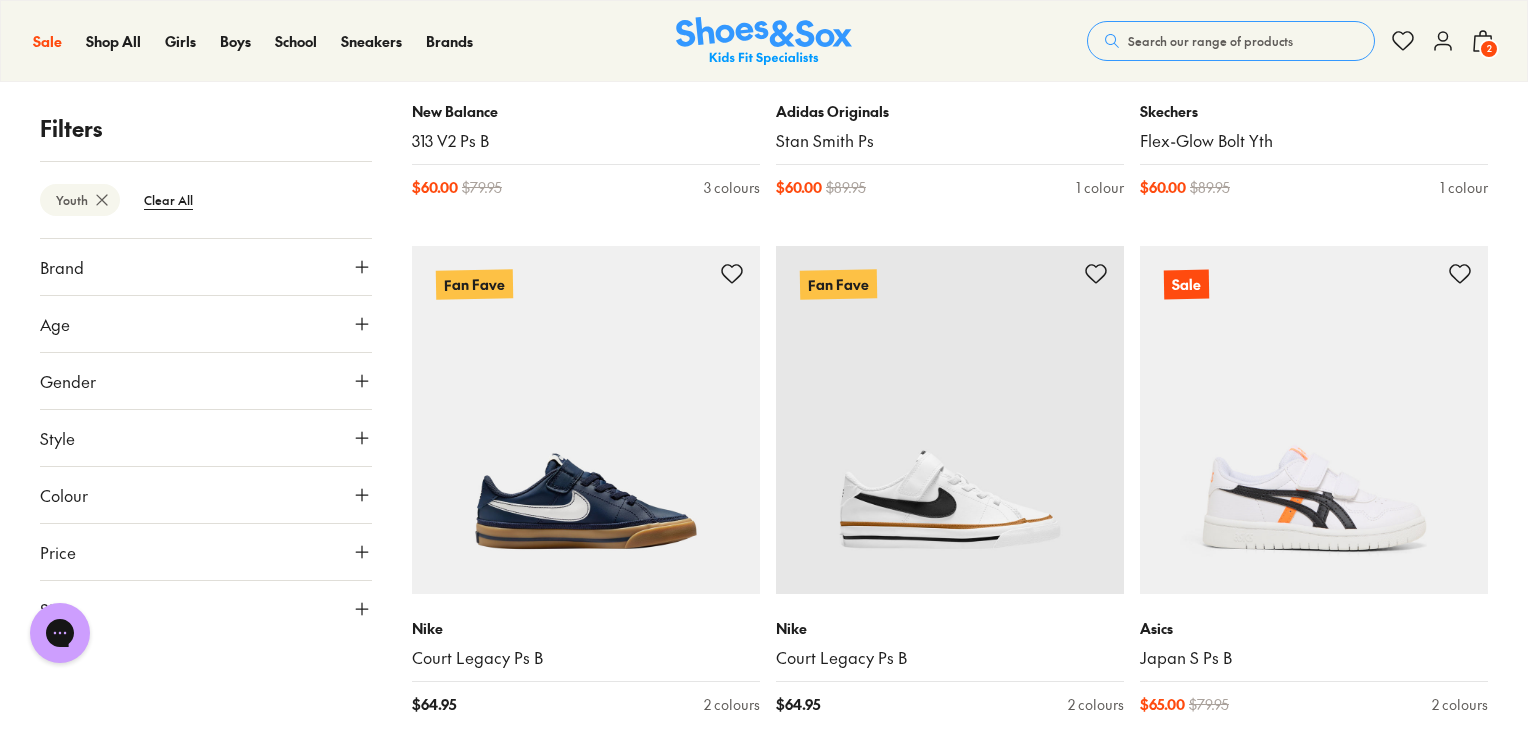 click on "Age" at bounding box center [206, 324] 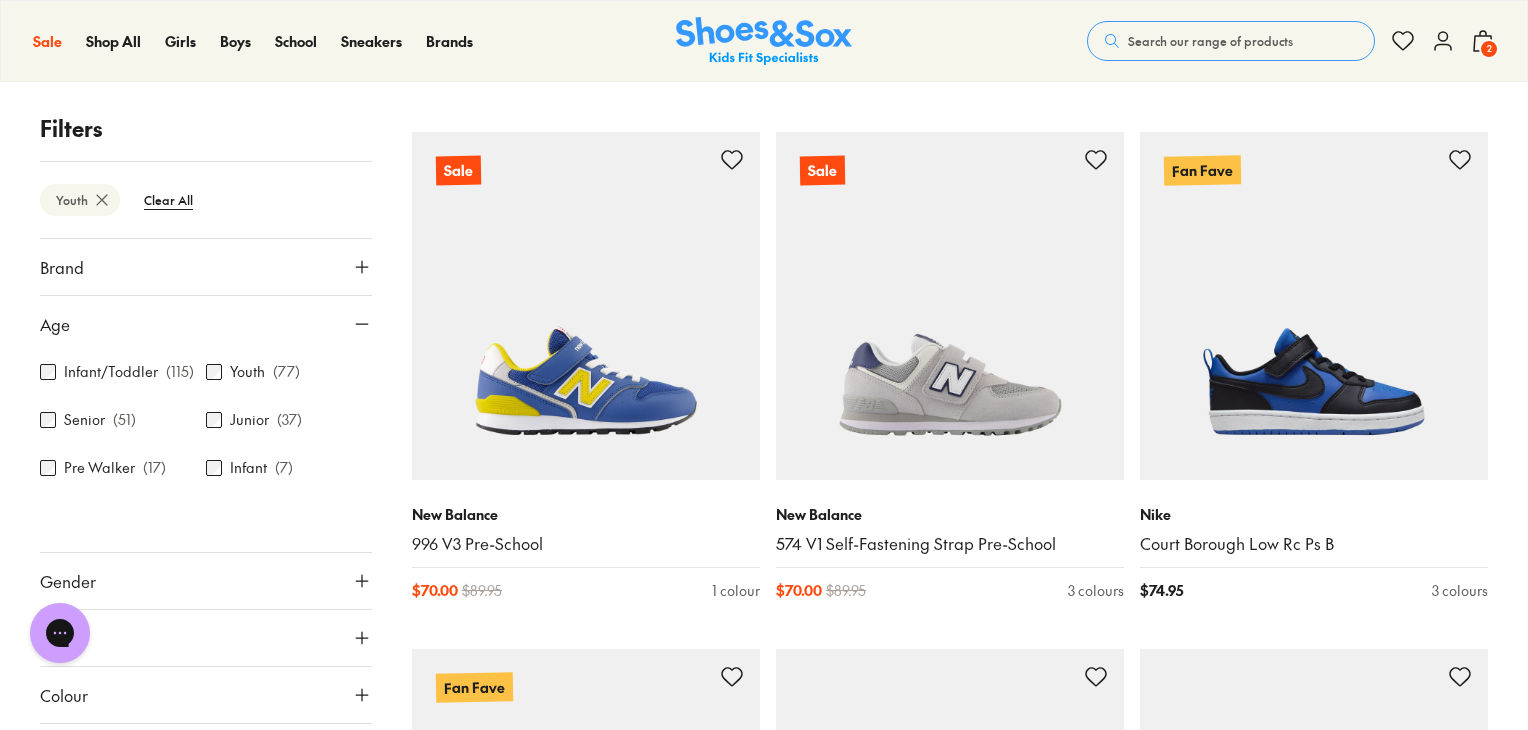 scroll, scrollTop: 4459, scrollLeft: 0, axis: vertical 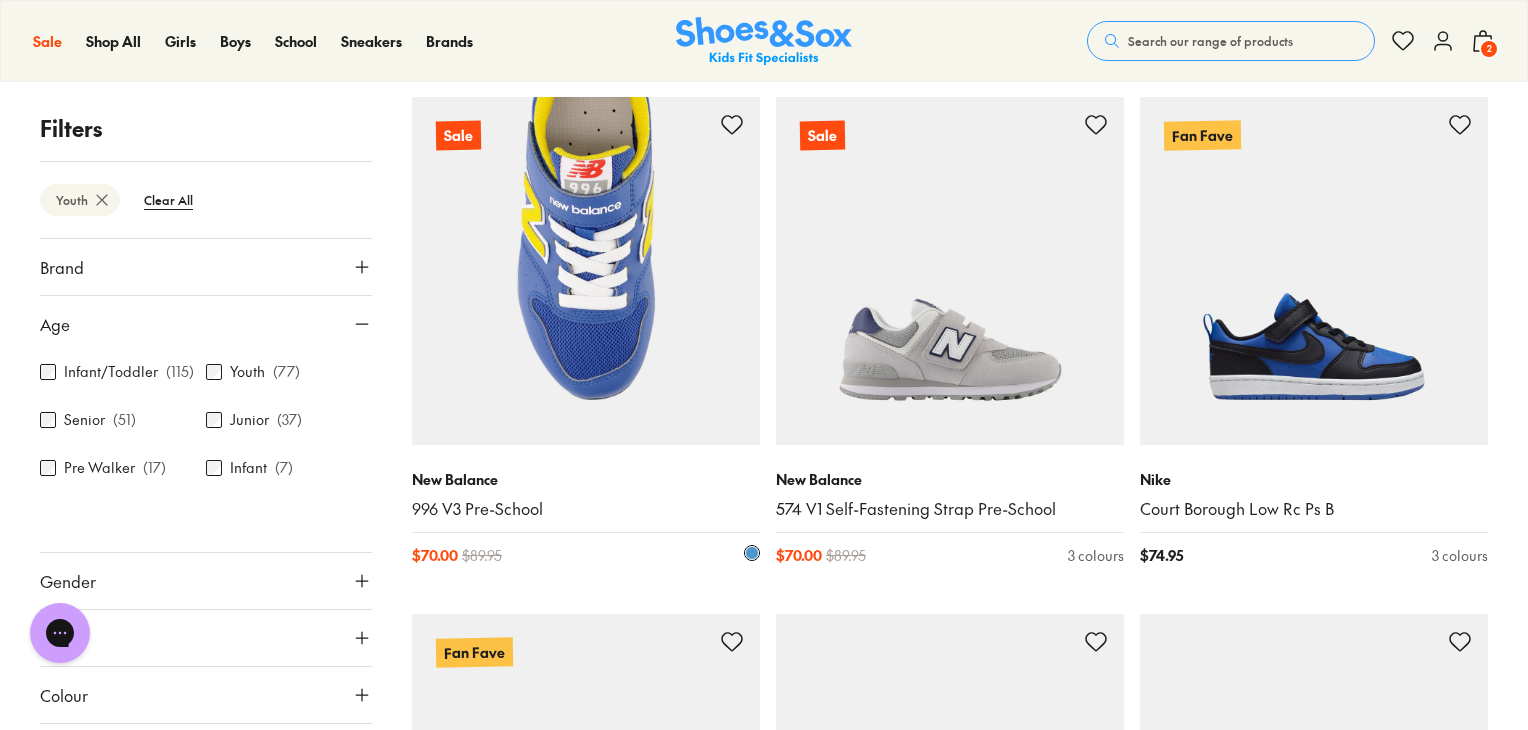 click at bounding box center [586, 271] 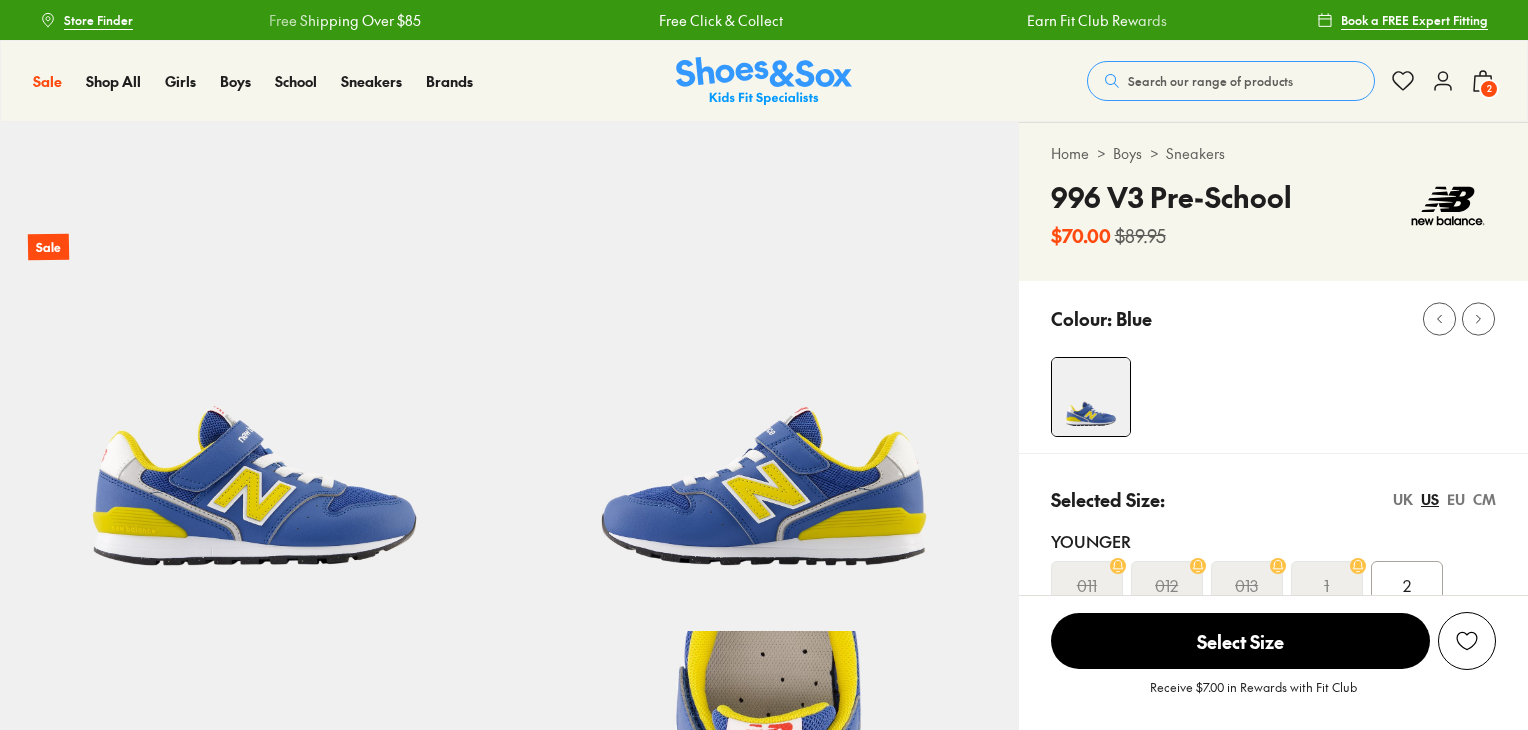 scroll, scrollTop: 0, scrollLeft: 0, axis: both 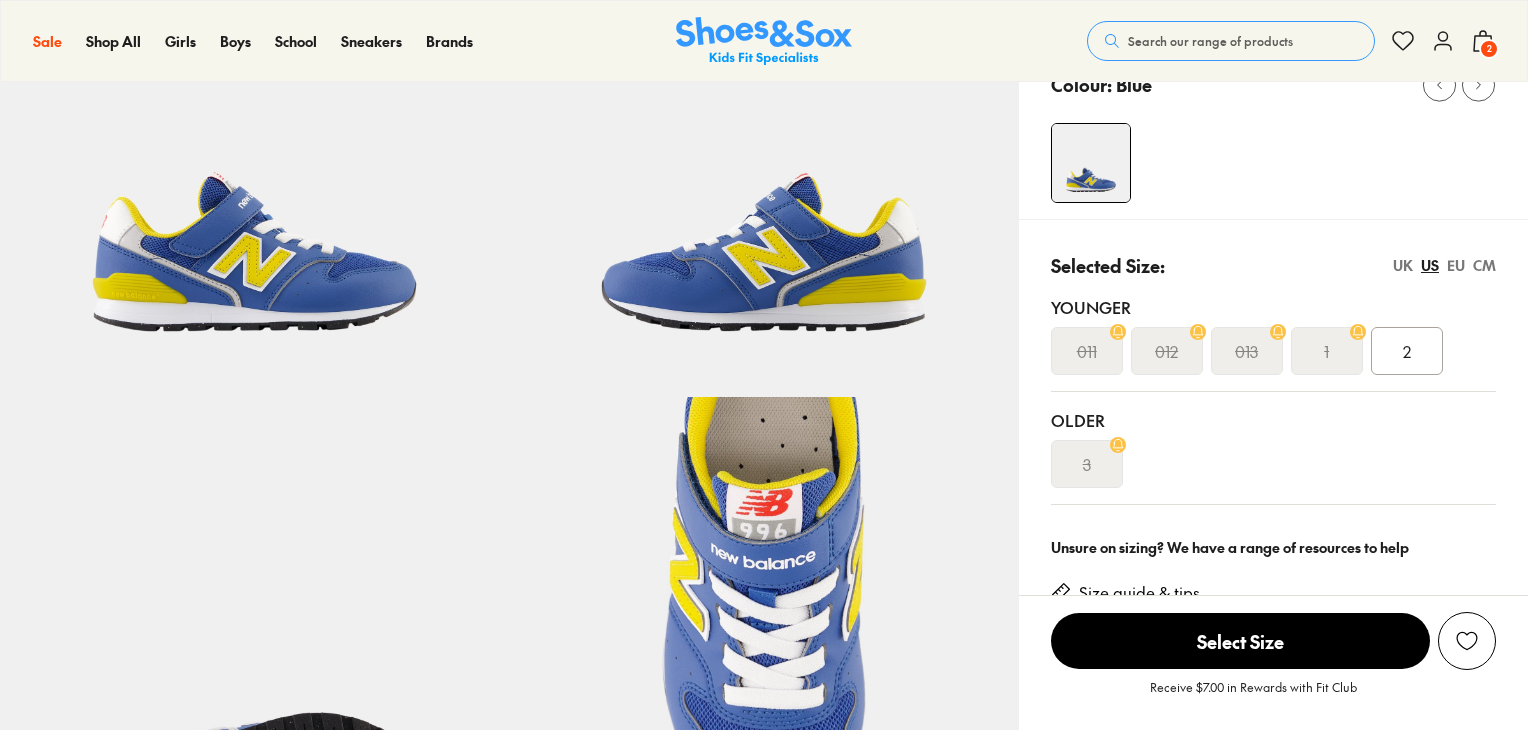 select on "*" 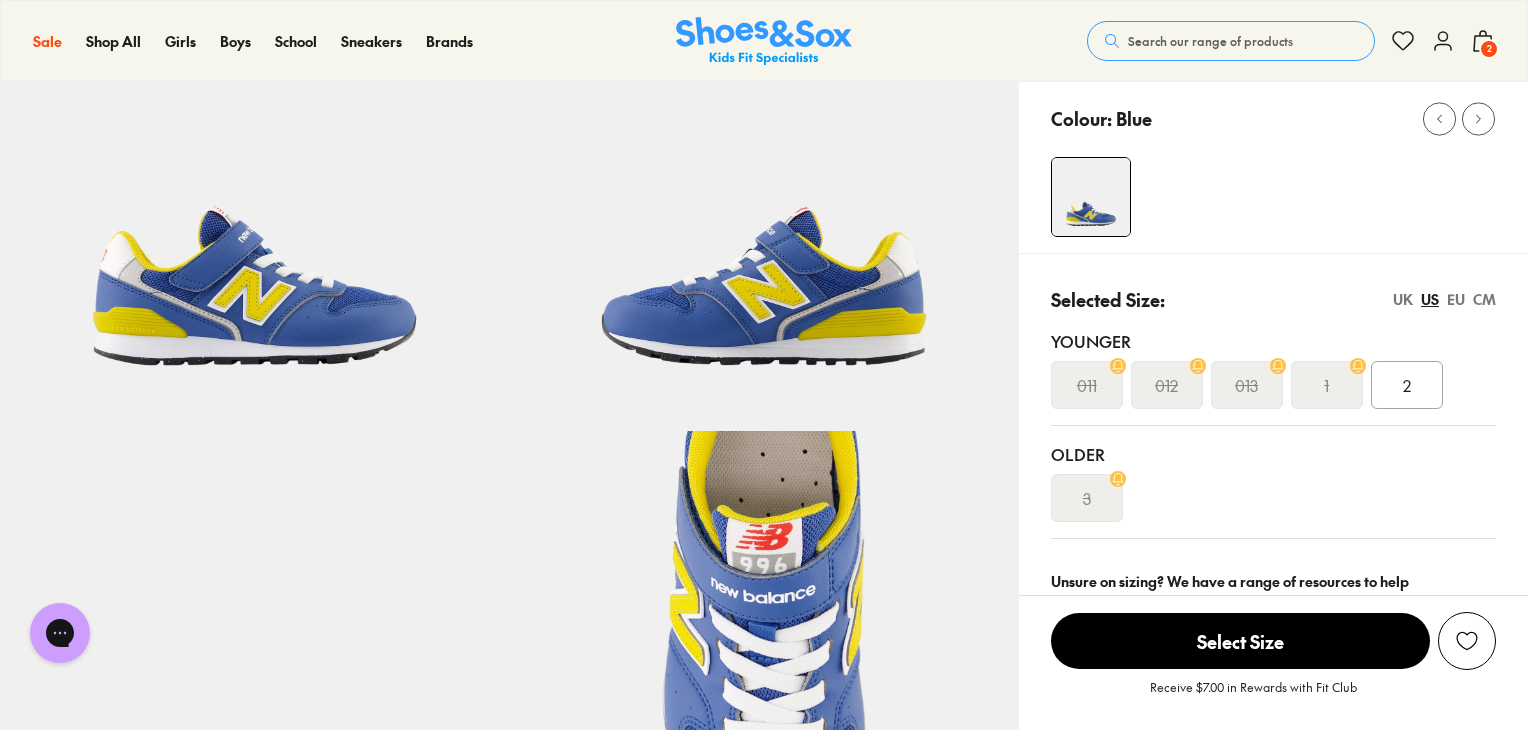 scroll, scrollTop: 0, scrollLeft: 0, axis: both 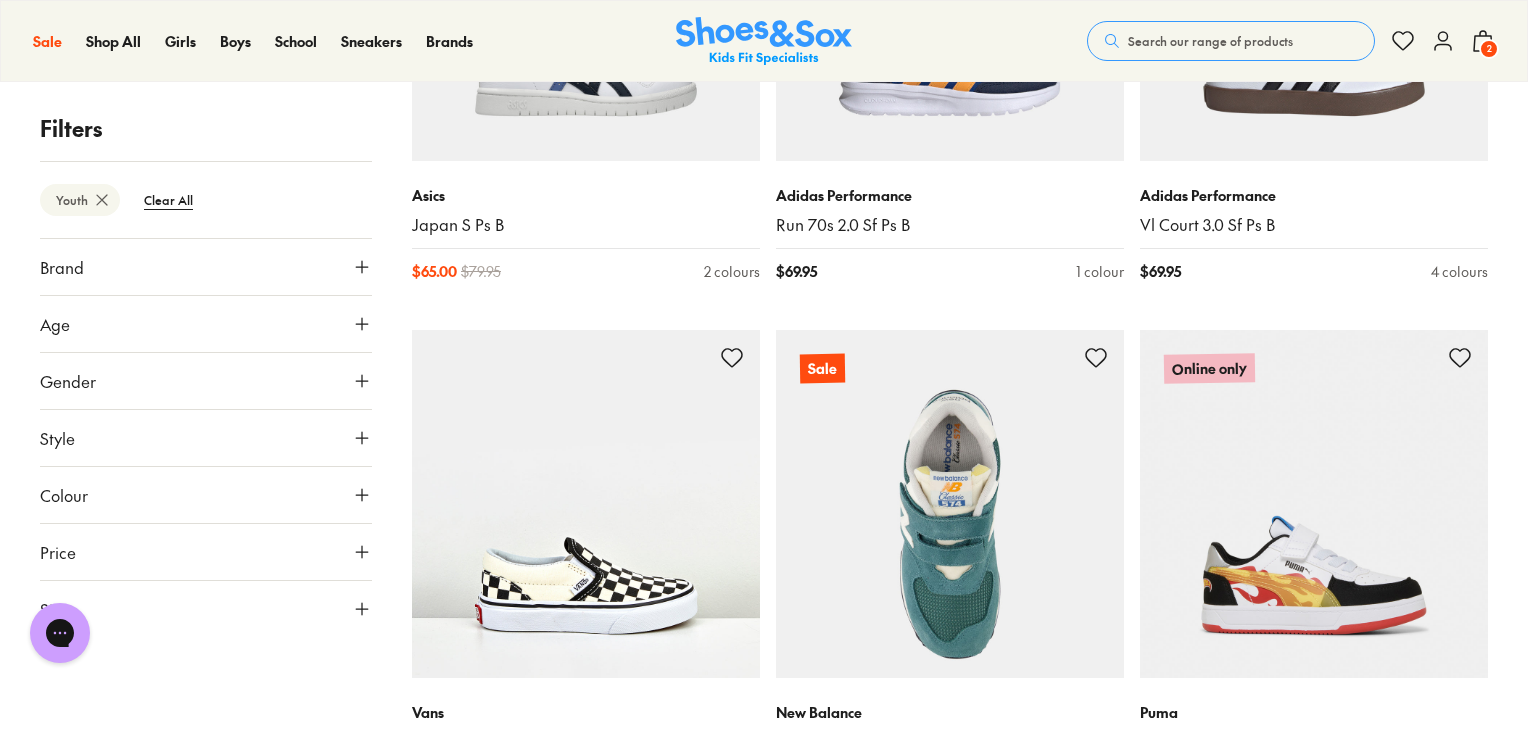 click at bounding box center [950, 504] 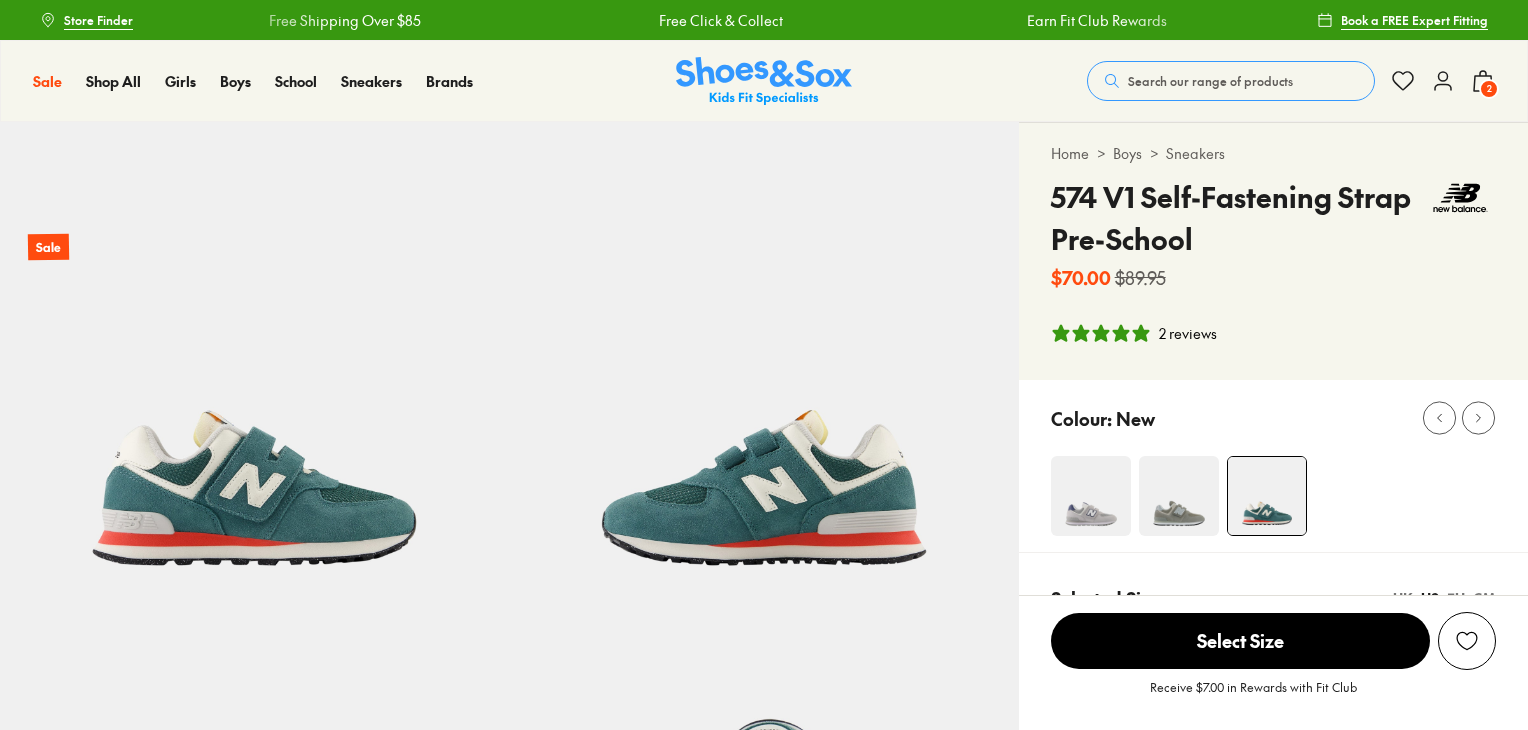 select on "*" 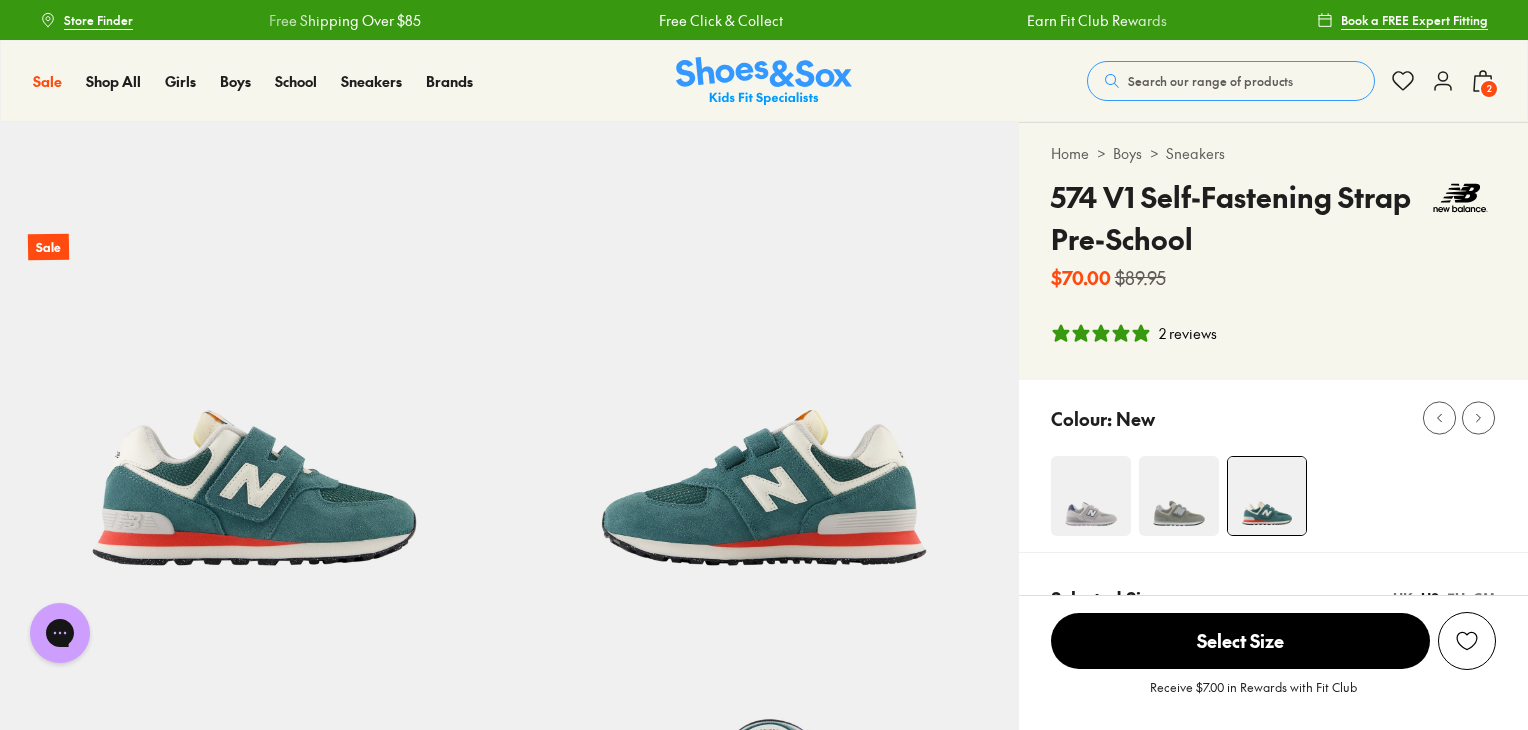 scroll, scrollTop: 0, scrollLeft: 0, axis: both 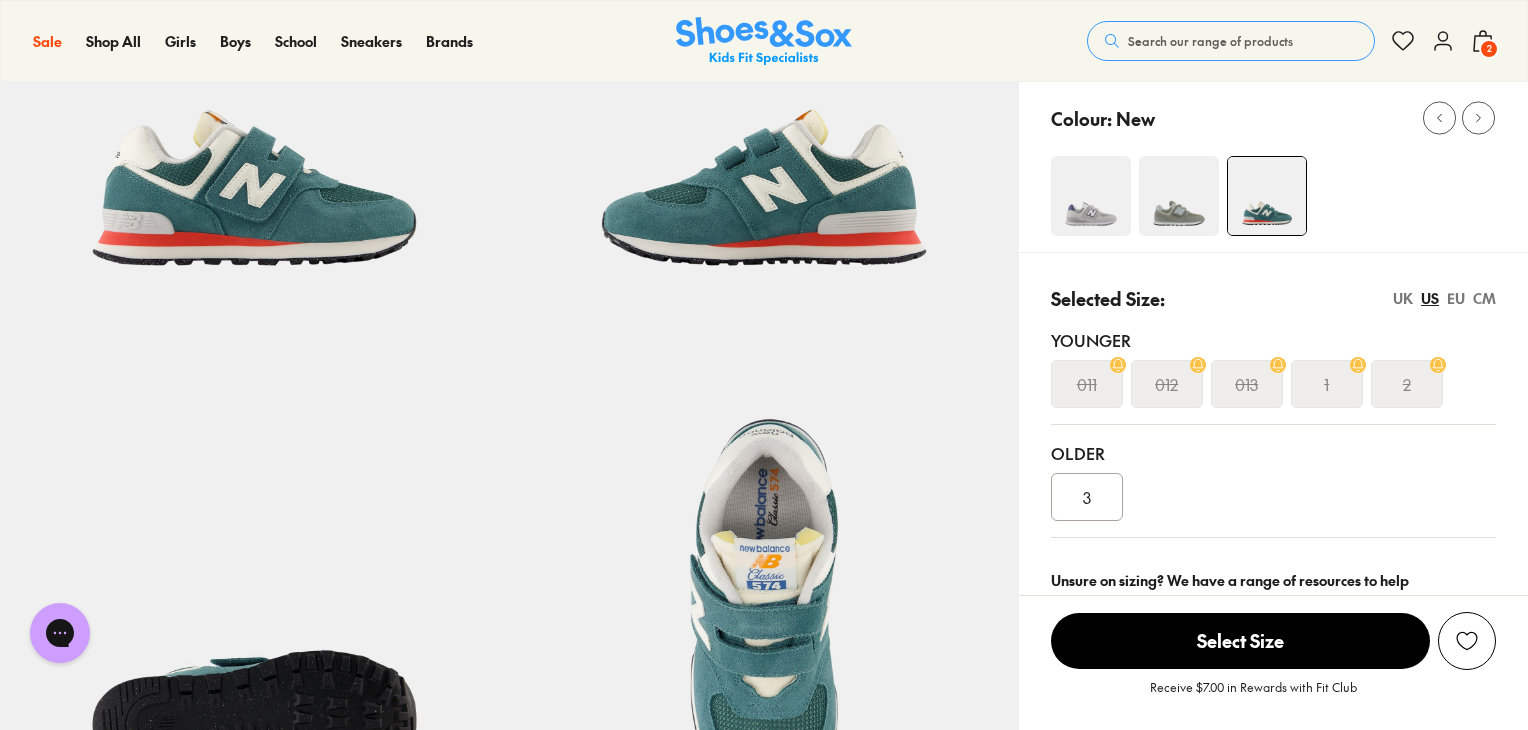 click at bounding box center (1179, 196) 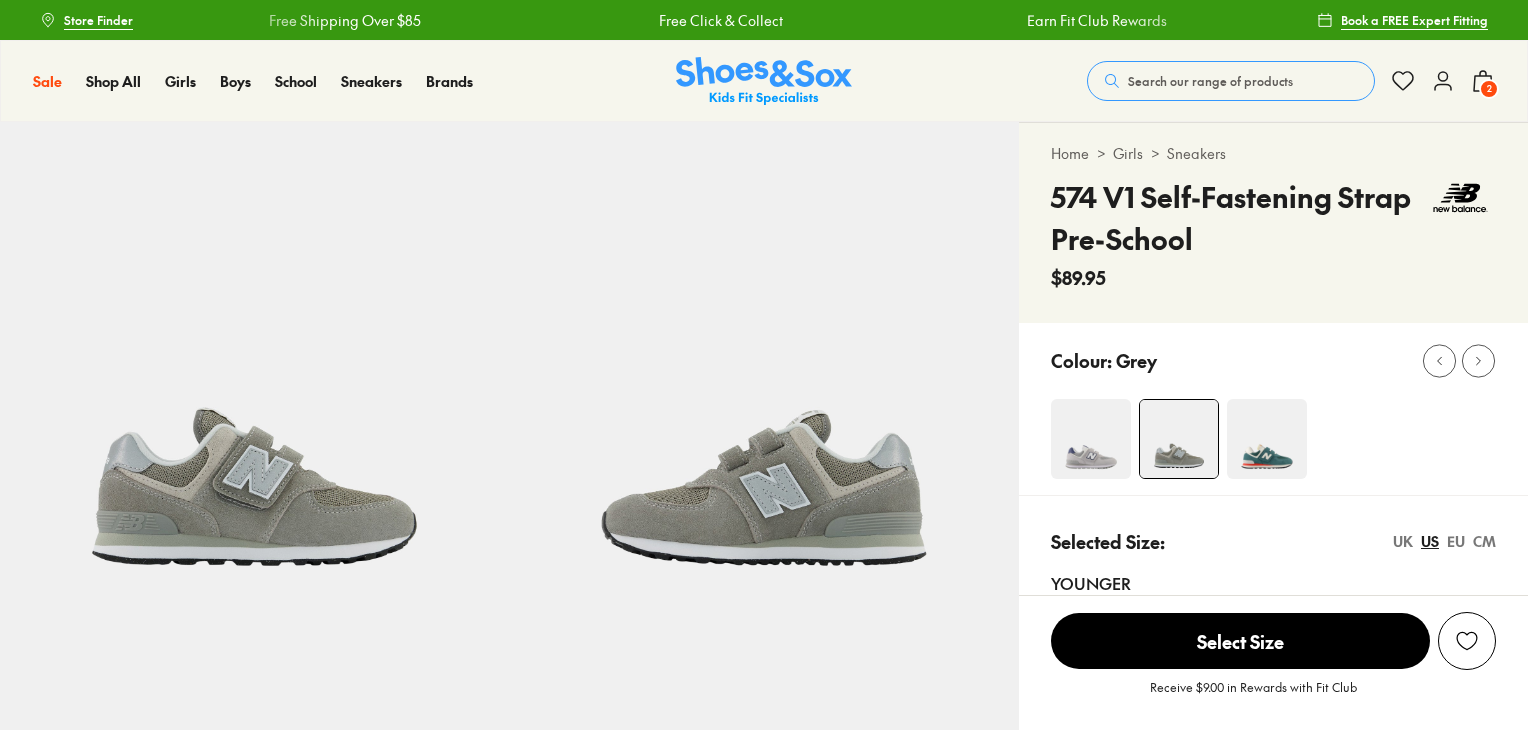 scroll, scrollTop: 0, scrollLeft: 0, axis: both 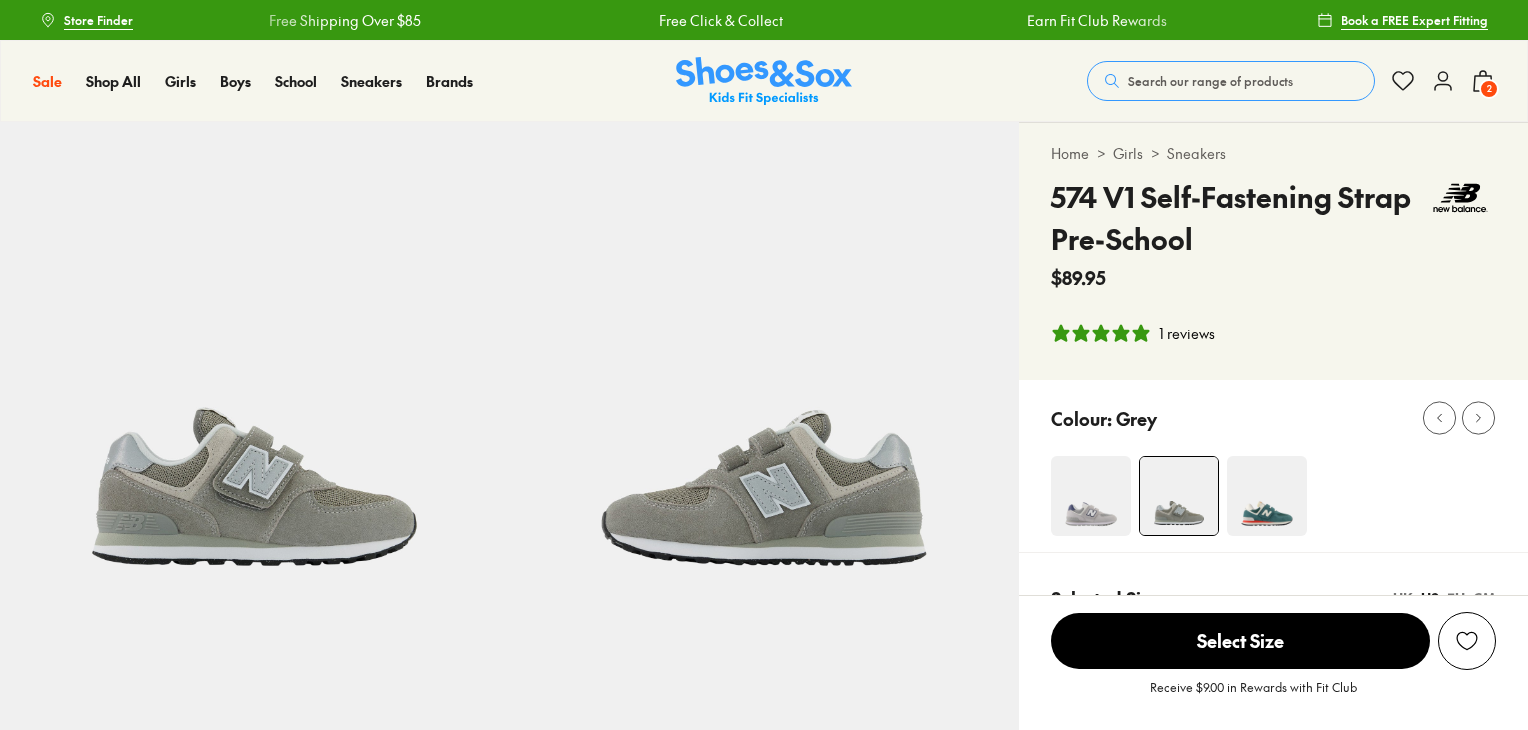 select on "*" 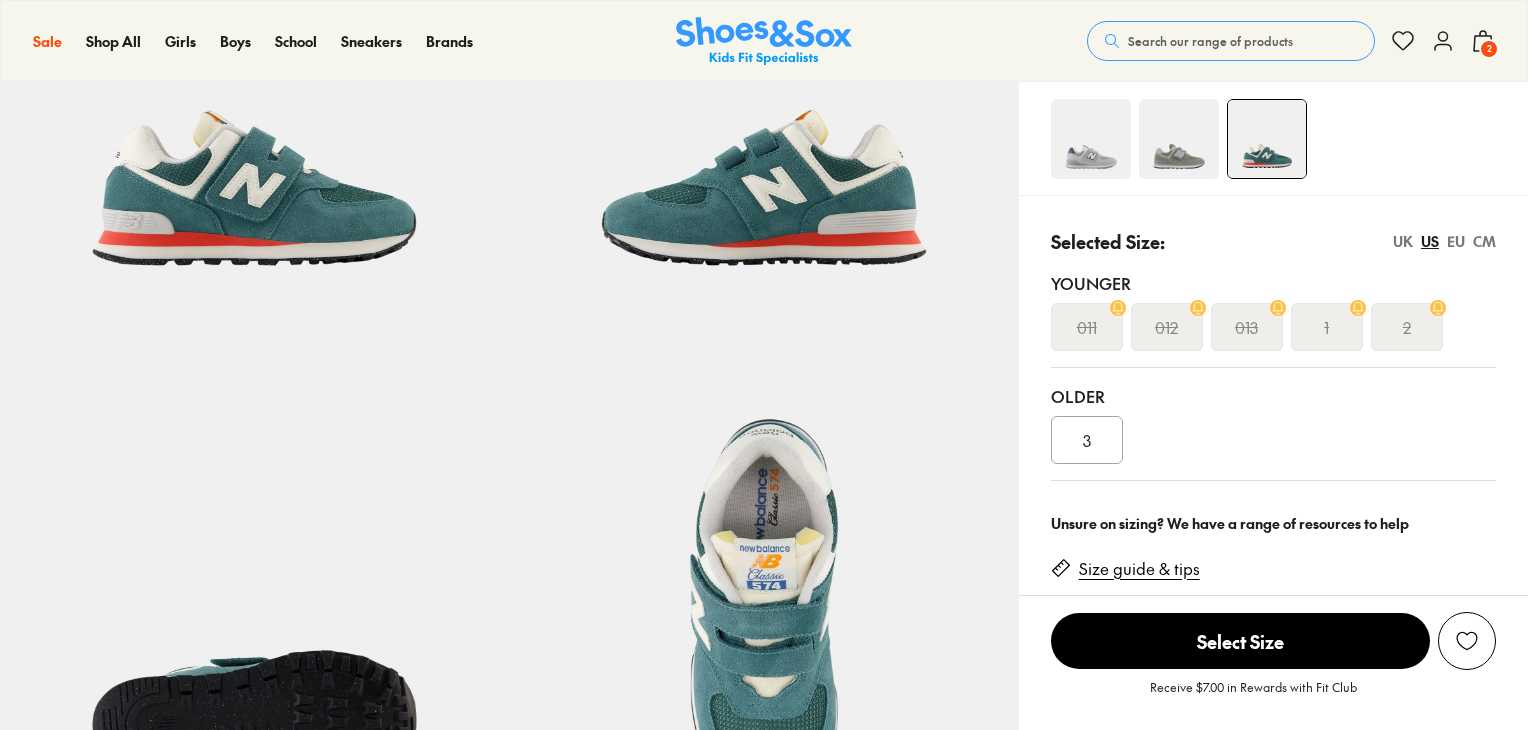 scroll, scrollTop: 300, scrollLeft: 0, axis: vertical 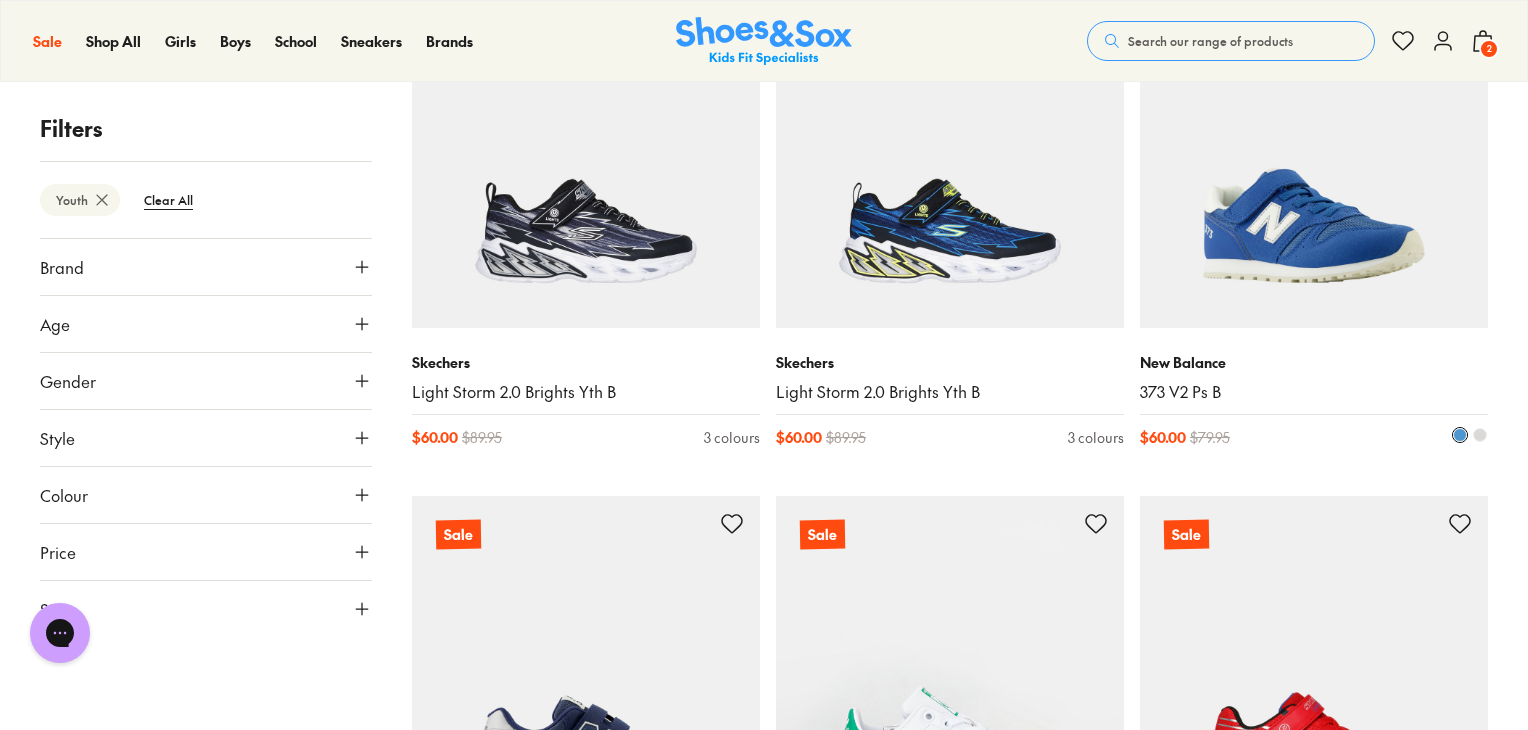 click at bounding box center [1314, 154] 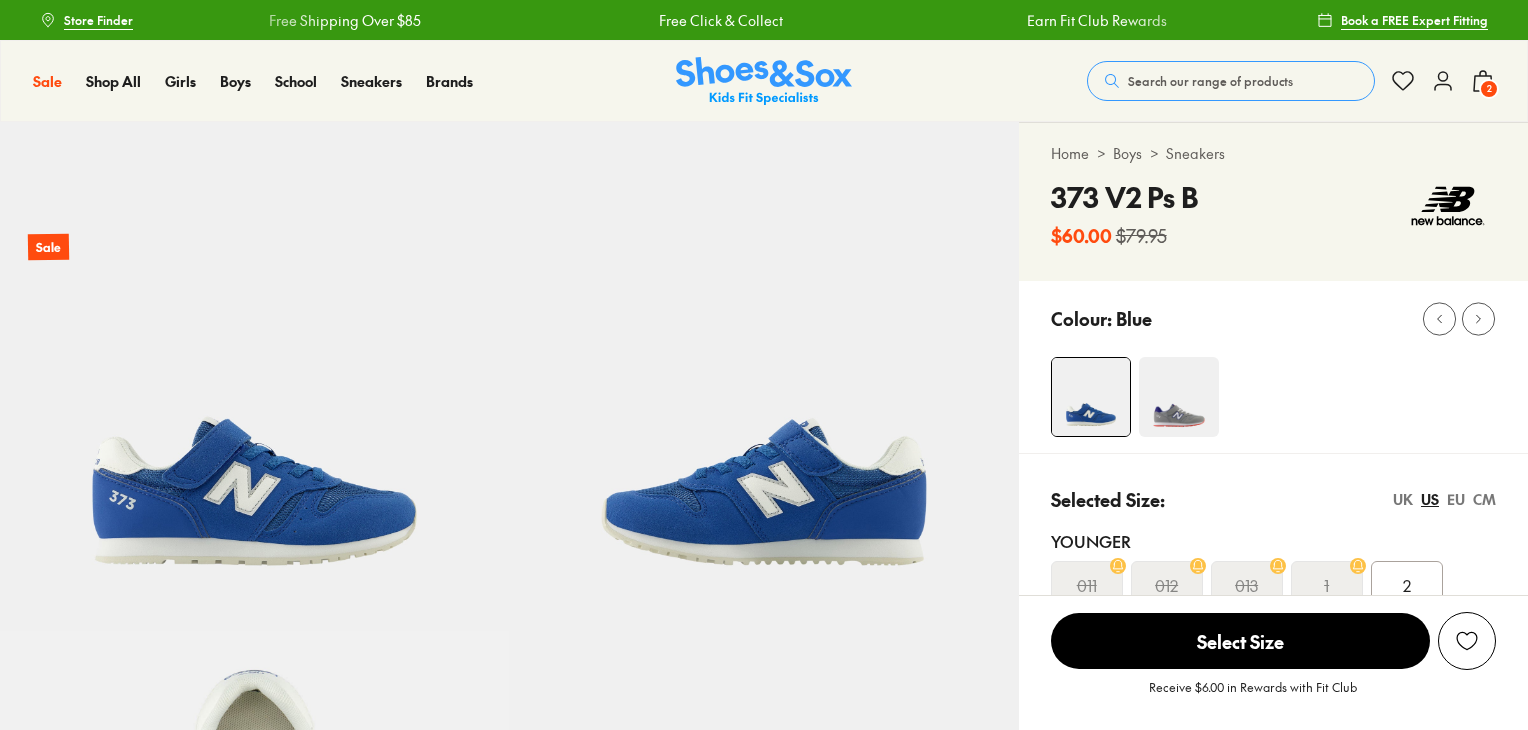 scroll, scrollTop: 0, scrollLeft: 0, axis: both 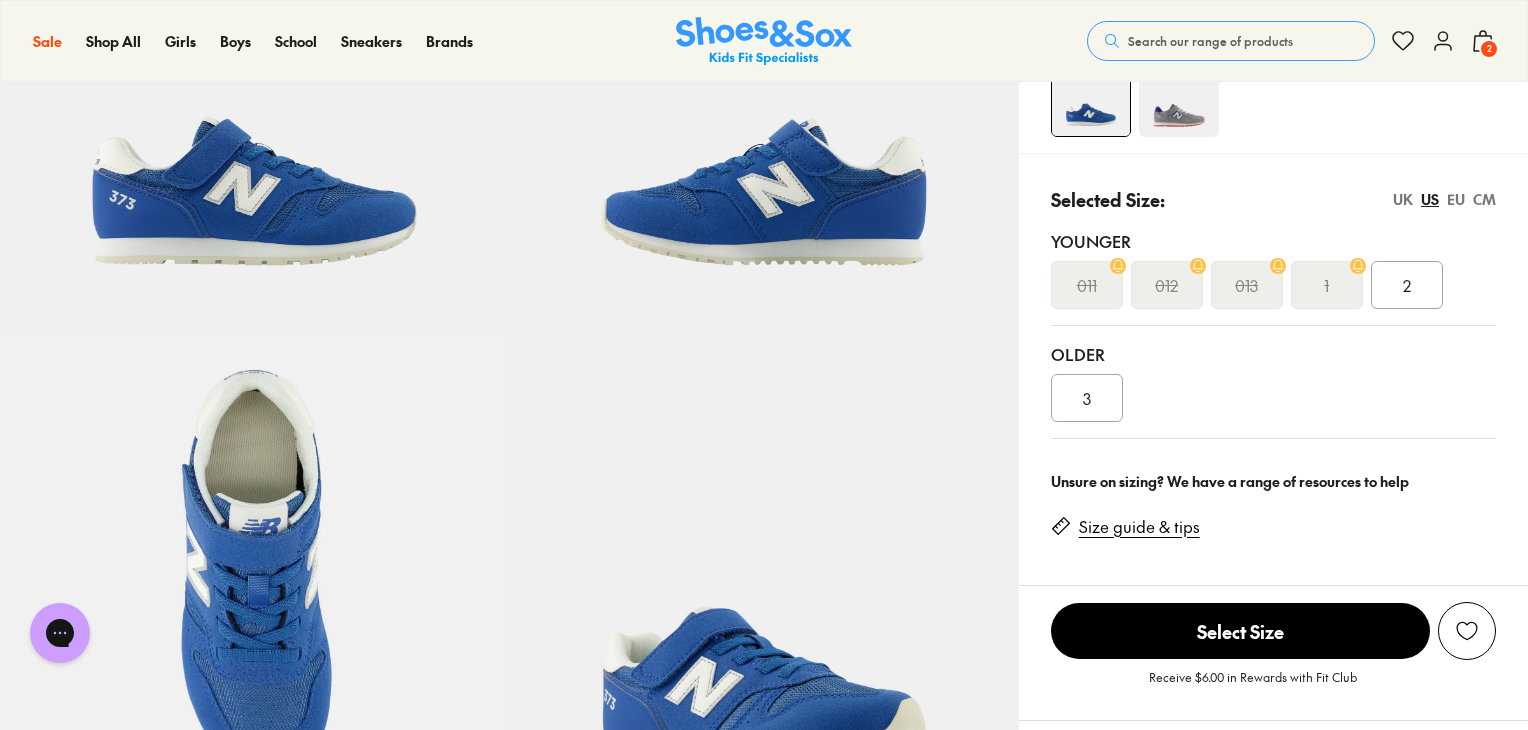 click on "EU" at bounding box center (1456, 199) 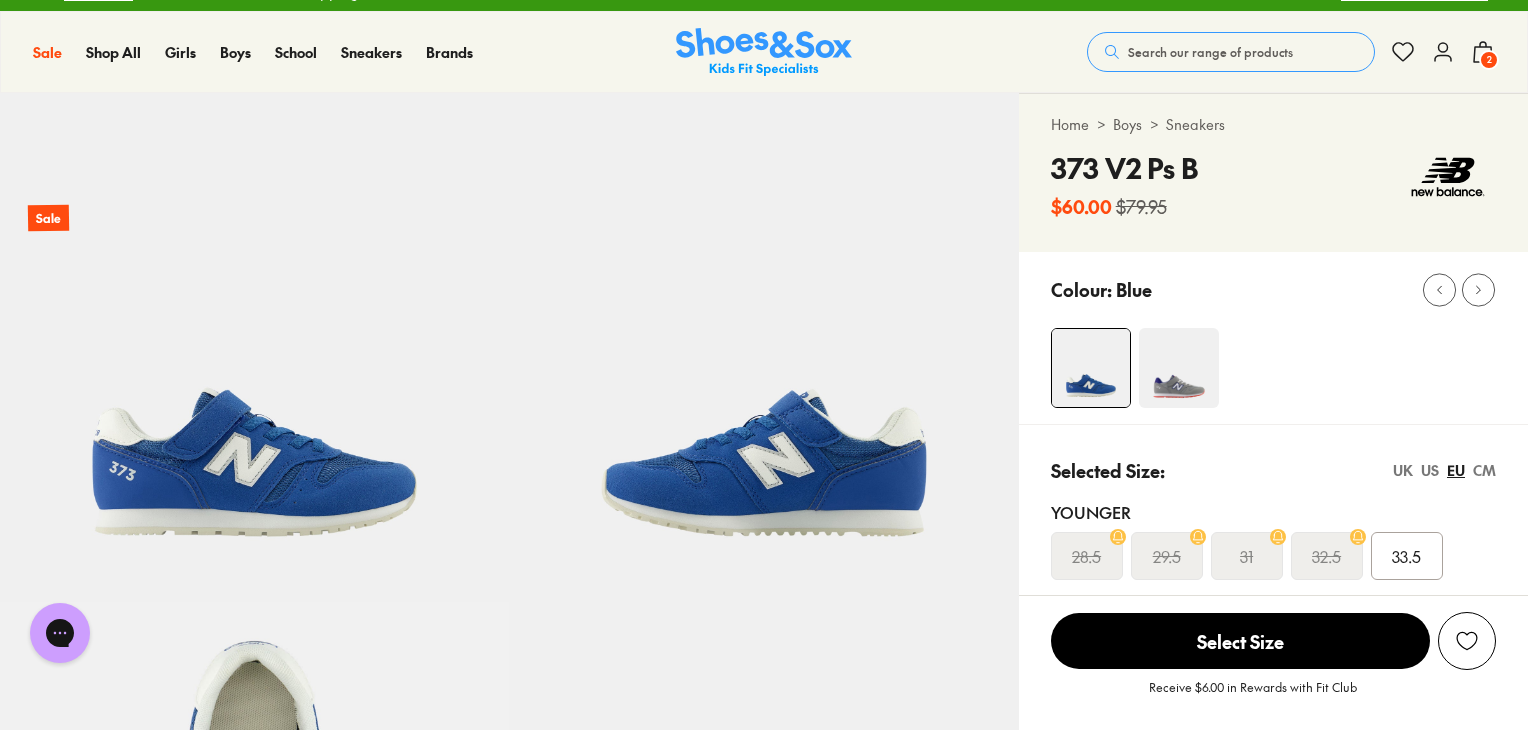 scroll, scrollTop: 0, scrollLeft: 0, axis: both 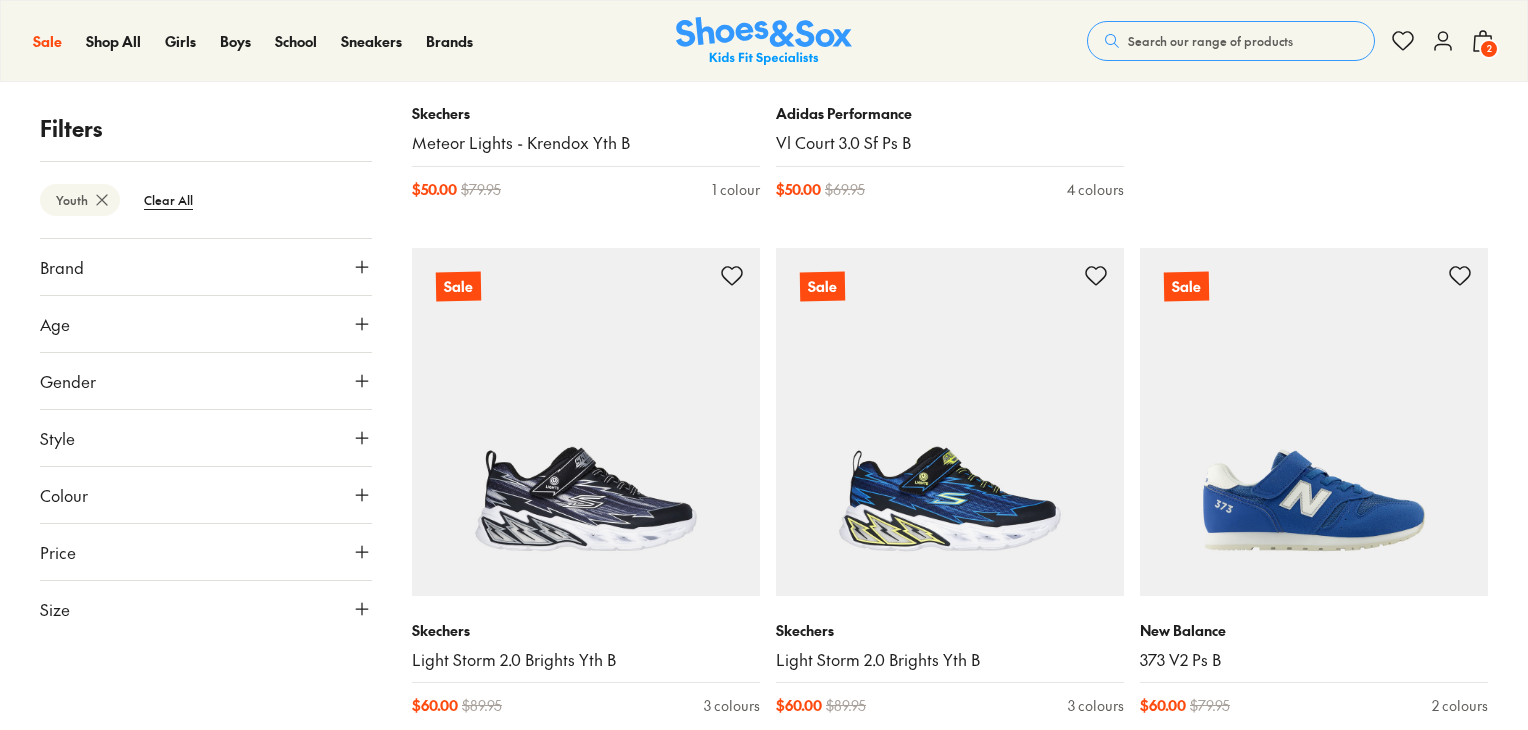 click on "Size" at bounding box center (206, 609) 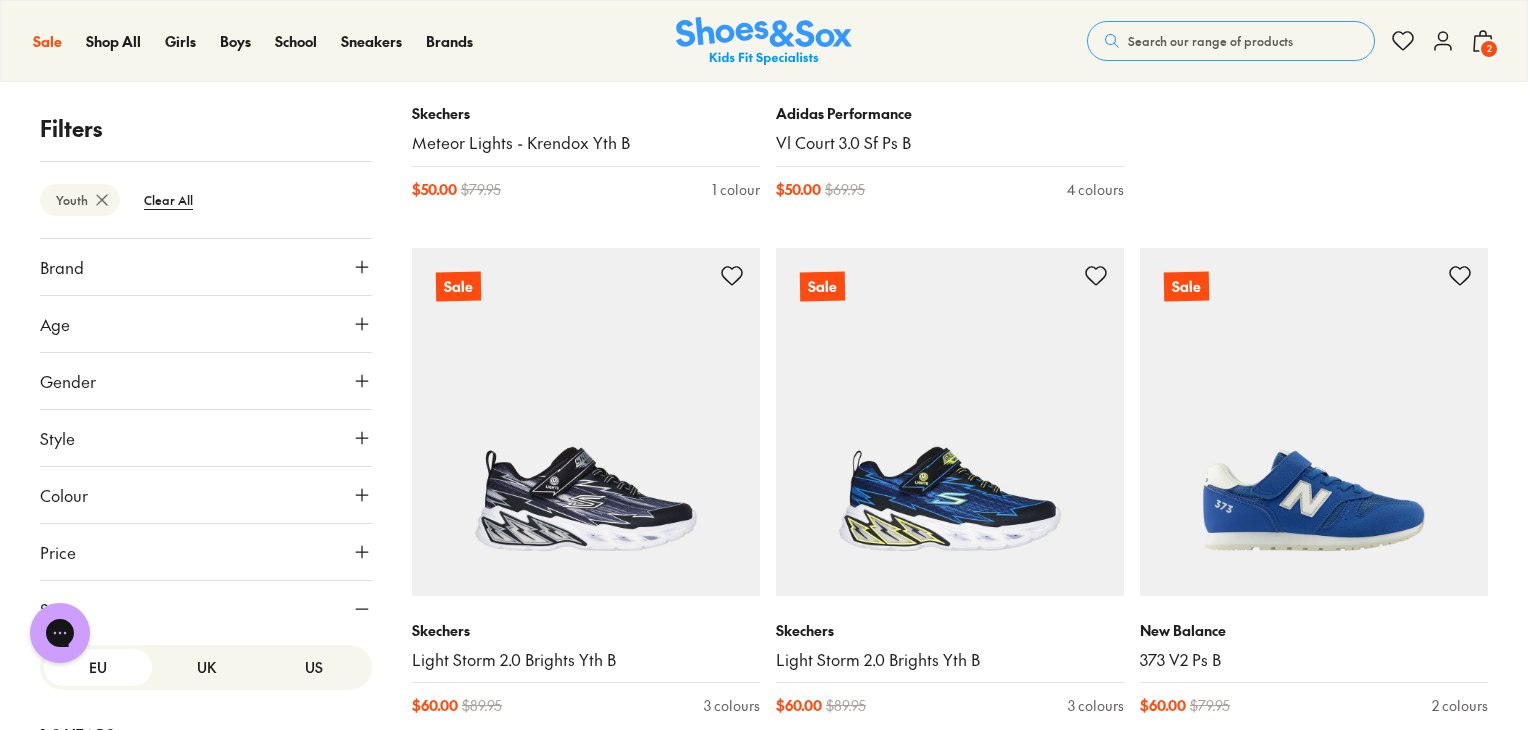 scroll, scrollTop: 0, scrollLeft: 0, axis: both 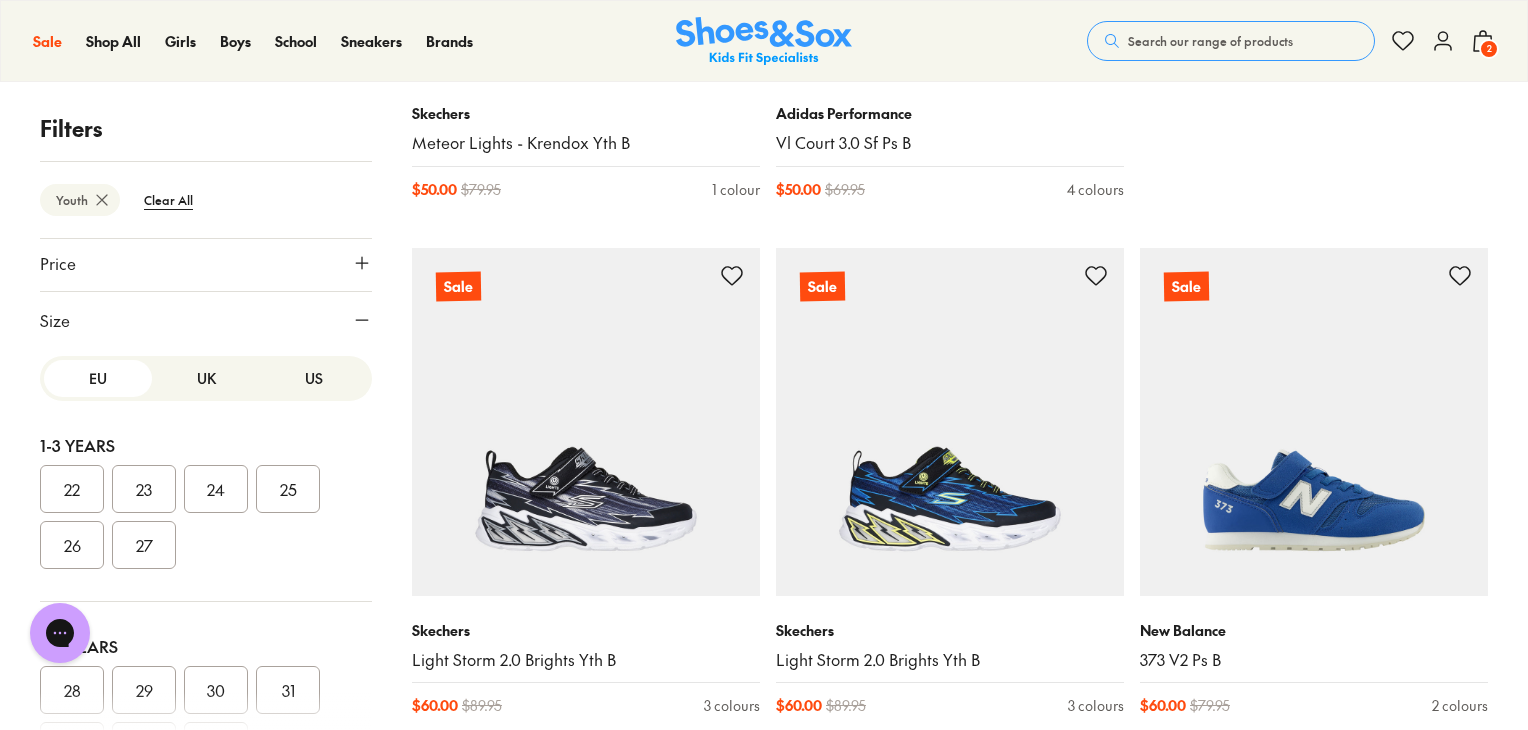 click on "US" at bounding box center (314, 378) 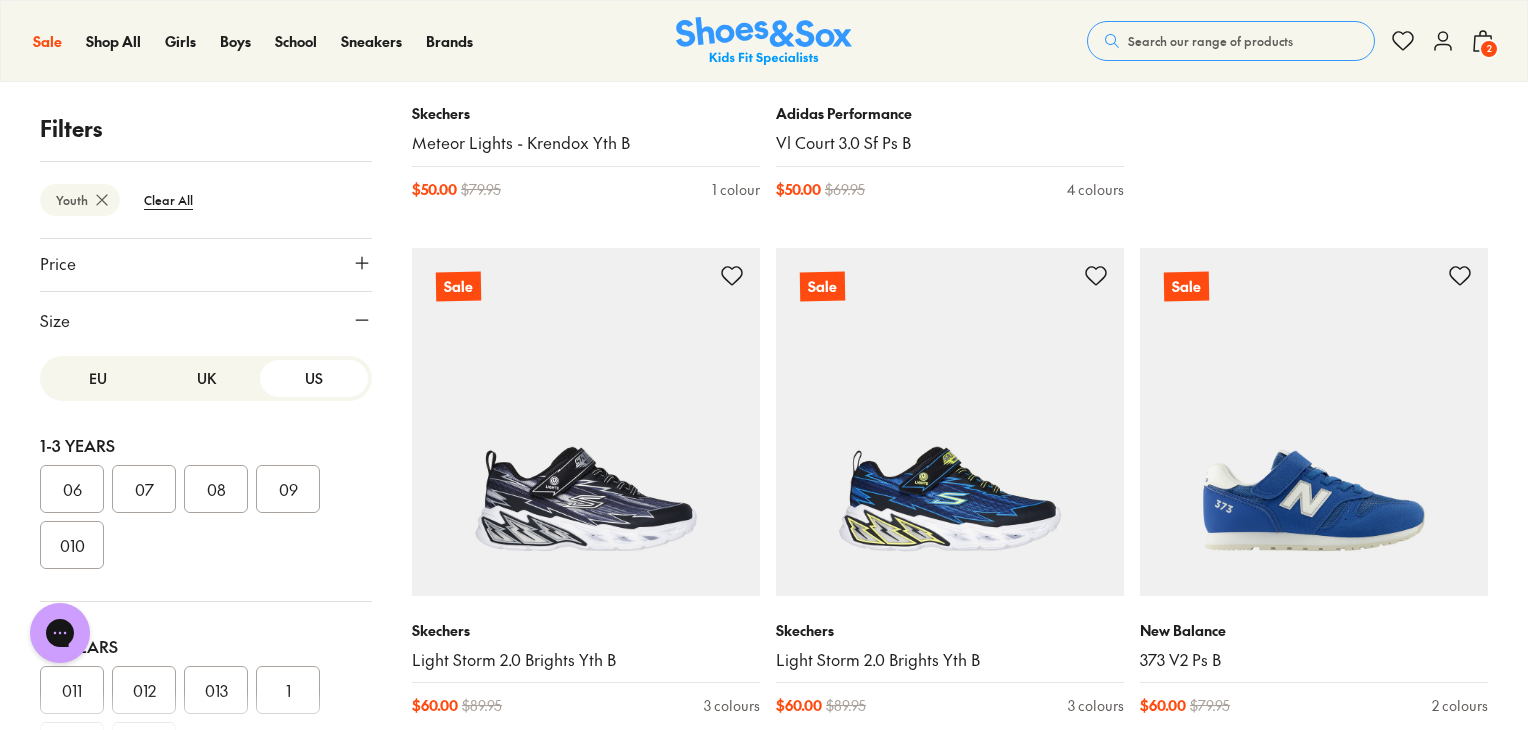 click on "UK" at bounding box center [206, 378] 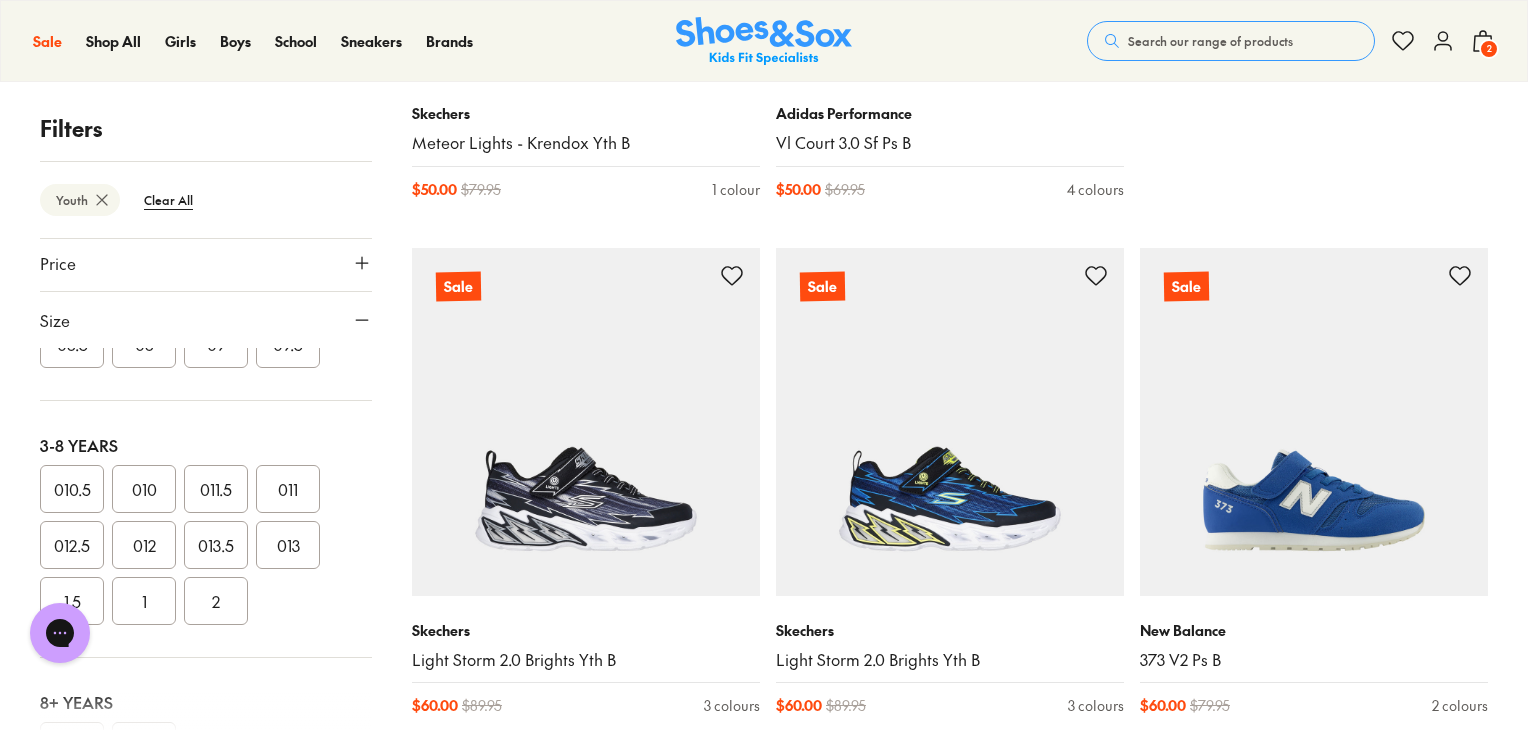 scroll, scrollTop: 0, scrollLeft: 0, axis: both 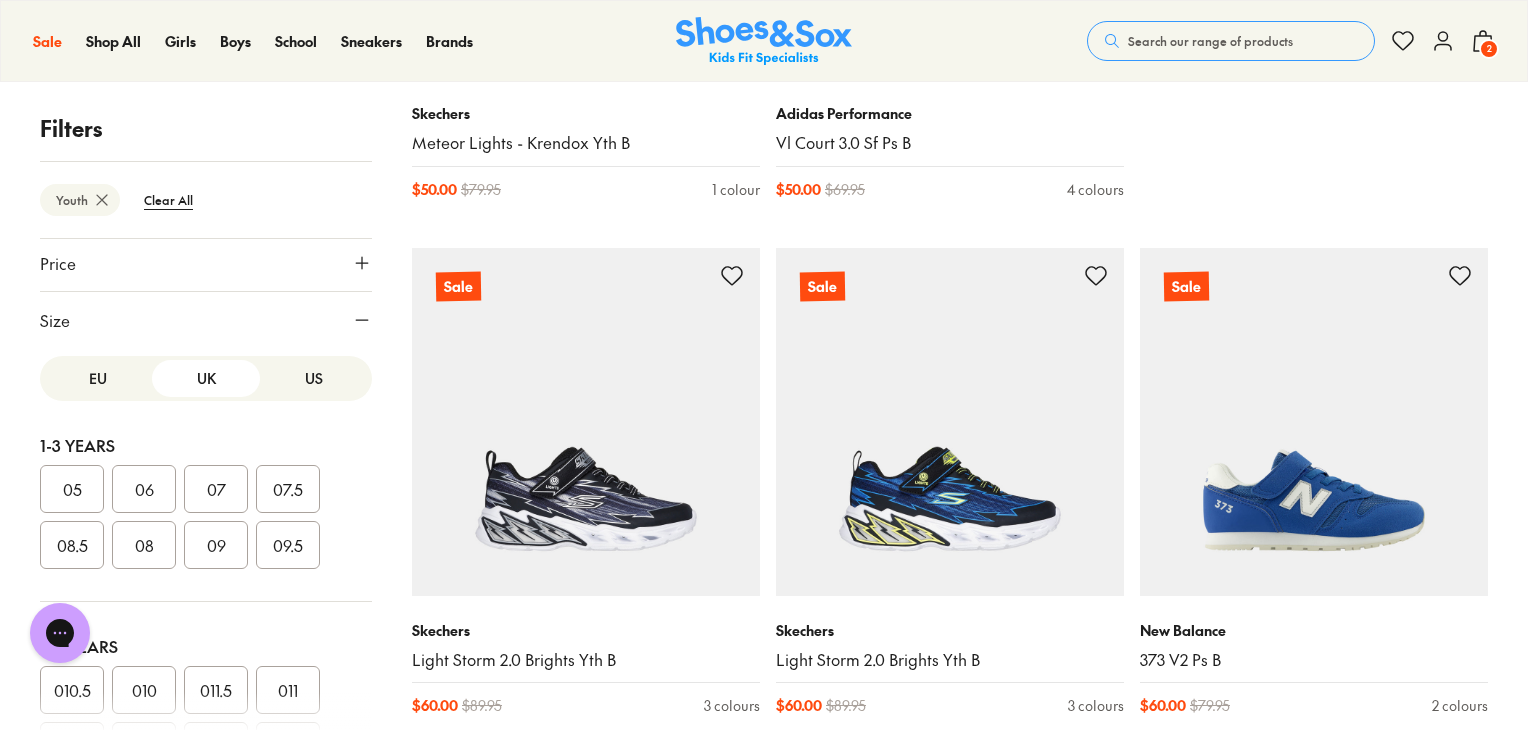 click 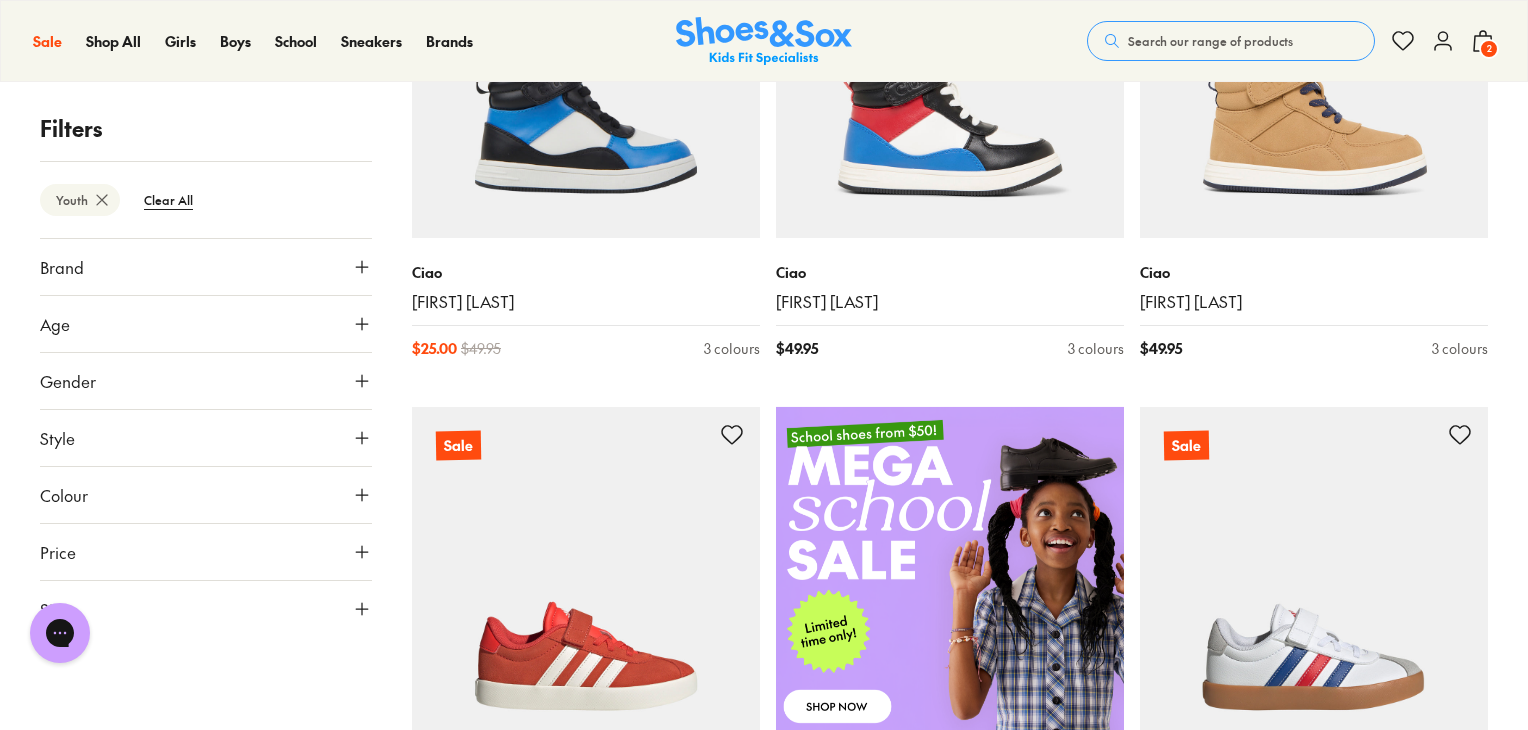 scroll, scrollTop: 0, scrollLeft: 0, axis: both 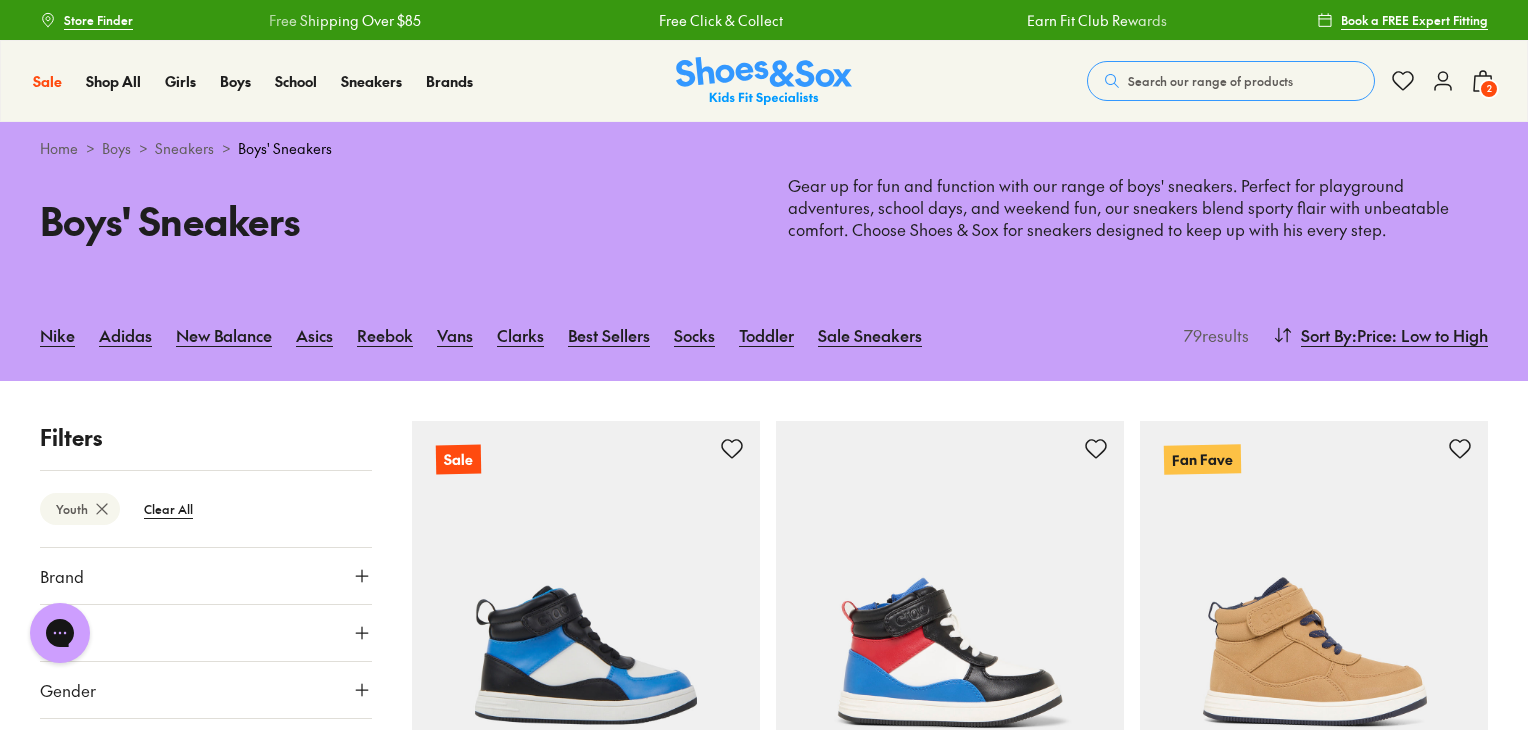 click 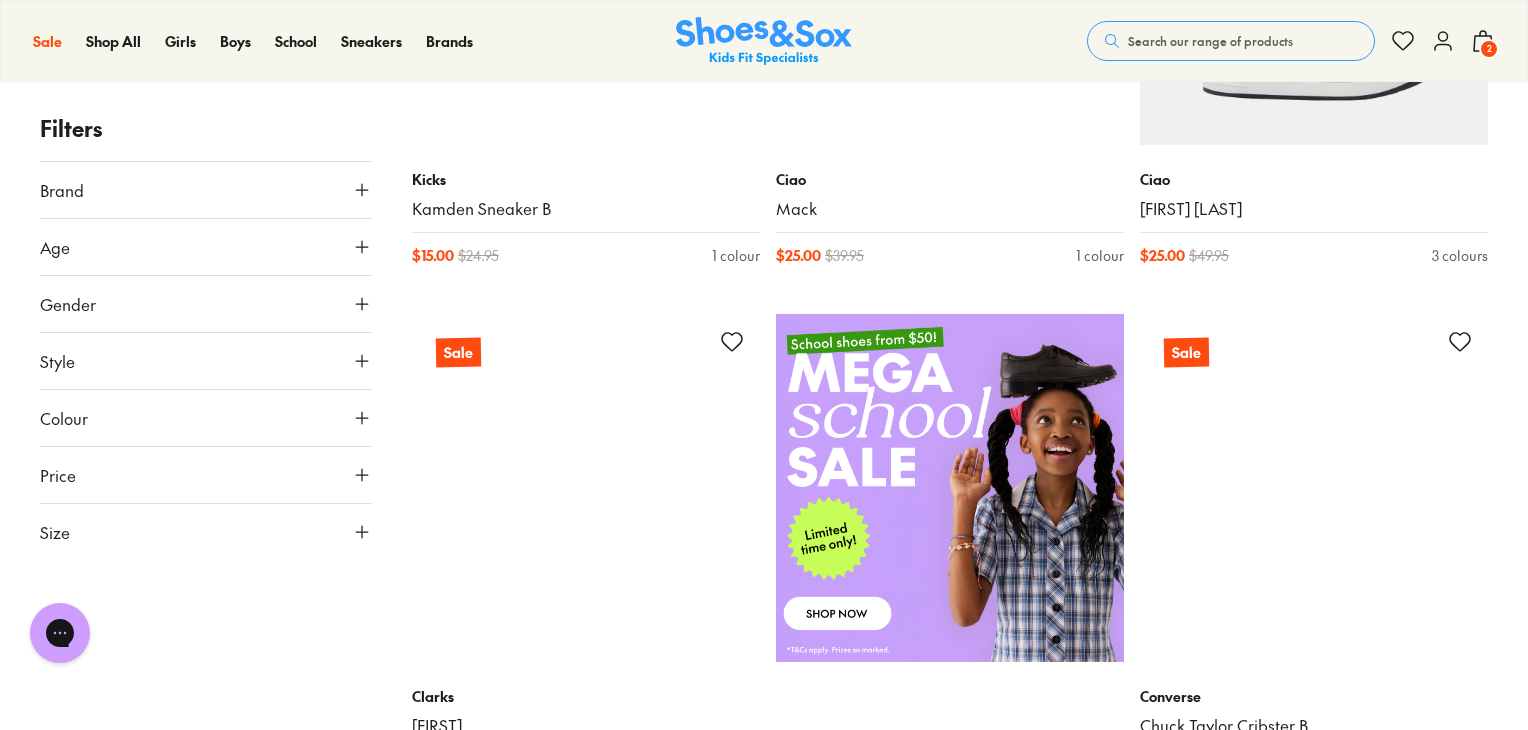 scroll, scrollTop: 646, scrollLeft: 0, axis: vertical 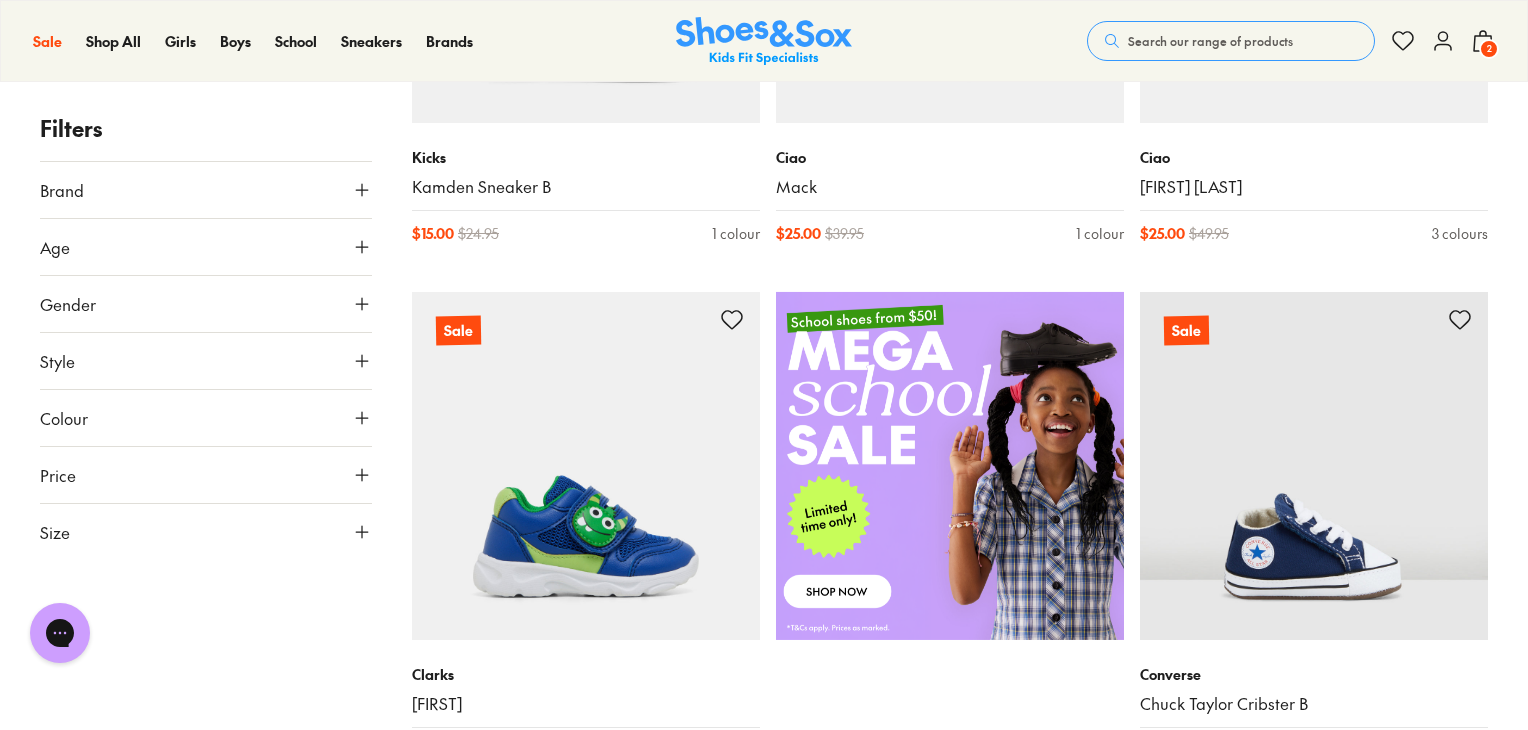 click on "Size" at bounding box center (206, 532) 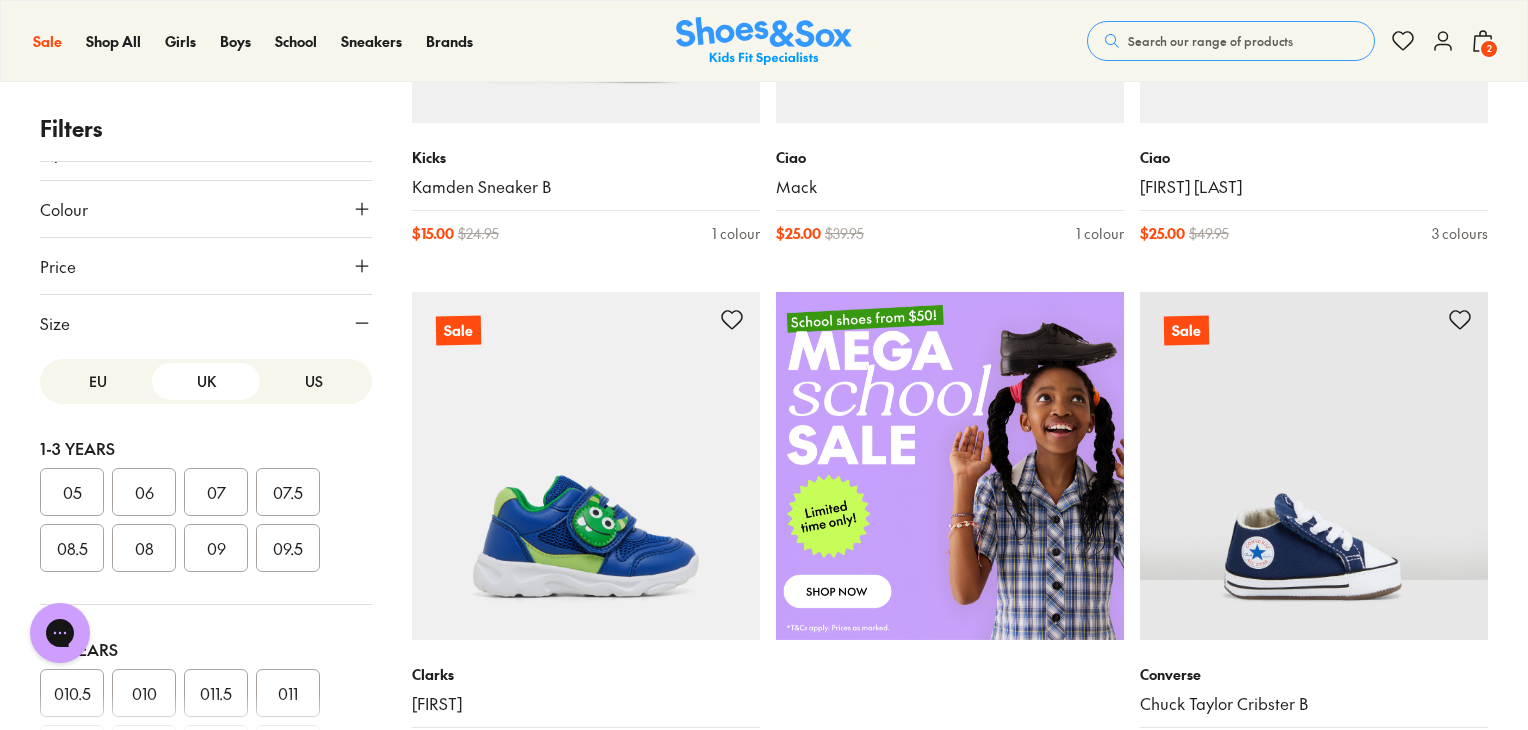 scroll, scrollTop: 212, scrollLeft: 0, axis: vertical 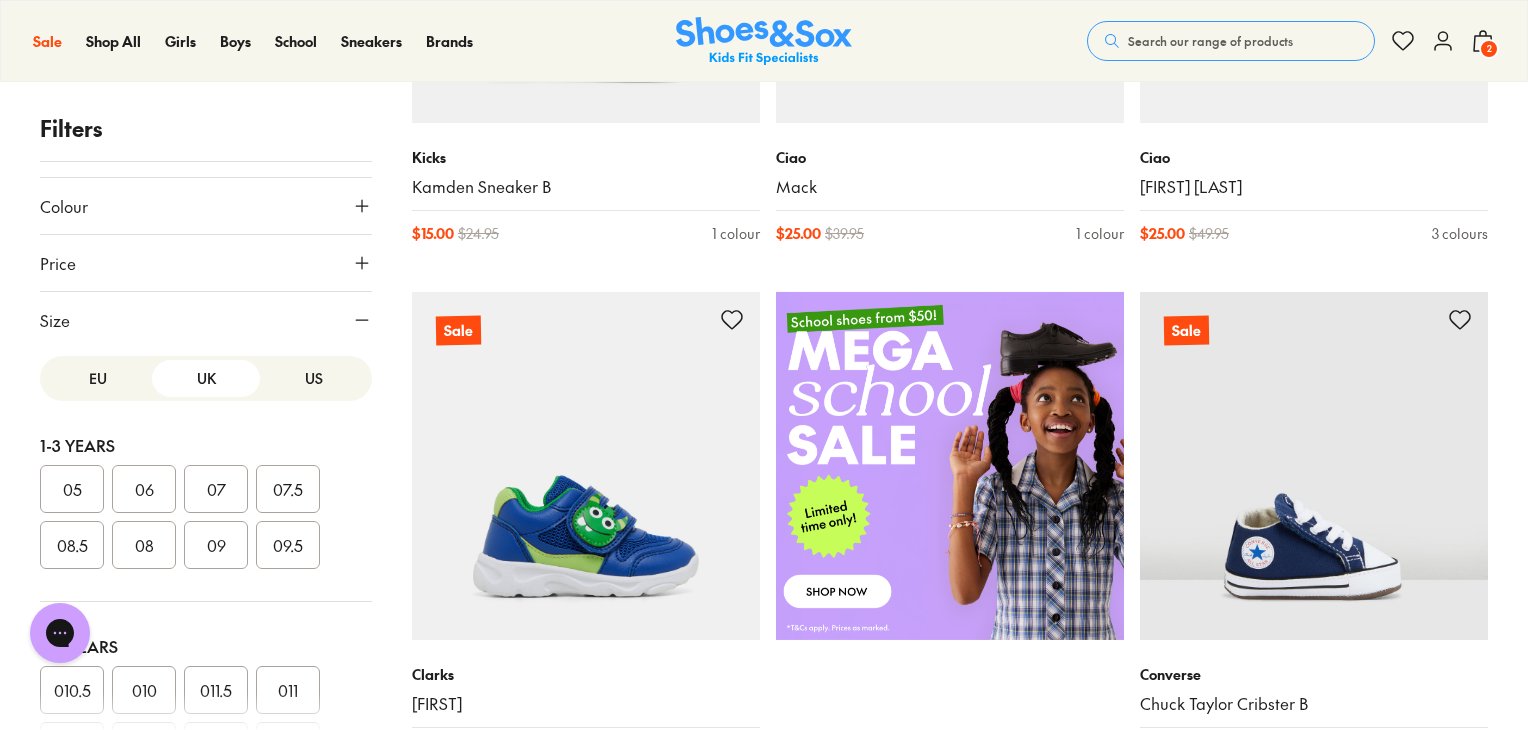 click on "EU" at bounding box center (98, 378) 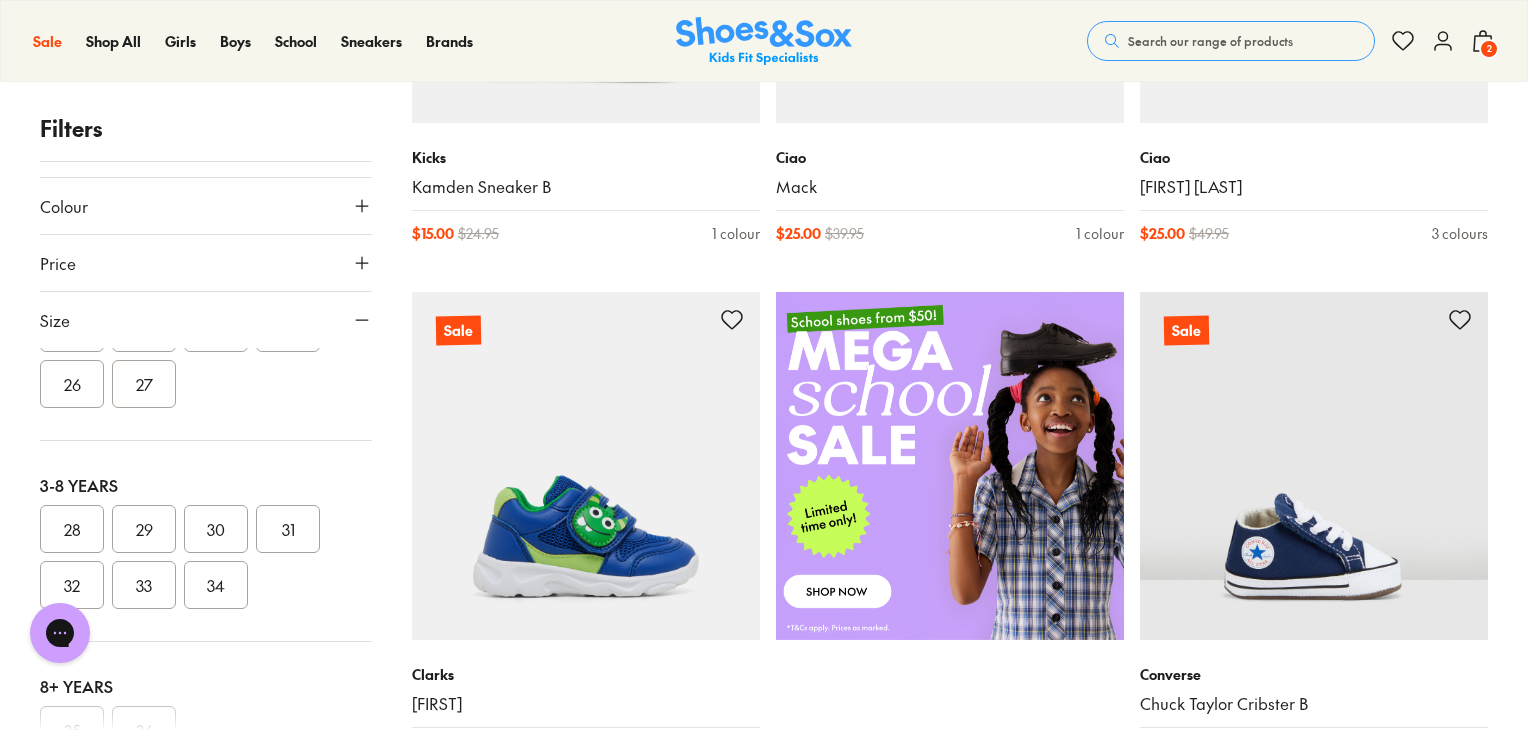 scroll, scrollTop: 263, scrollLeft: 0, axis: vertical 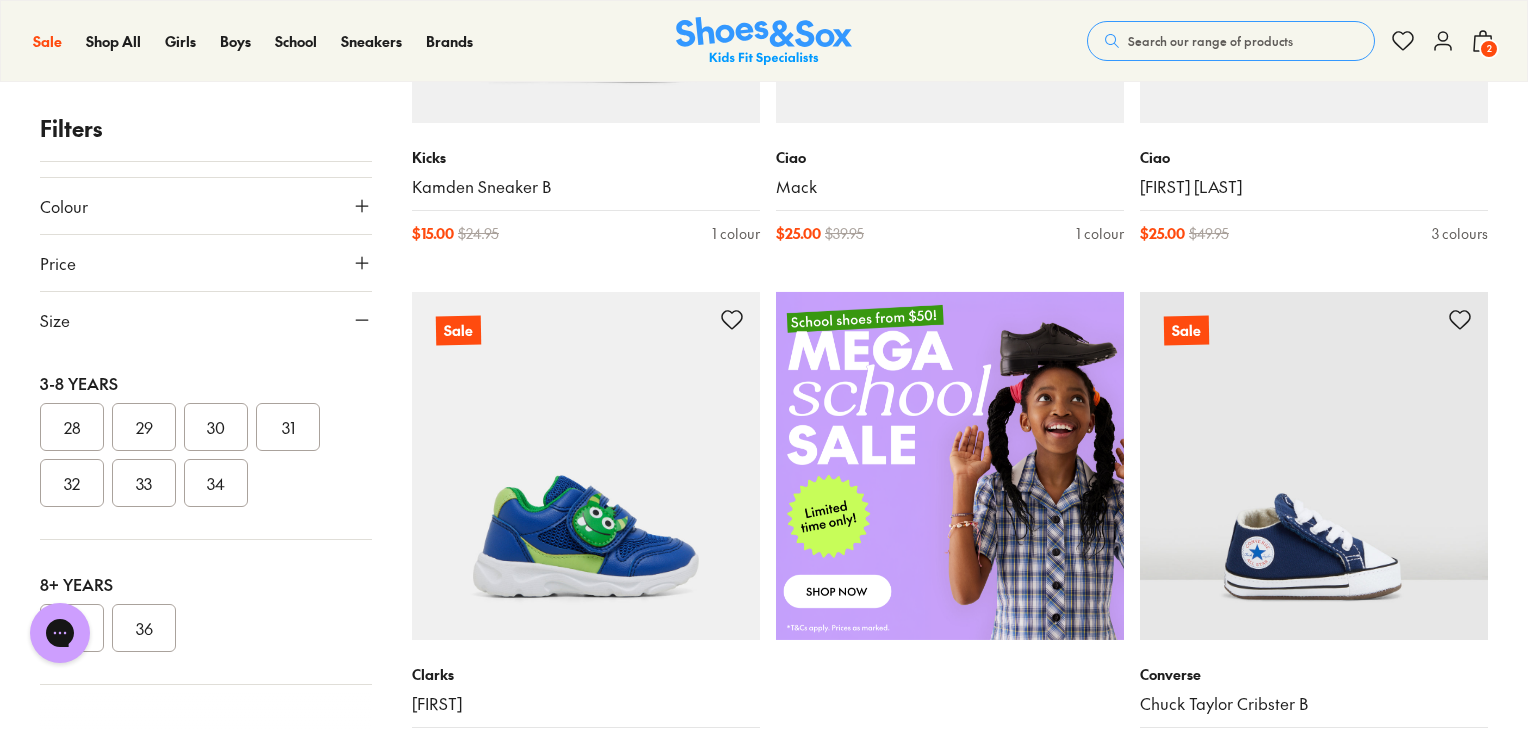click on "31" at bounding box center [288, 427] 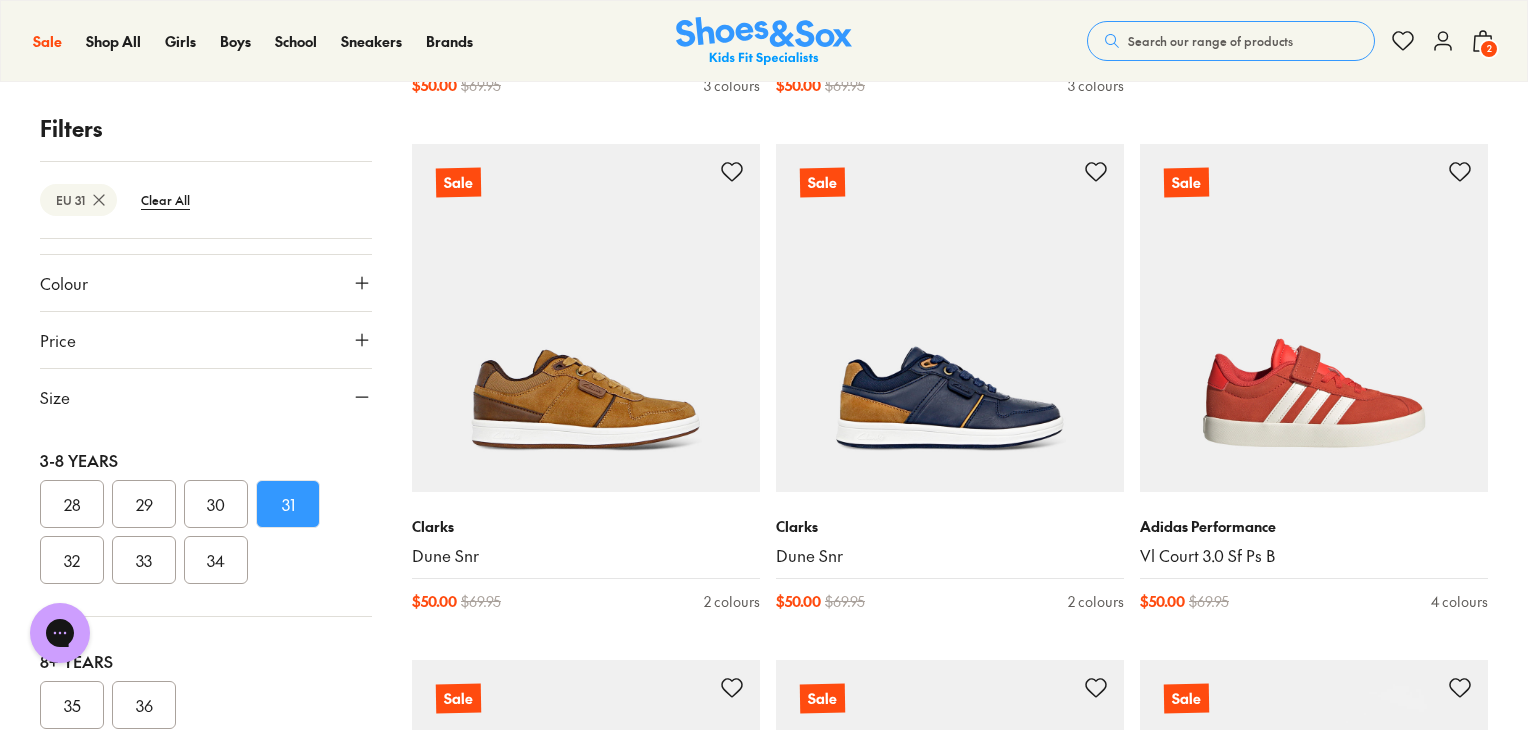 scroll, scrollTop: 1843, scrollLeft: 0, axis: vertical 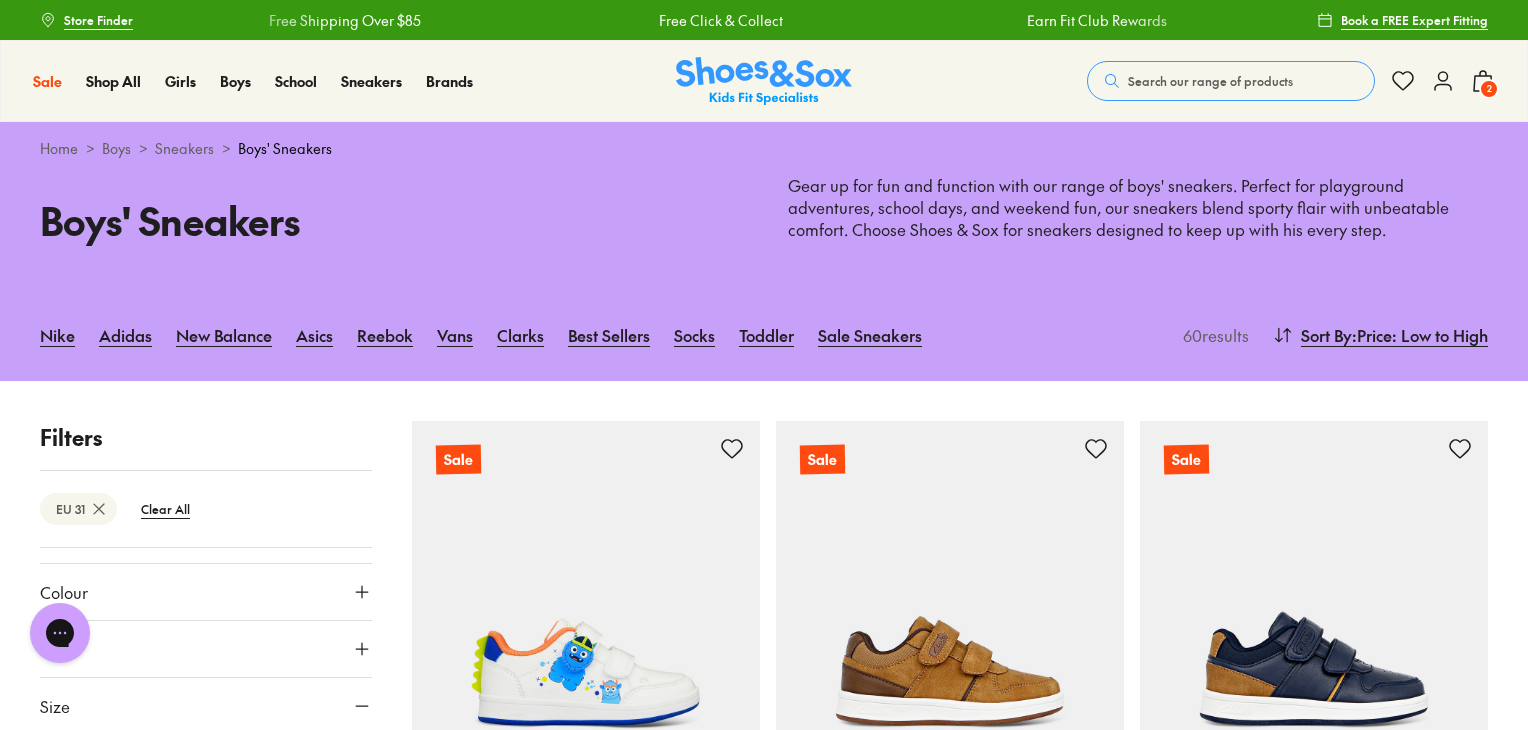click 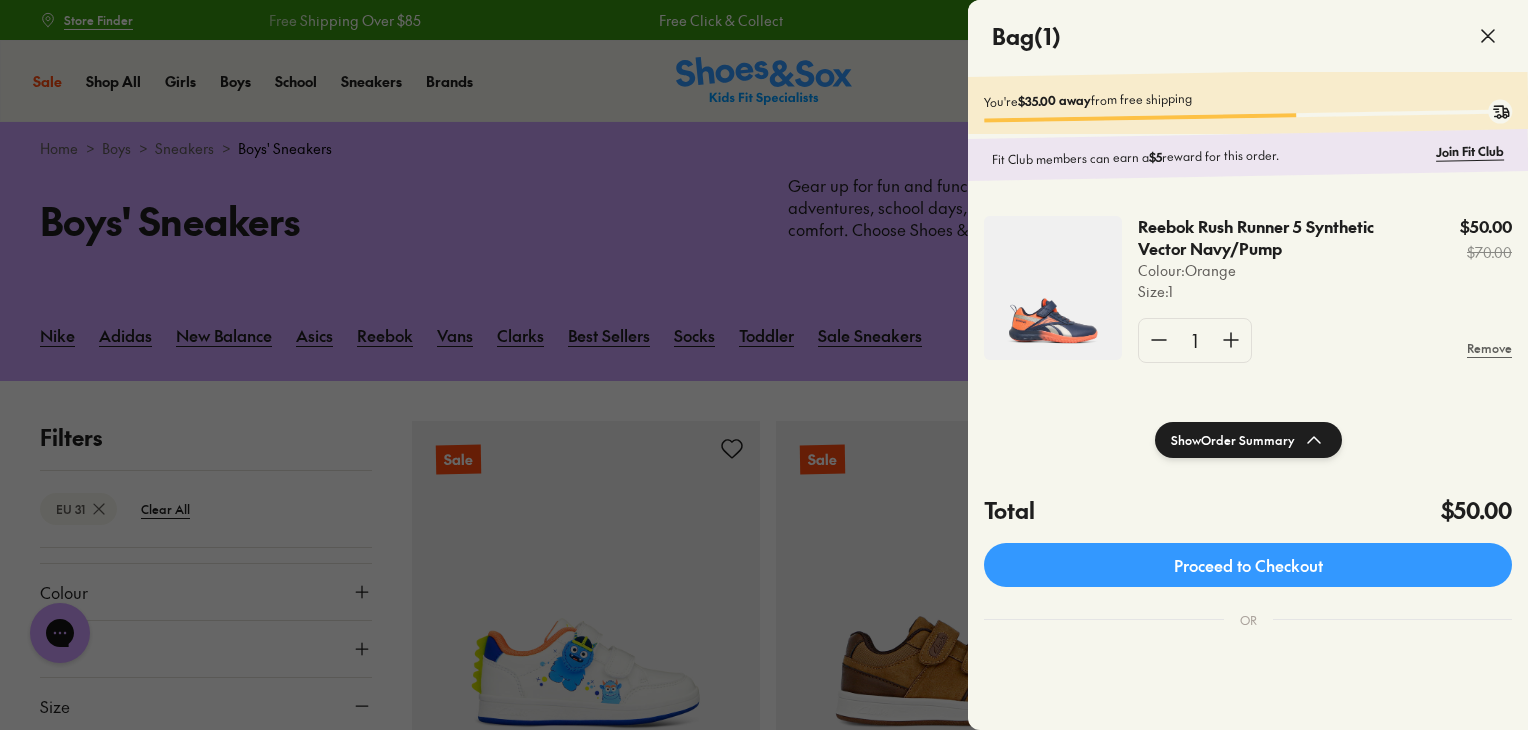 click 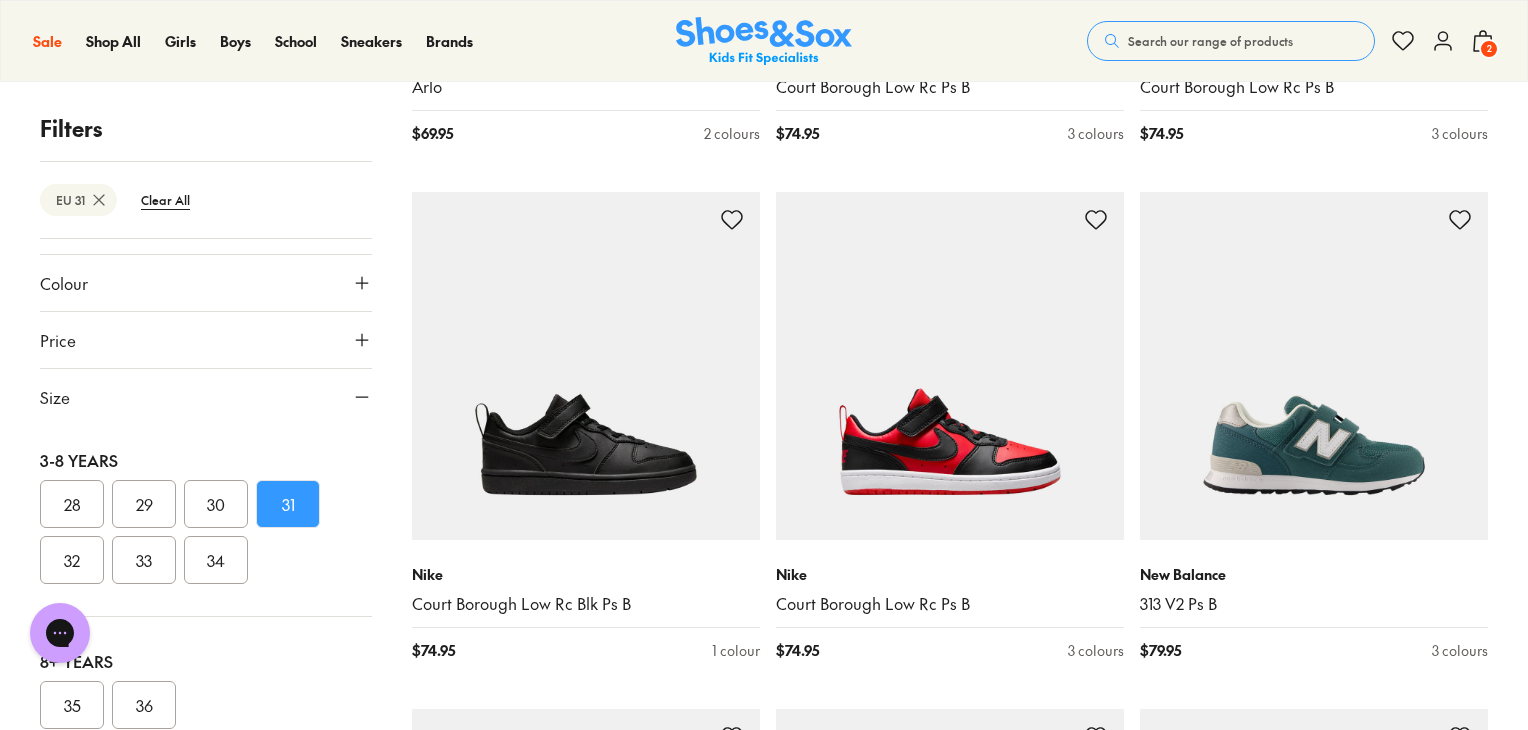 scroll, scrollTop: 4500, scrollLeft: 0, axis: vertical 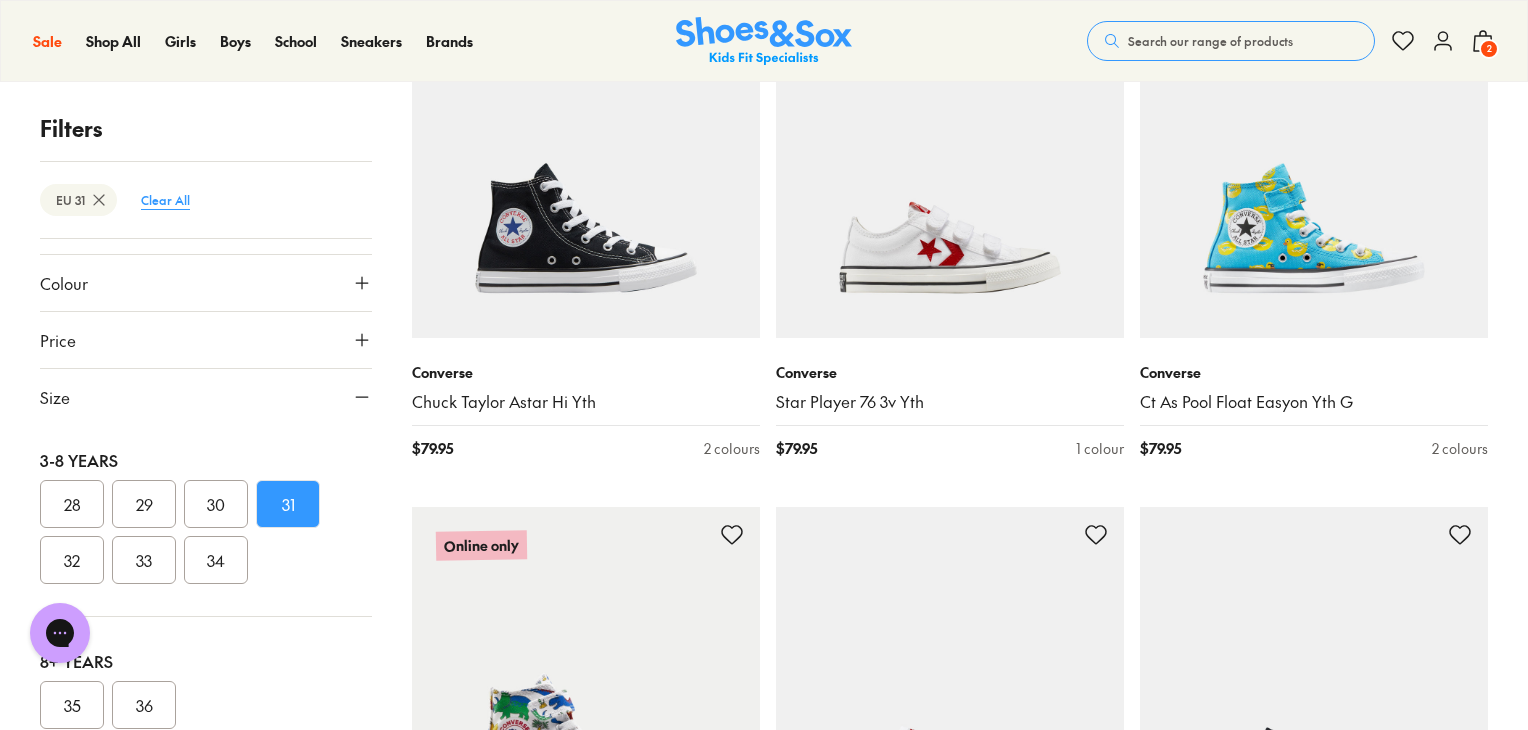click on "Clear All" at bounding box center (165, 200) 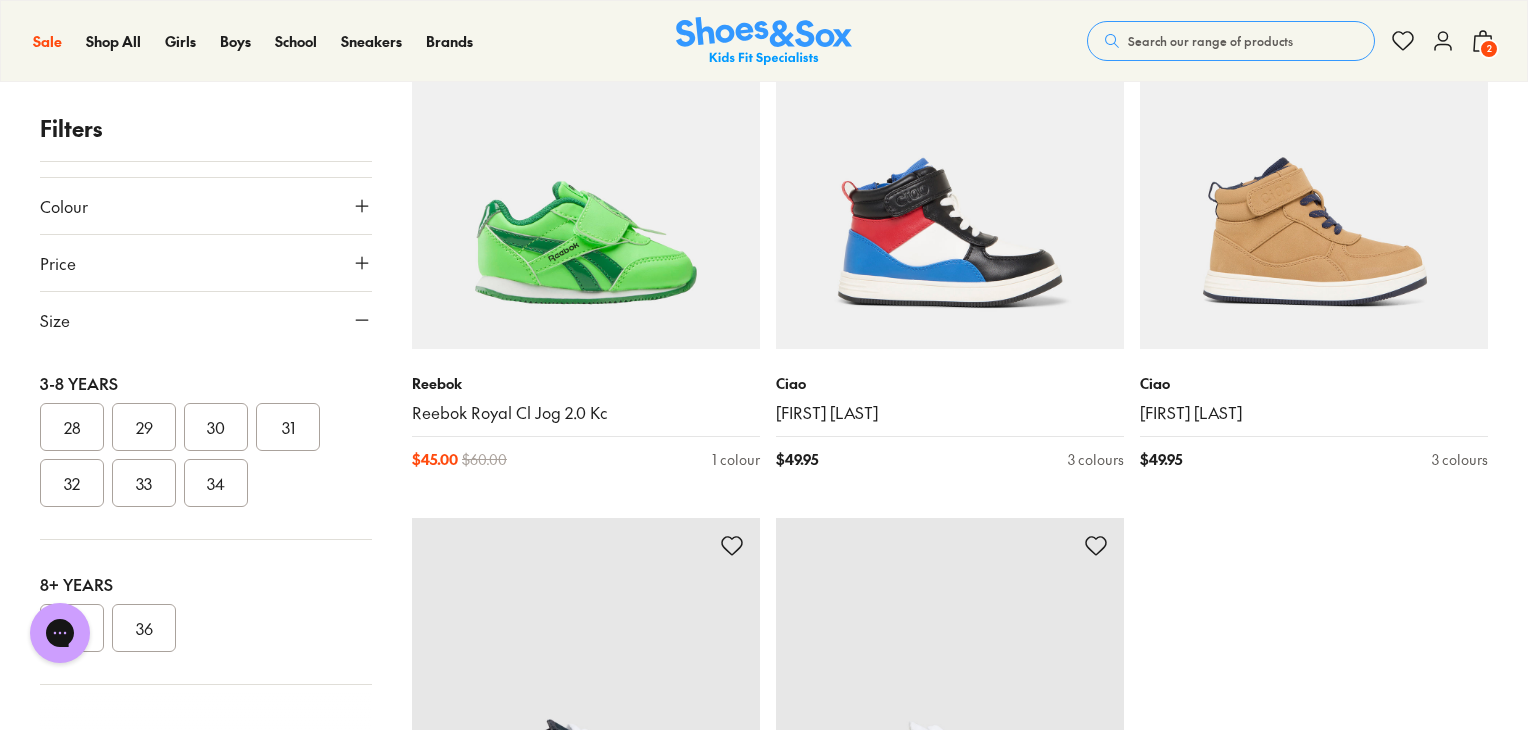 scroll, scrollTop: 5100, scrollLeft: 0, axis: vertical 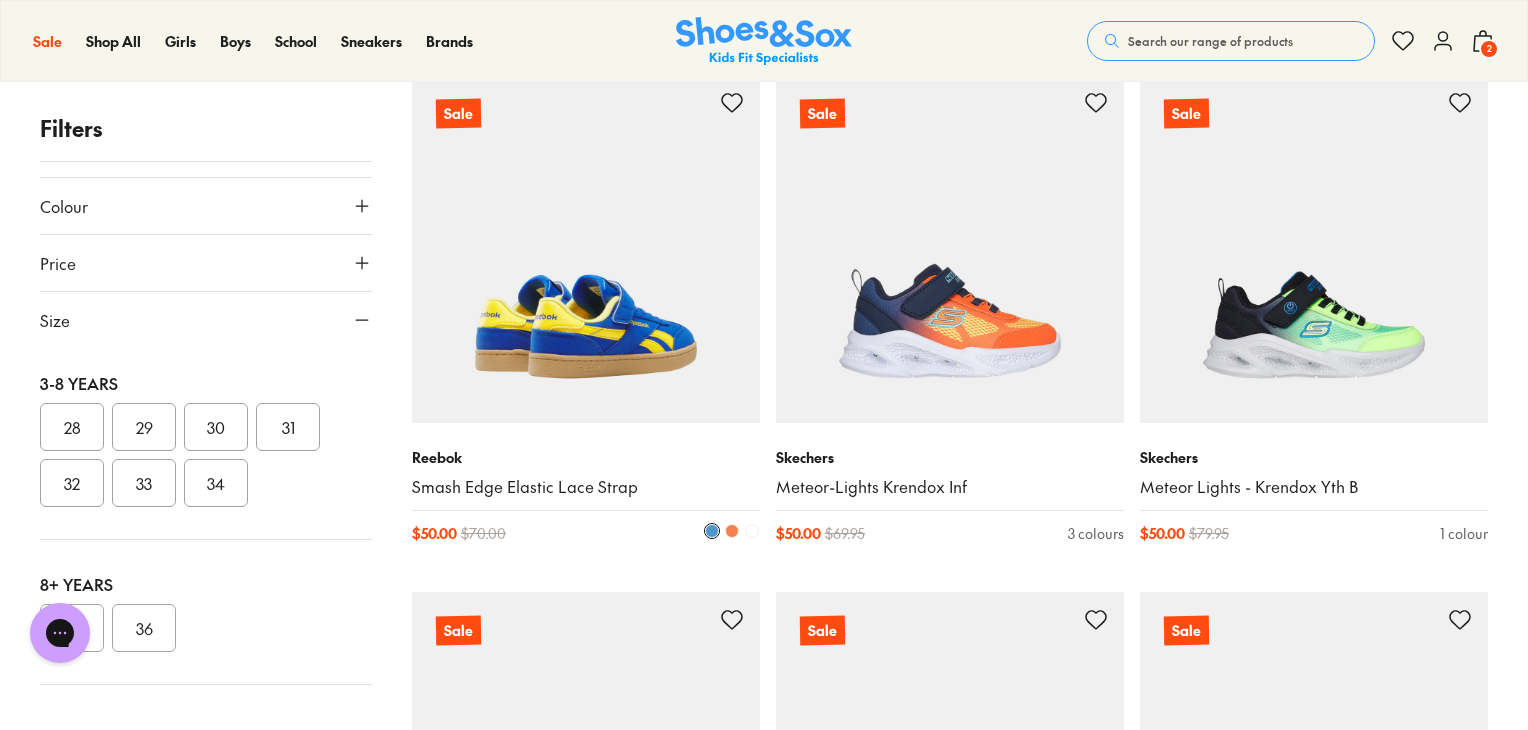 click at bounding box center [586, 249] 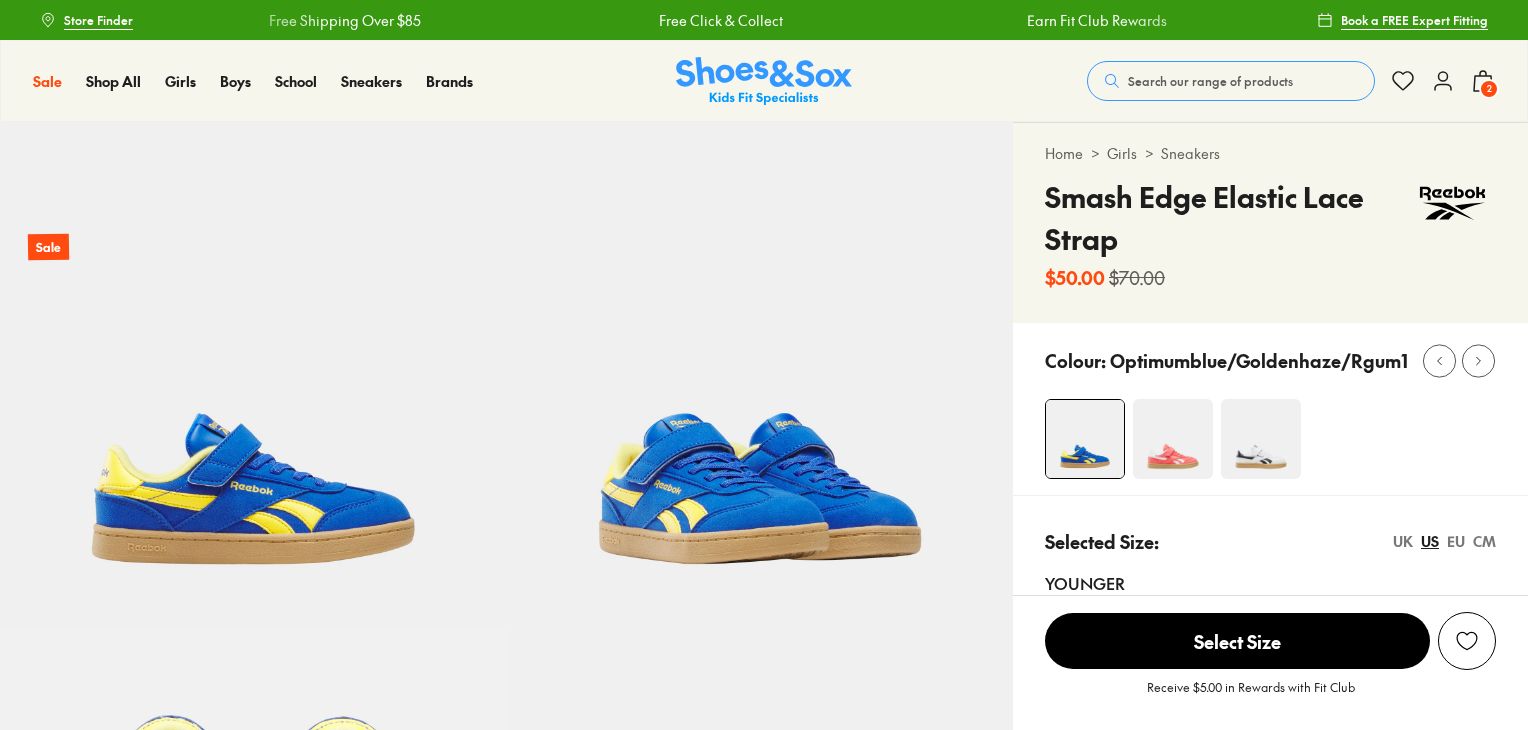scroll, scrollTop: 0, scrollLeft: 0, axis: both 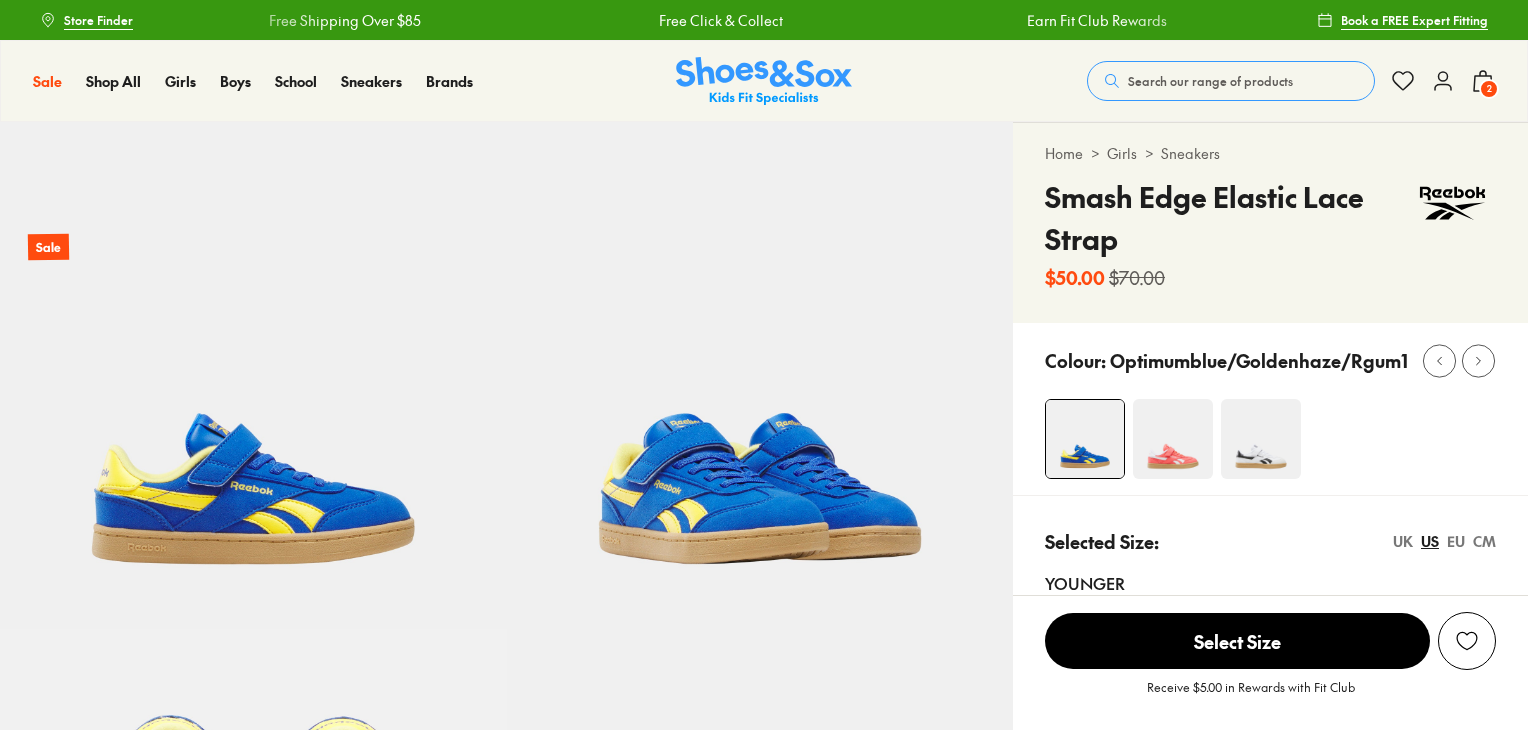 select on "*" 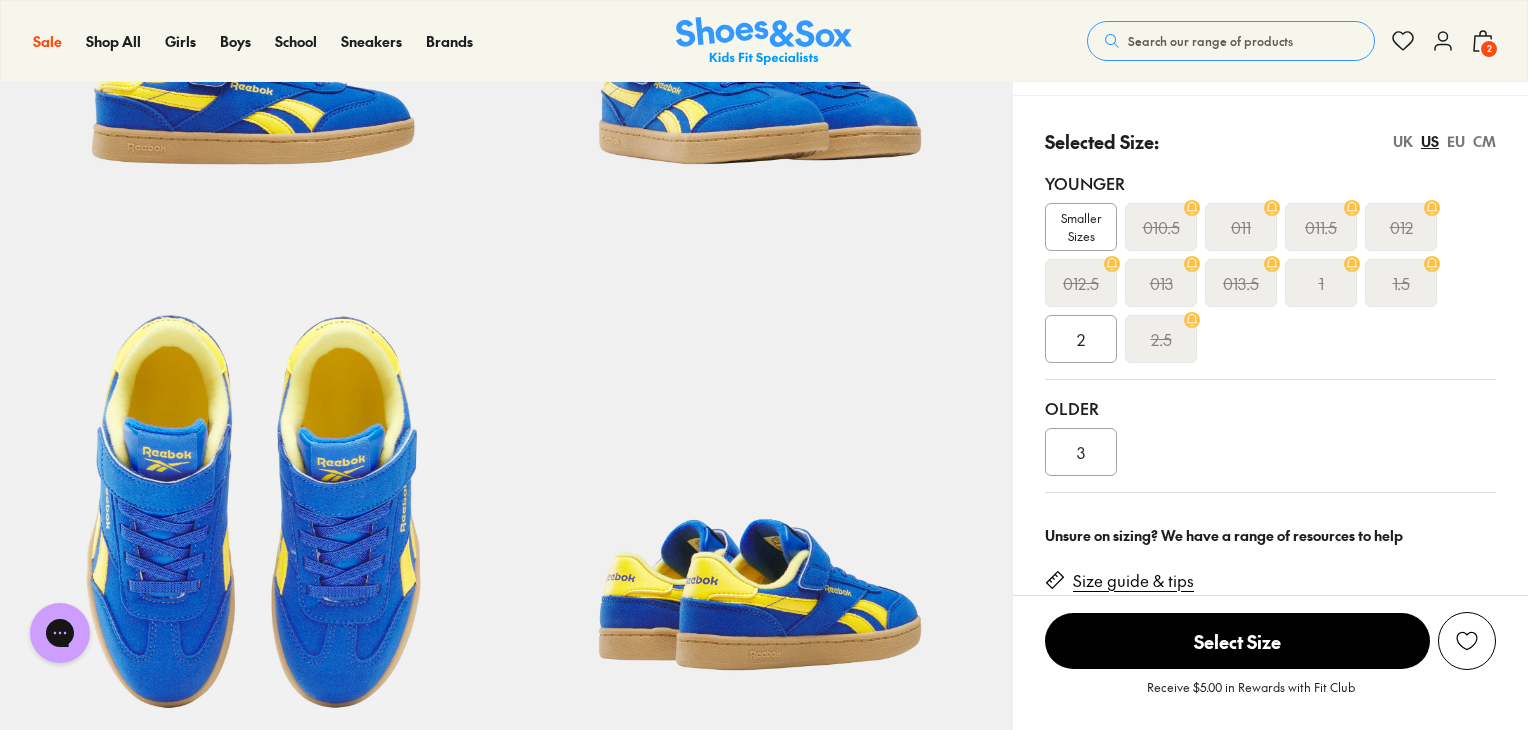 scroll, scrollTop: 0, scrollLeft: 0, axis: both 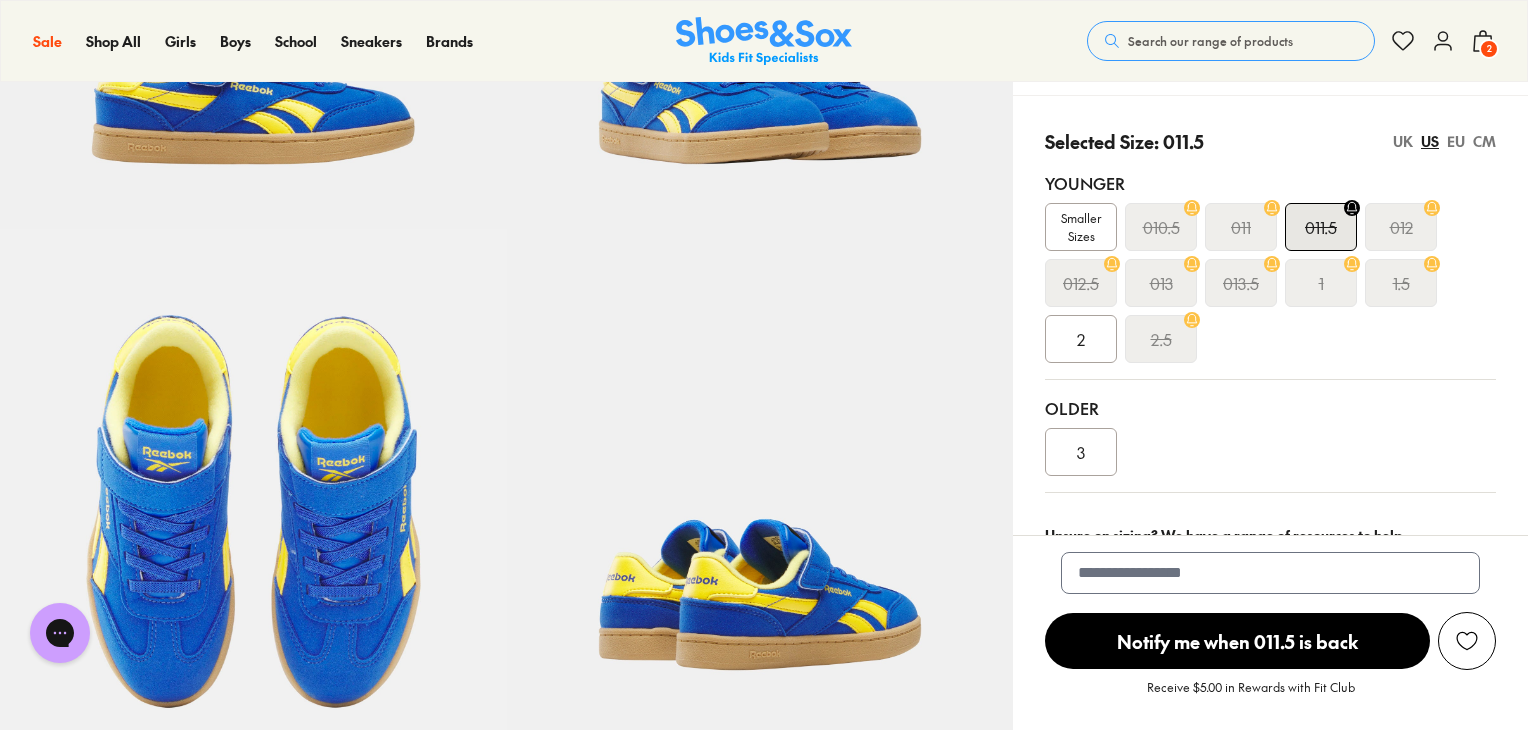 click on "EU" at bounding box center [1456, 141] 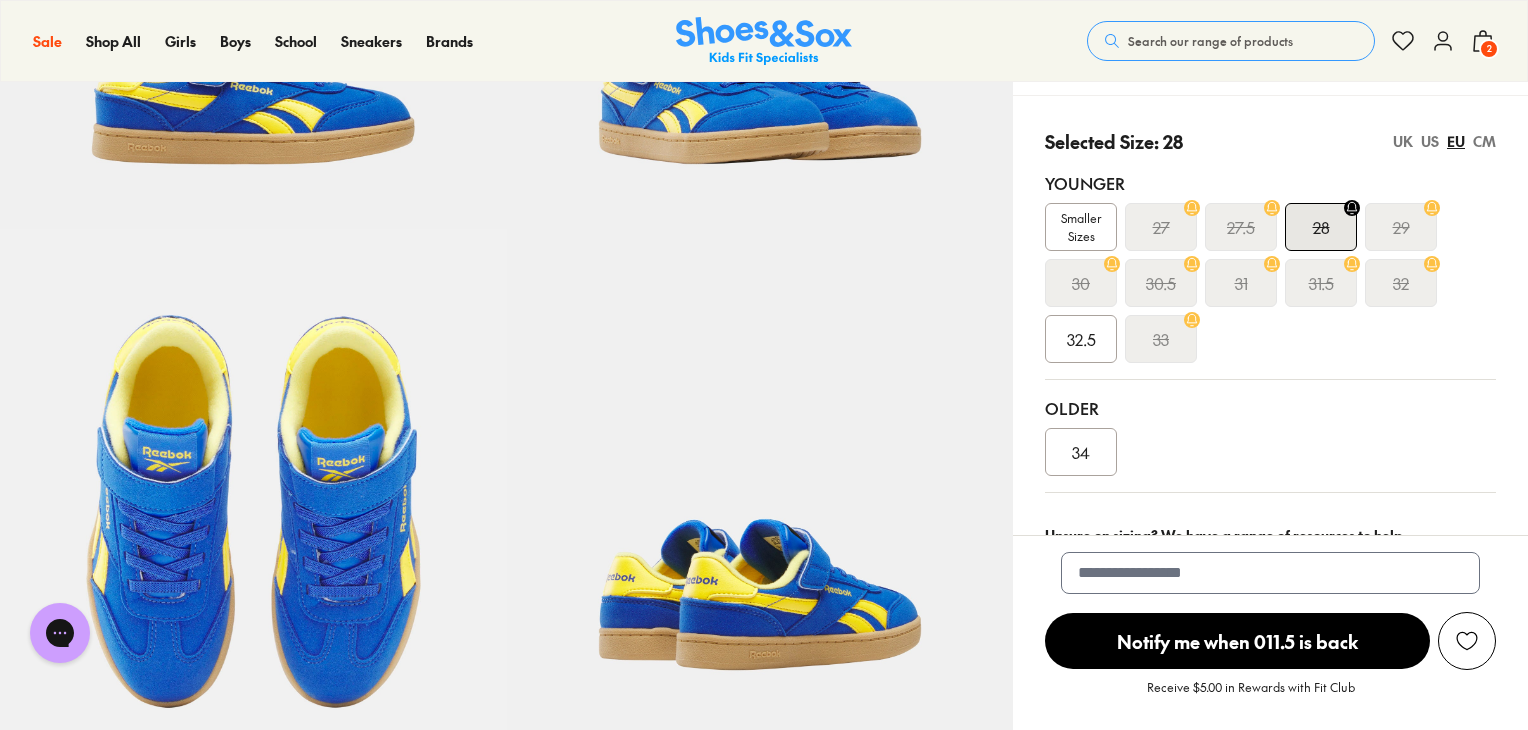 click on "31.5" at bounding box center (1321, 283) 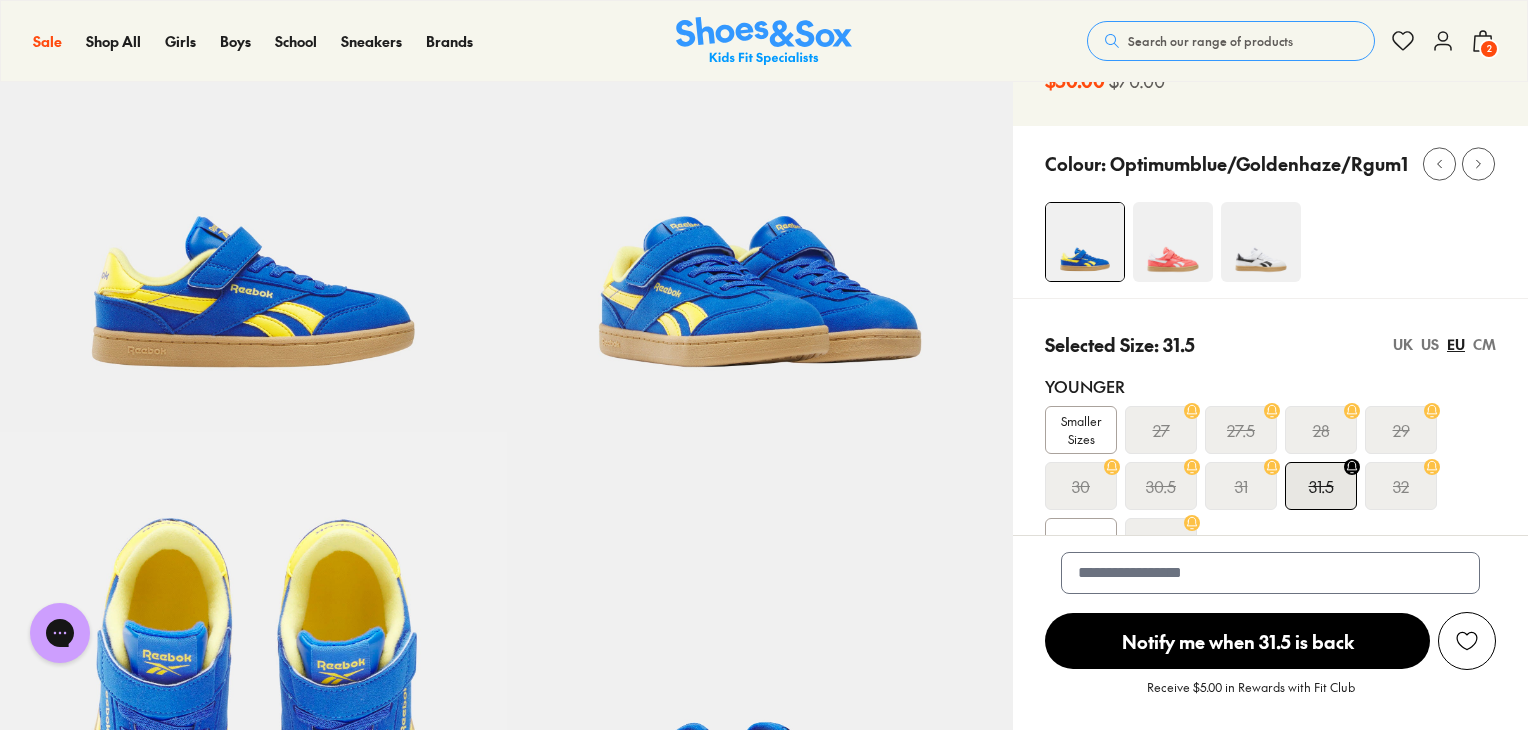 scroll, scrollTop: 0, scrollLeft: 0, axis: both 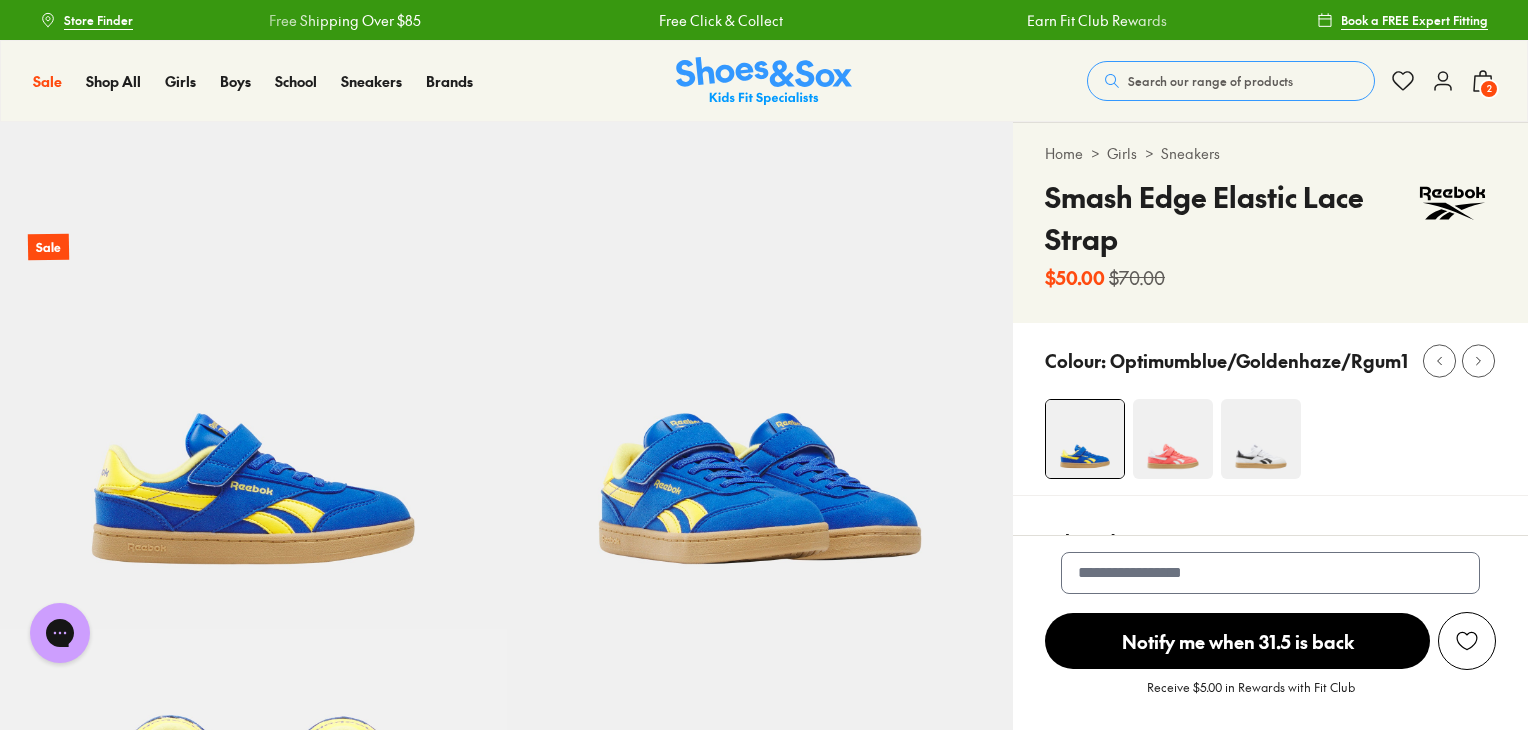 click at bounding box center (1173, 439) 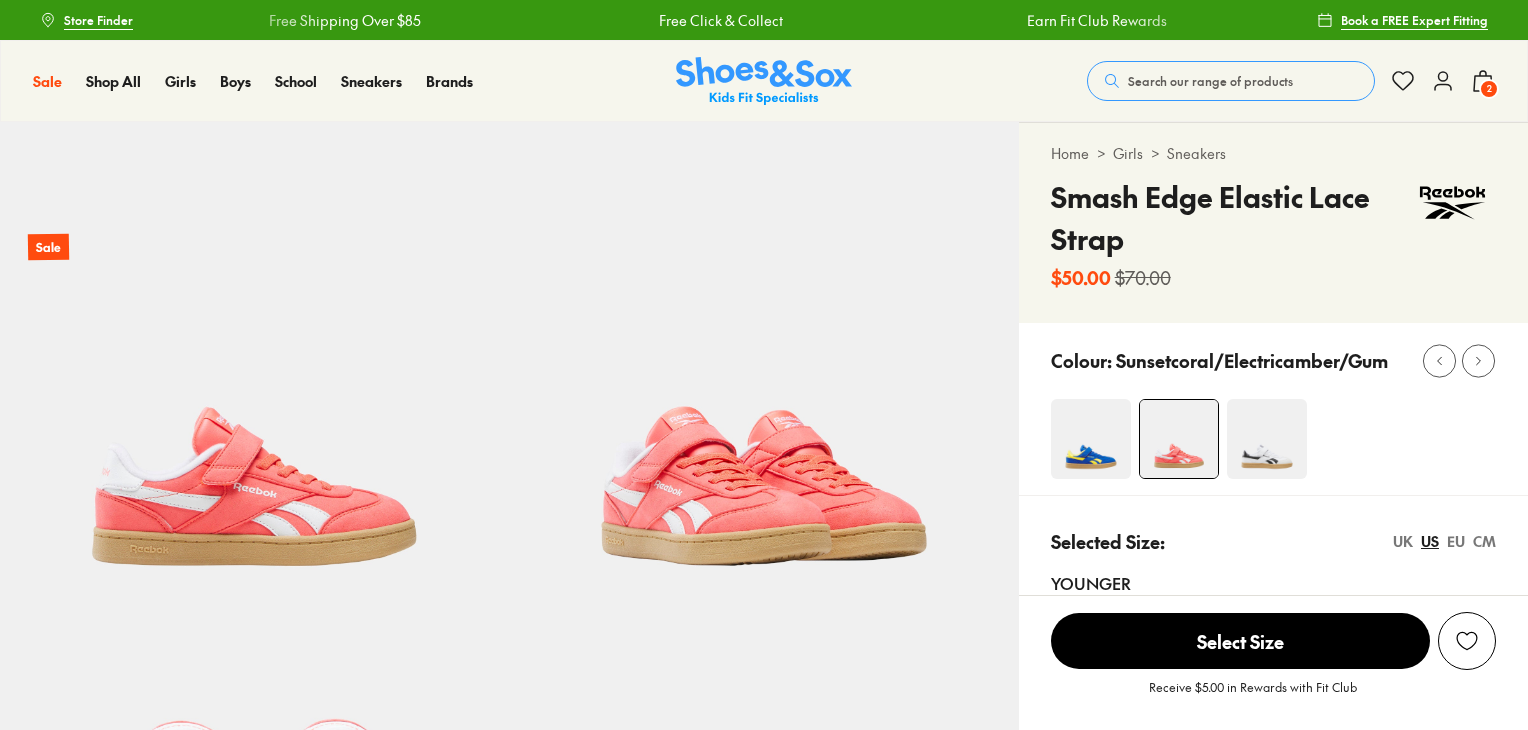scroll, scrollTop: 0, scrollLeft: 0, axis: both 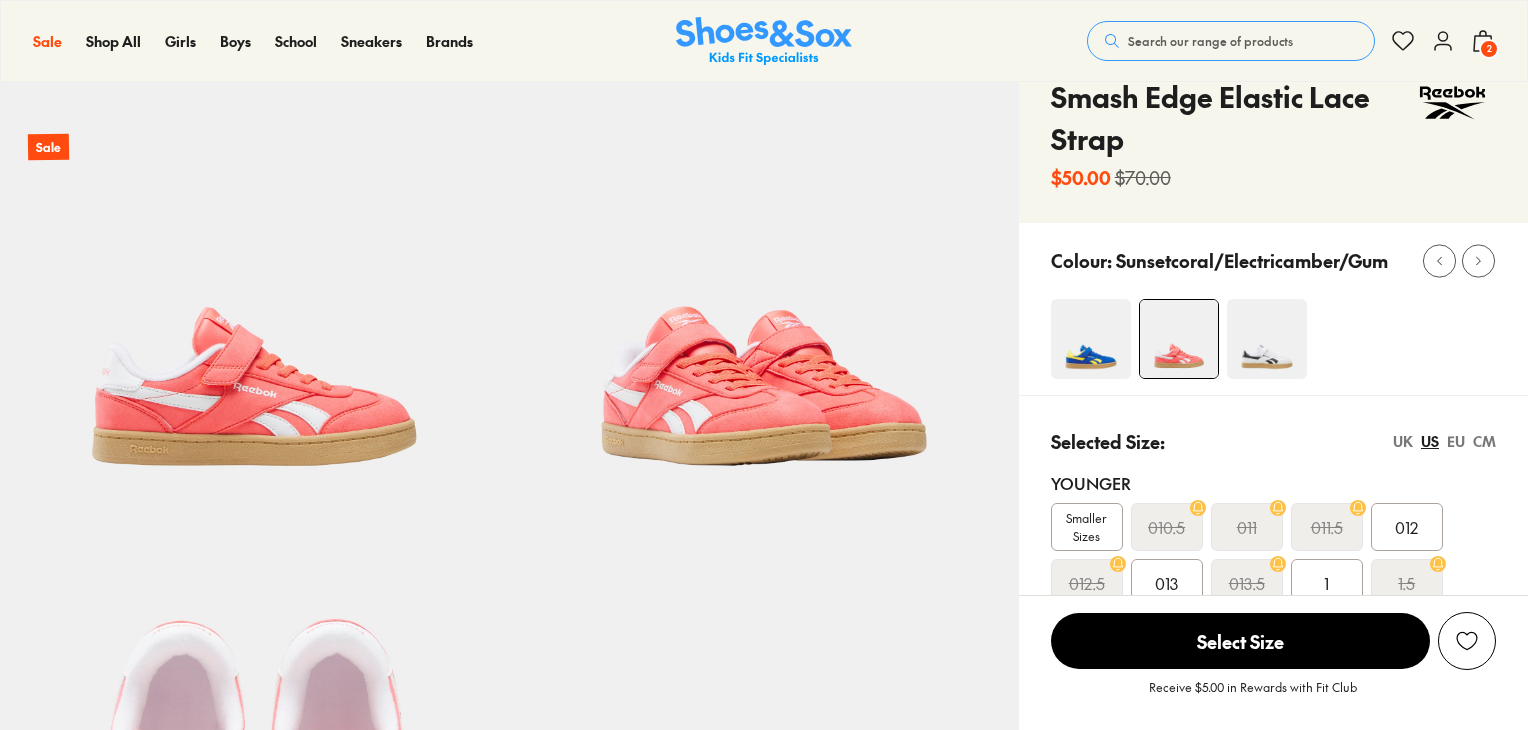 select on "*" 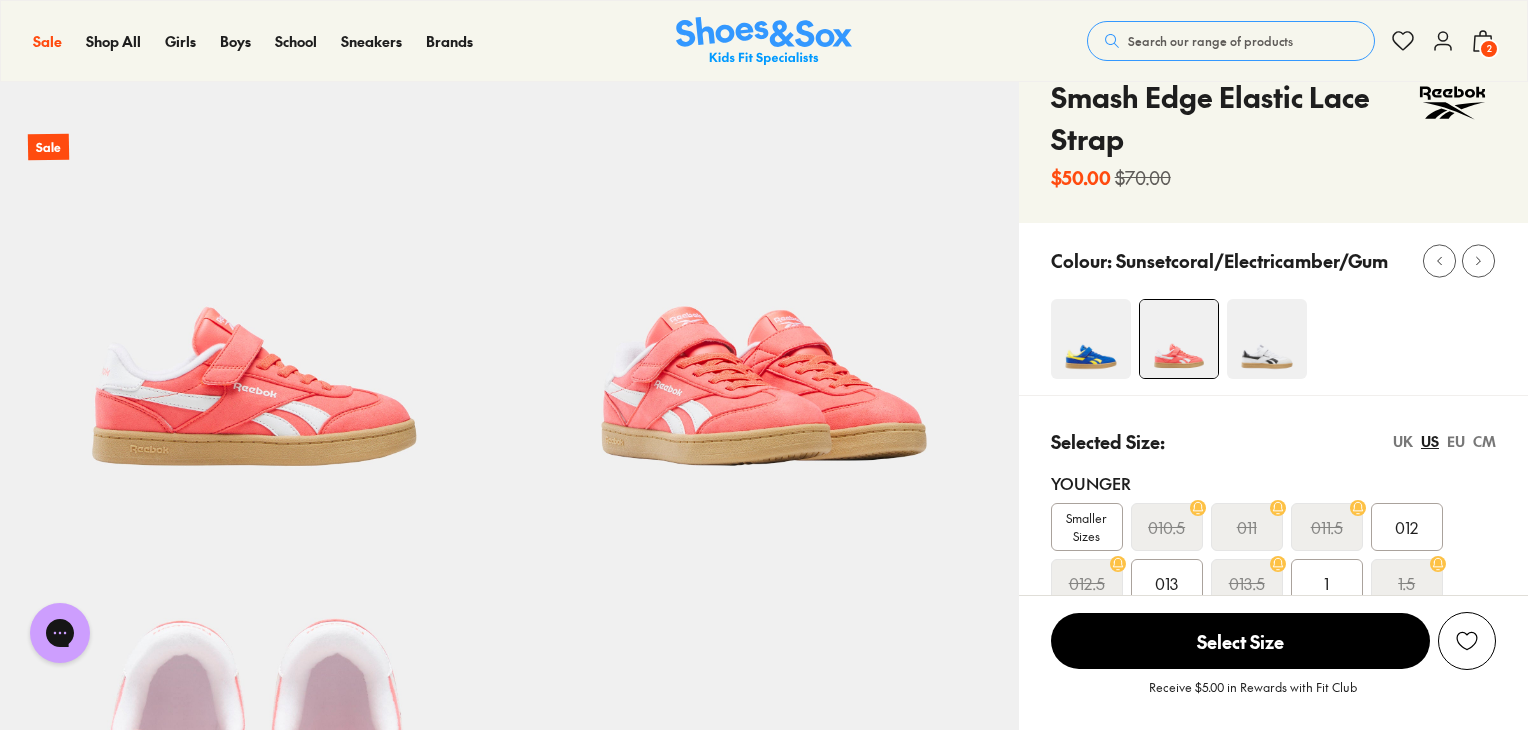 scroll, scrollTop: 0, scrollLeft: 0, axis: both 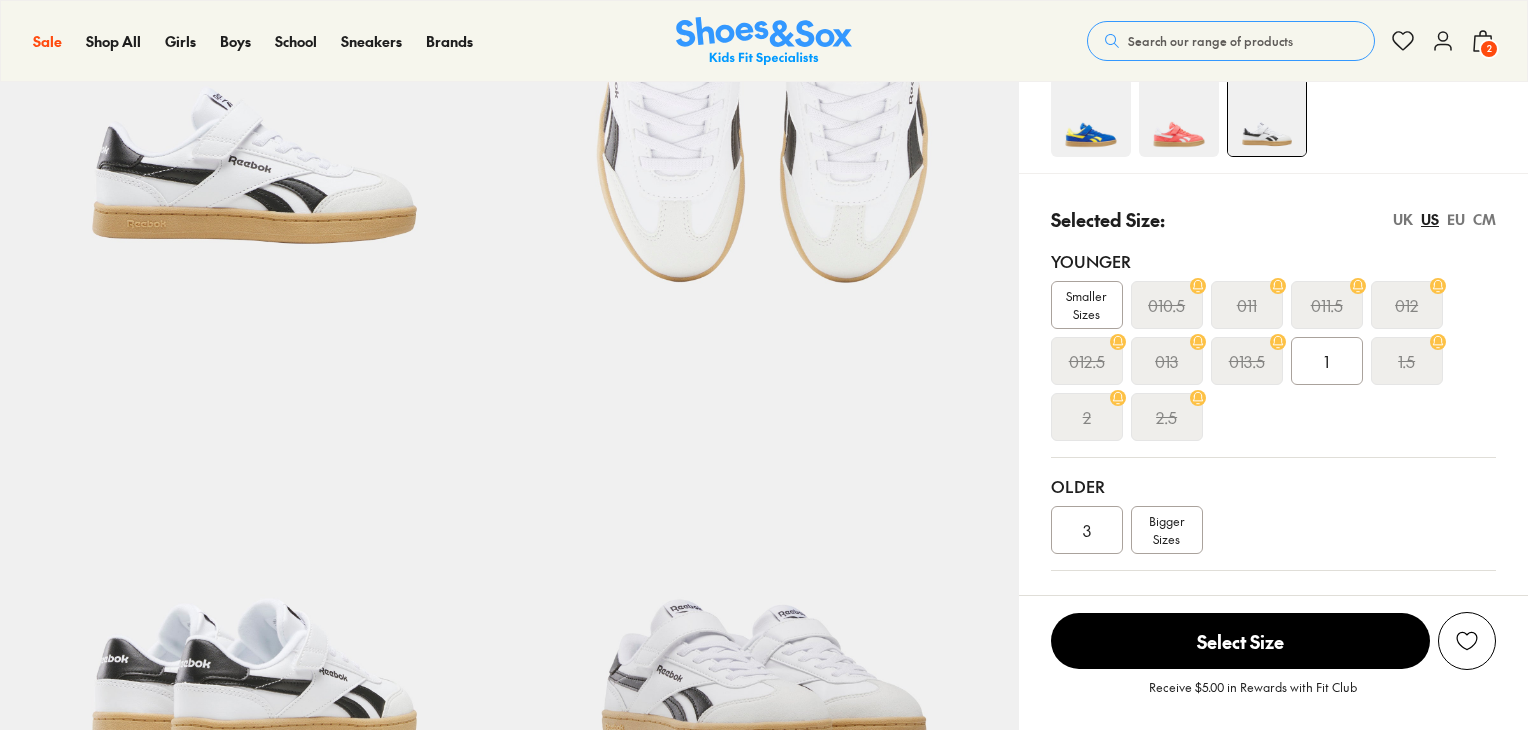 select on "*" 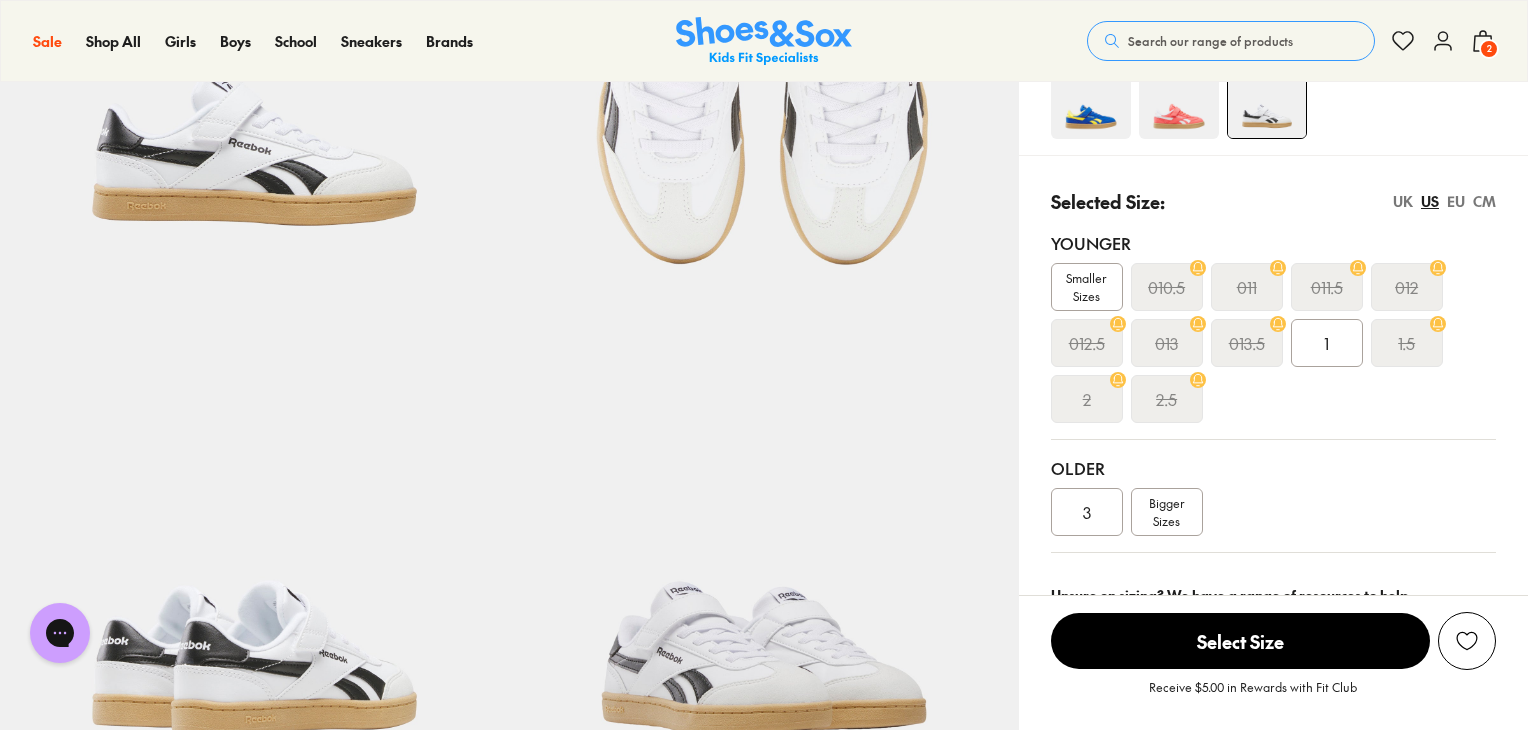 scroll, scrollTop: 300, scrollLeft: 0, axis: vertical 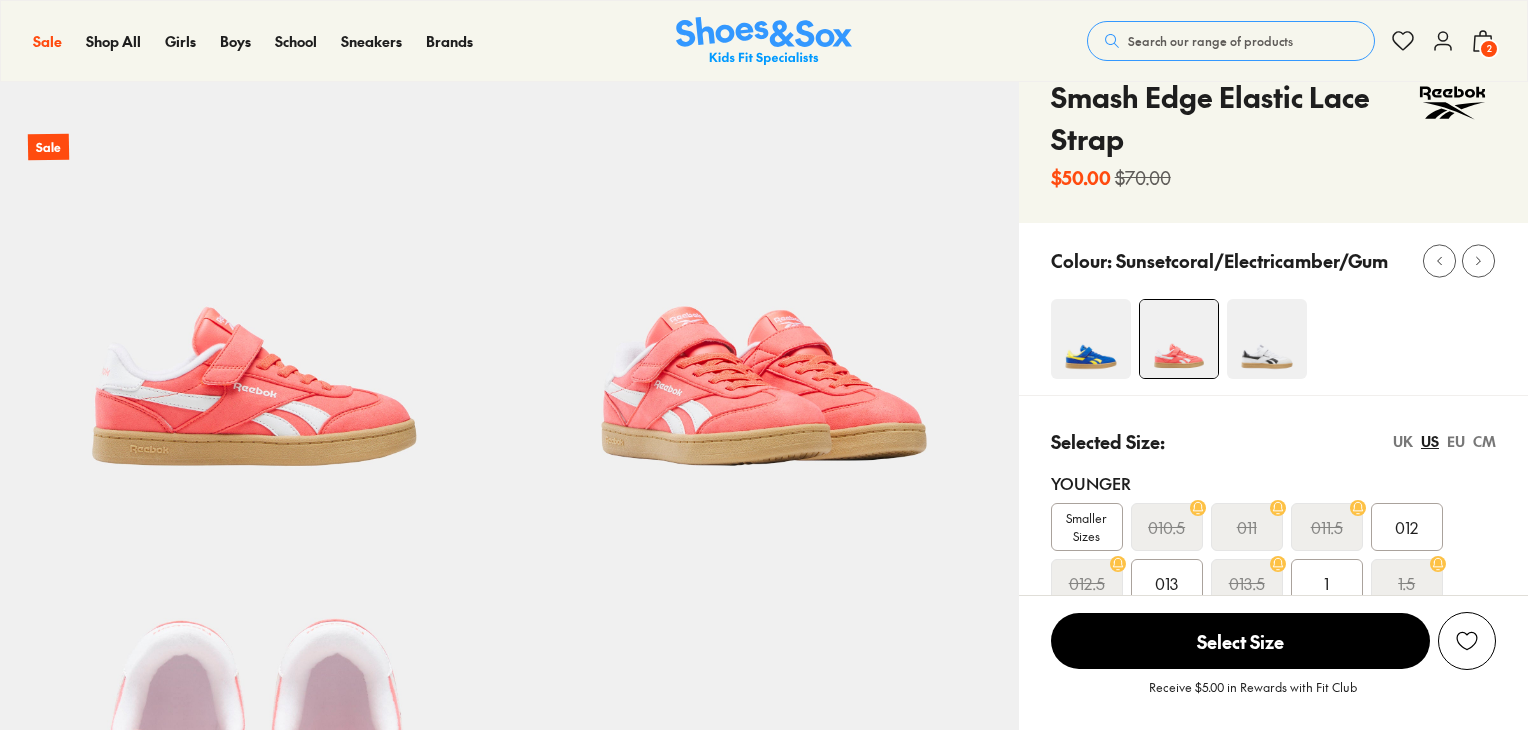 select on "*" 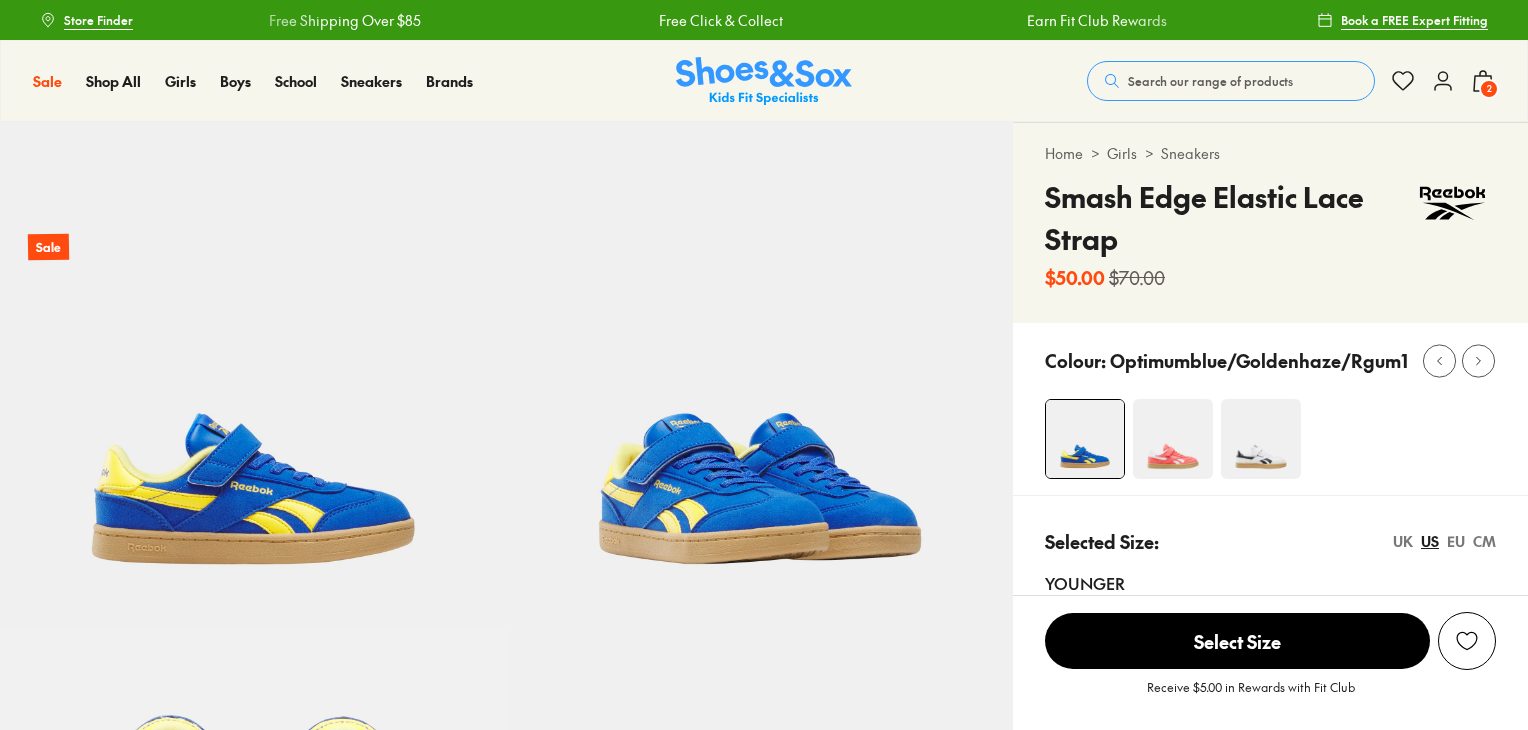 scroll, scrollTop: 0, scrollLeft: 0, axis: both 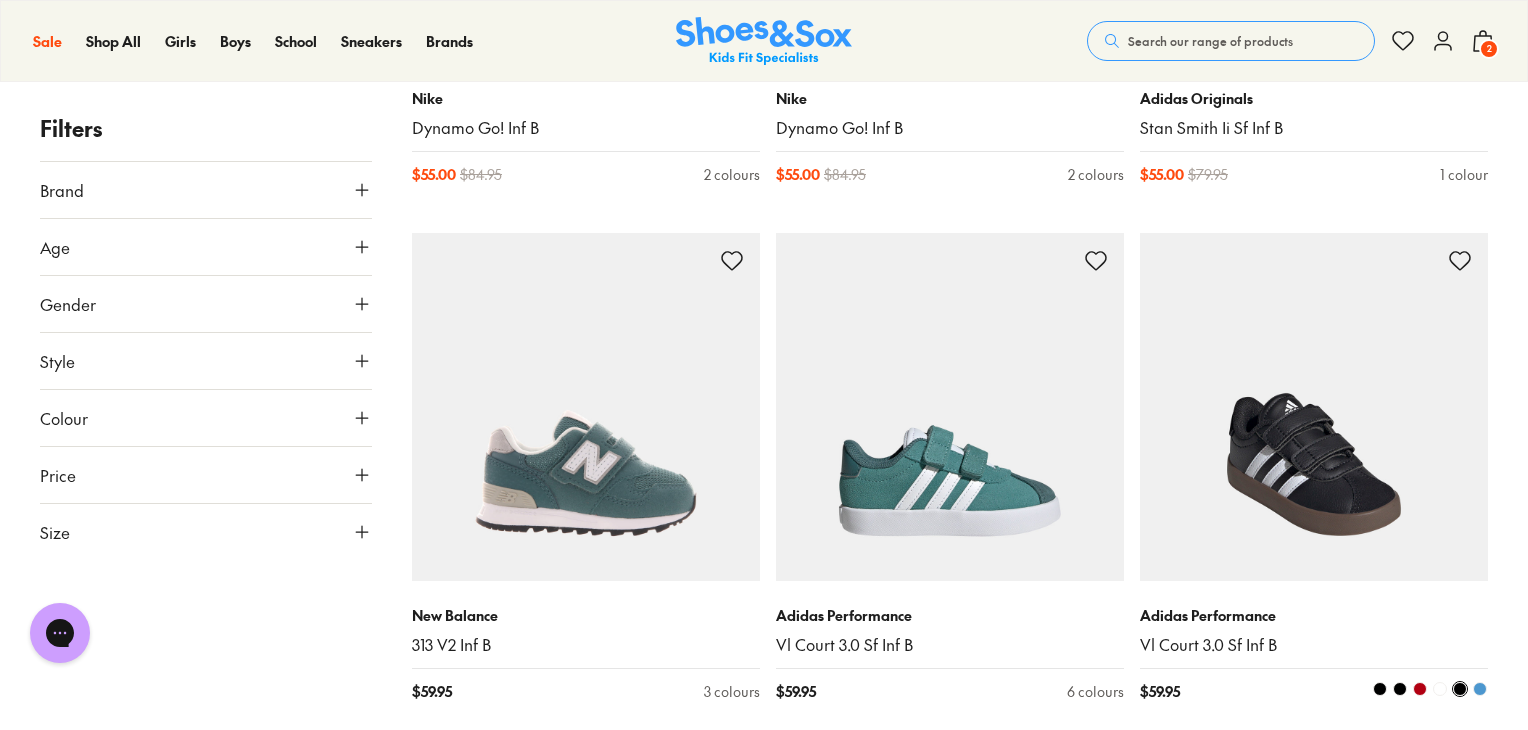 click at bounding box center [1314, 407] 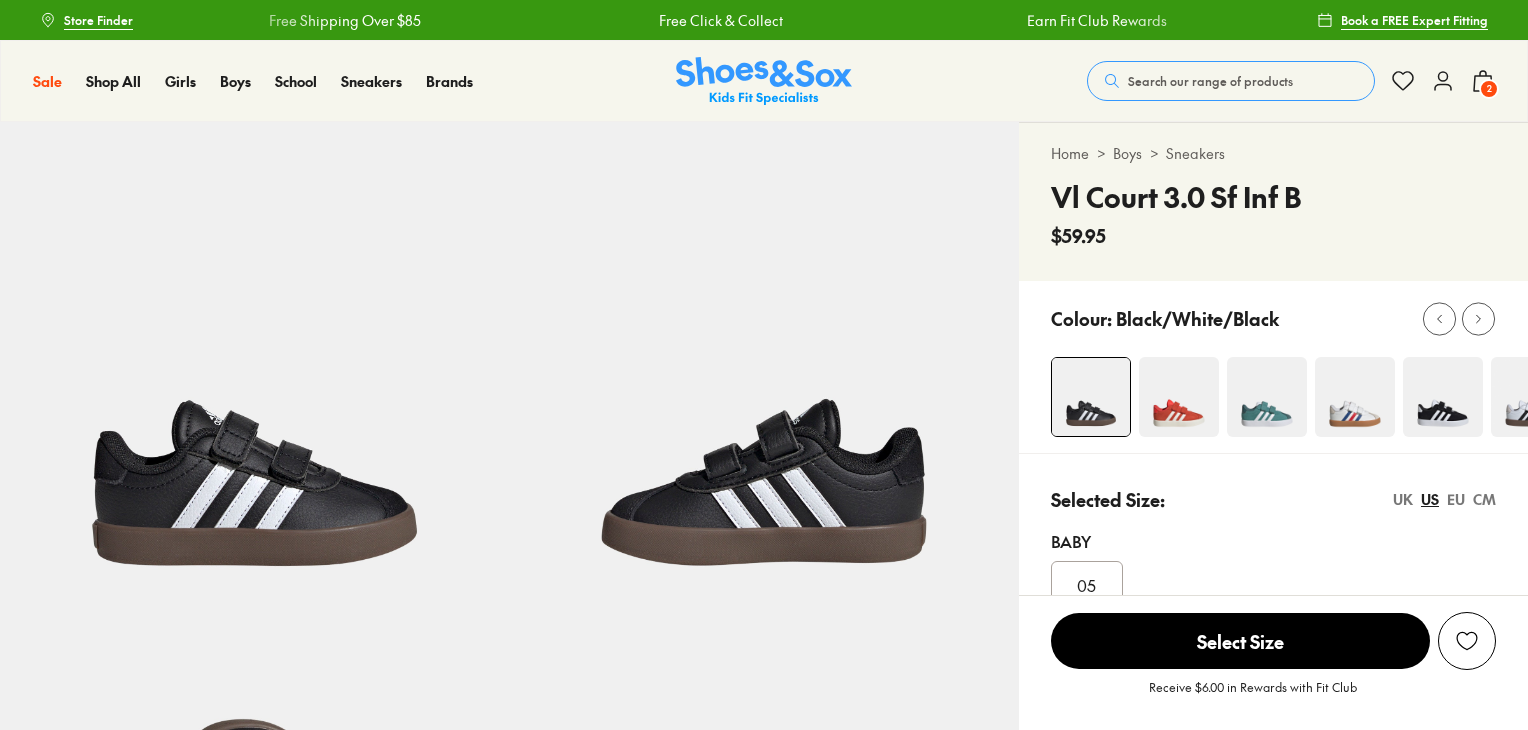 scroll, scrollTop: 0, scrollLeft: 0, axis: both 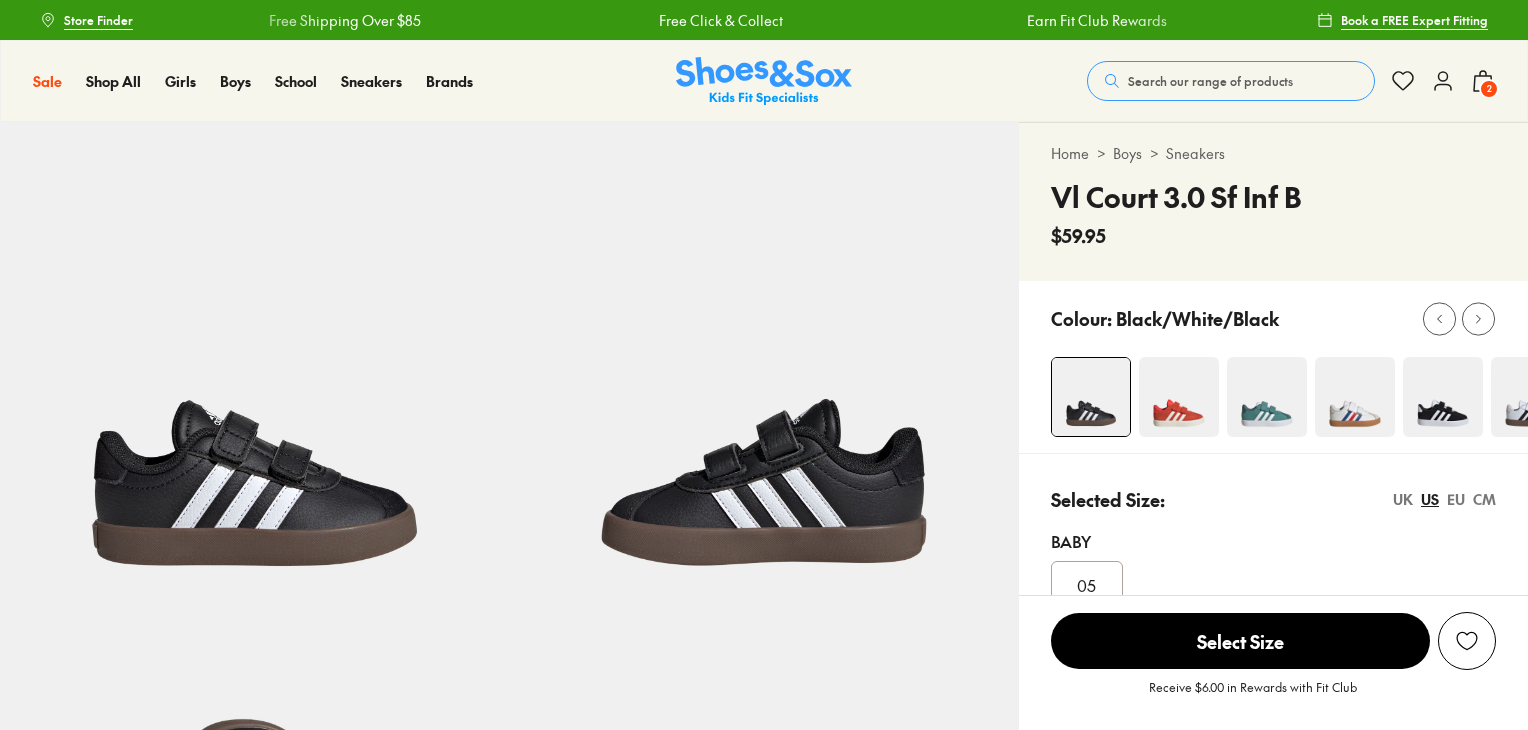 select on "*" 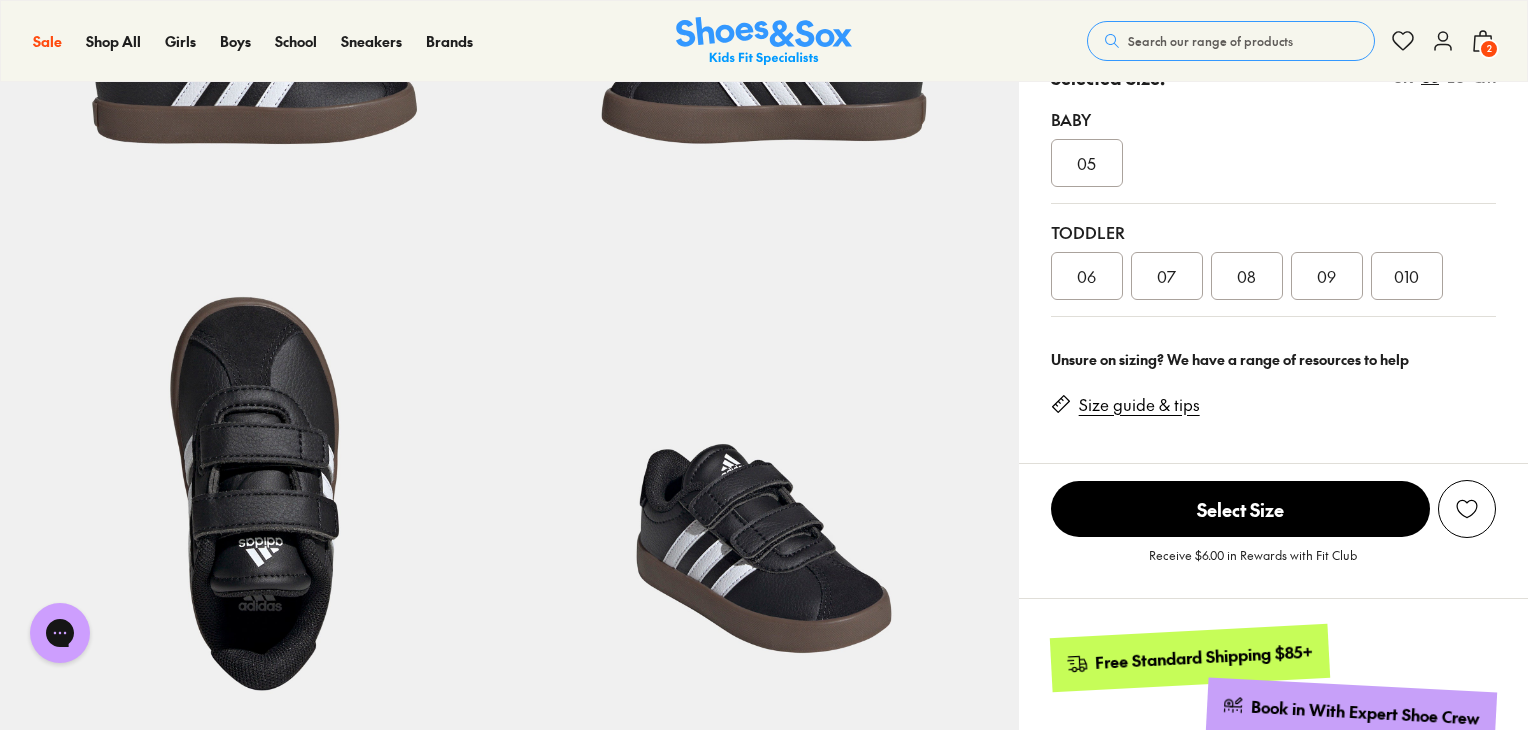 scroll, scrollTop: 300, scrollLeft: 0, axis: vertical 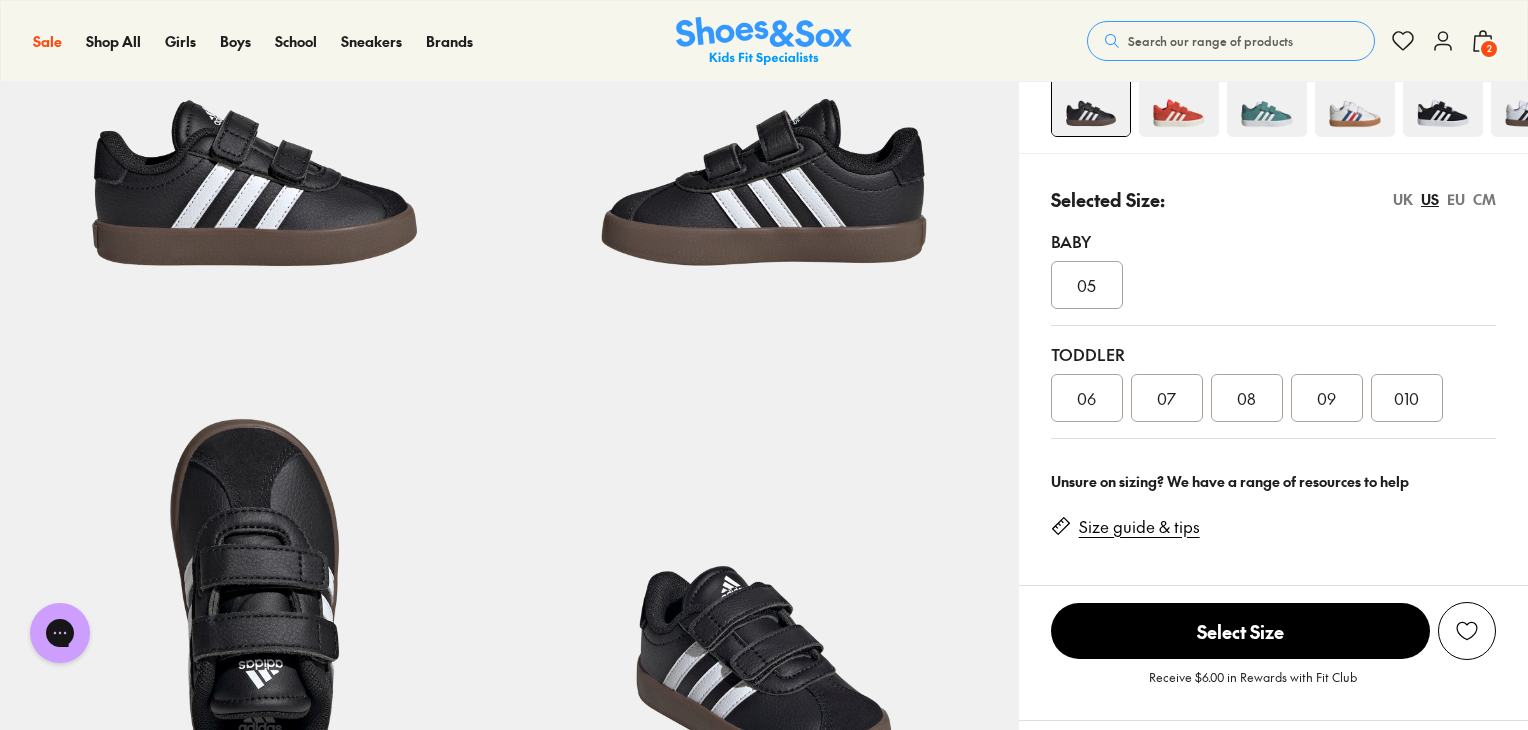 click on "EU" at bounding box center (1456, 199) 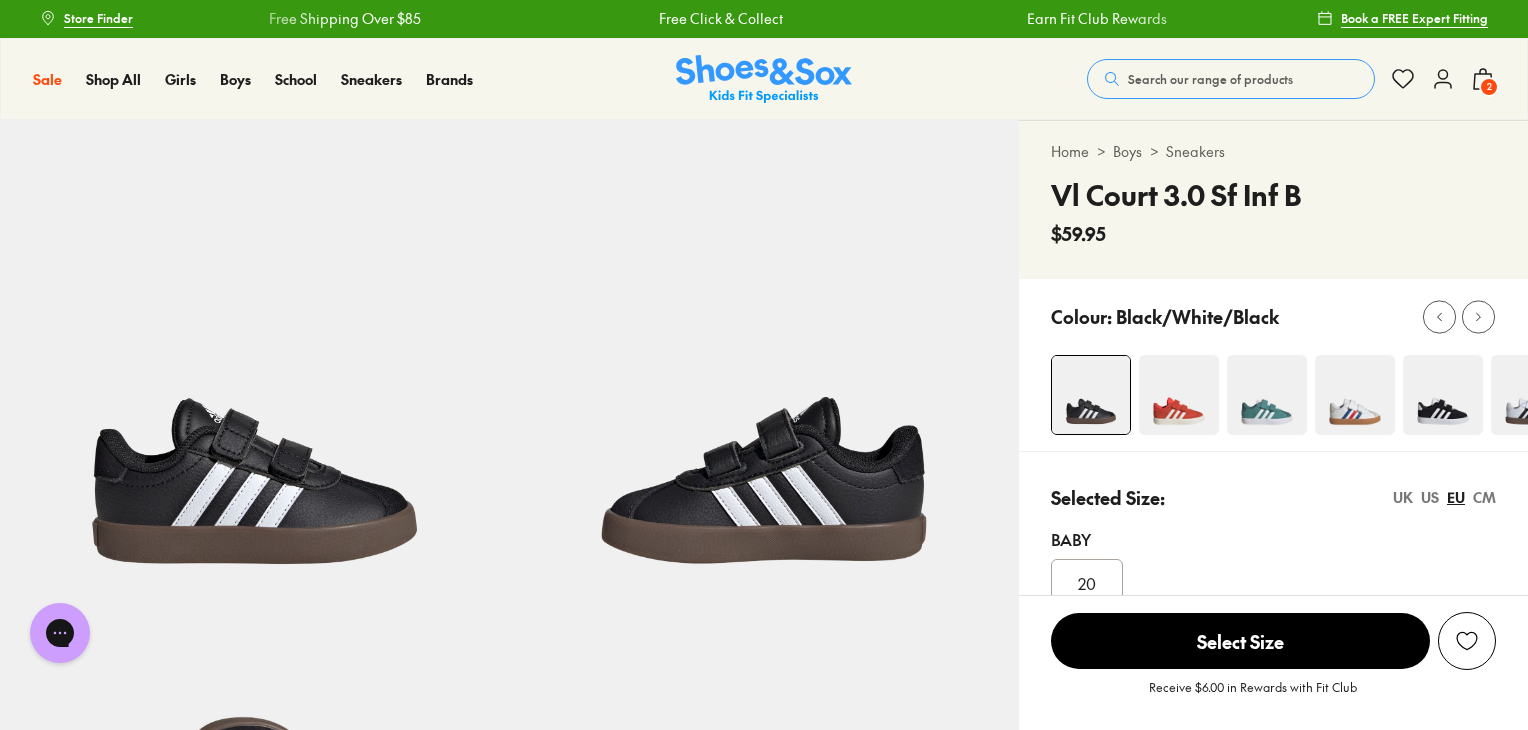 scroll, scrollTop: 0, scrollLeft: 0, axis: both 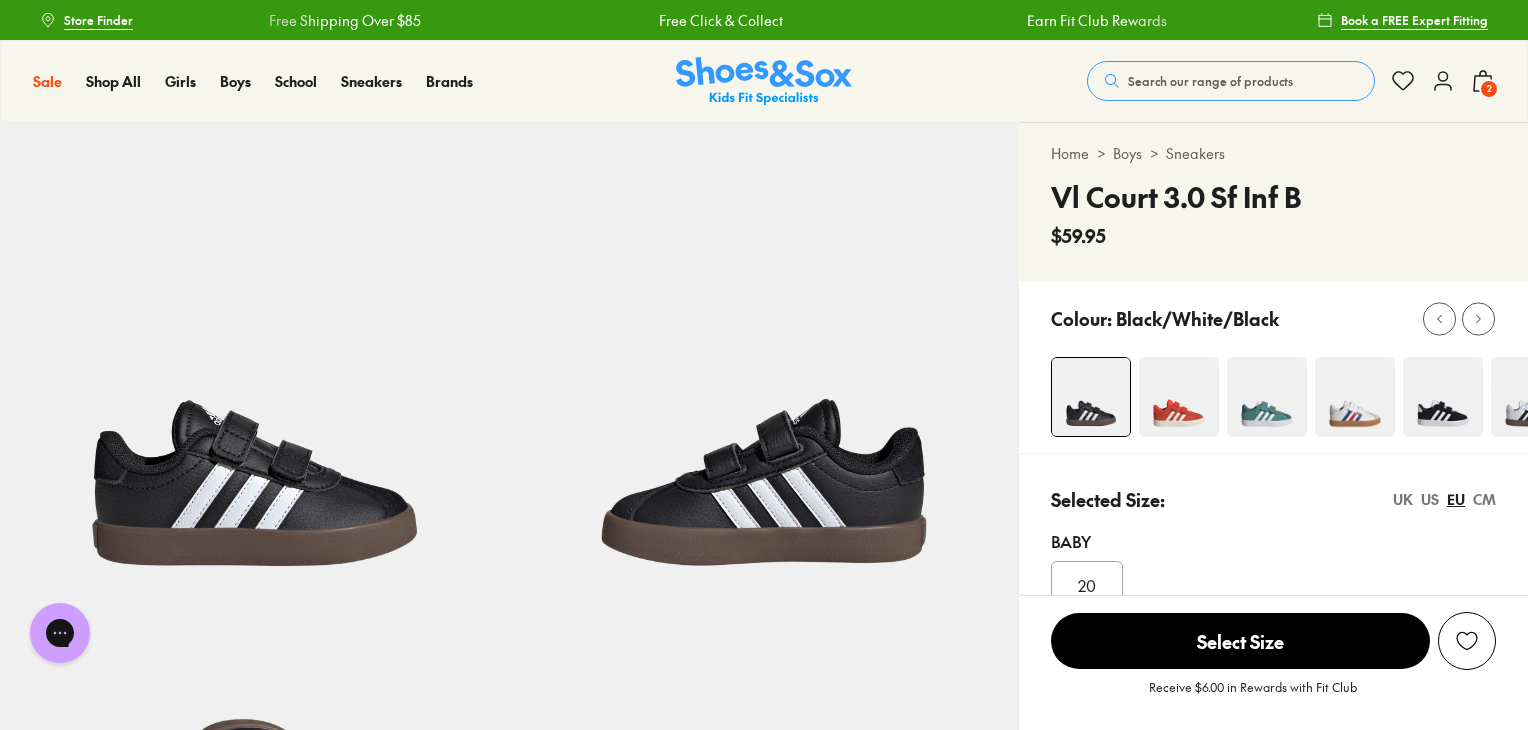 click at bounding box center [1443, 397] 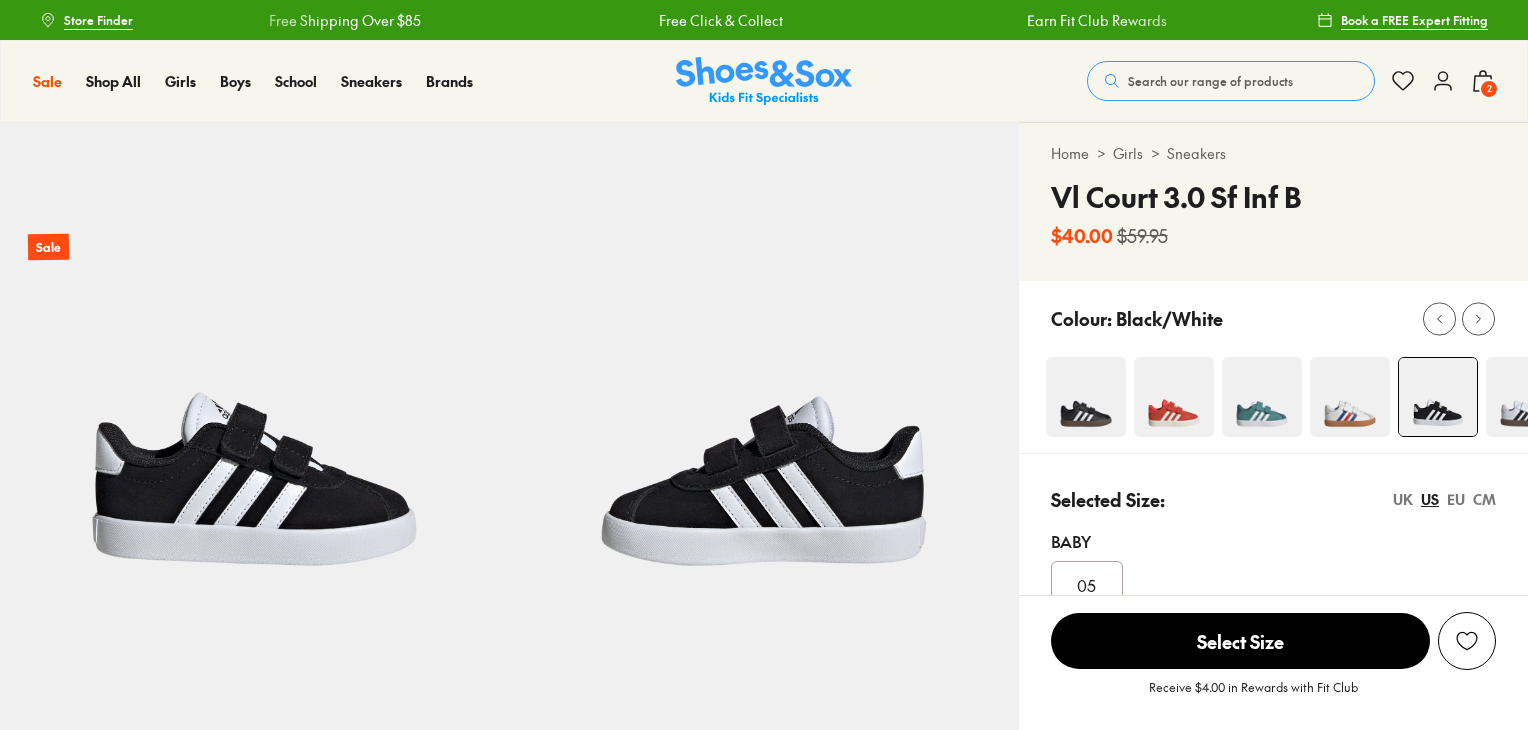 scroll, scrollTop: 0, scrollLeft: 0, axis: both 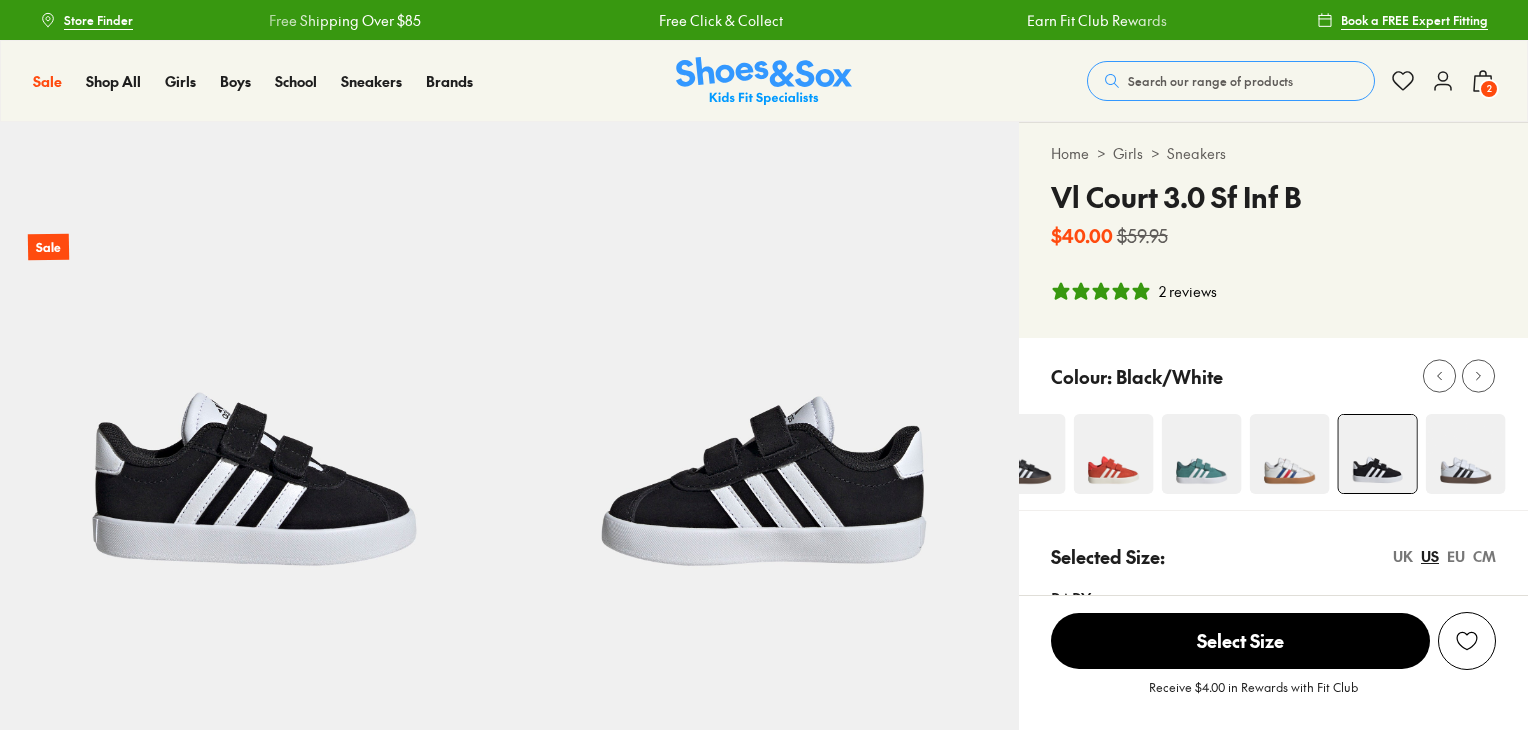 click on "Home
>
Girls
>
Sneakers
Vl Court 3.0 Sf Inf B
$40.00 $59.95
2 reviews" at bounding box center [1273, 230] 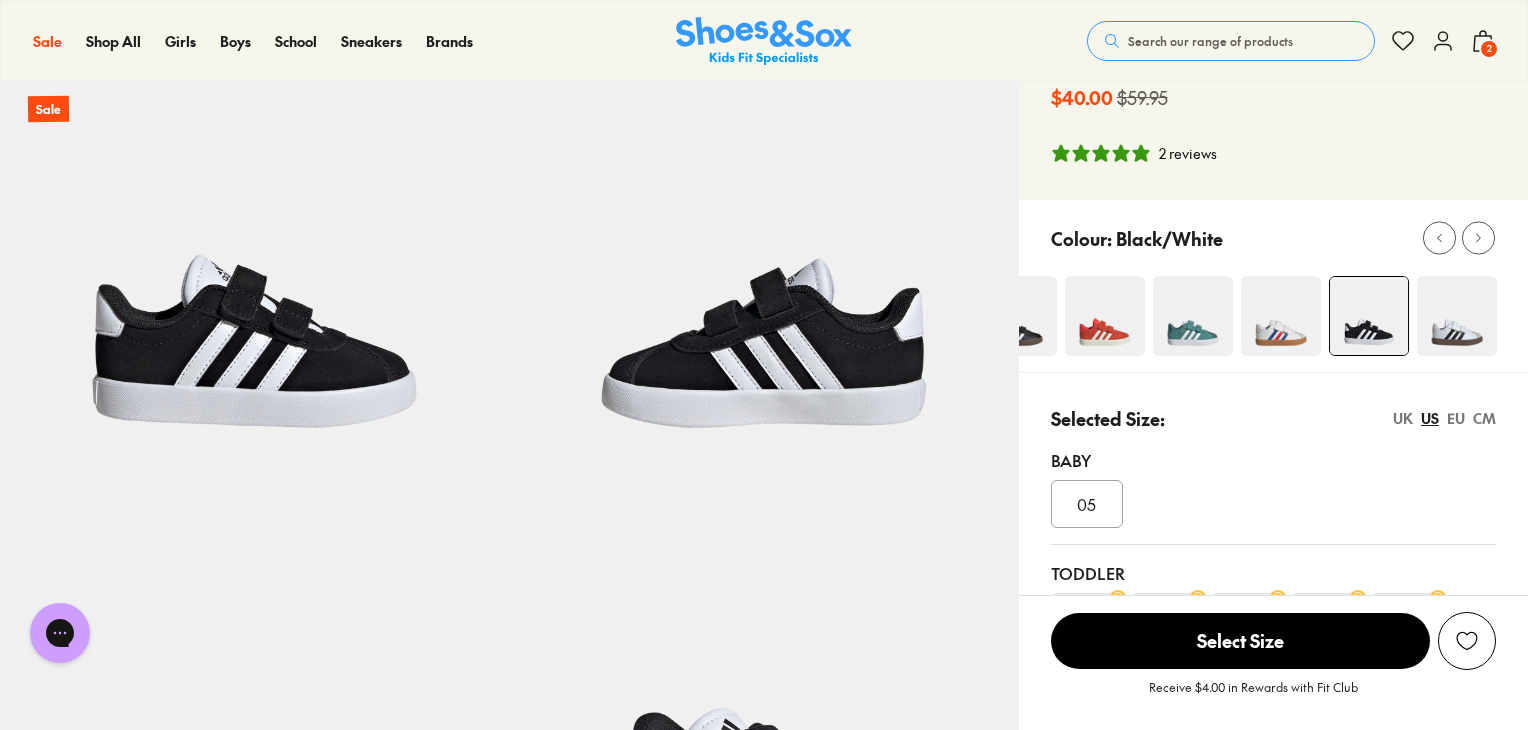 scroll, scrollTop: 600, scrollLeft: 0, axis: vertical 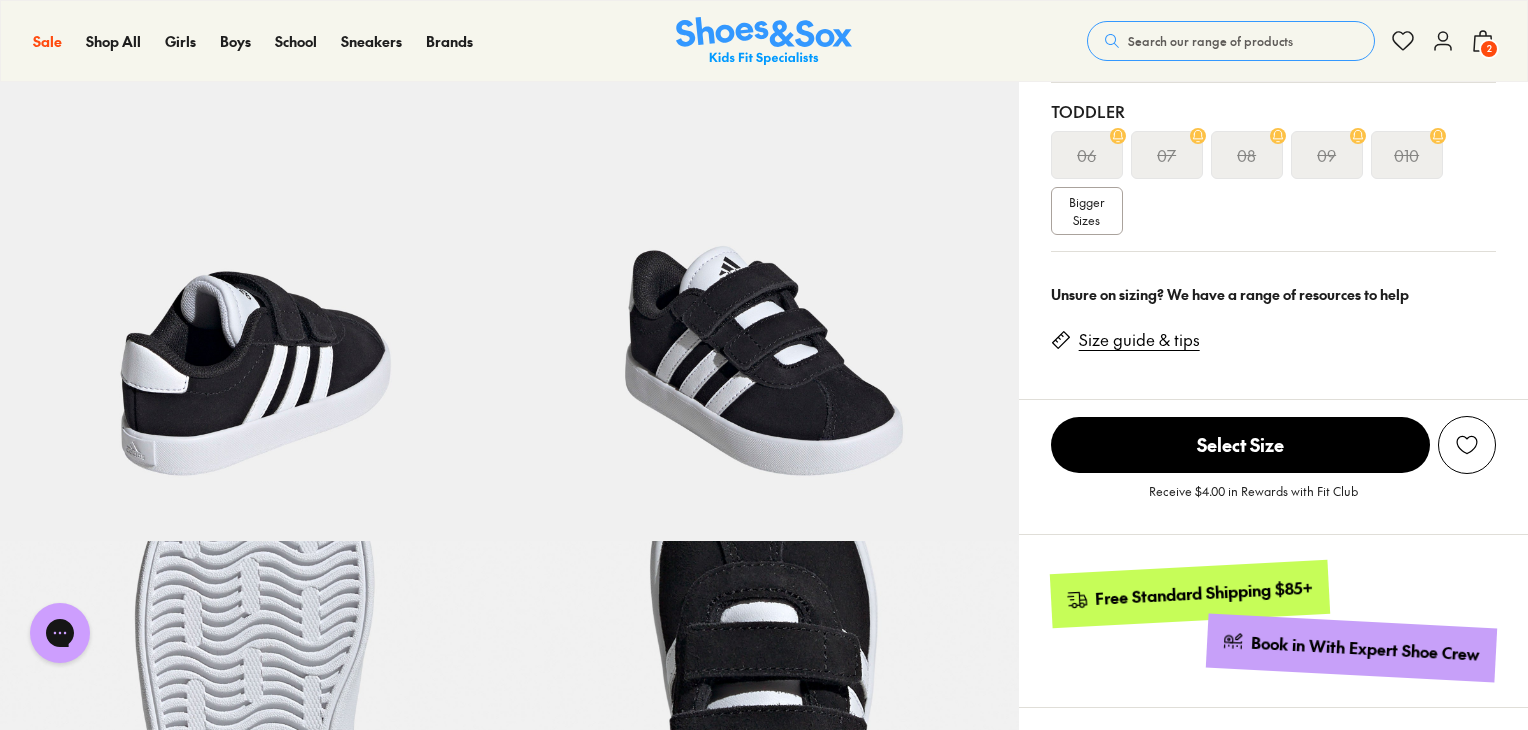 click on "Bigger Sizes" at bounding box center (1086, 211) 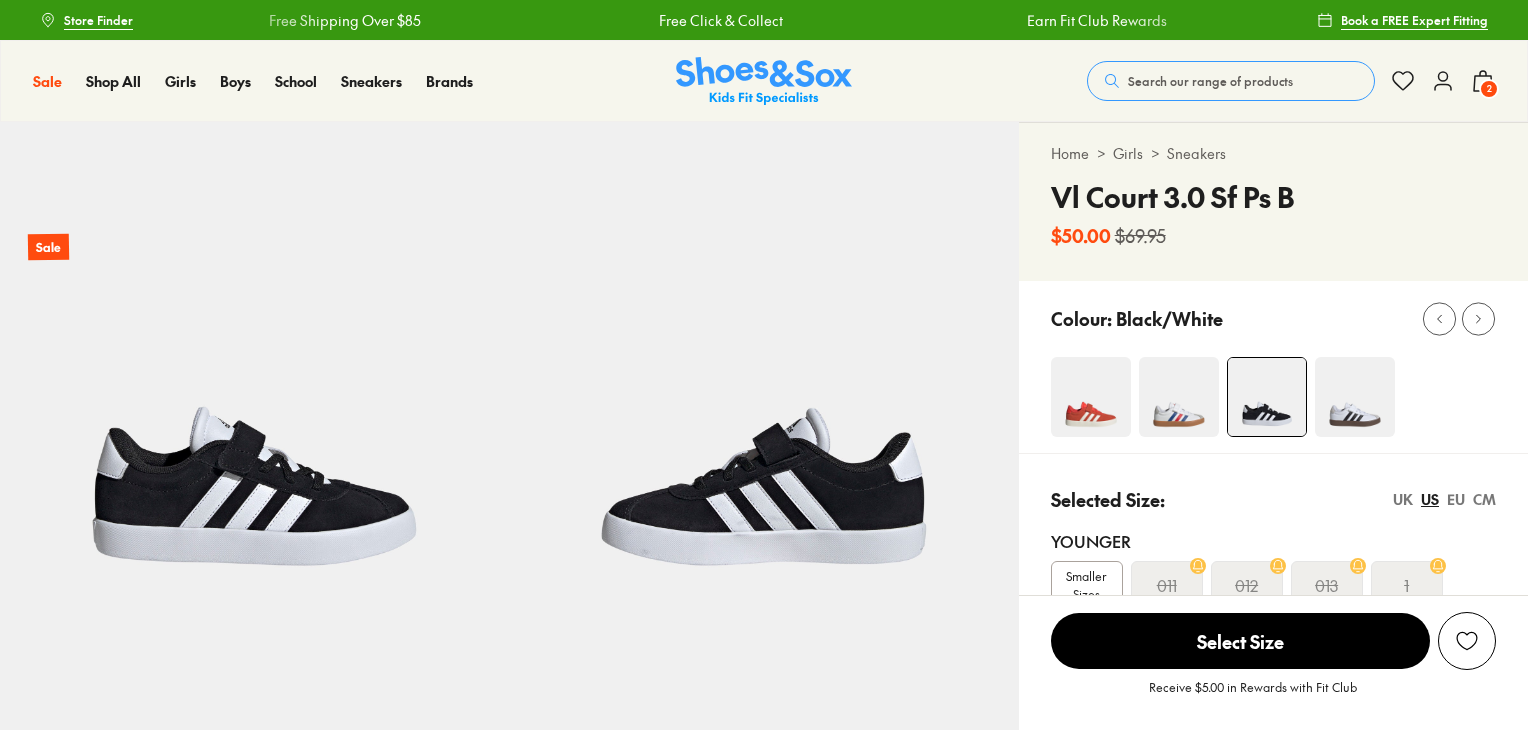 scroll, scrollTop: 0, scrollLeft: 0, axis: both 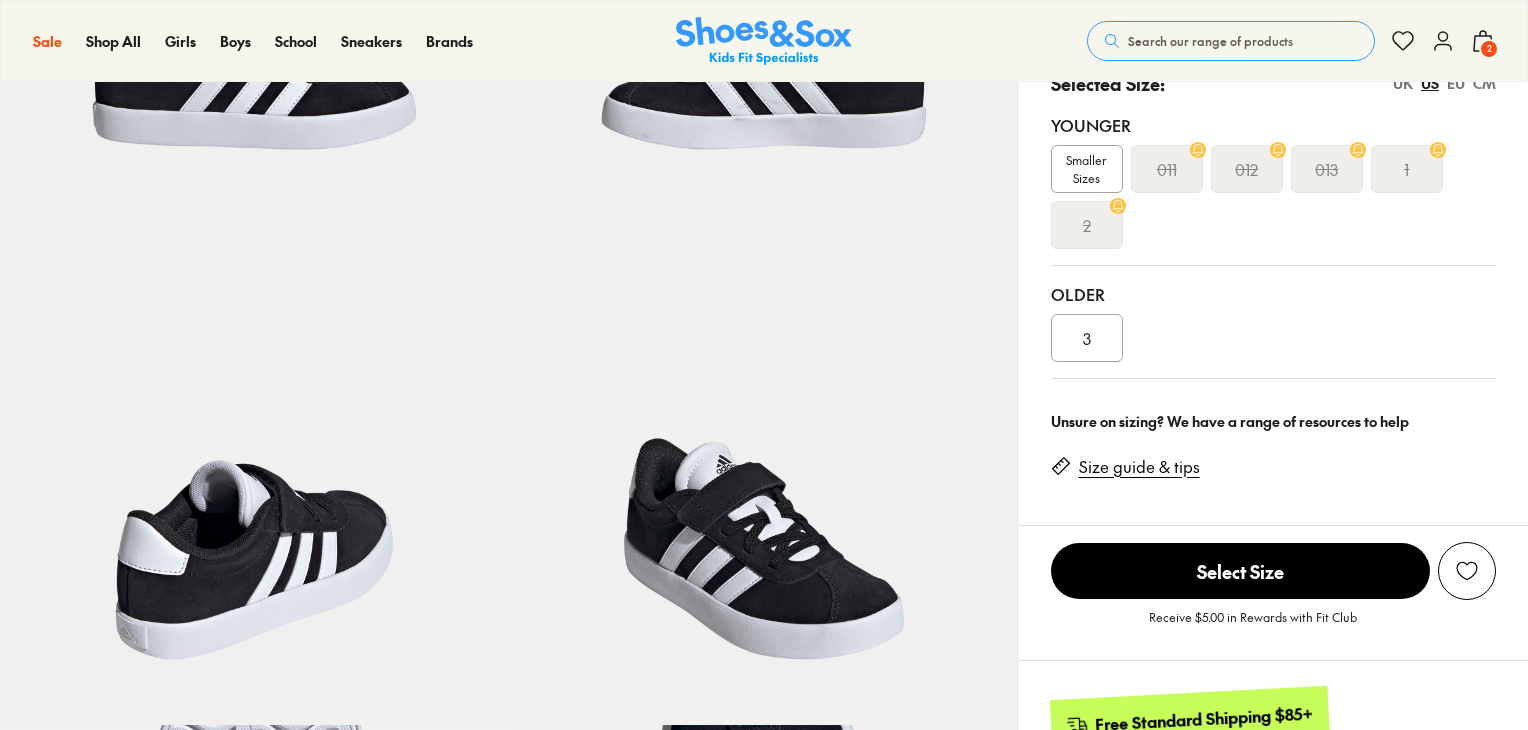 select on "*" 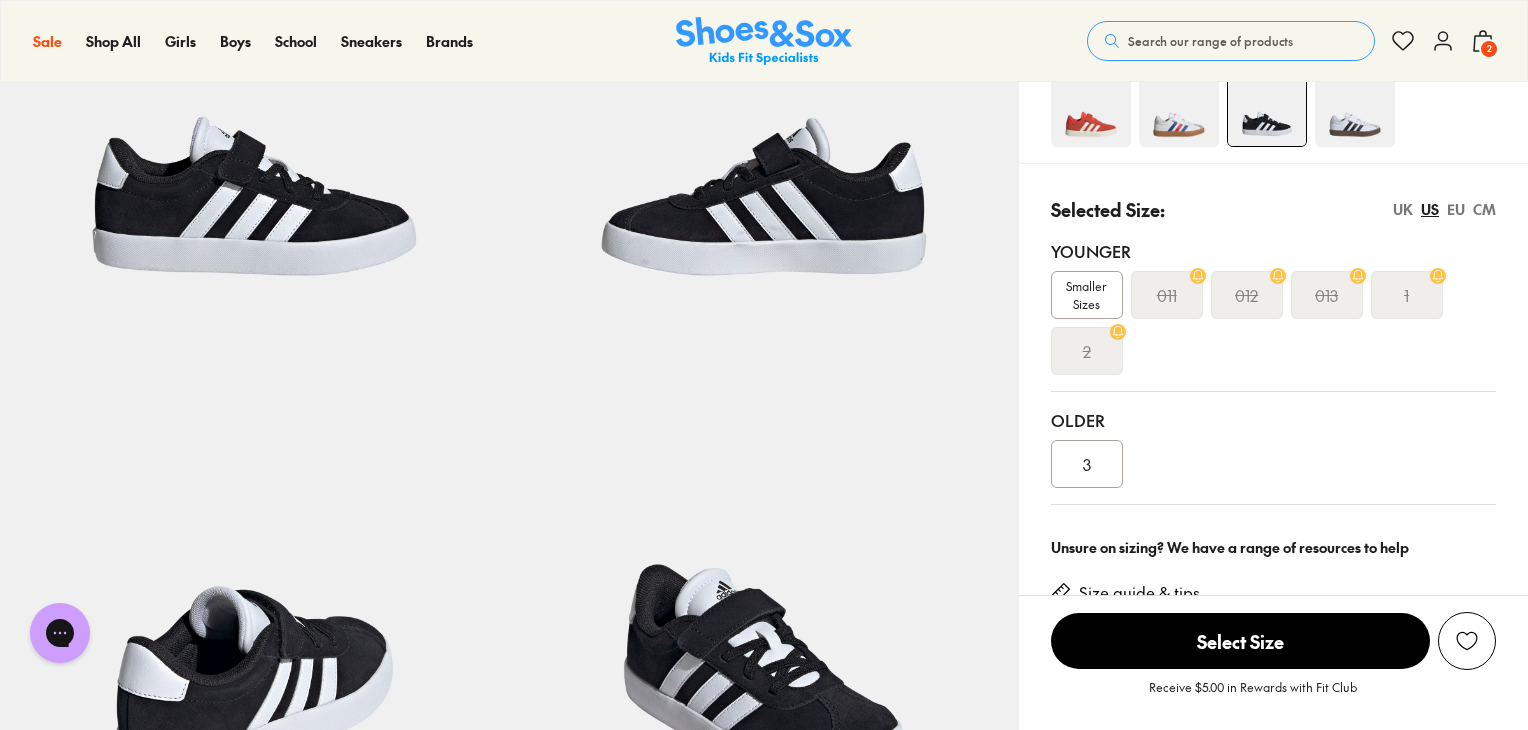 scroll, scrollTop: 300, scrollLeft: 0, axis: vertical 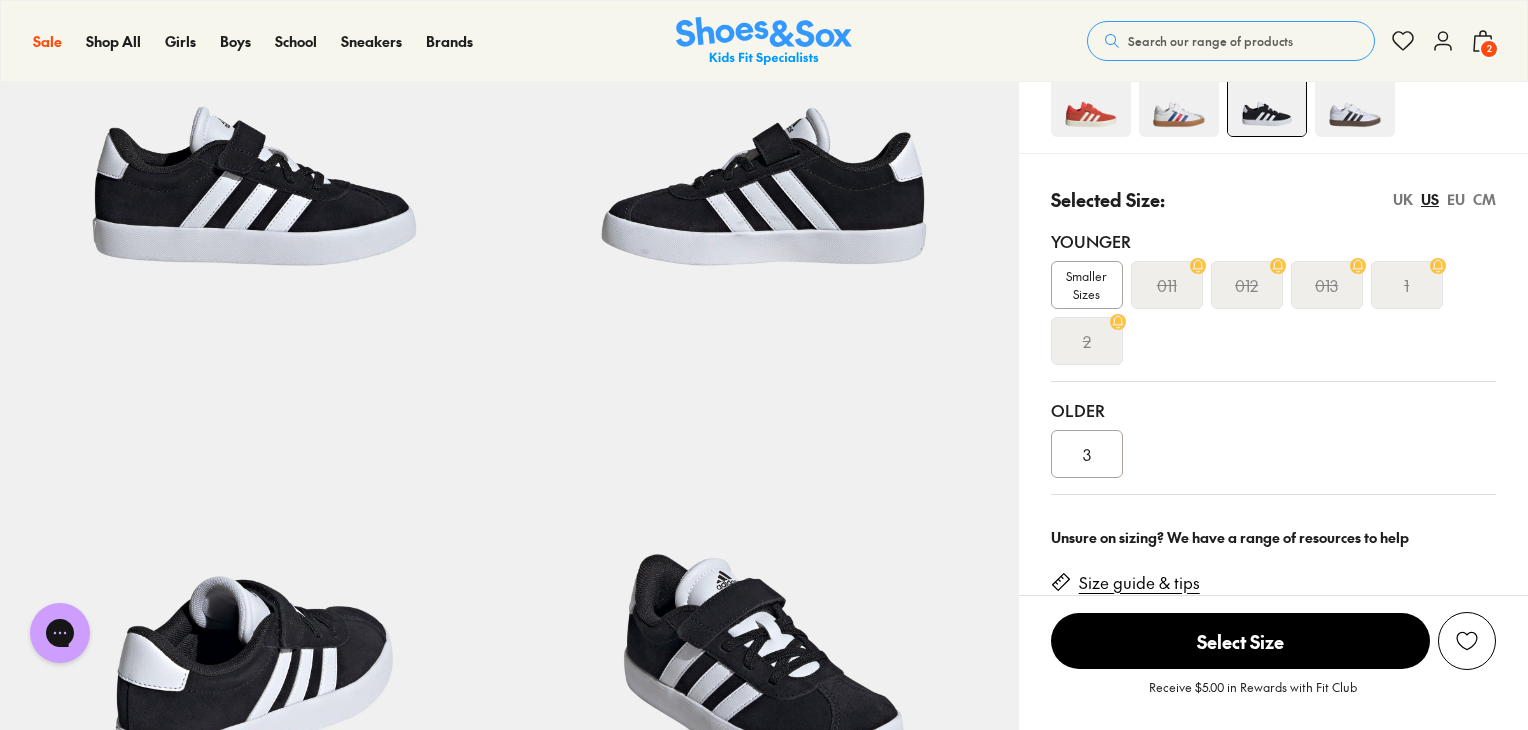 click on "011" at bounding box center (1167, 285) 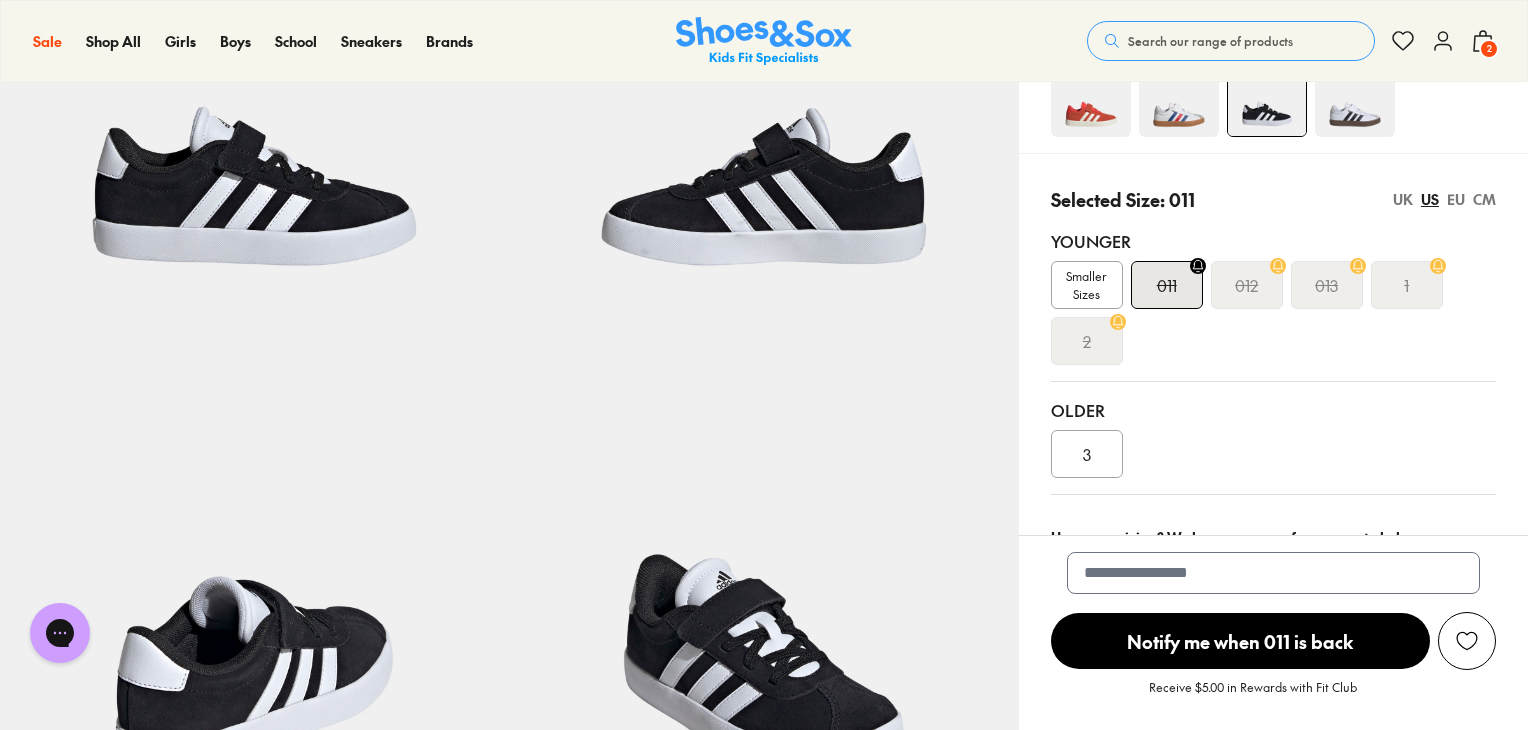 click on "013" at bounding box center [1326, 285] 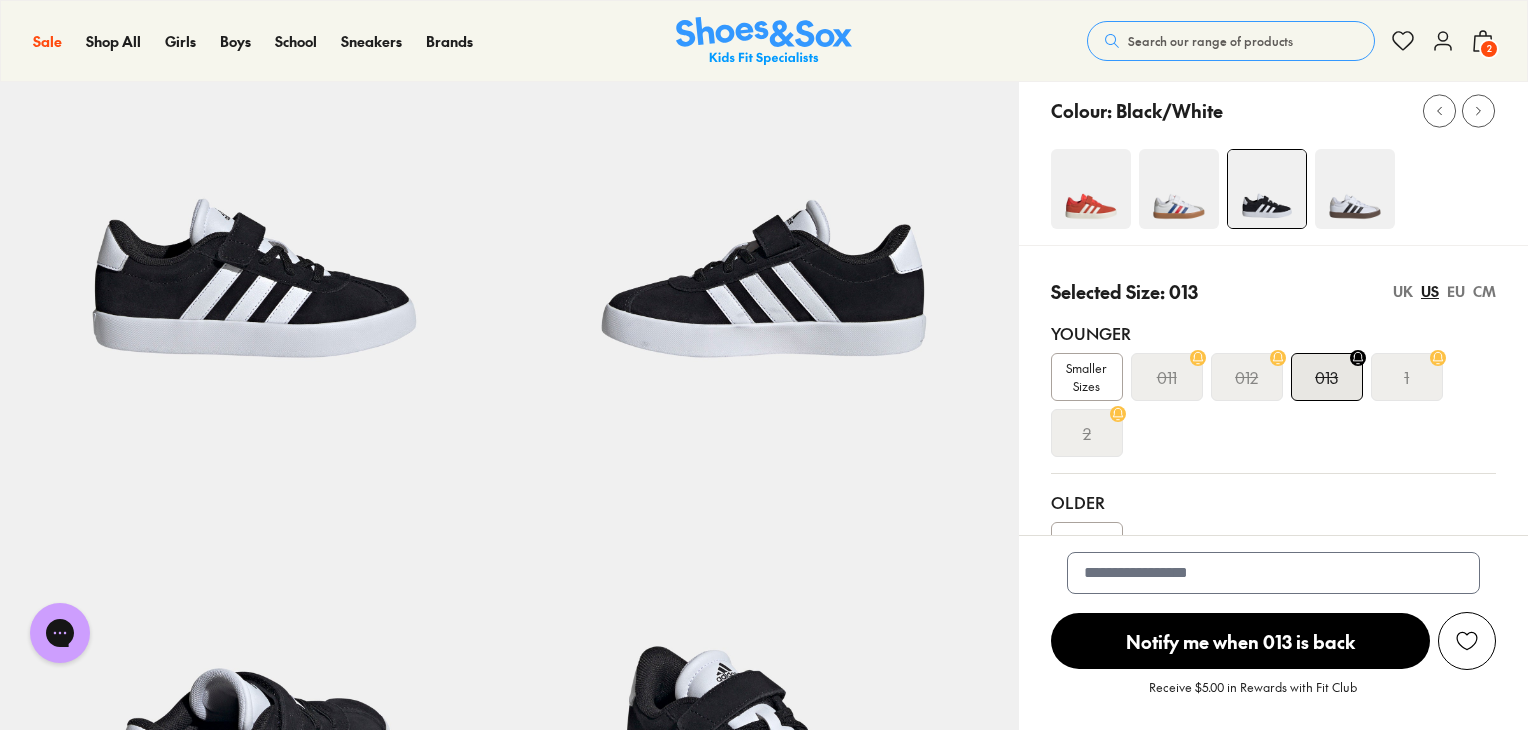 scroll, scrollTop: 100, scrollLeft: 0, axis: vertical 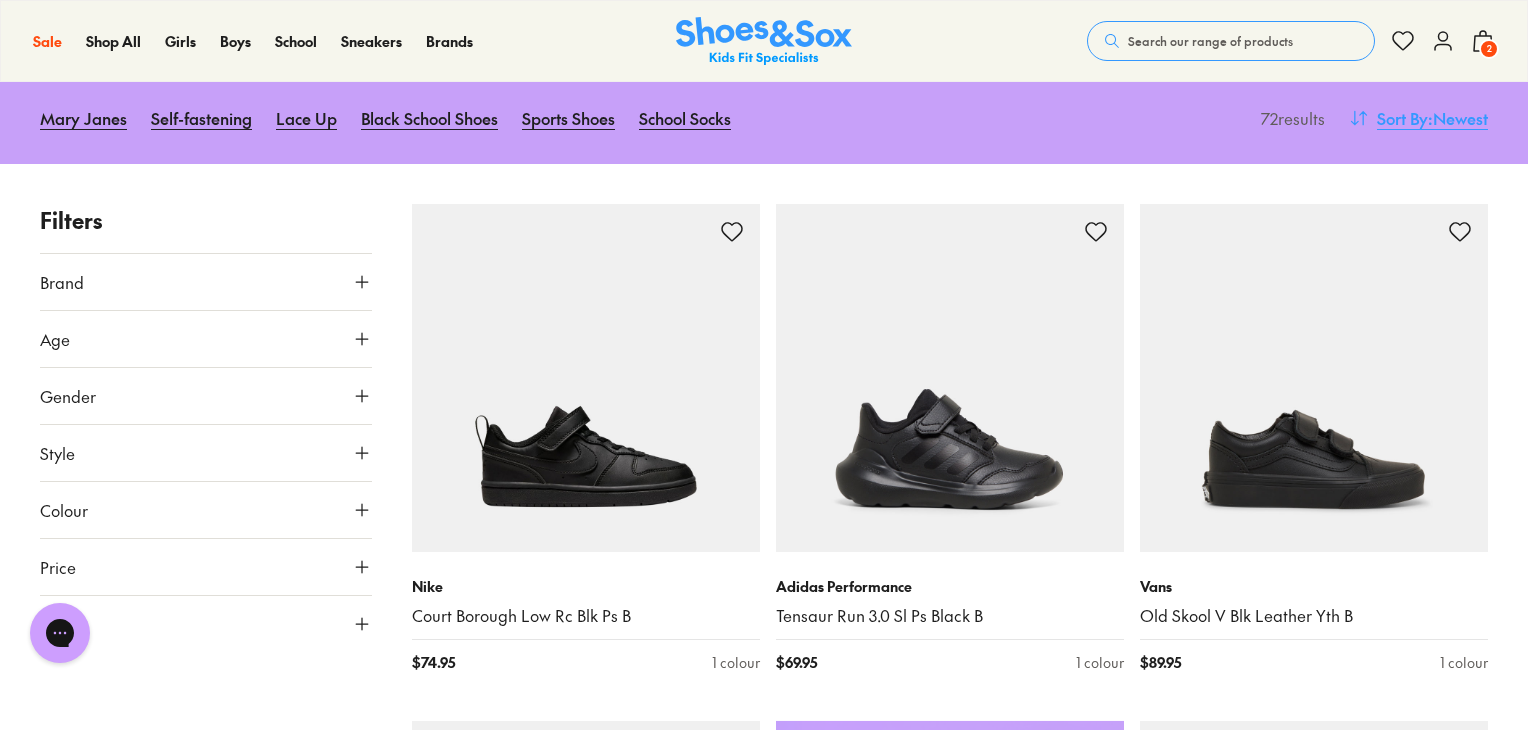 click on ":  Newest" at bounding box center (1458, 118) 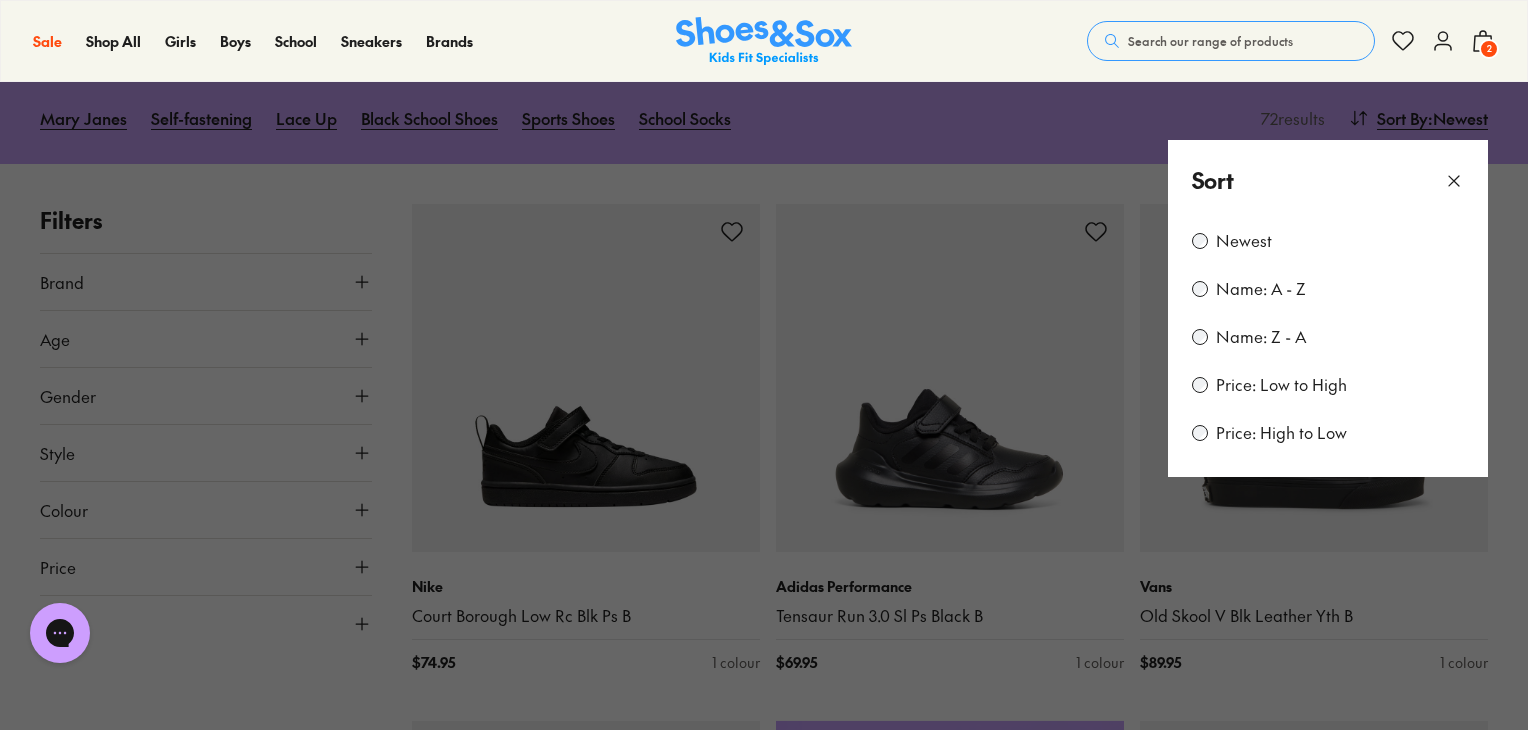 click on "Price: Low to High" at bounding box center [1281, 385] 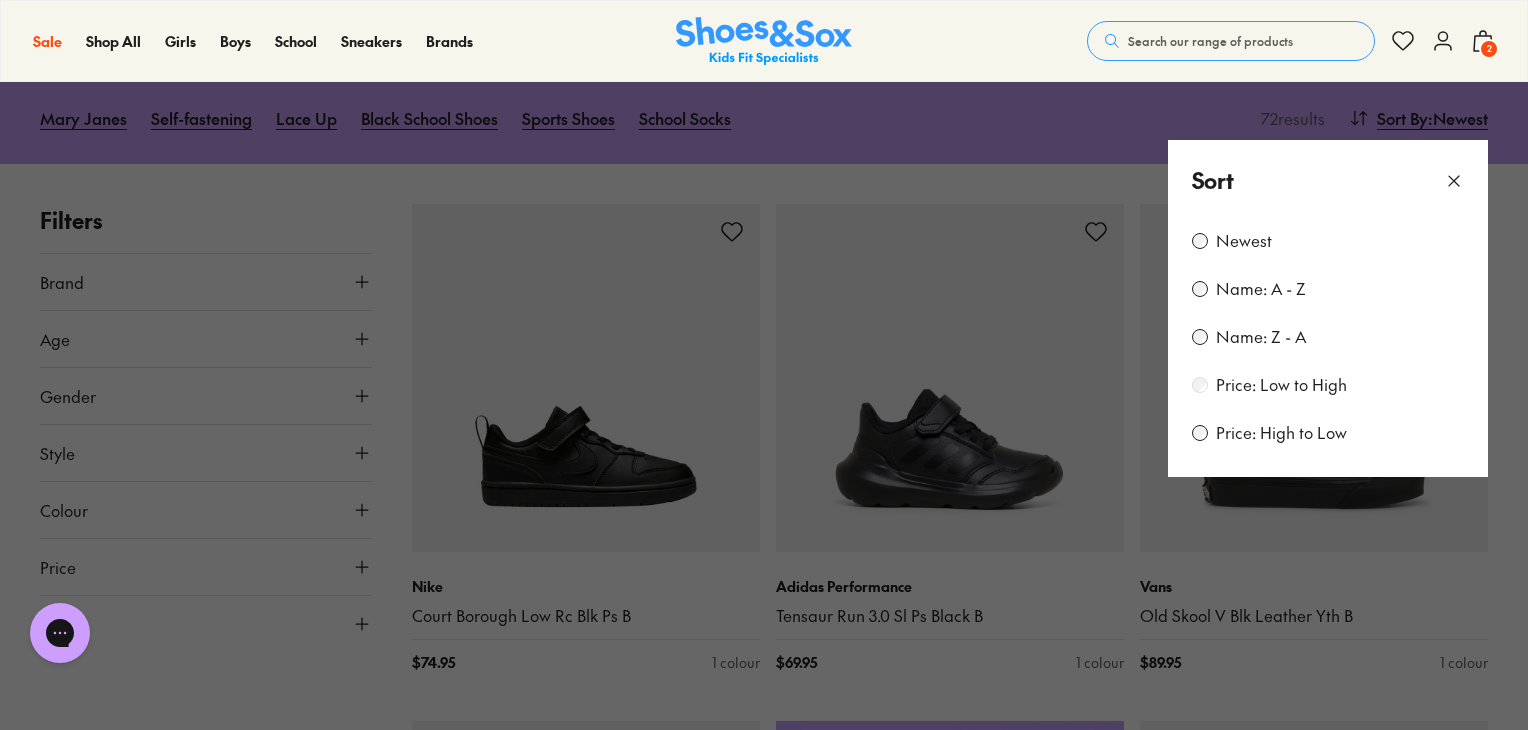 scroll, scrollTop: 264, scrollLeft: 0, axis: vertical 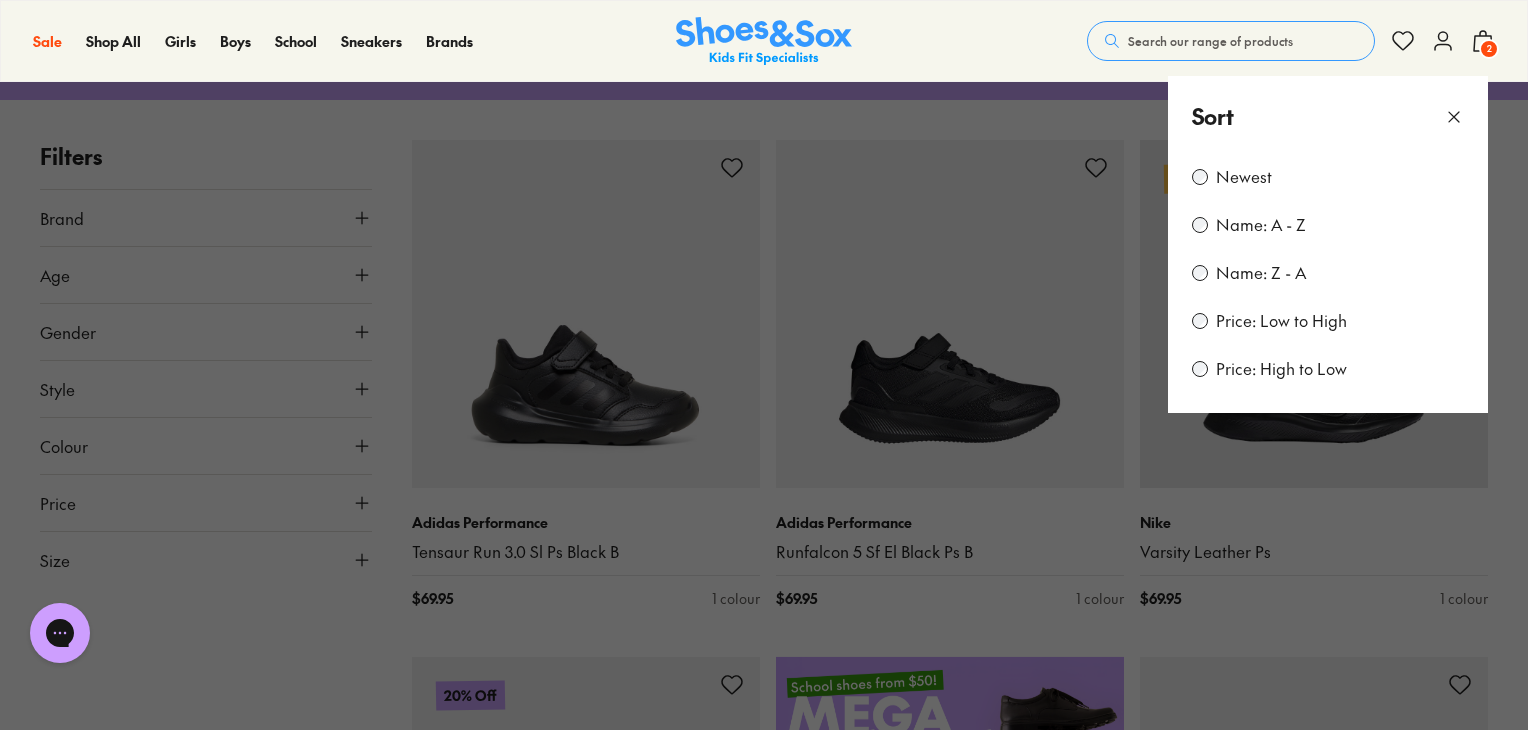click at bounding box center [764, 365] 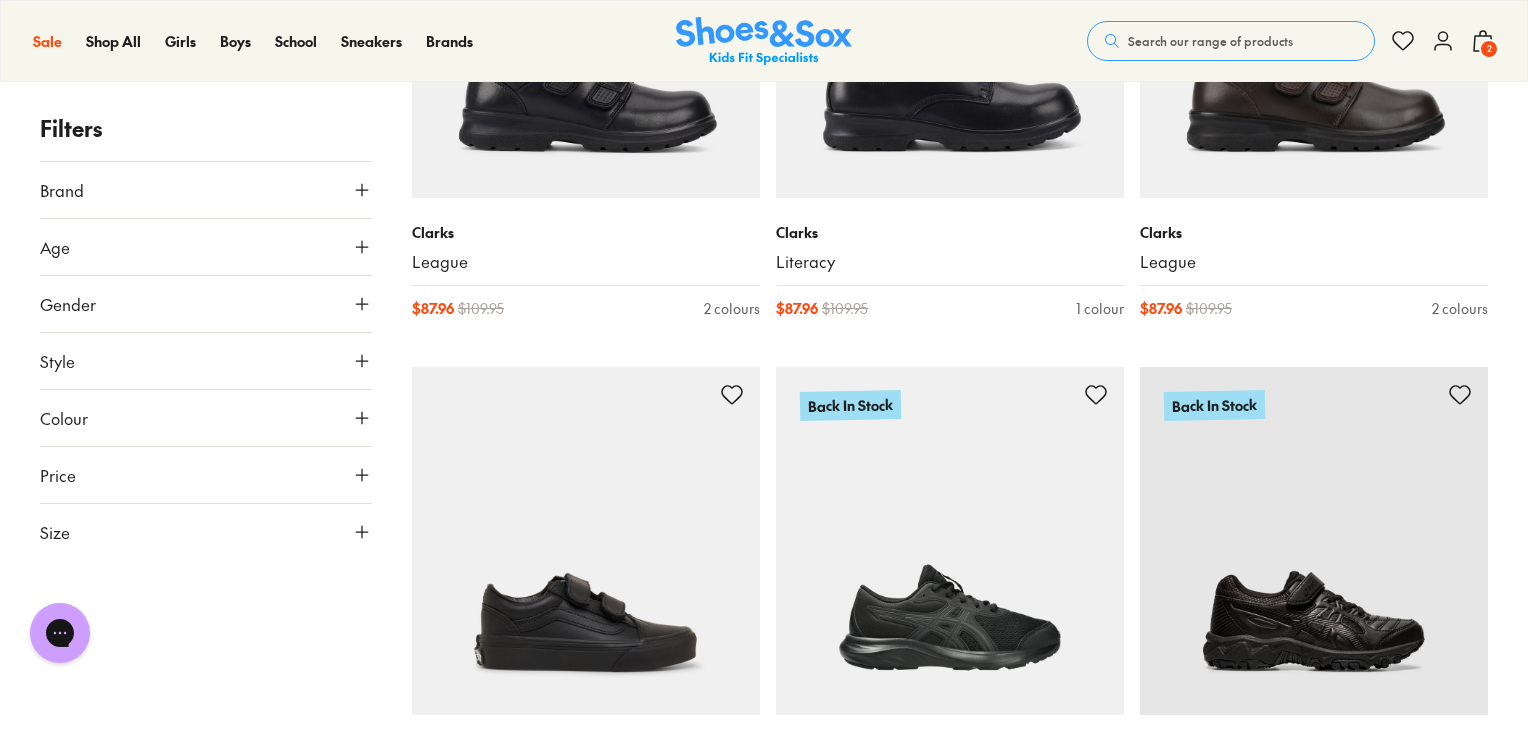 scroll, scrollTop: 3464, scrollLeft: 0, axis: vertical 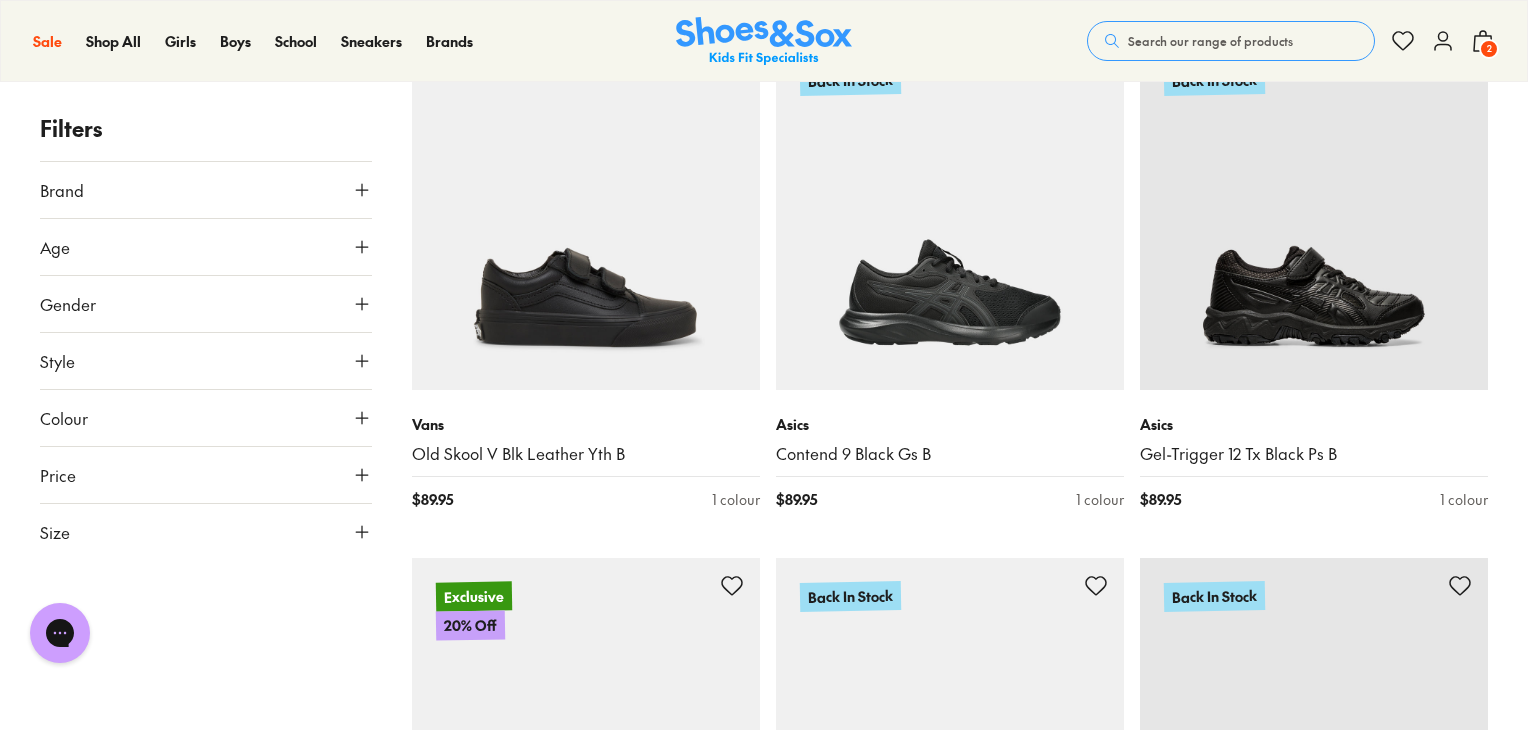 click on "2" at bounding box center [1489, 49] 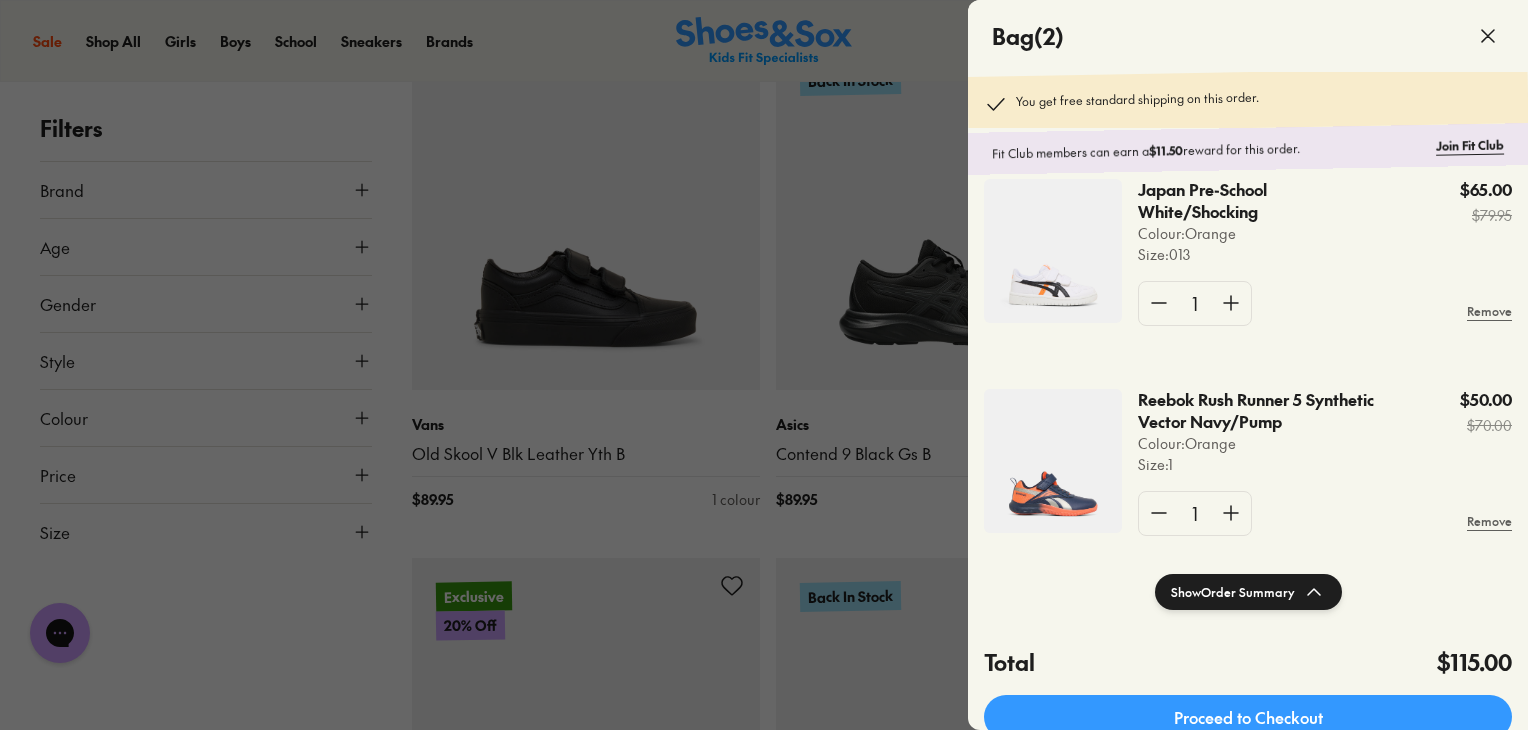 scroll, scrollTop: 59, scrollLeft: 0, axis: vertical 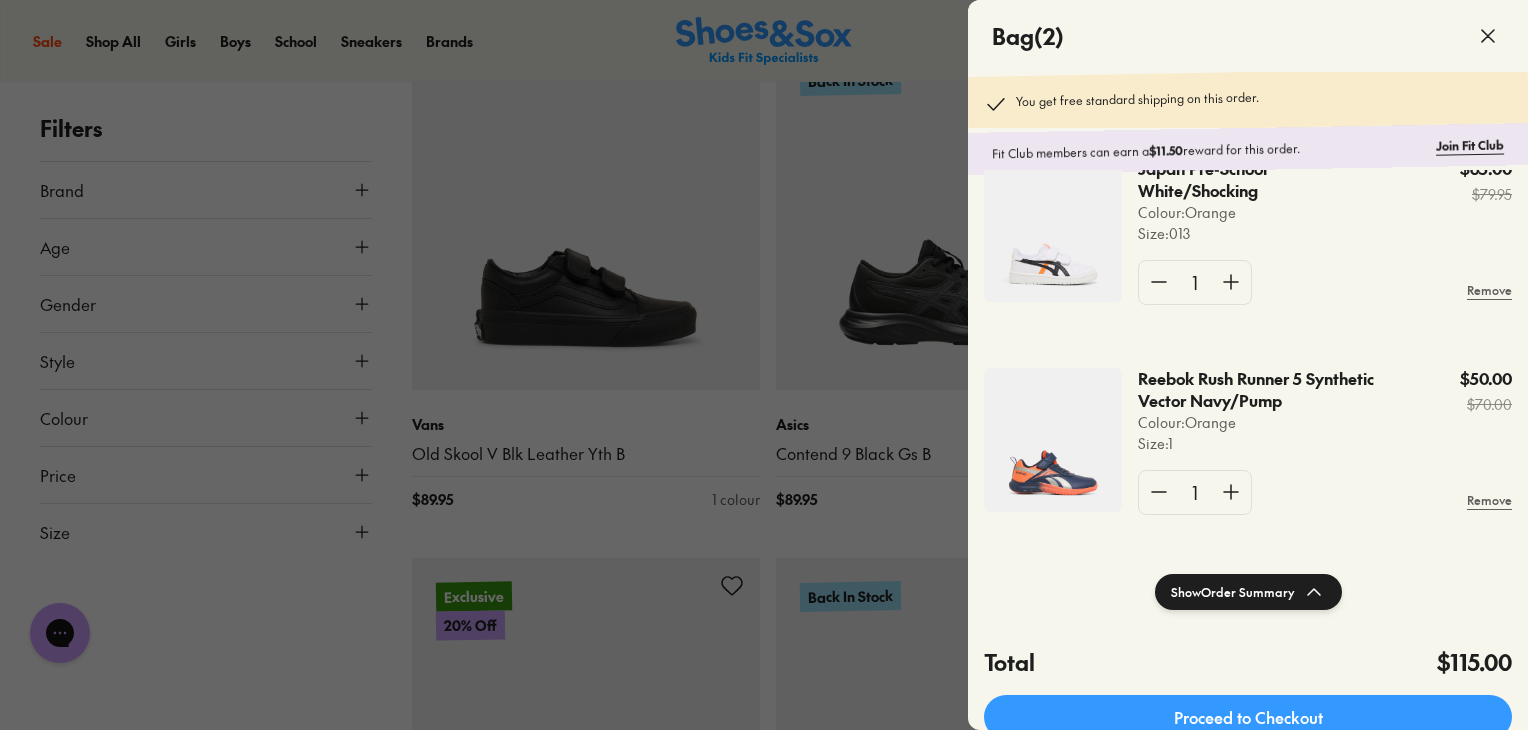 click on "Reebok Rush Runner 5 Synthetic Vector Navy/Pump" 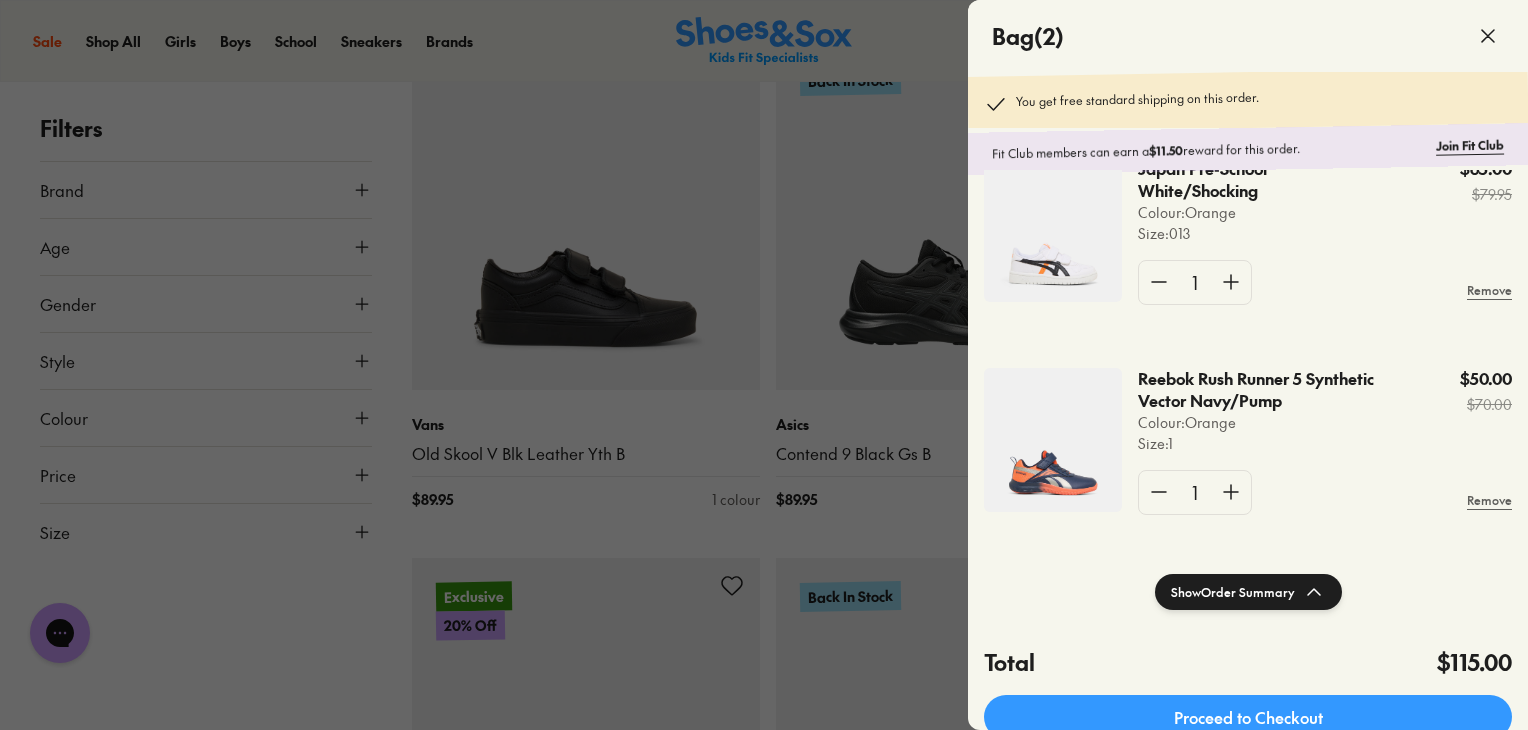 click on "$50.00" 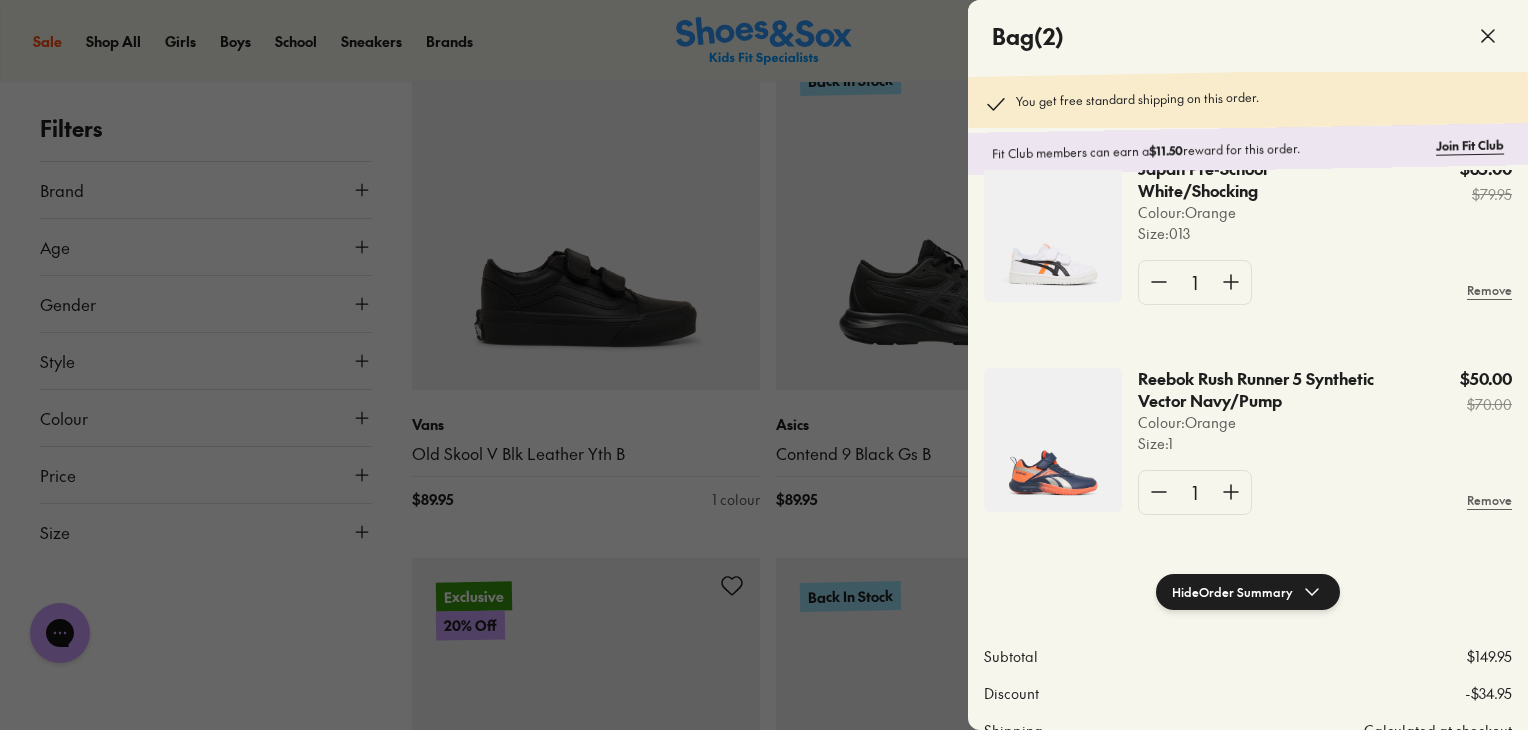 click on "Reebok Rush Runner 5 Synthetic Vector Navy/Pump" 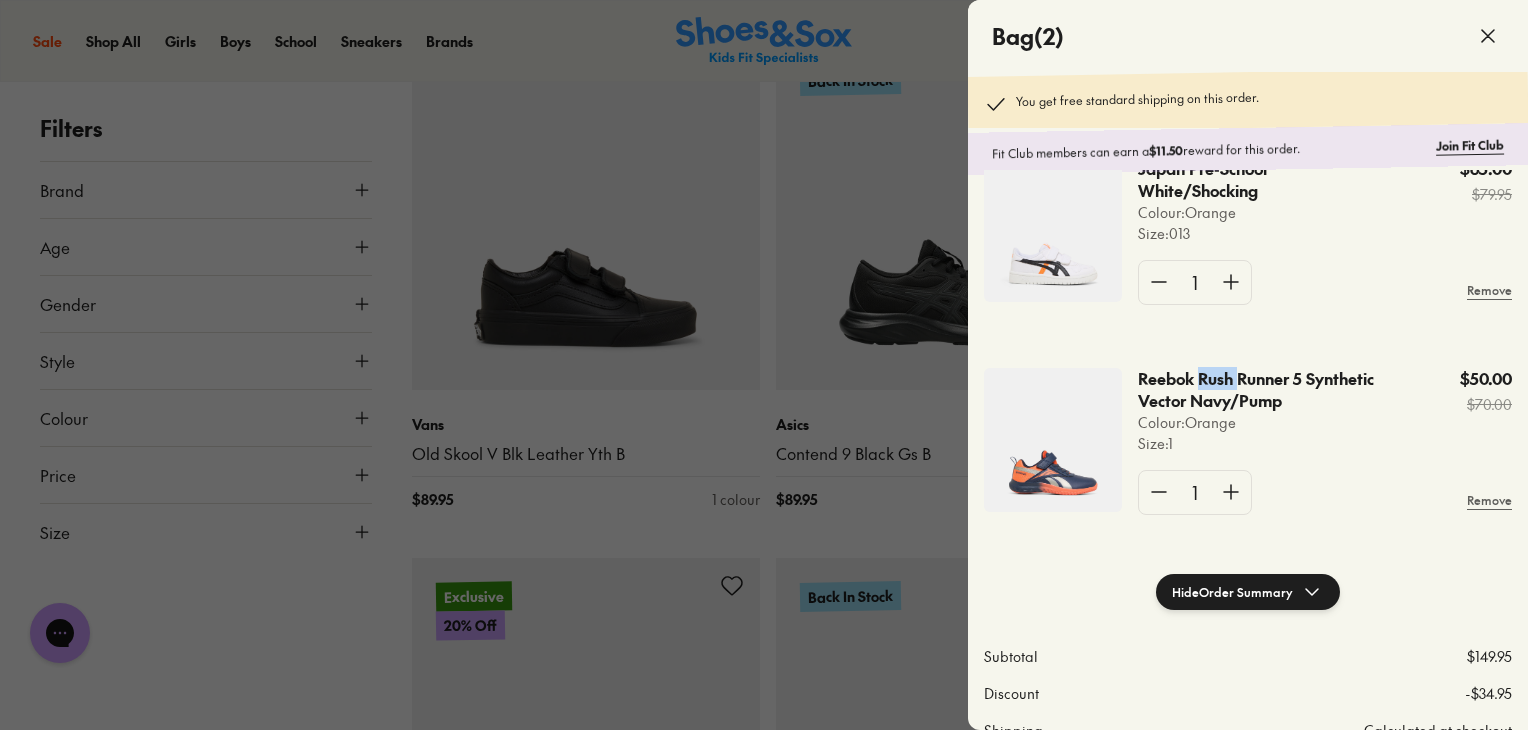 click on "Reebok Rush Runner 5 Synthetic Vector Navy/Pump" 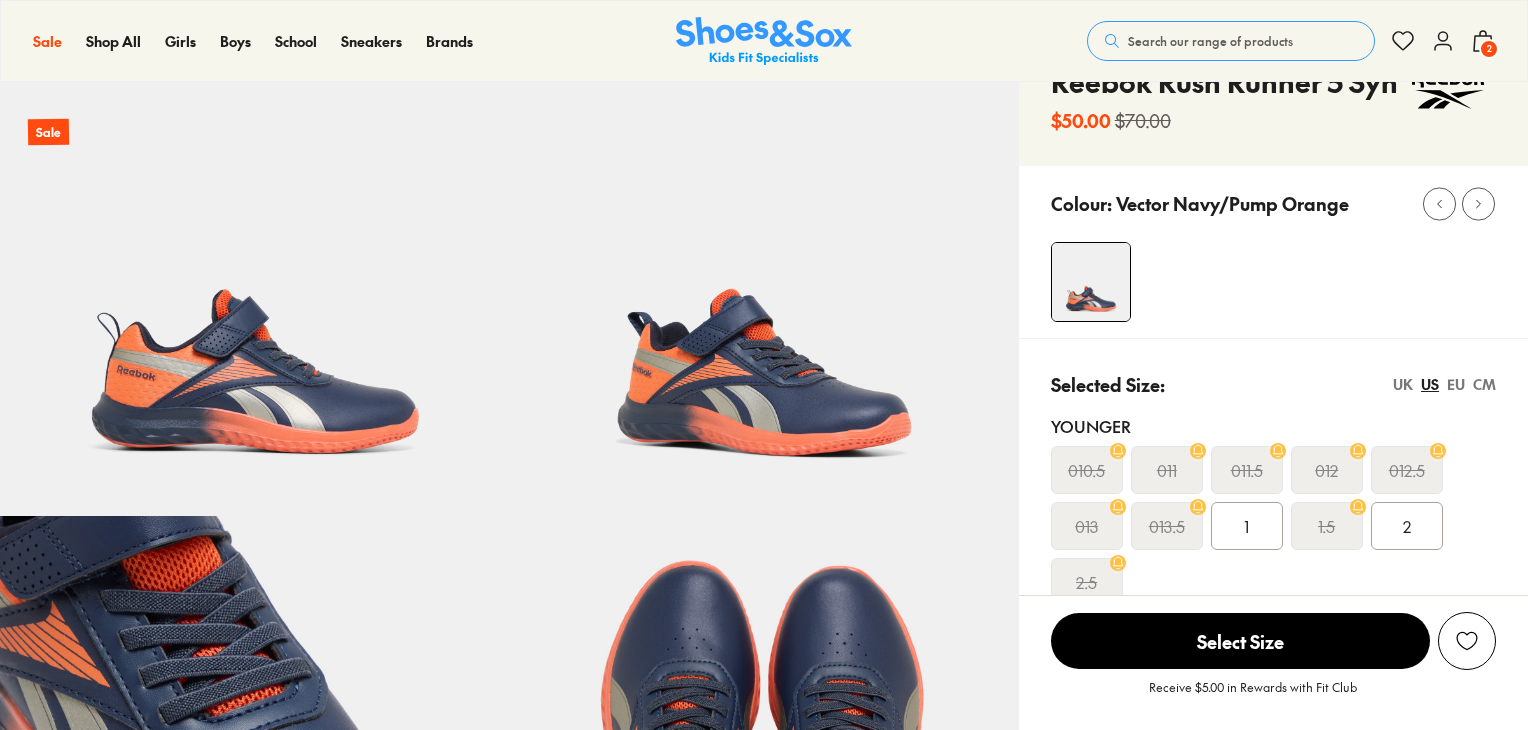 select on "*" 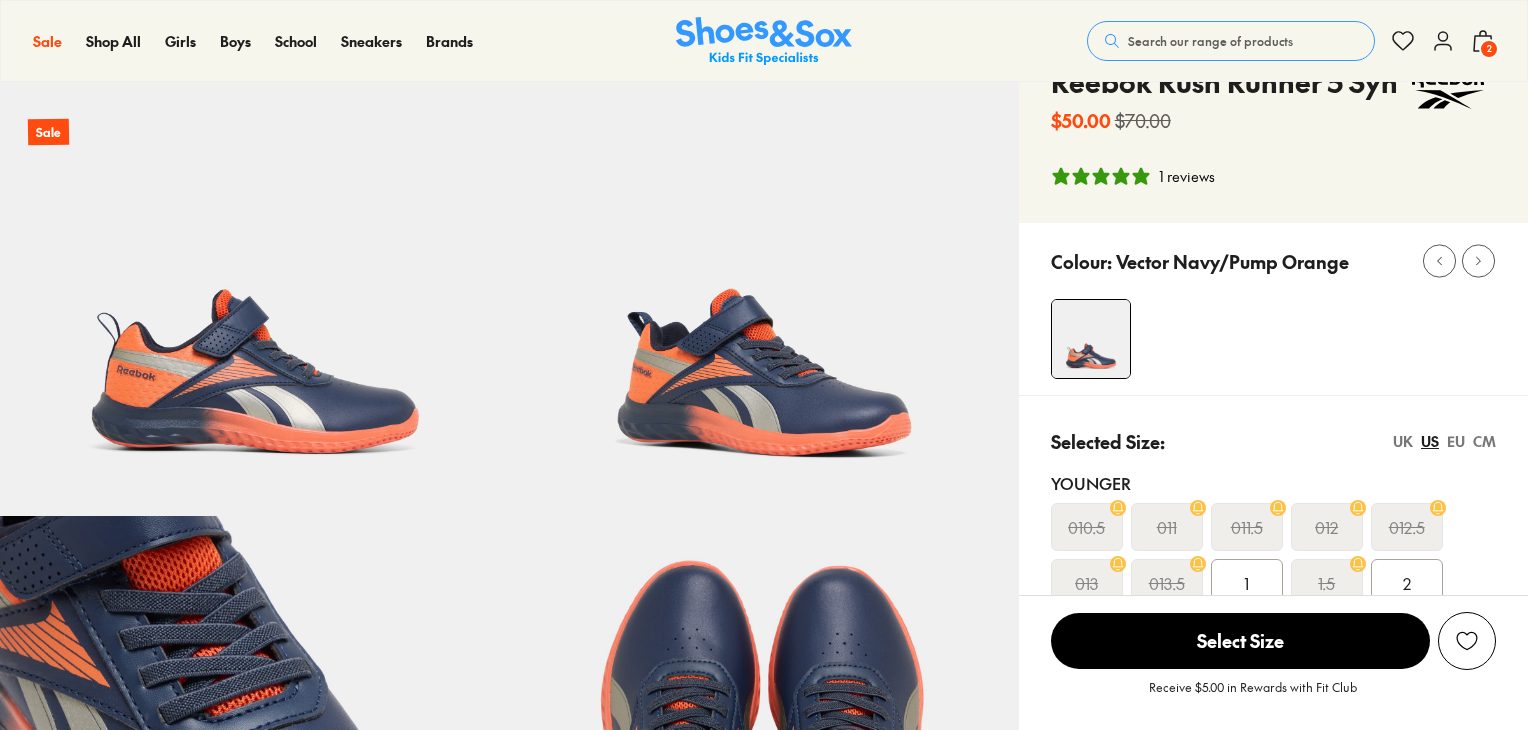 scroll, scrollTop: 200, scrollLeft: 0, axis: vertical 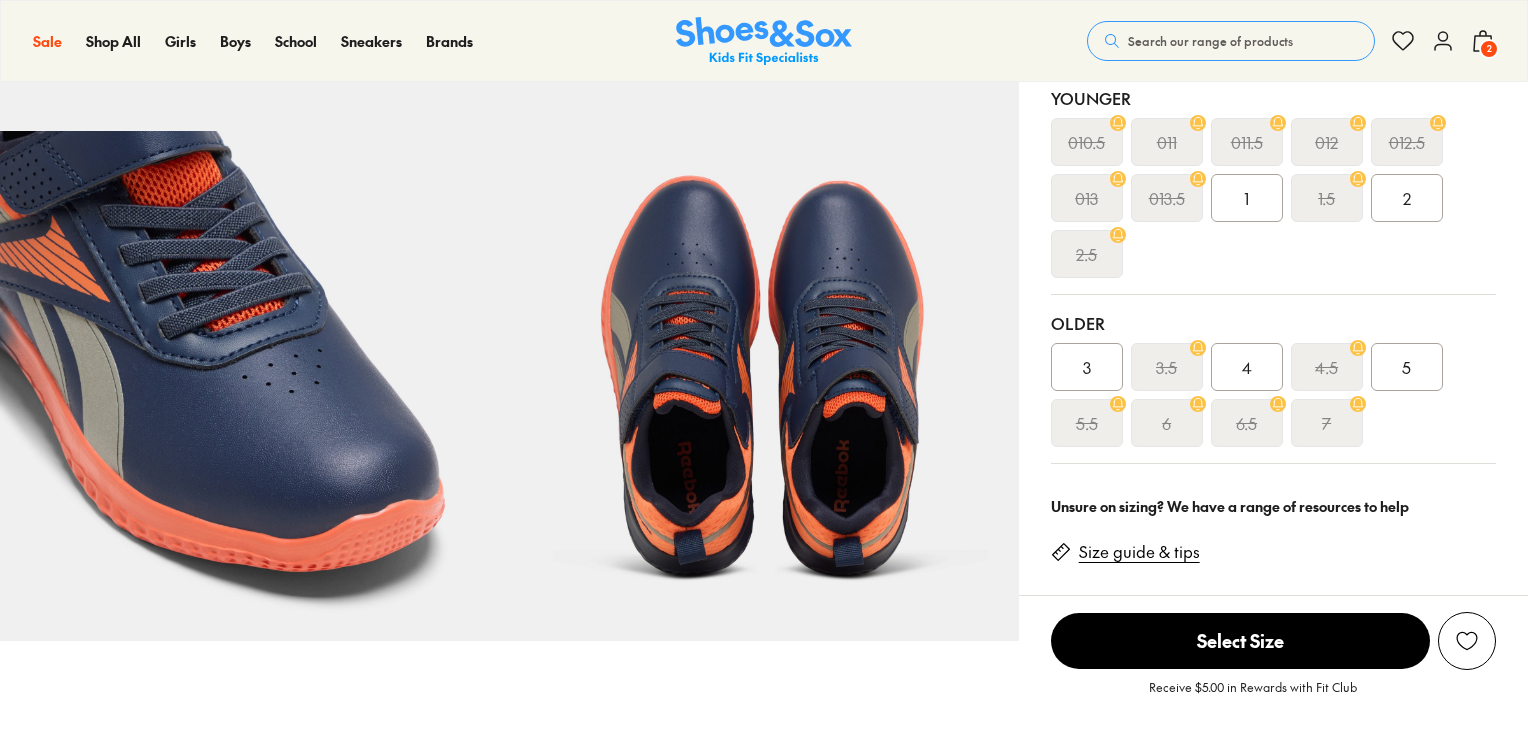 click on "5" at bounding box center [1407, 367] 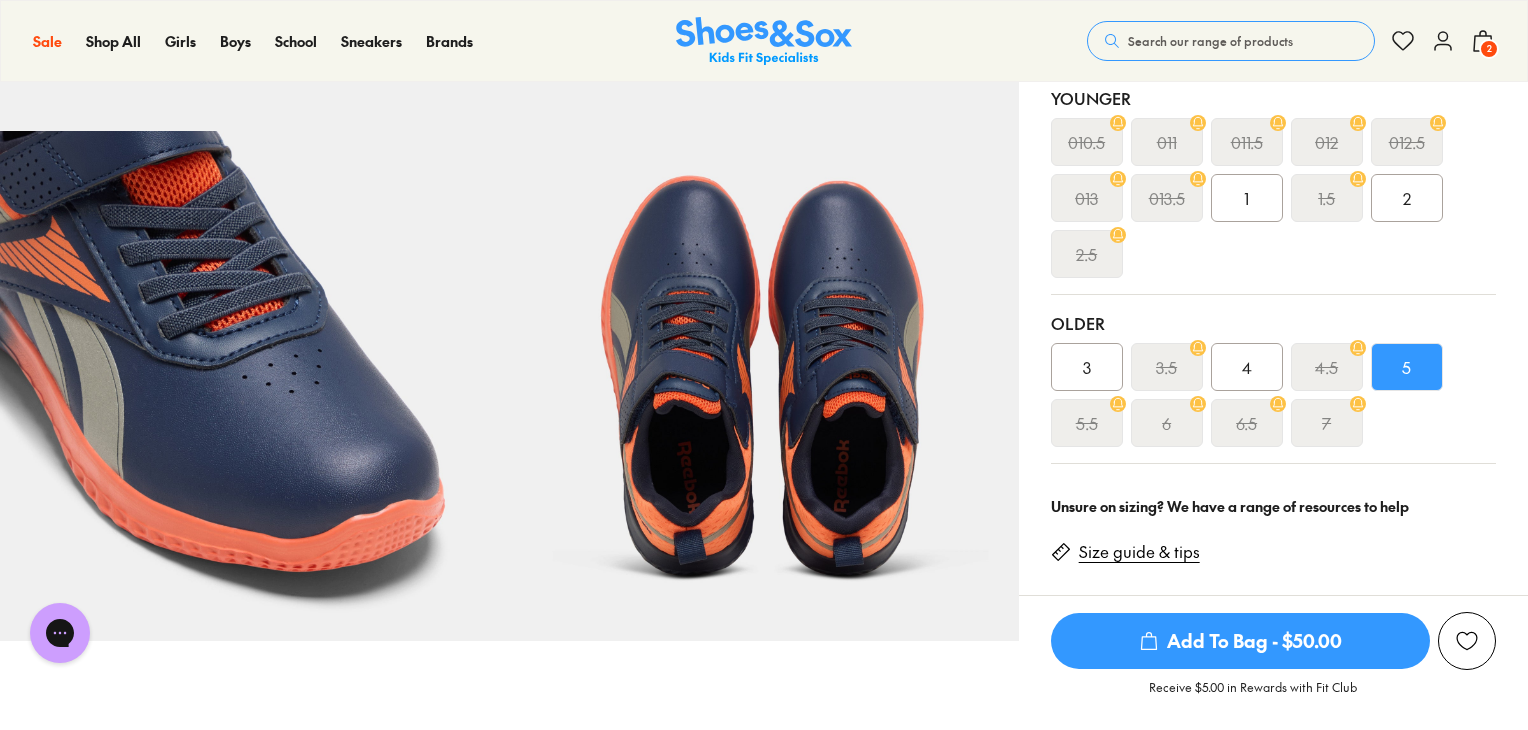 scroll, scrollTop: 300, scrollLeft: 0, axis: vertical 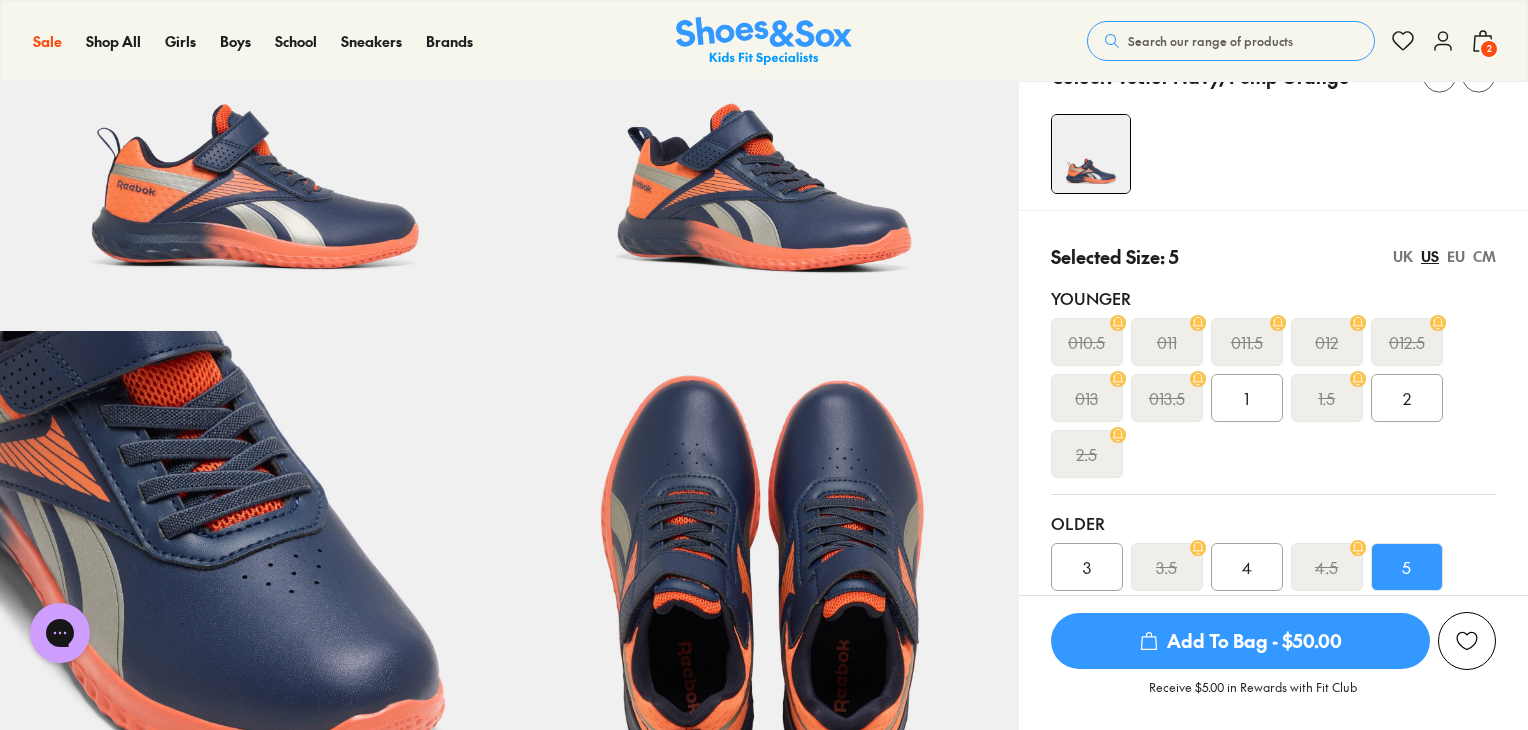 click on "EU" at bounding box center (1456, 256) 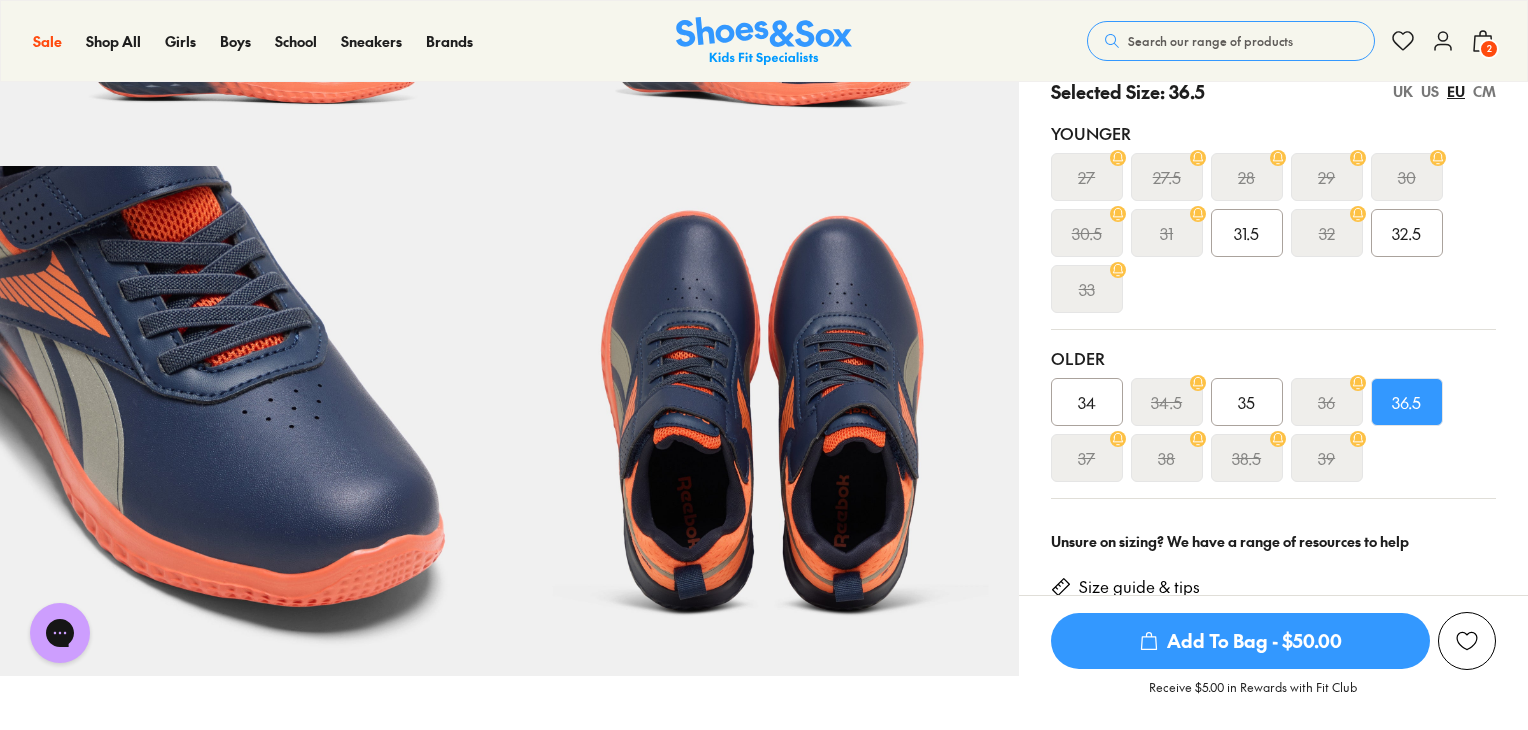scroll, scrollTop: 500, scrollLeft: 0, axis: vertical 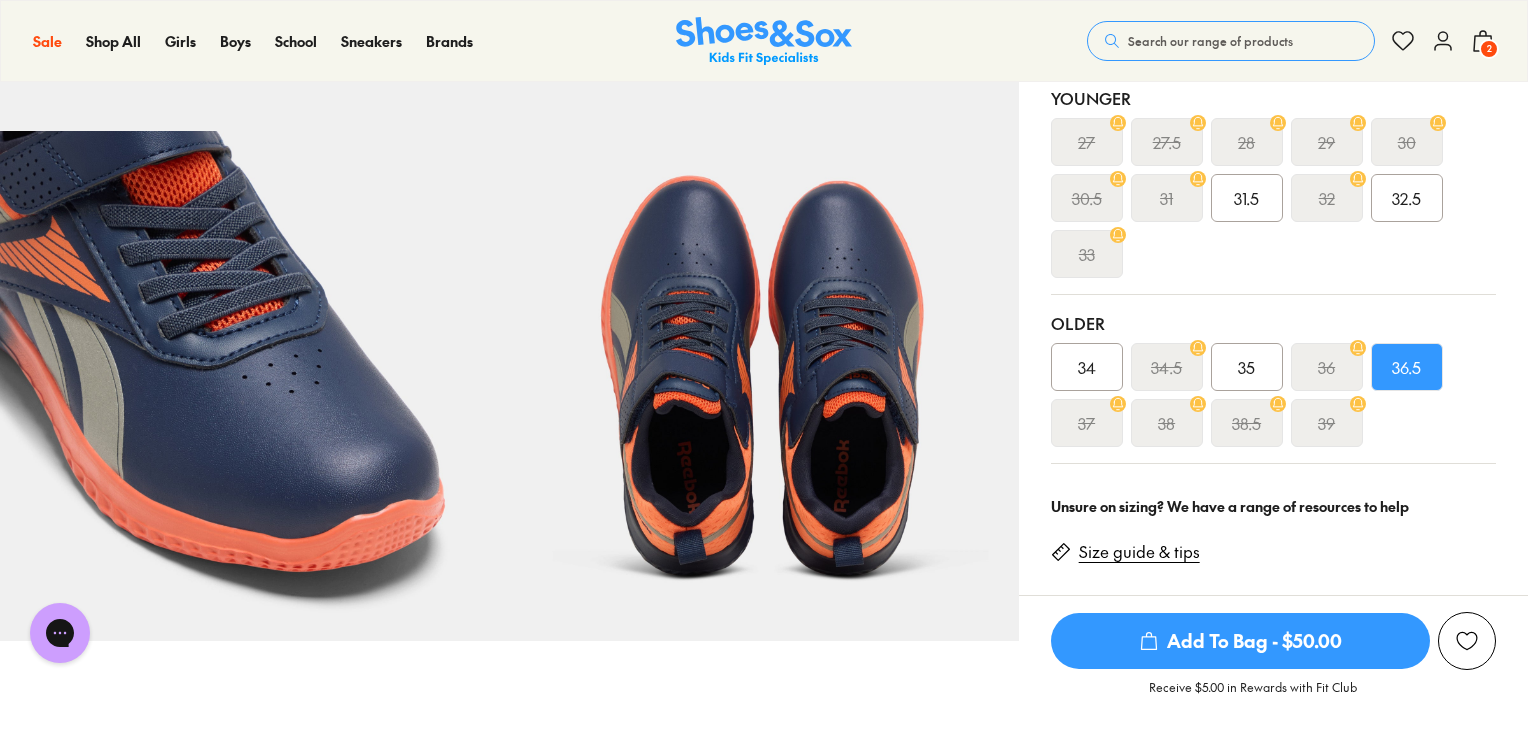 click on "38.5" at bounding box center [1247, 423] 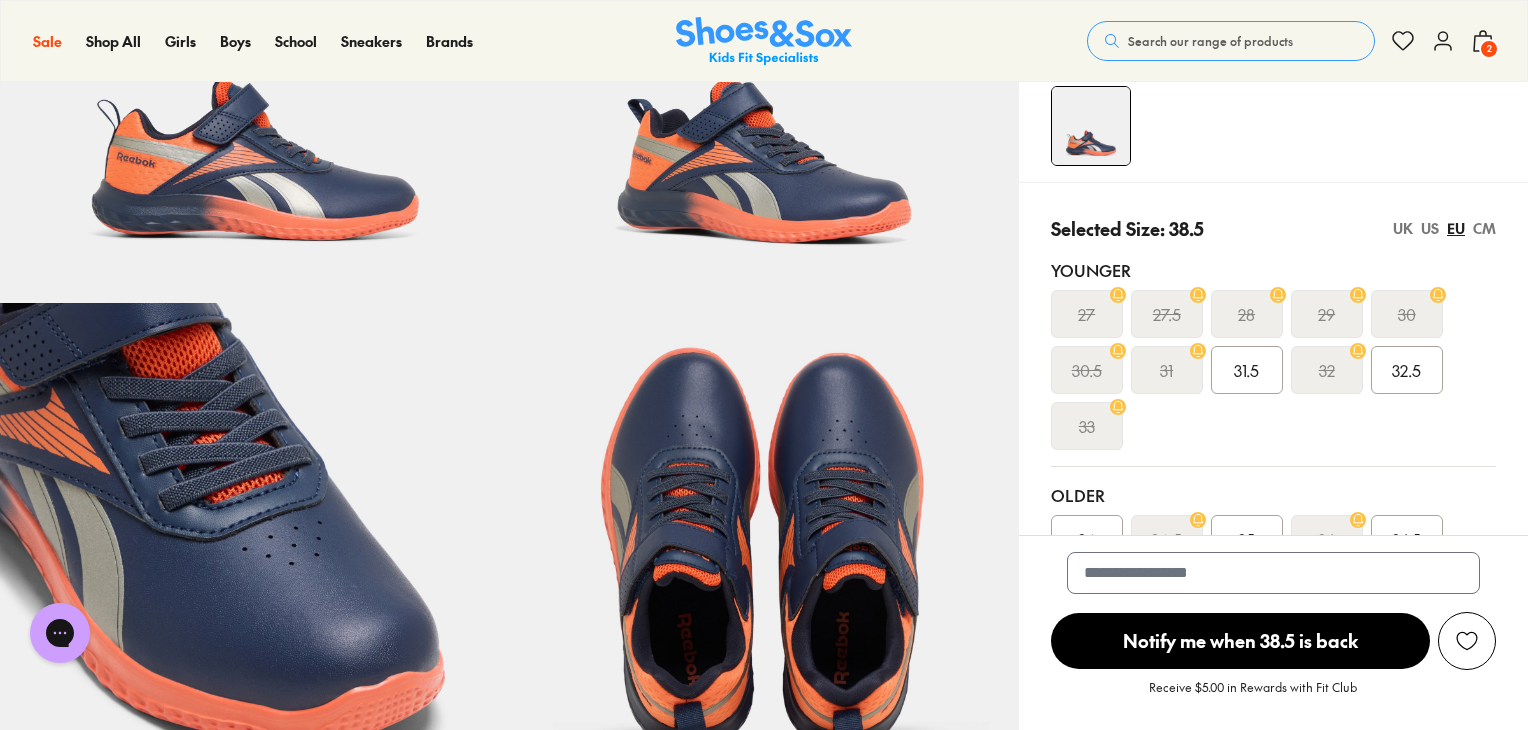 scroll, scrollTop: 200, scrollLeft: 0, axis: vertical 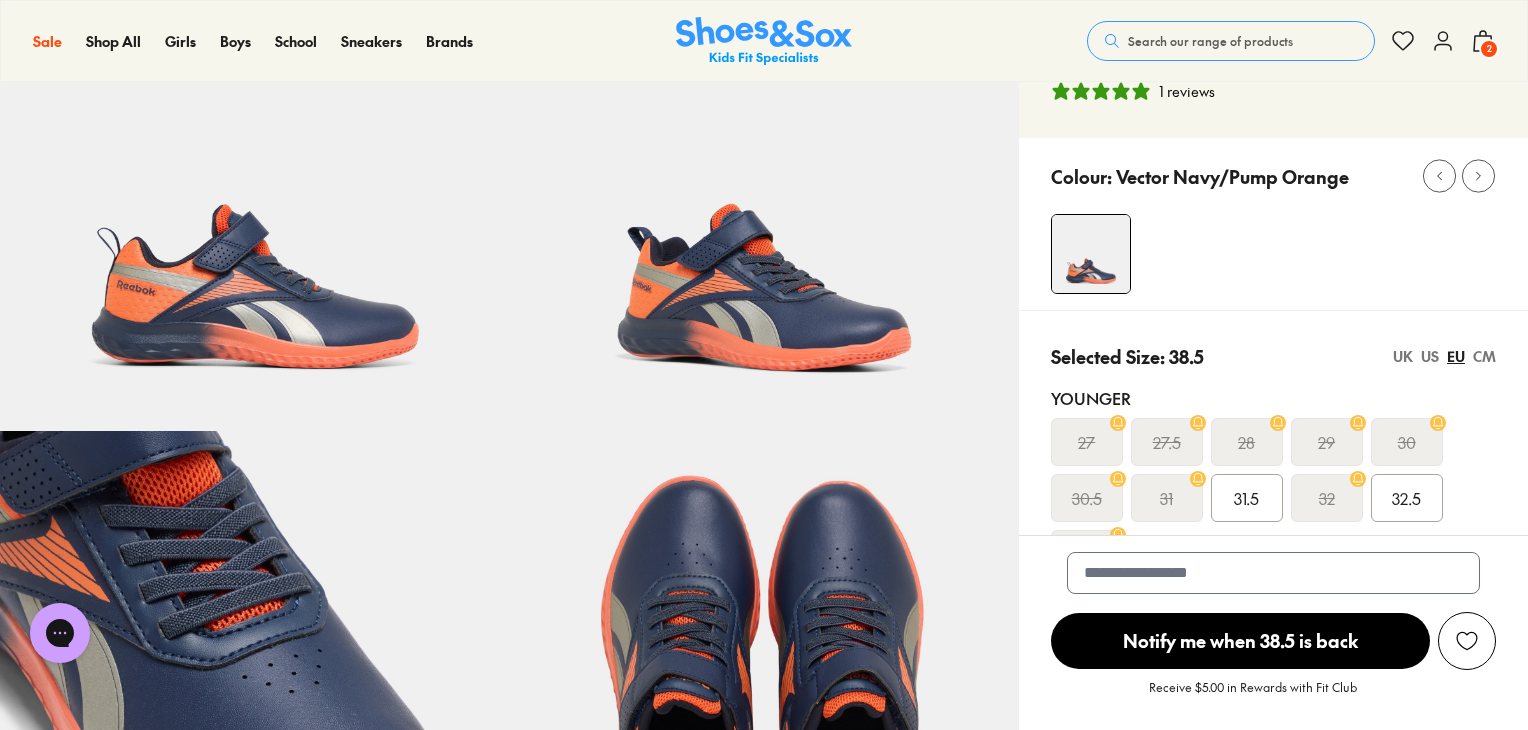 click on "US" at bounding box center [1430, 356] 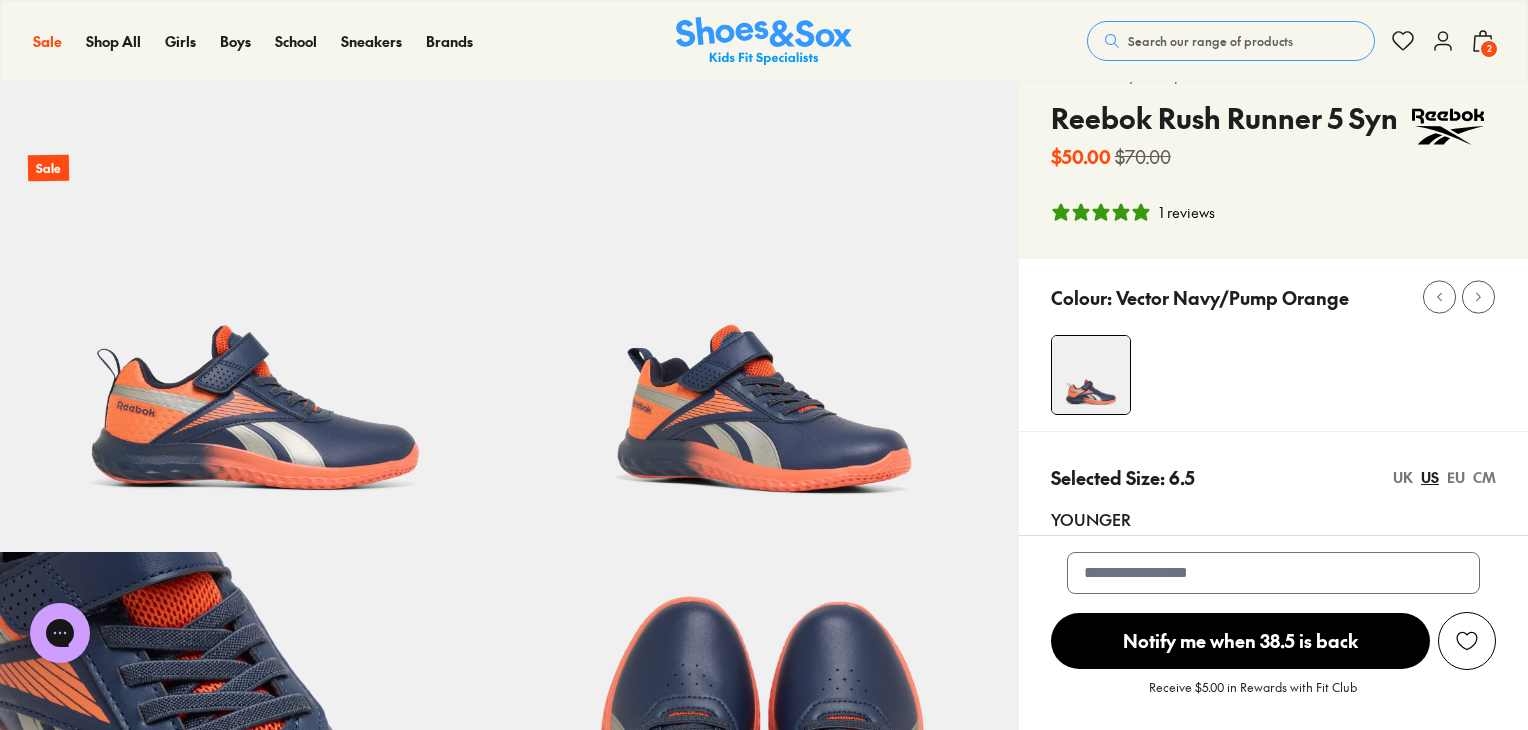 scroll, scrollTop: 0, scrollLeft: 0, axis: both 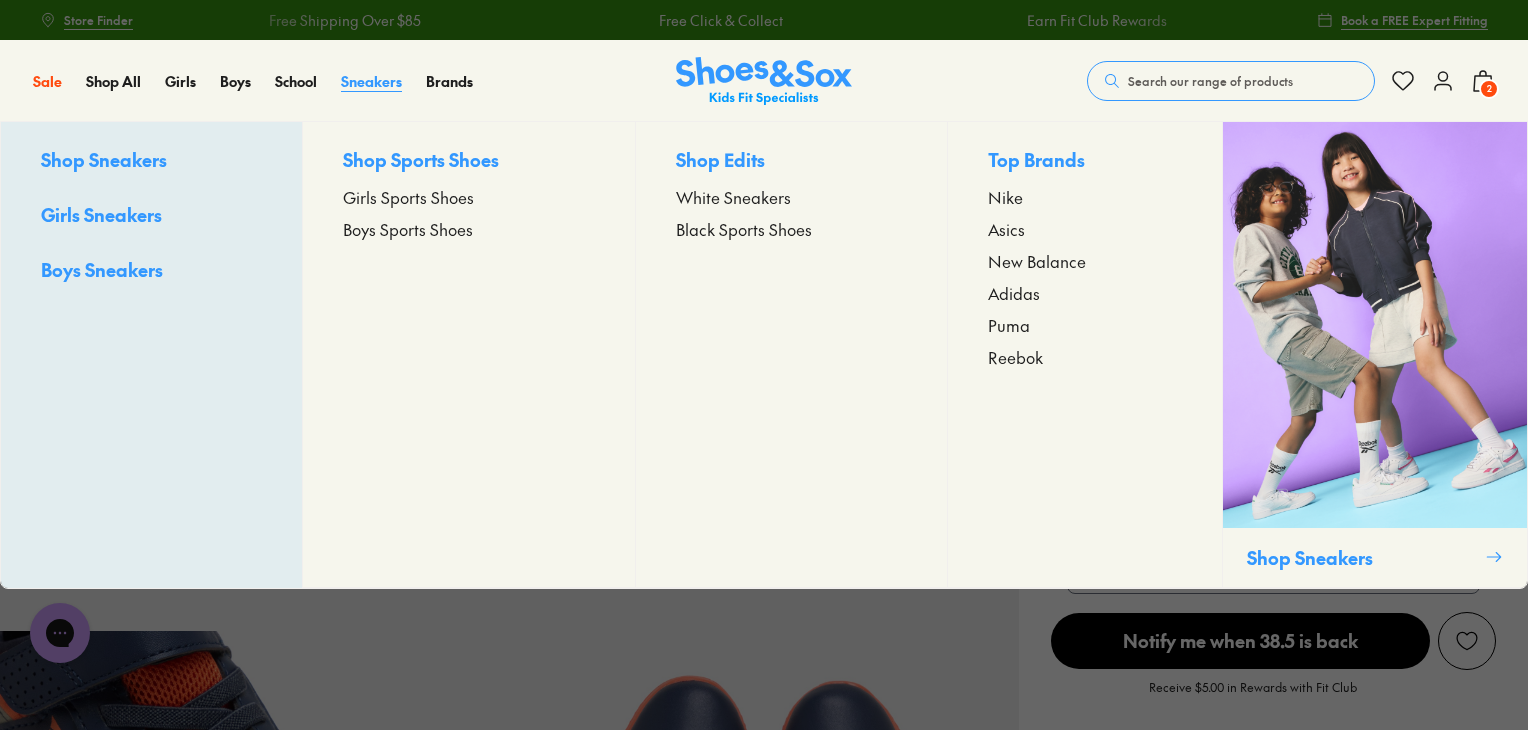 click on "Sneakers" at bounding box center (371, 81) 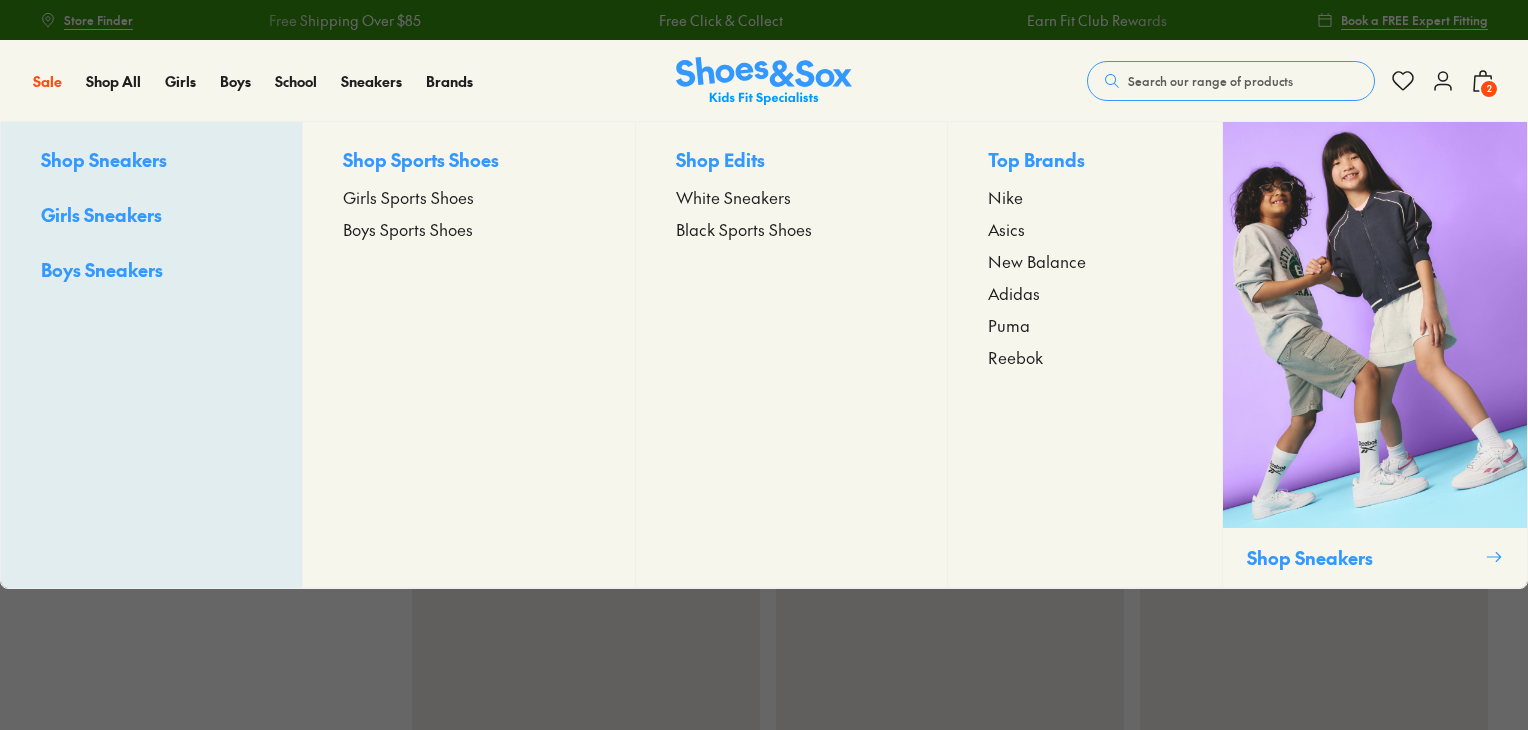 scroll, scrollTop: 0, scrollLeft: 0, axis: both 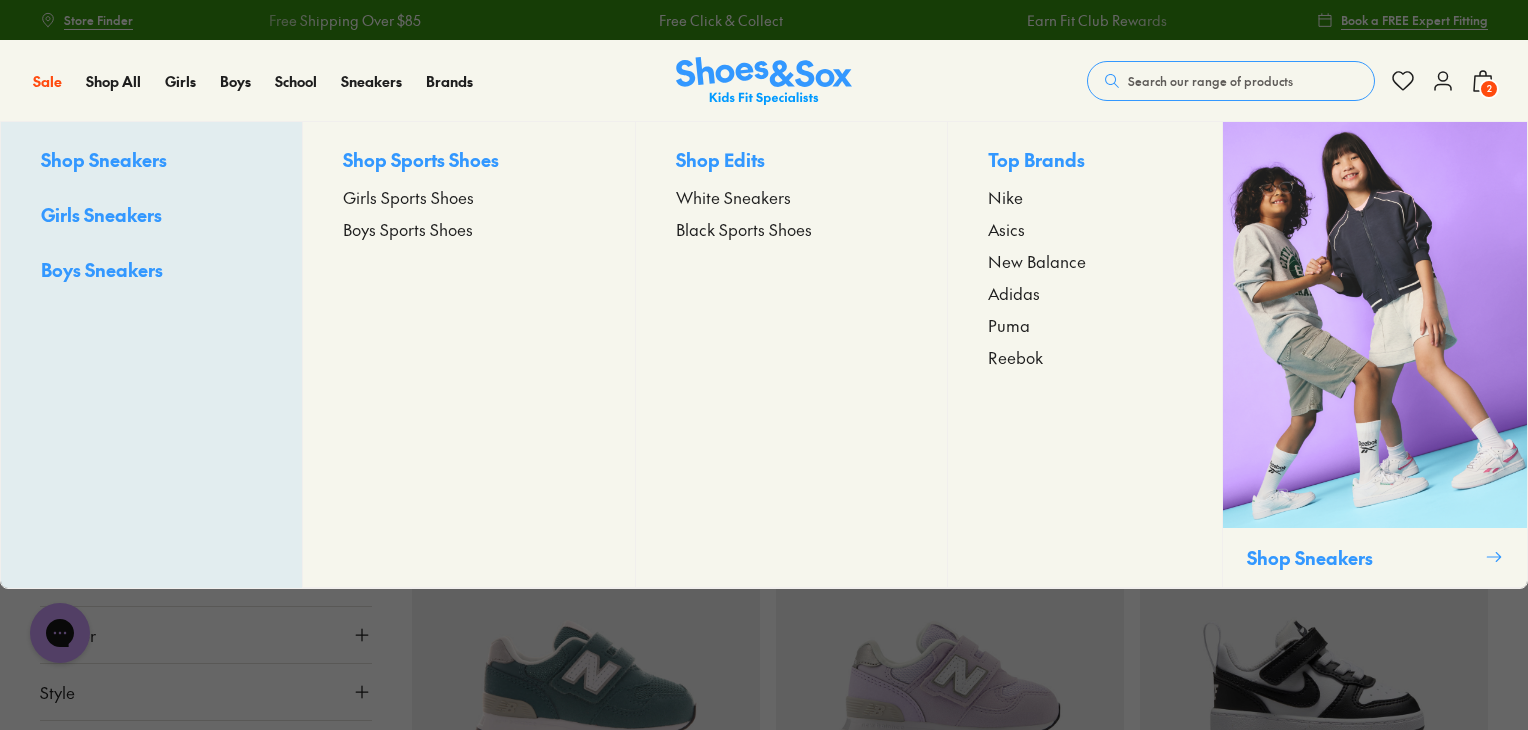 click on "Boys Sneakers" at bounding box center (102, 269) 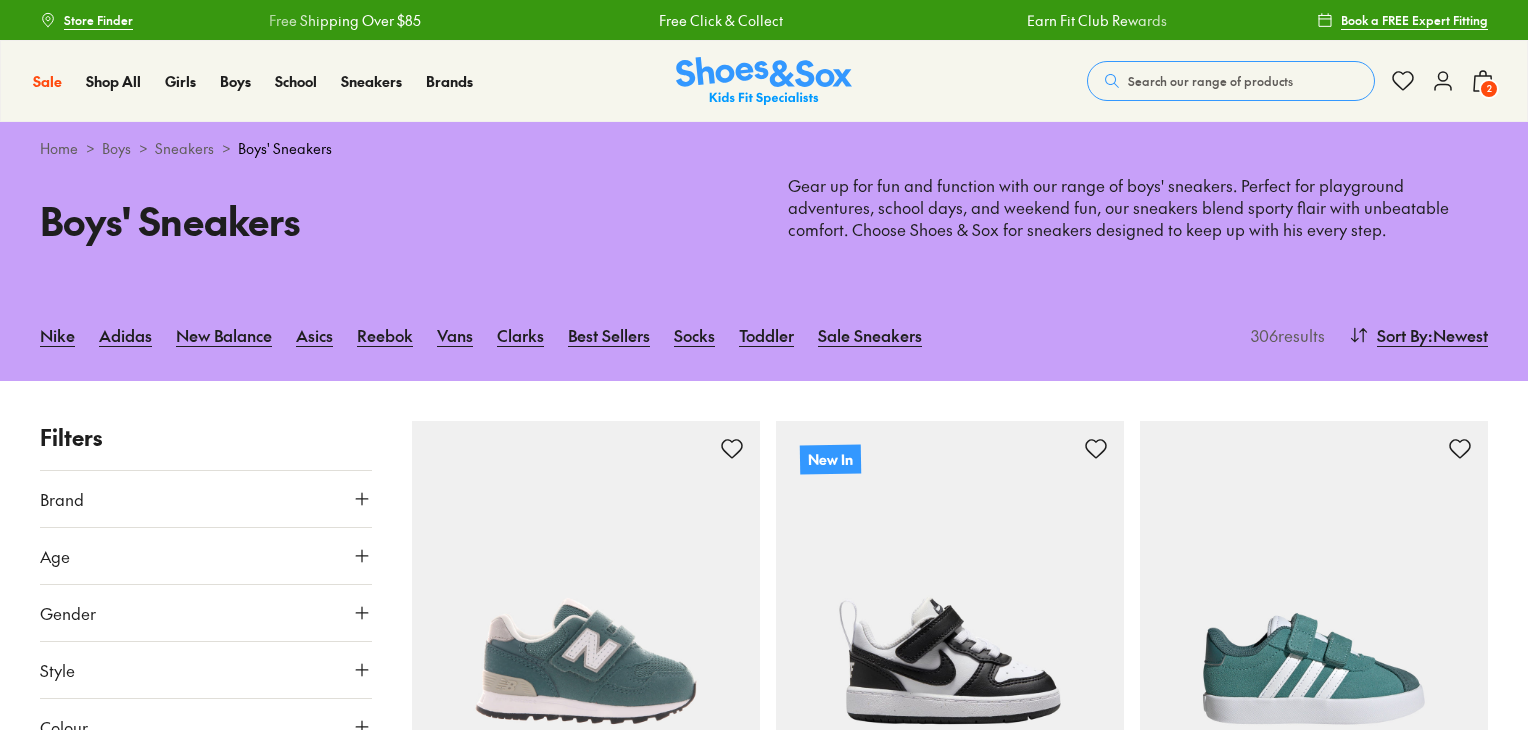 scroll, scrollTop: 0, scrollLeft: 0, axis: both 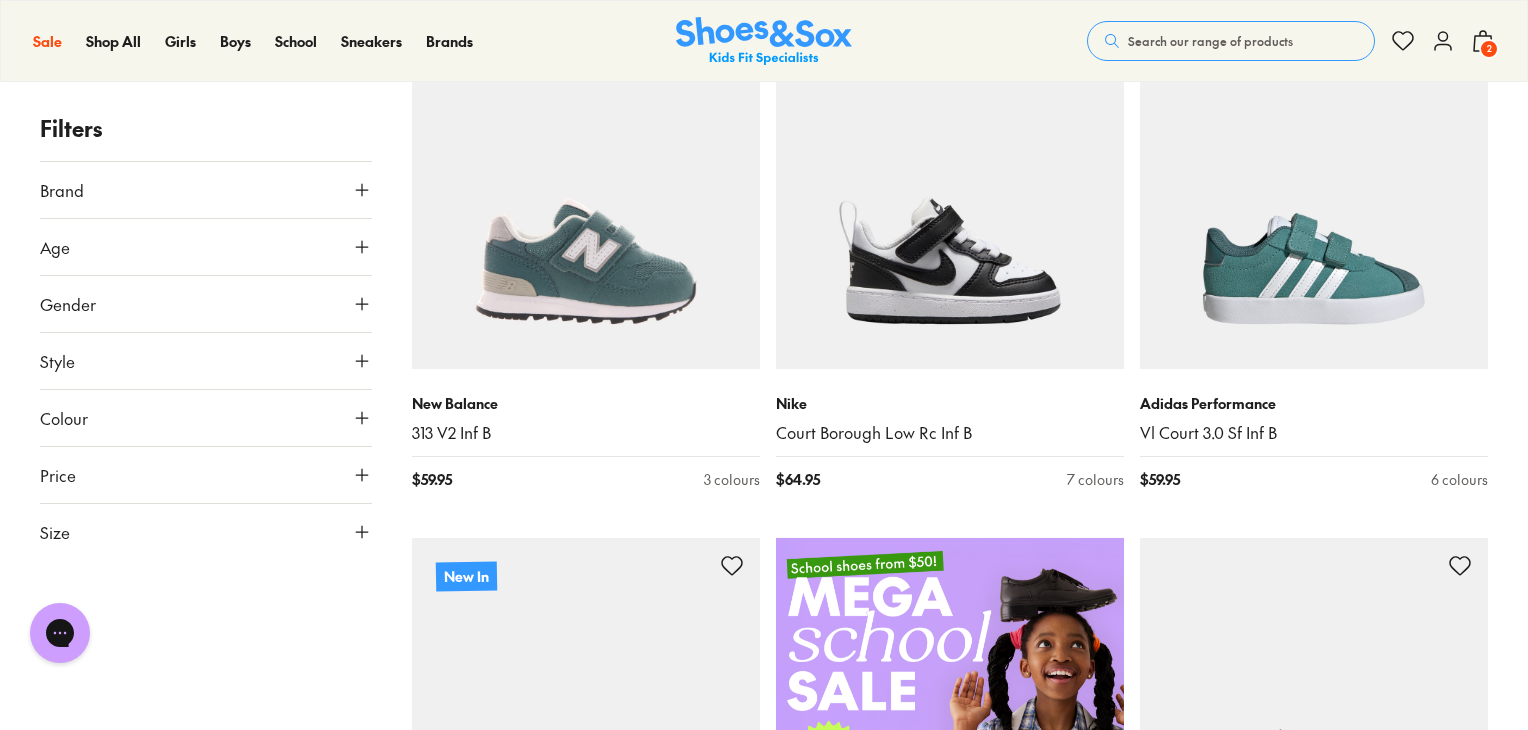 click on "Size" at bounding box center (206, 532) 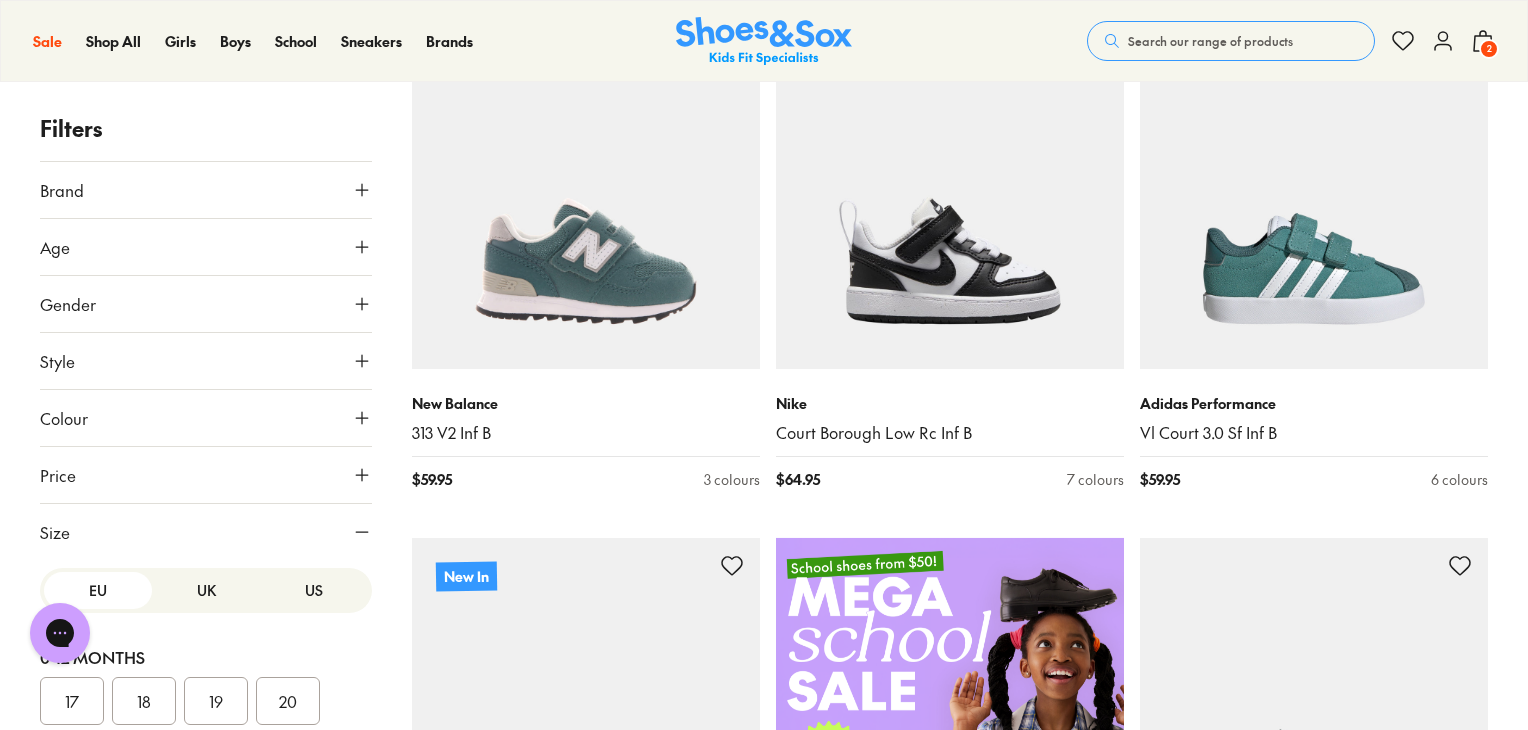 scroll, scrollTop: 212, scrollLeft: 0, axis: vertical 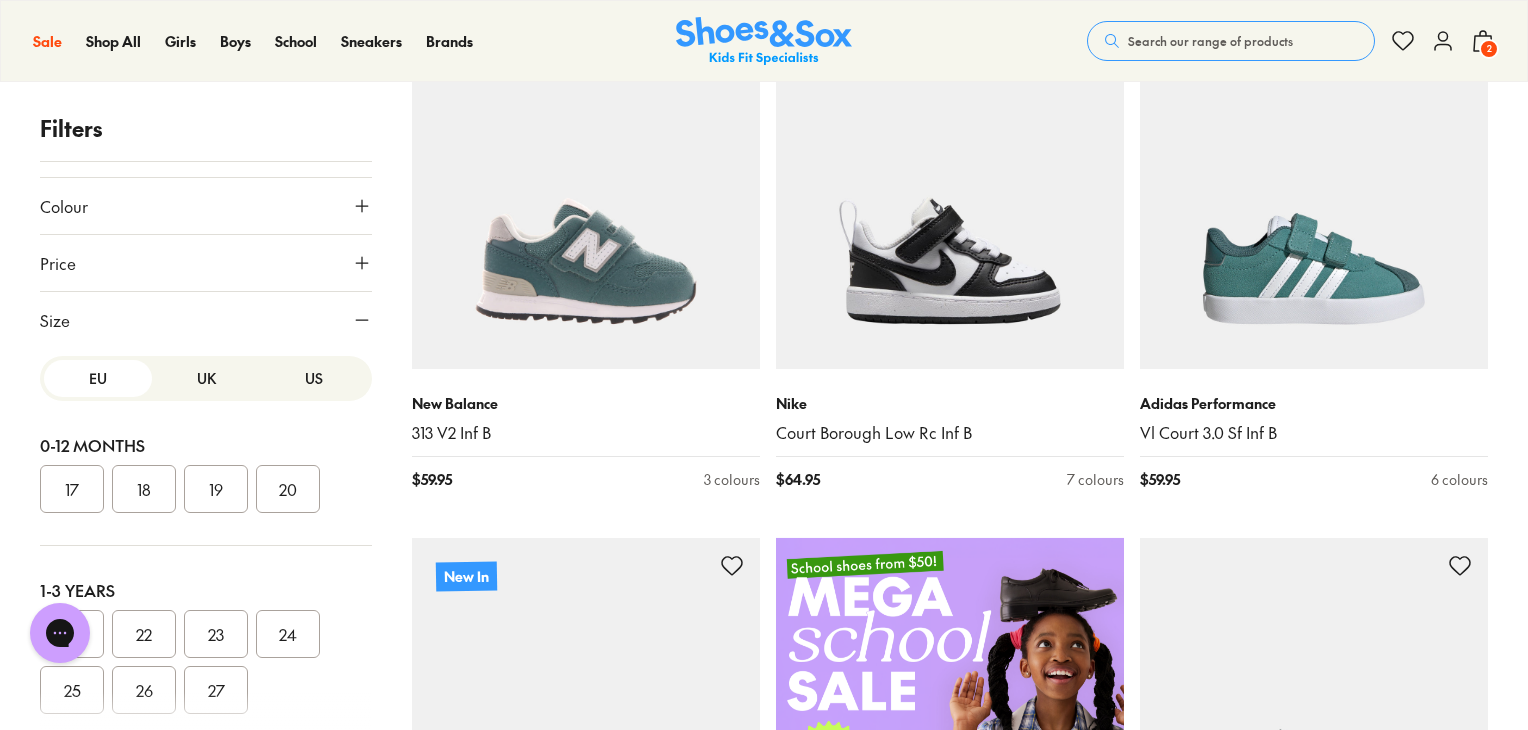 click on "UK" at bounding box center (206, 378) 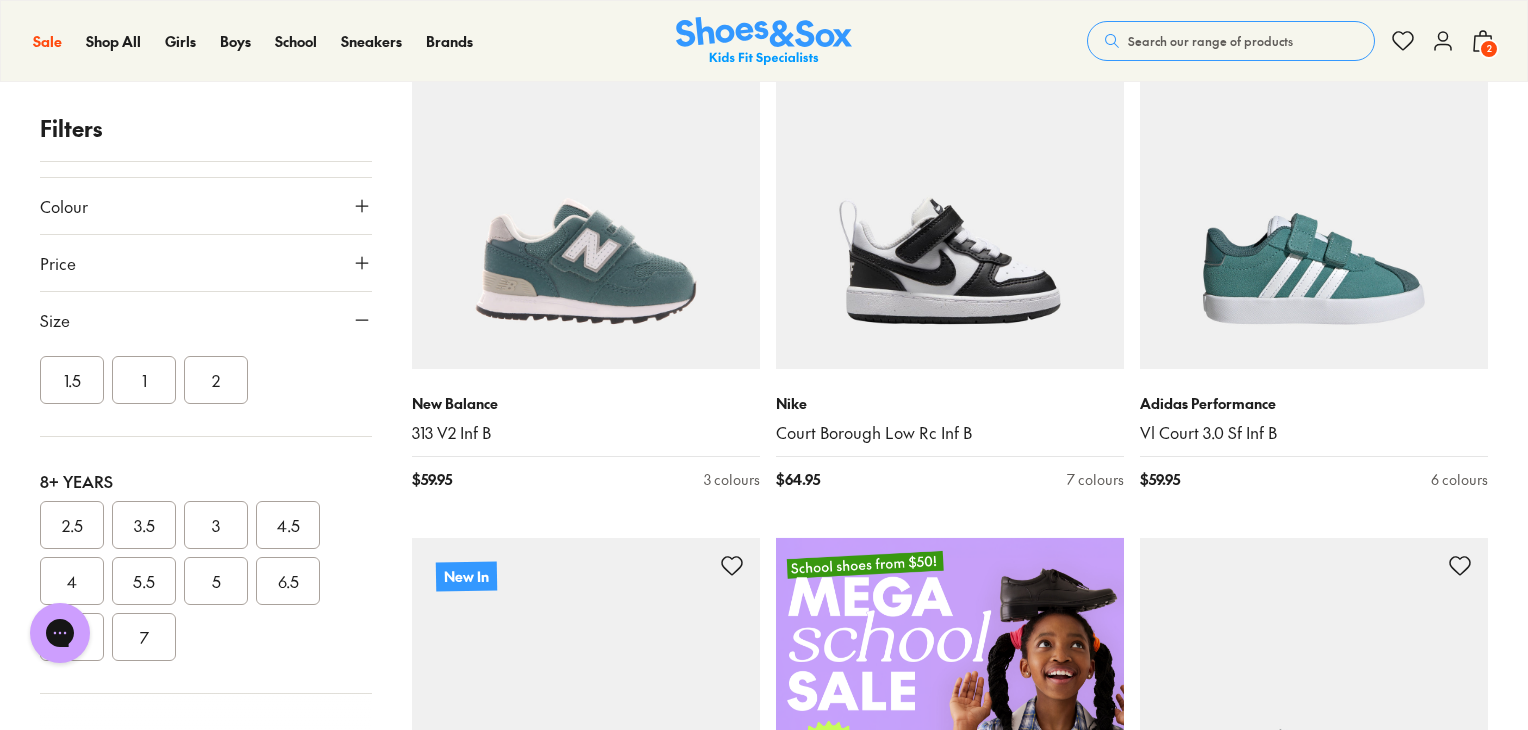 scroll, scrollTop: 700, scrollLeft: 0, axis: vertical 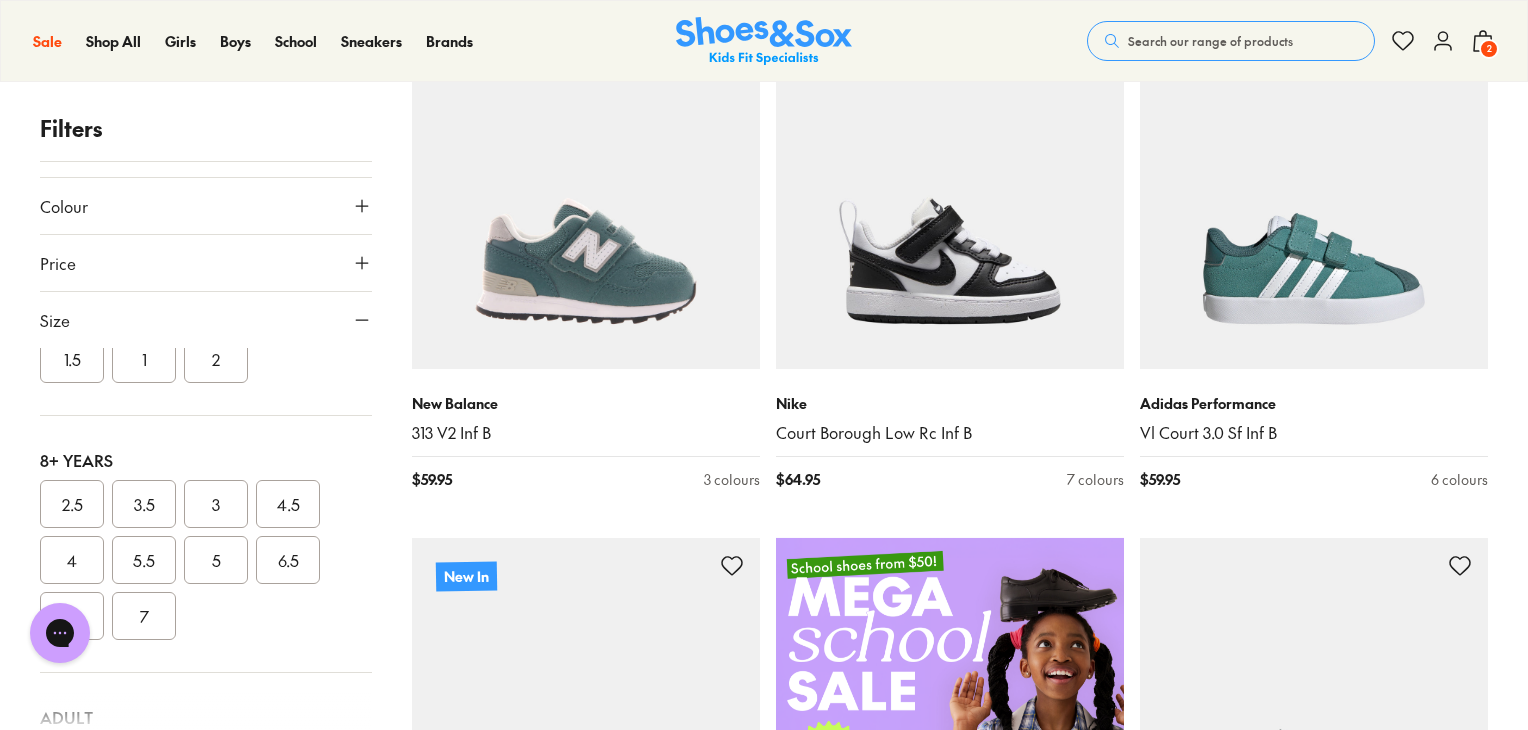 click on "5.5" at bounding box center [144, 560] 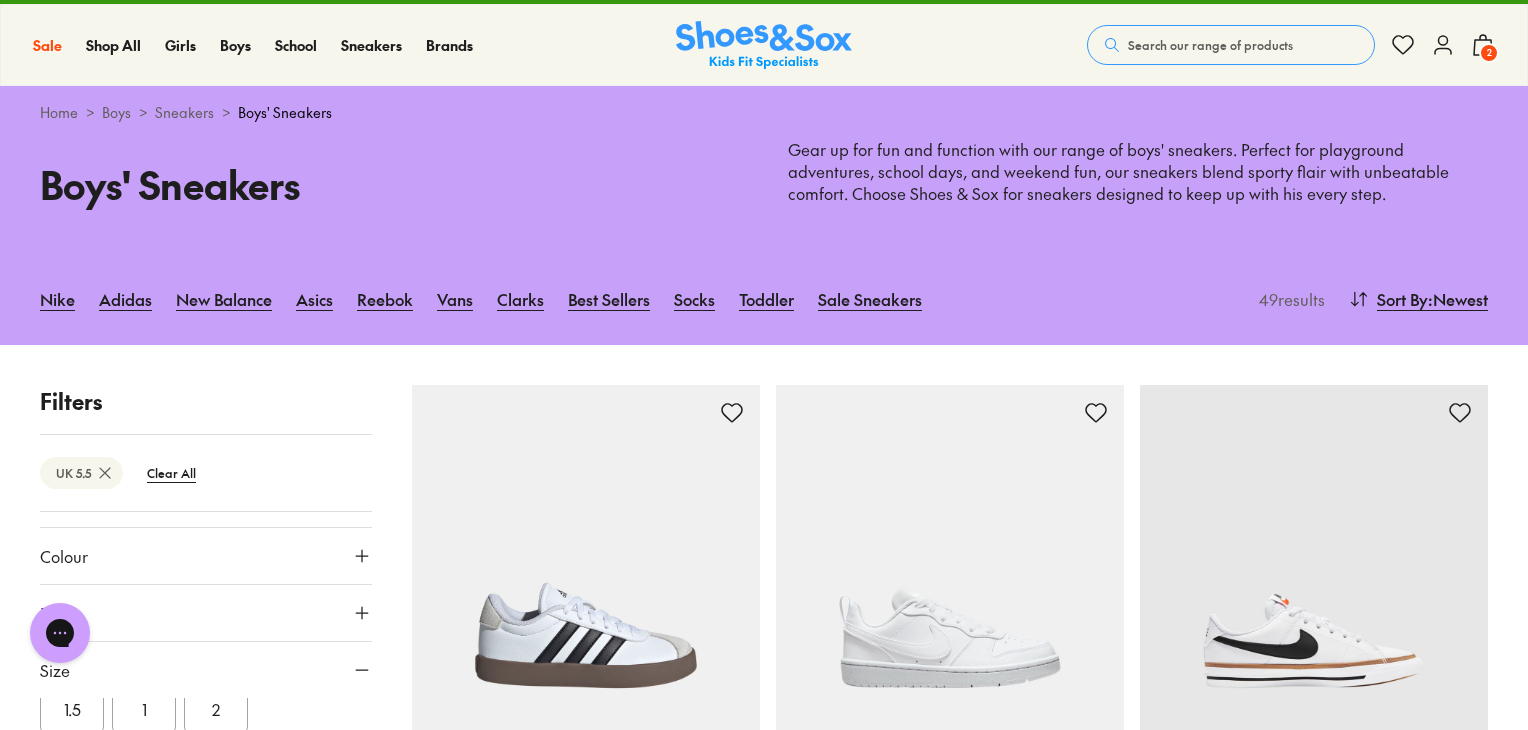 scroll, scrollTop: 28, scrollLeft: 0, axis: vertical 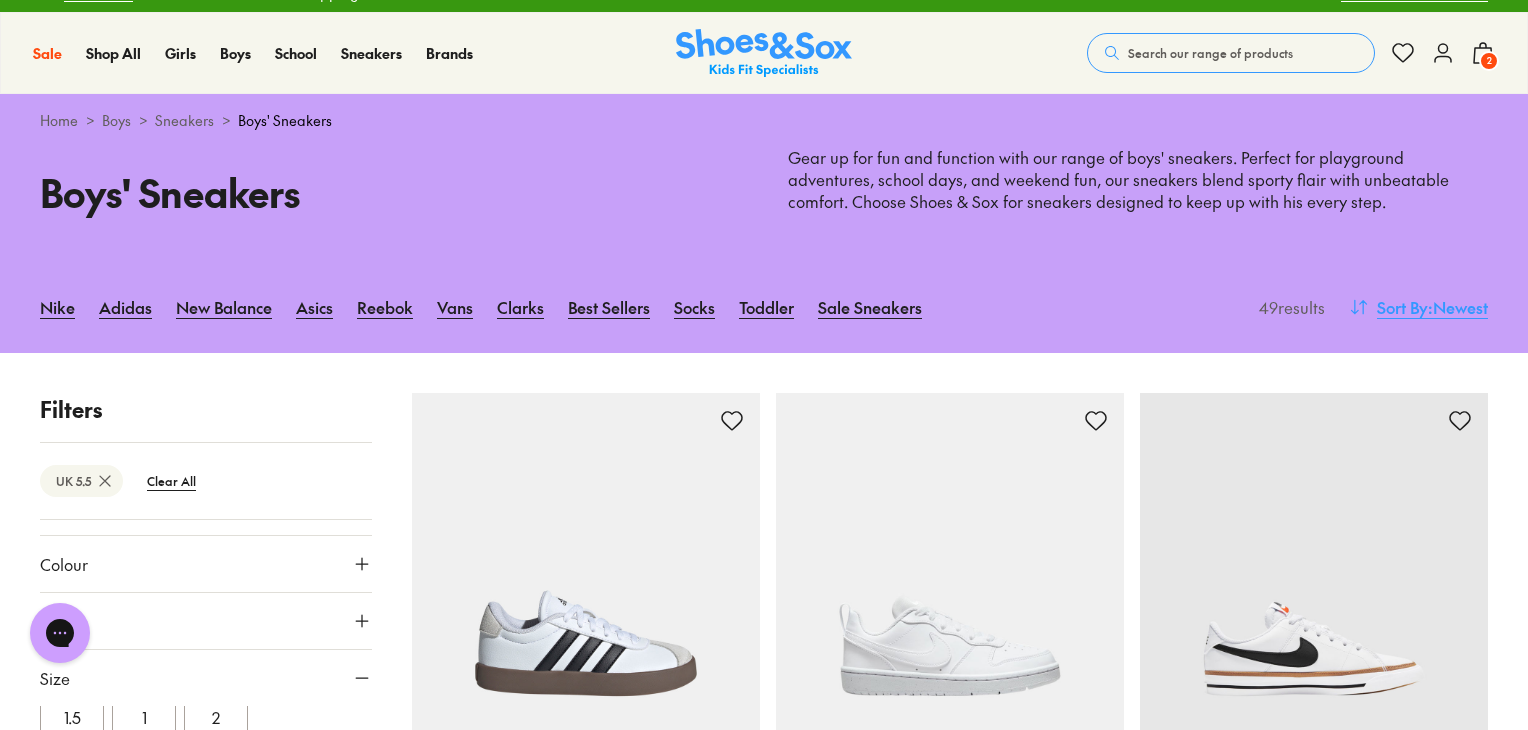 click on ":  Newest" at bounding box center [1458, 307] 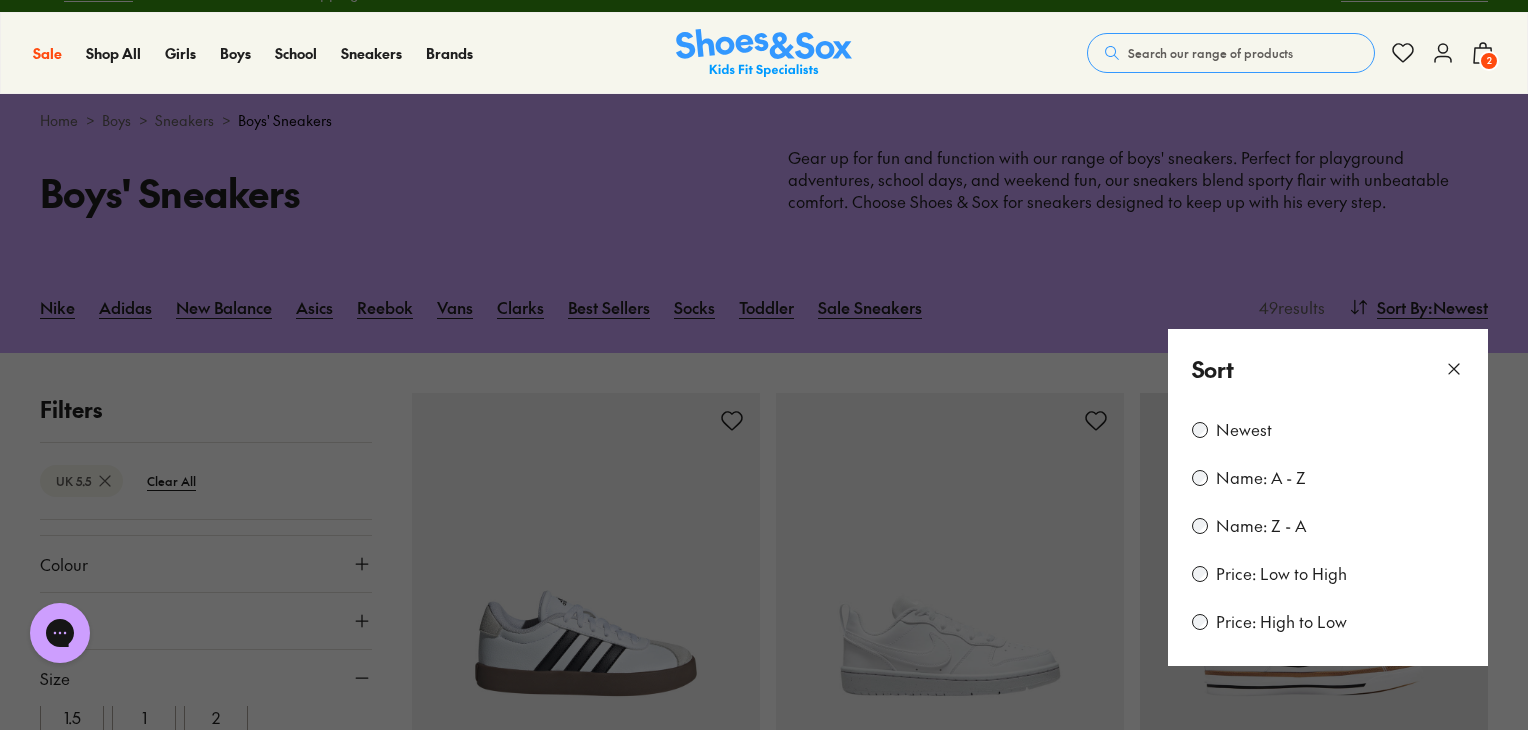 click on "Price: Low to High" at bounding box center [1281, 574] 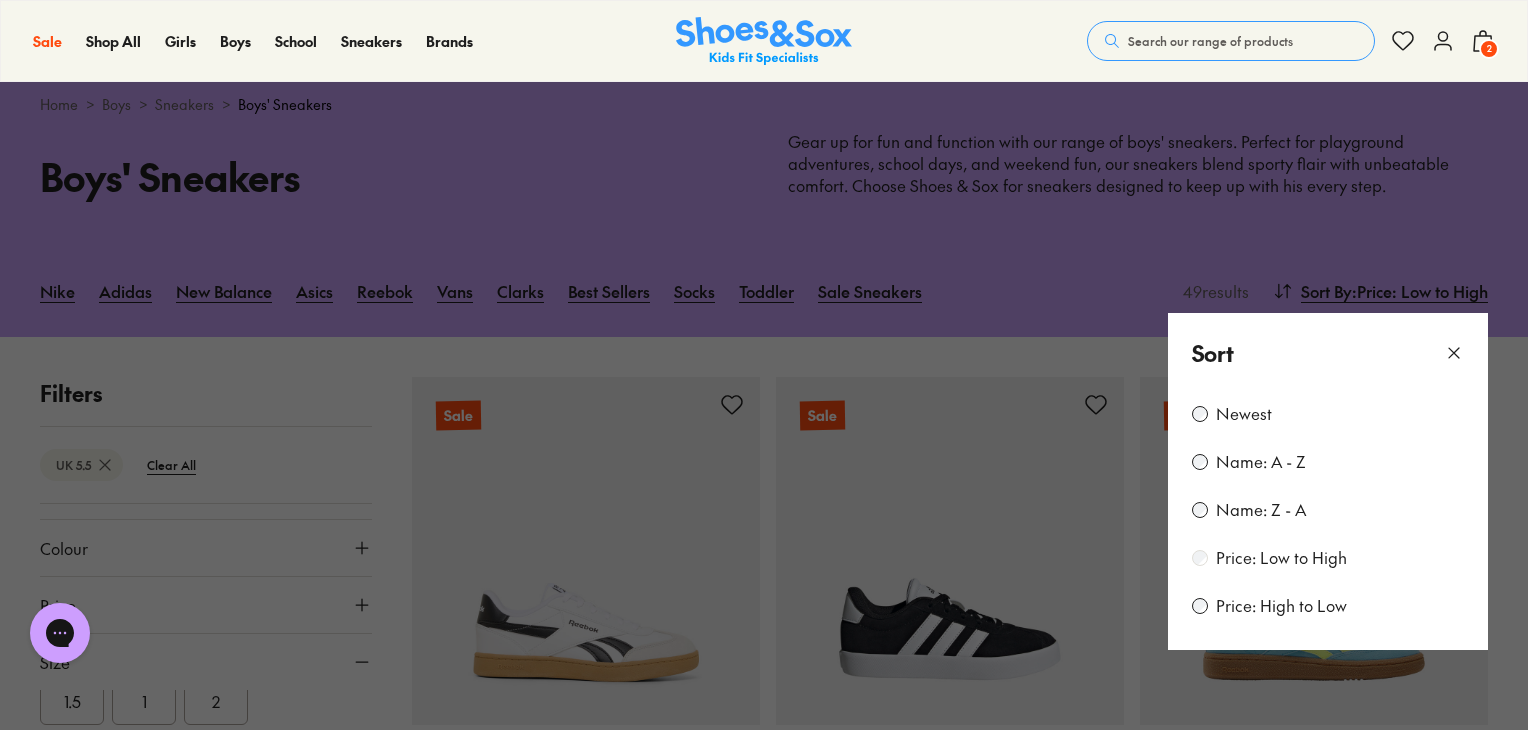 scroll, scrollTop: 9, scrollLeft: 0, axis: vertical 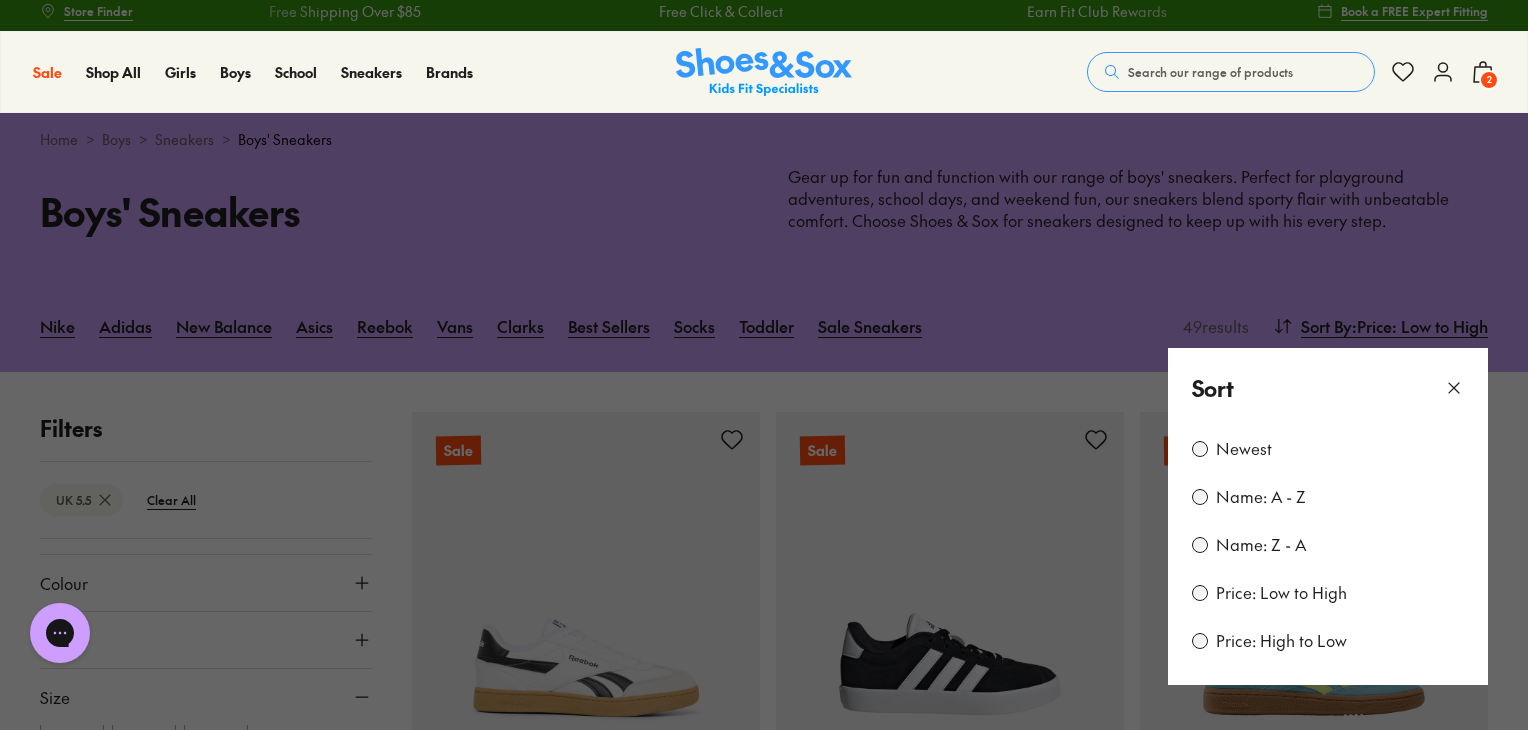 click 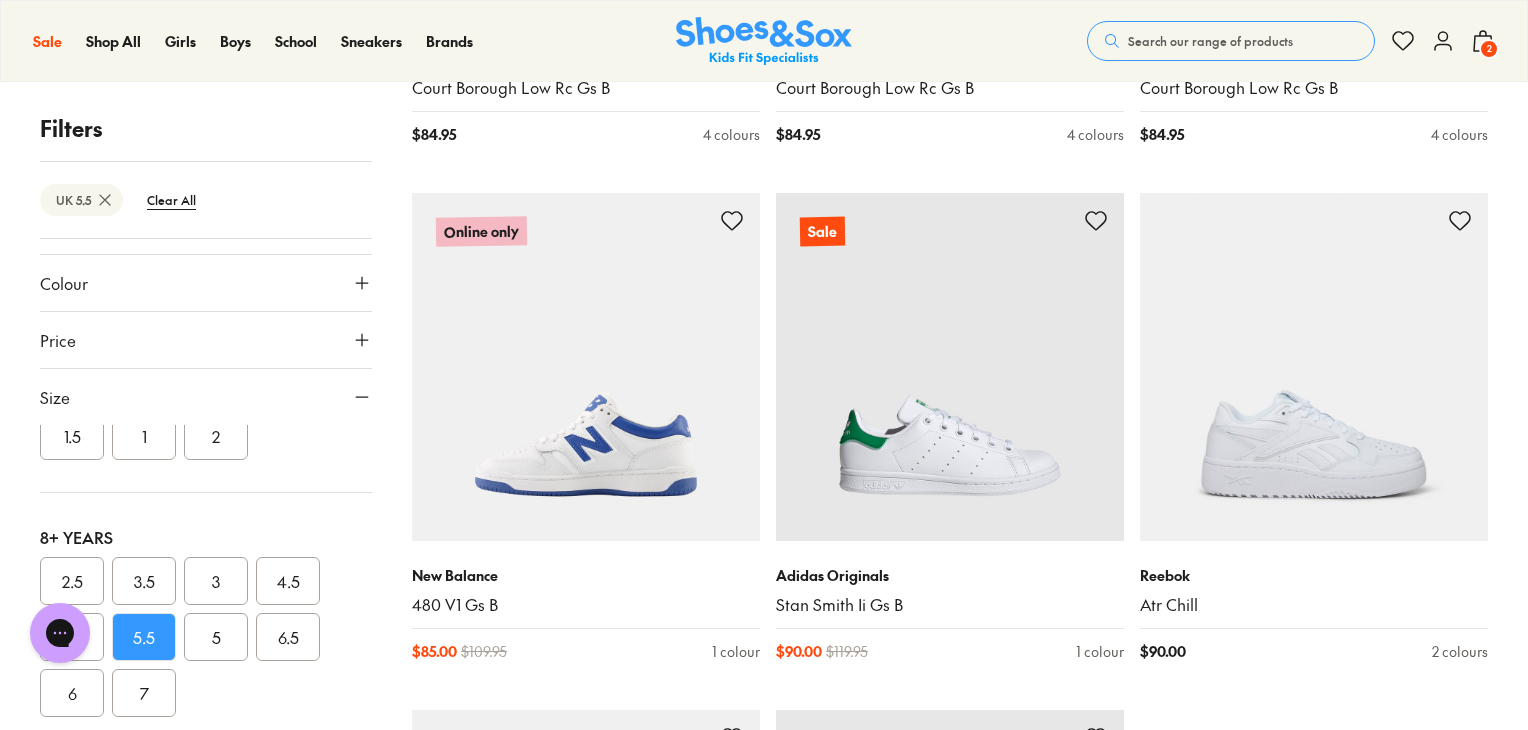 scroll, scrollTop: 4909, scrollLeft: 0, axis: vertical 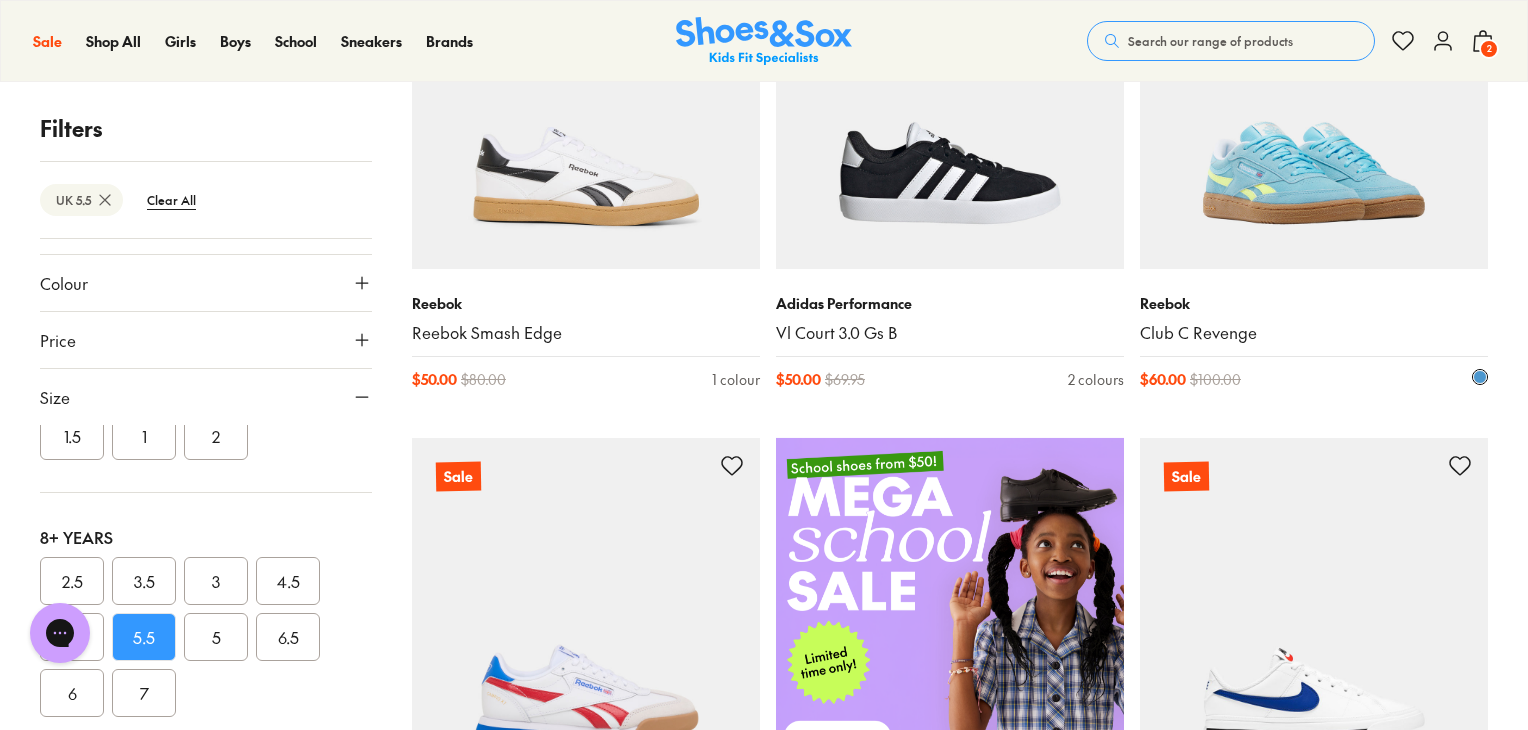 click on "Club C Revenge" at bounding box center (1314, 333) 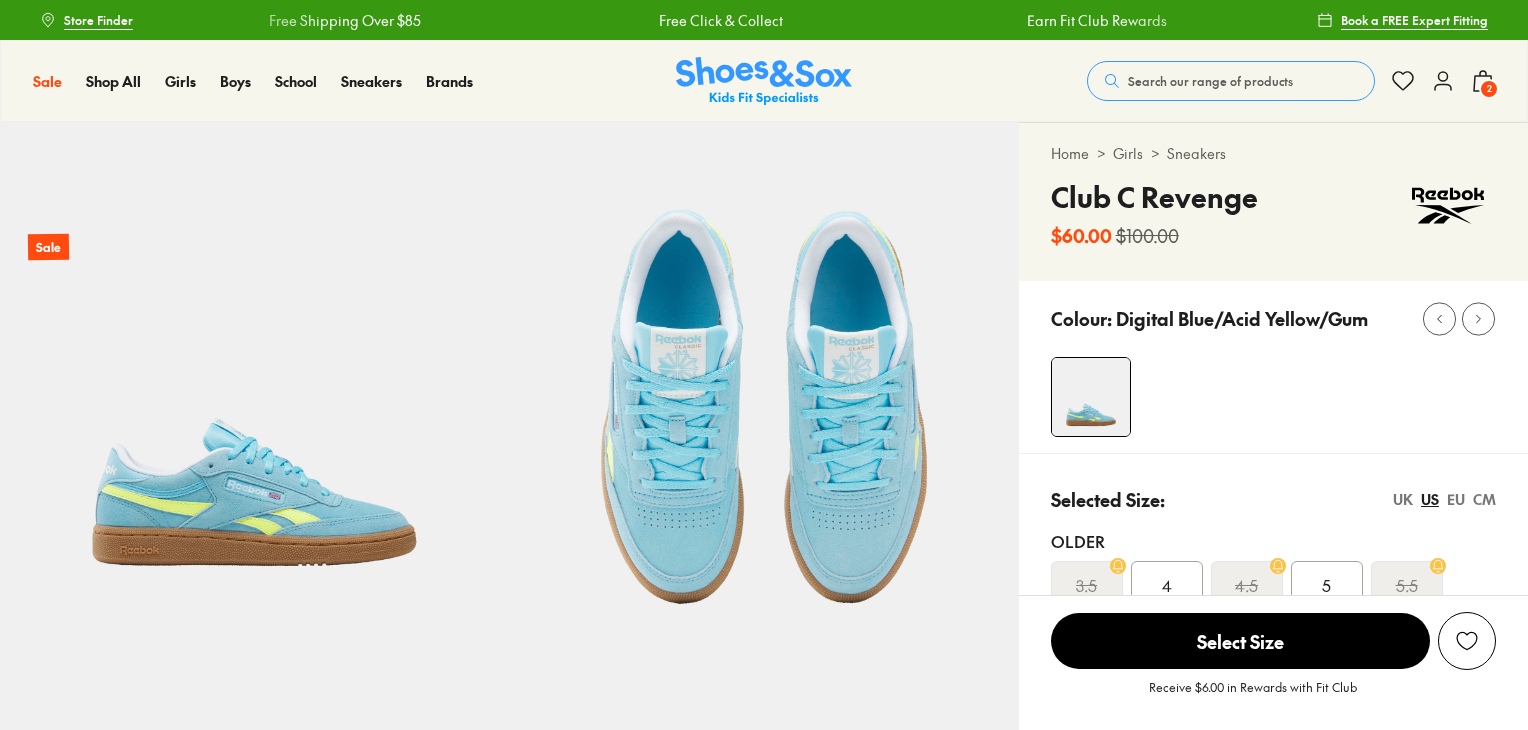 scroll, scrollTop: 0, scrollLeft: 0, axis: both 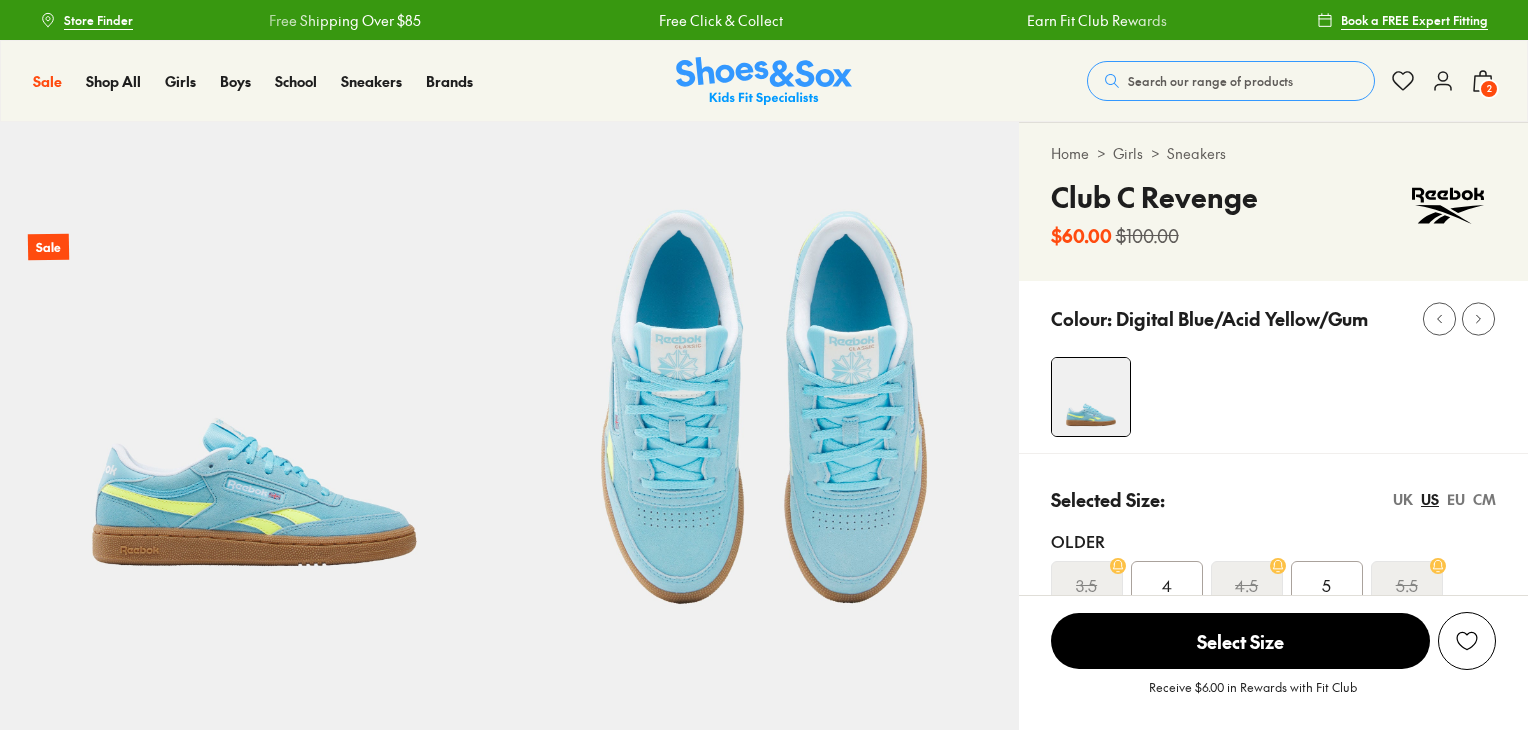 select on "*" 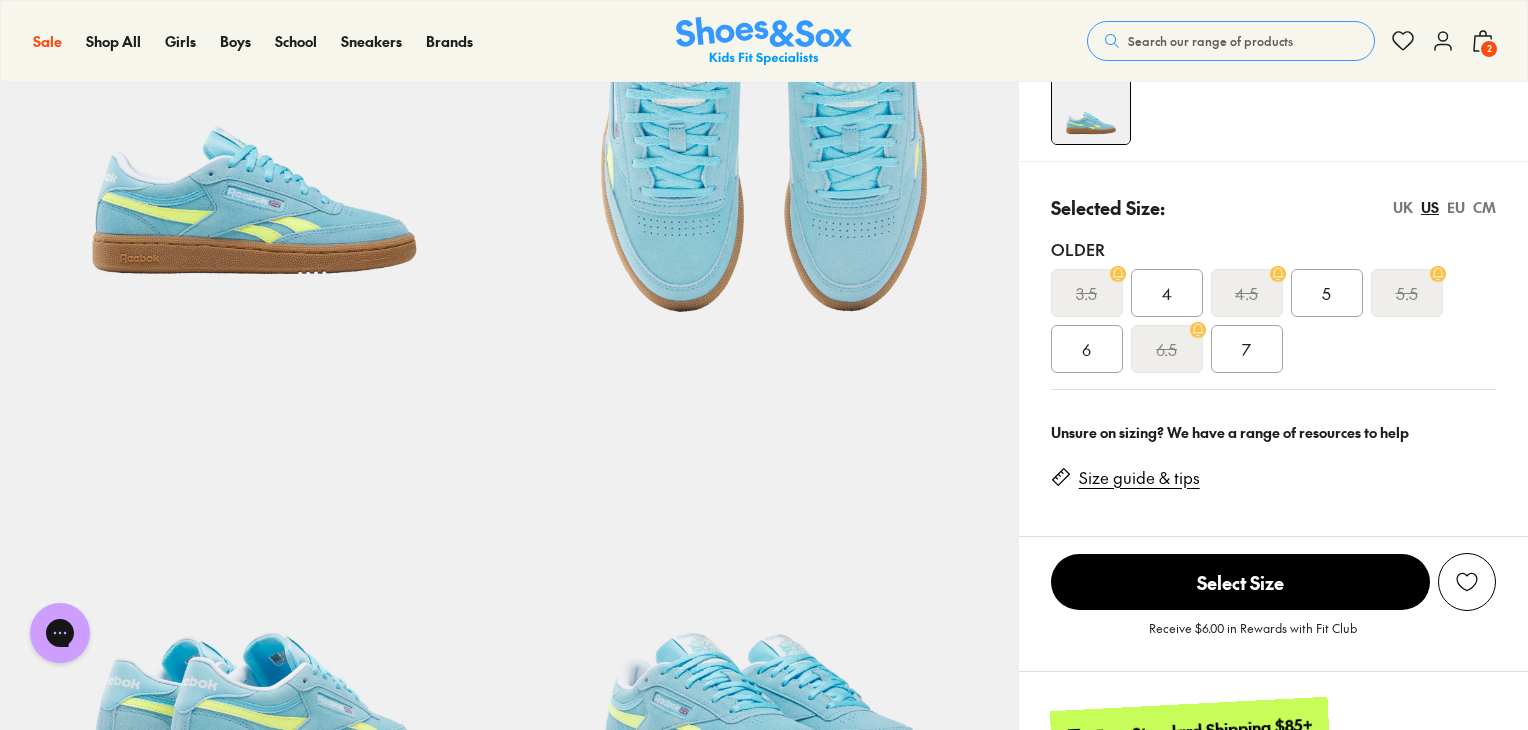 scroll, scrollTop: 300, scrollLeft: 0, axis: vertical 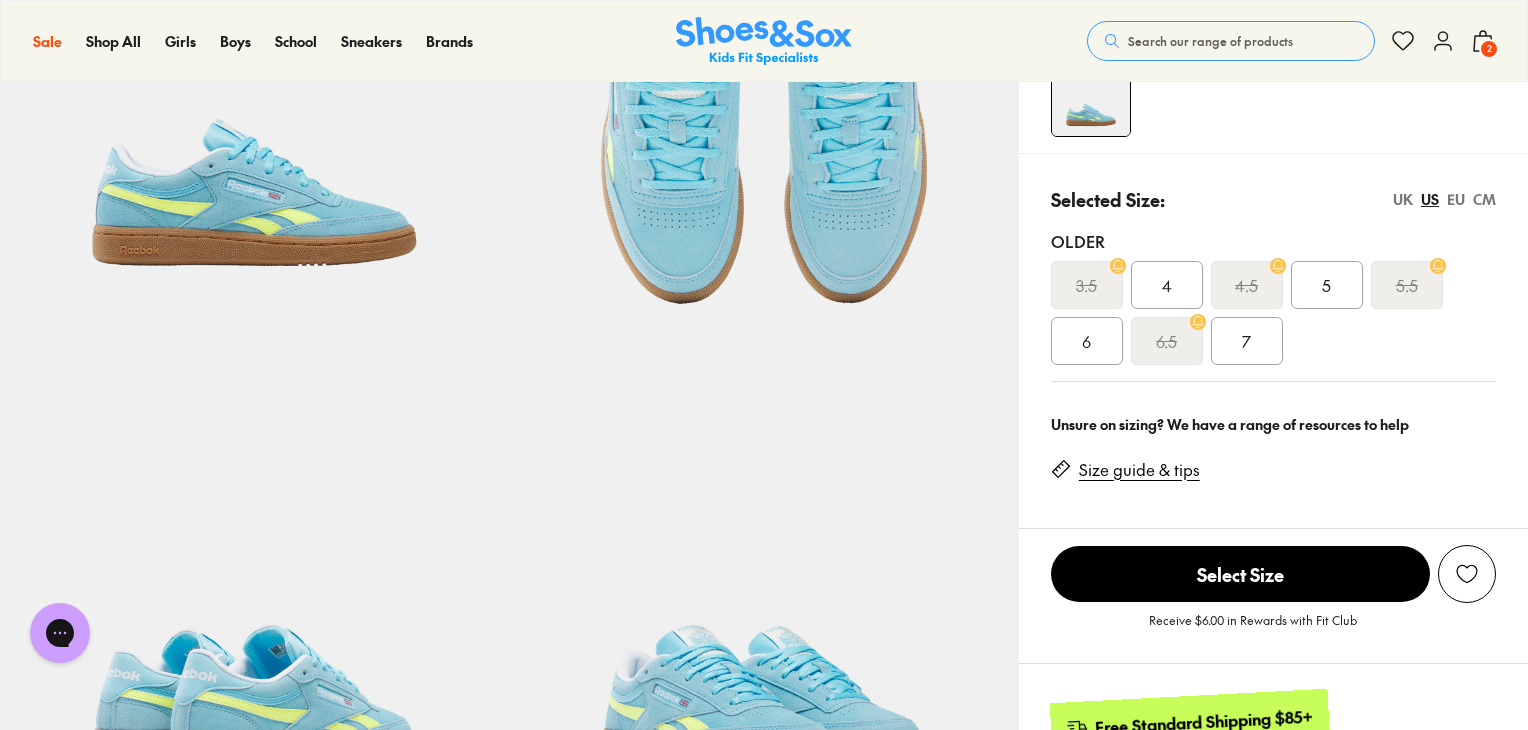 click on "5.5" at bounding box center (1407, 285) 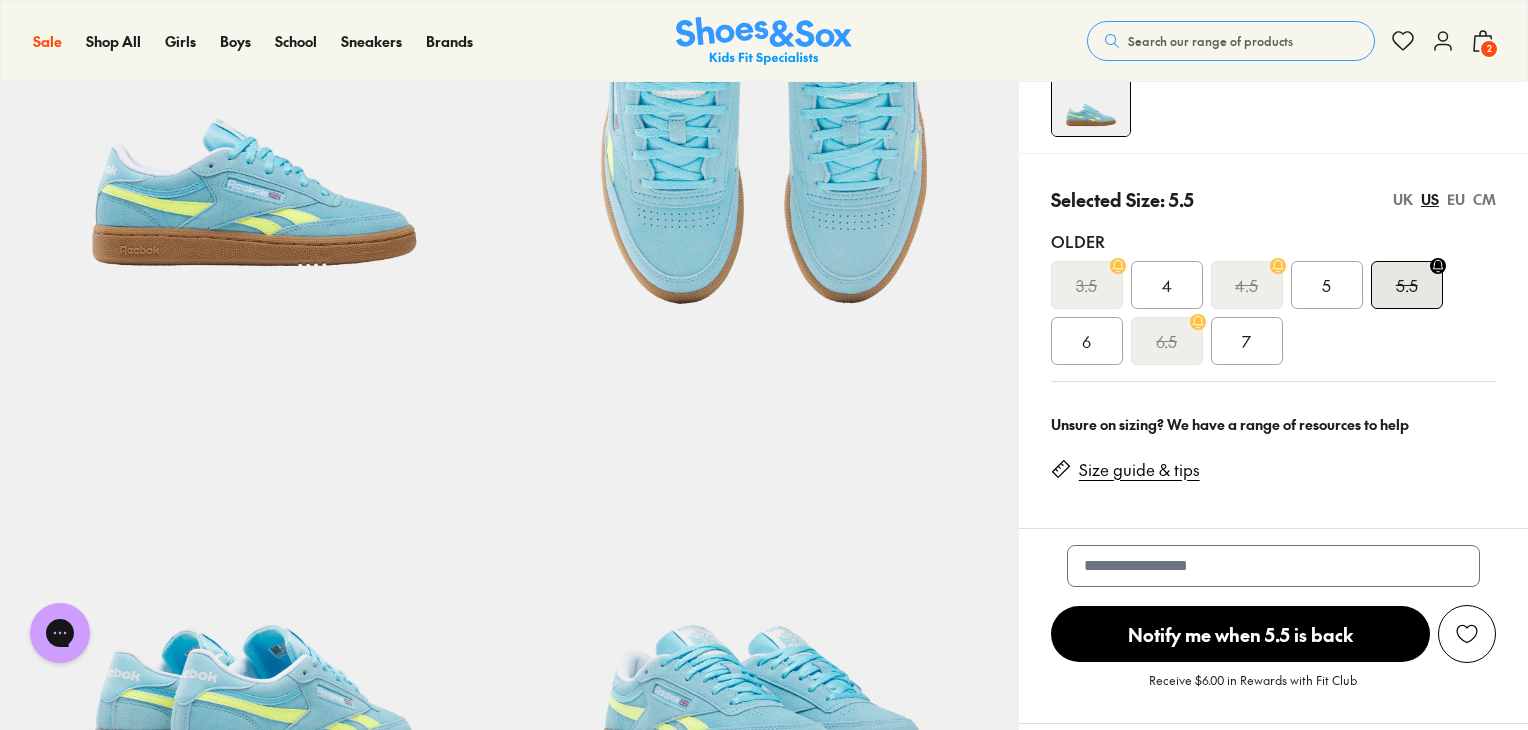 click on "EU" at bounding box center [1456, 199] 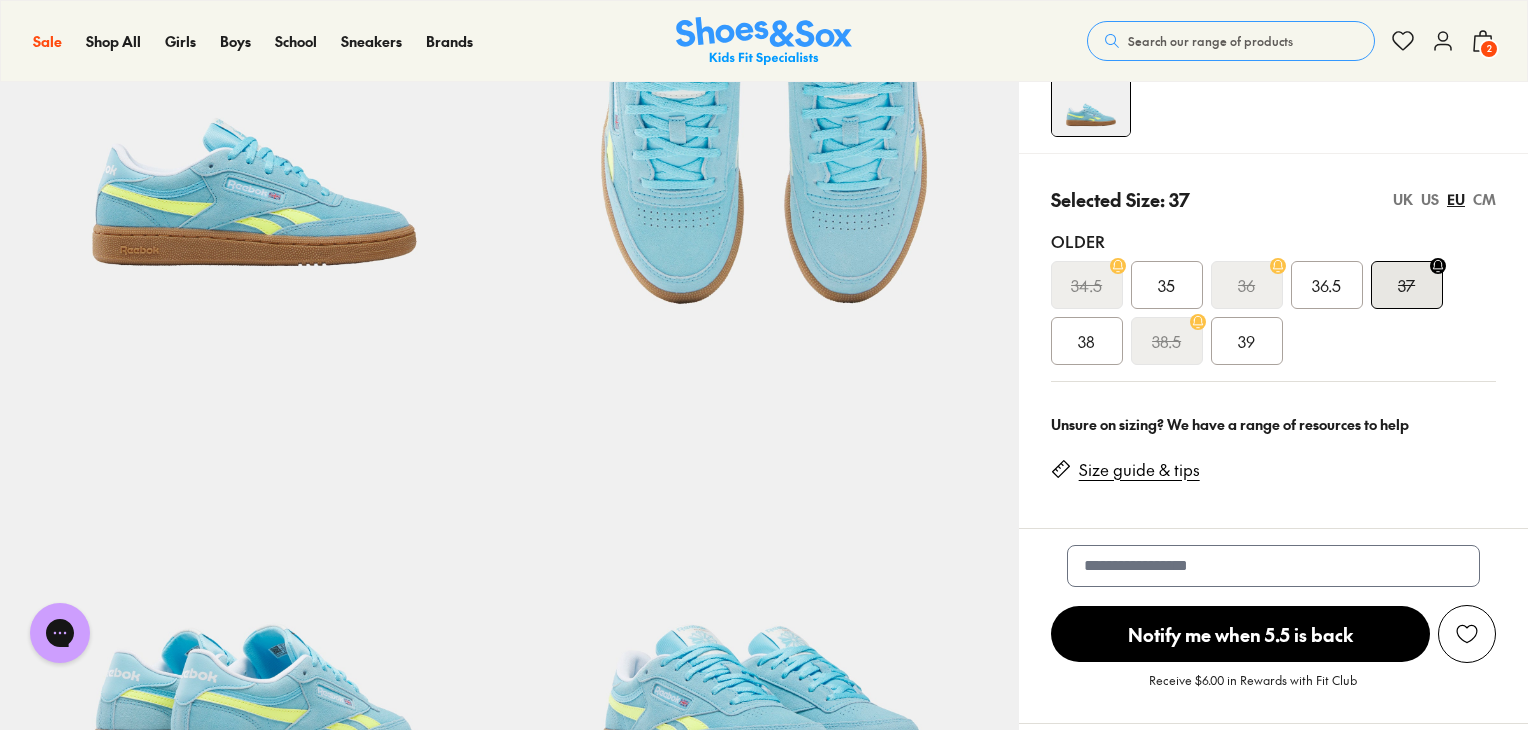 click on "38.5" at bounding box center (1166, 341) 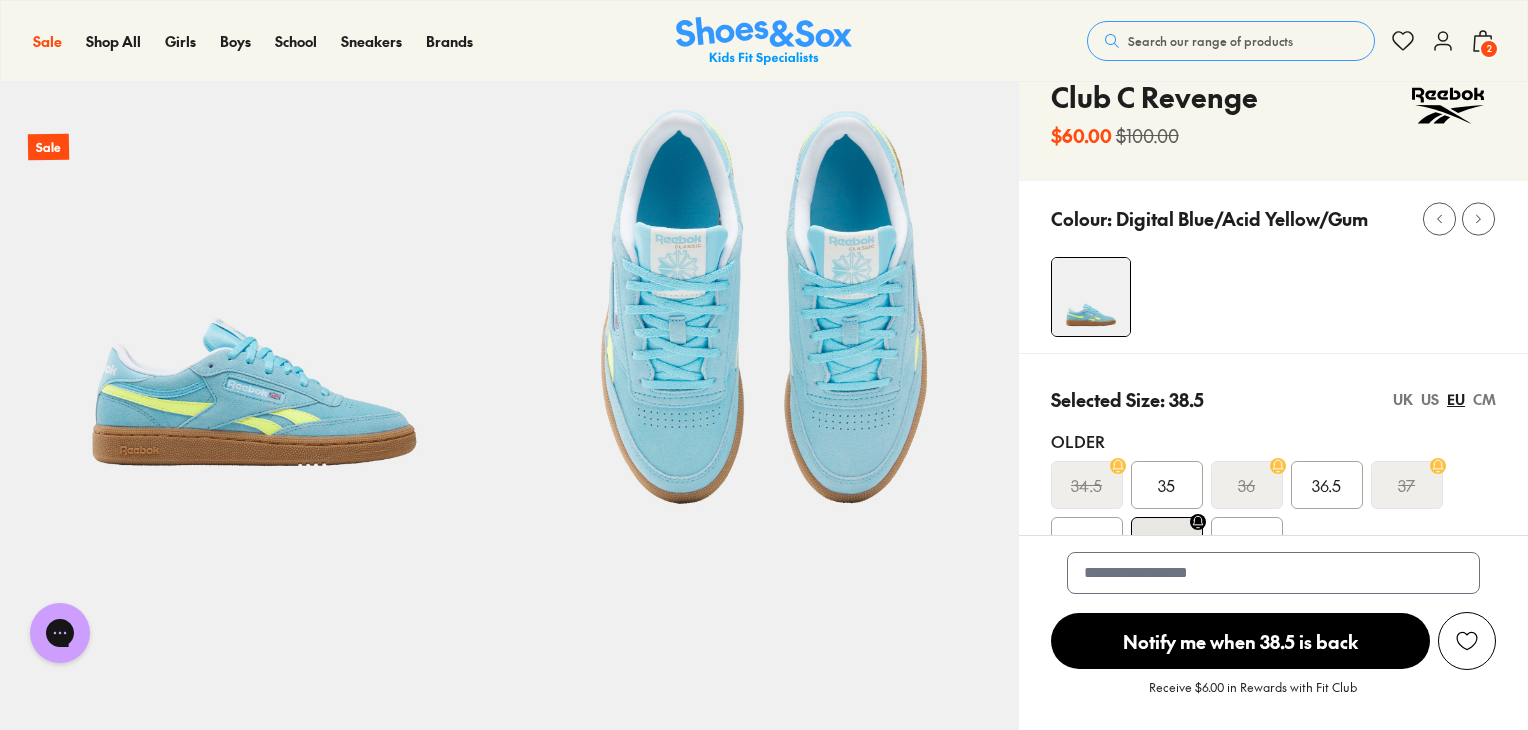 scroll, scrollTop: 100, scrollLeft: 0, axis: vertical 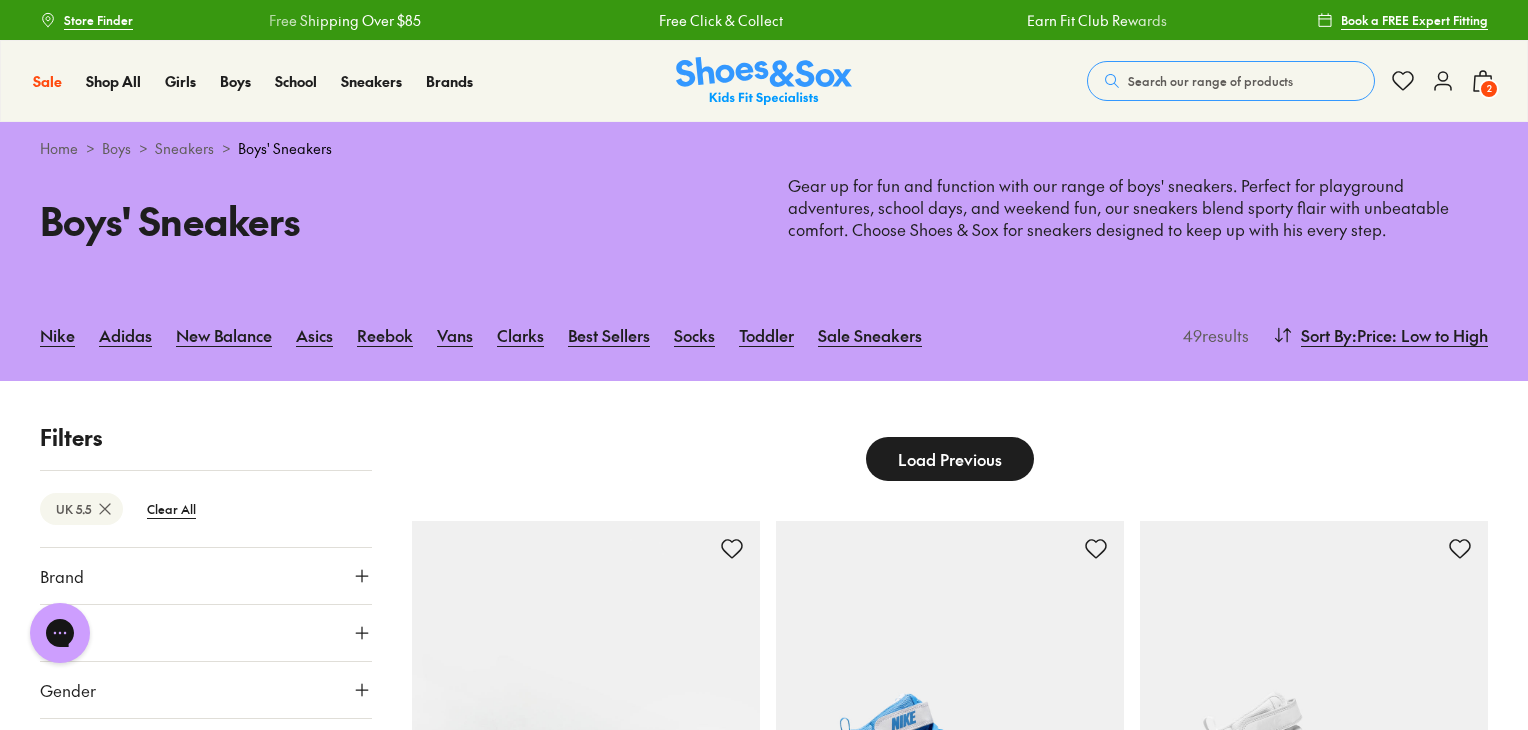 click on "Load Previous" at bounding box center [950, 459] 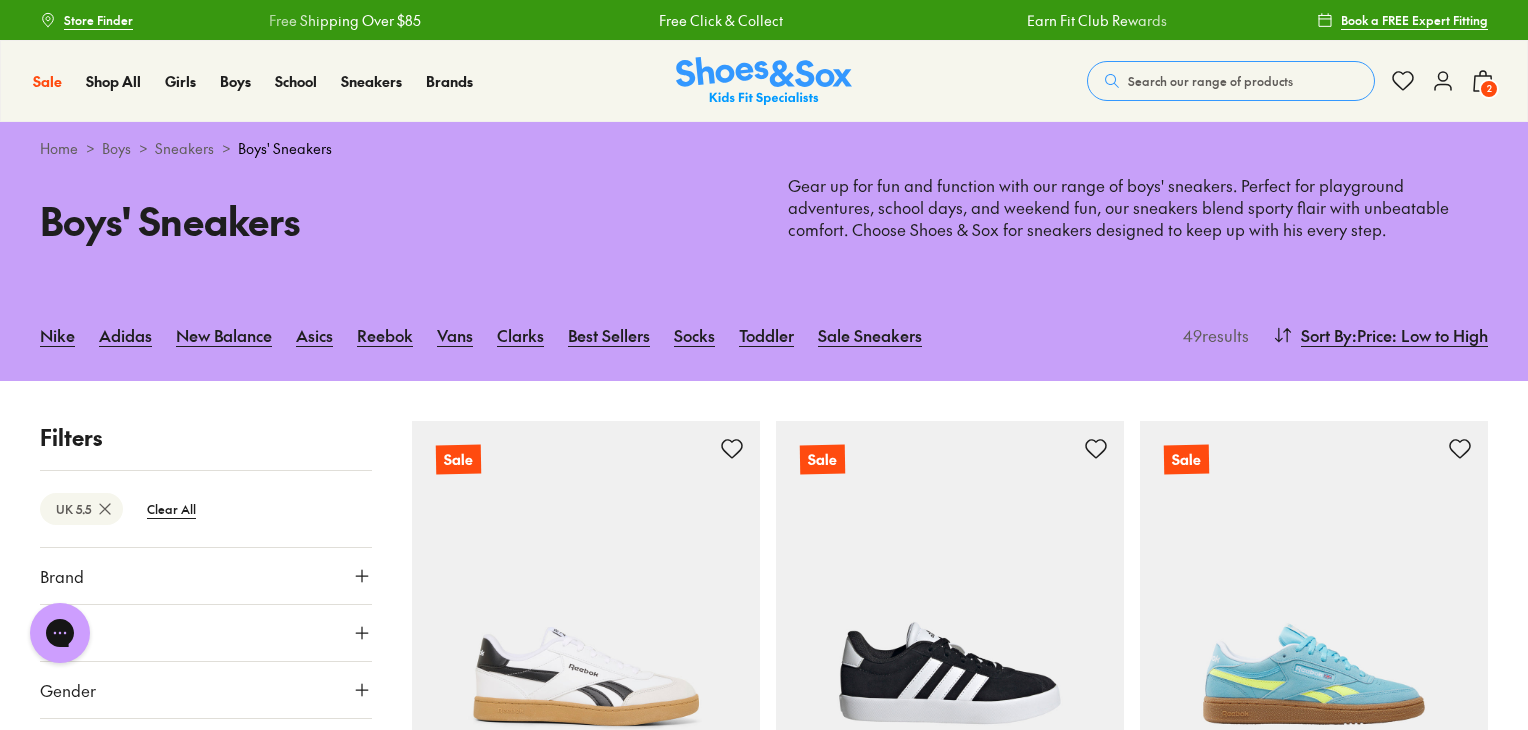 scroll, scrollTop: 0, scrollLeft: 0, axis: both 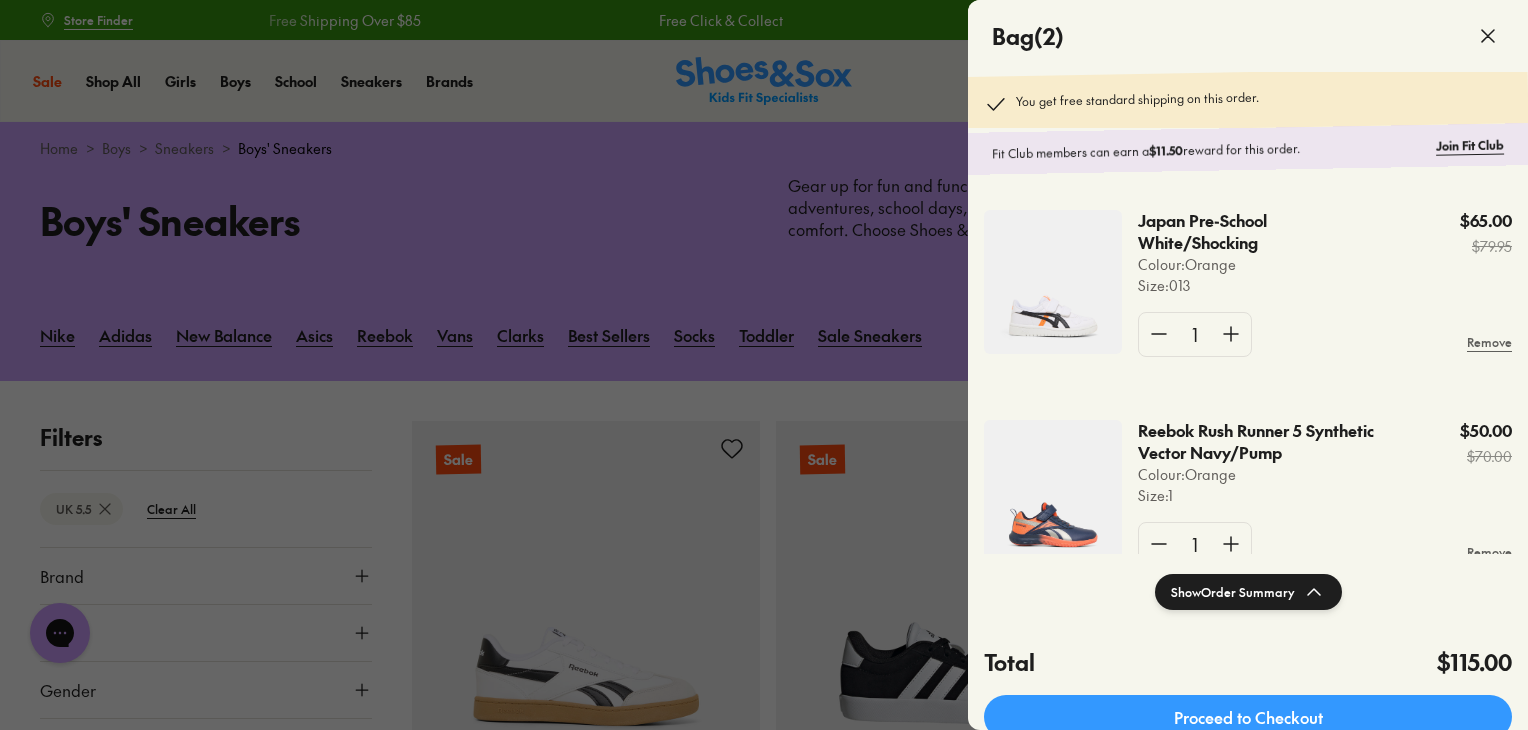click 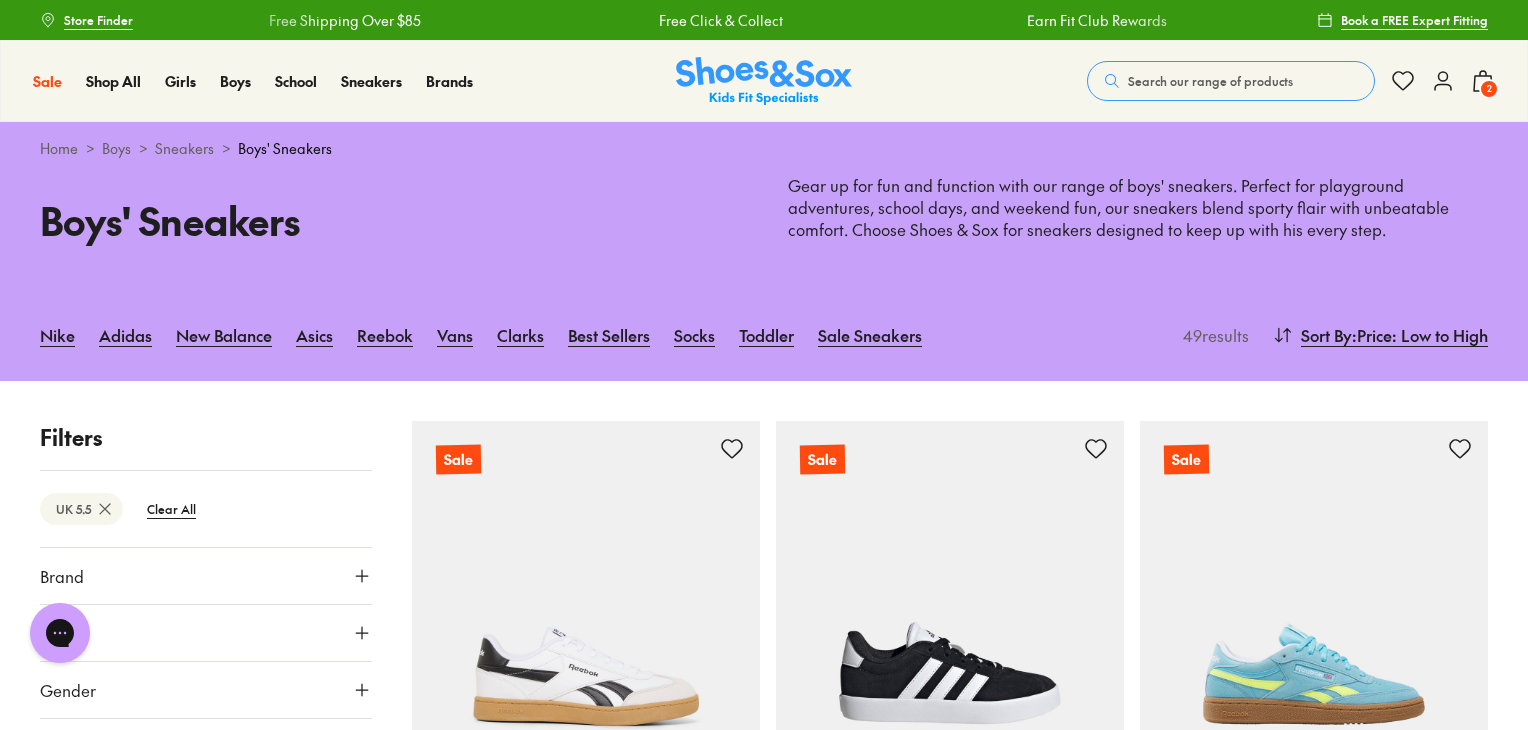 click on "Sale
Sale
Shop All
Mega School Sale
Up to 40% off Sale
25% Off Waterbottles
$5 Toys
Shop All Sale
Girls
Girls
Shop All
Sneakers
School
Sports" at bounding box center (764, 81) 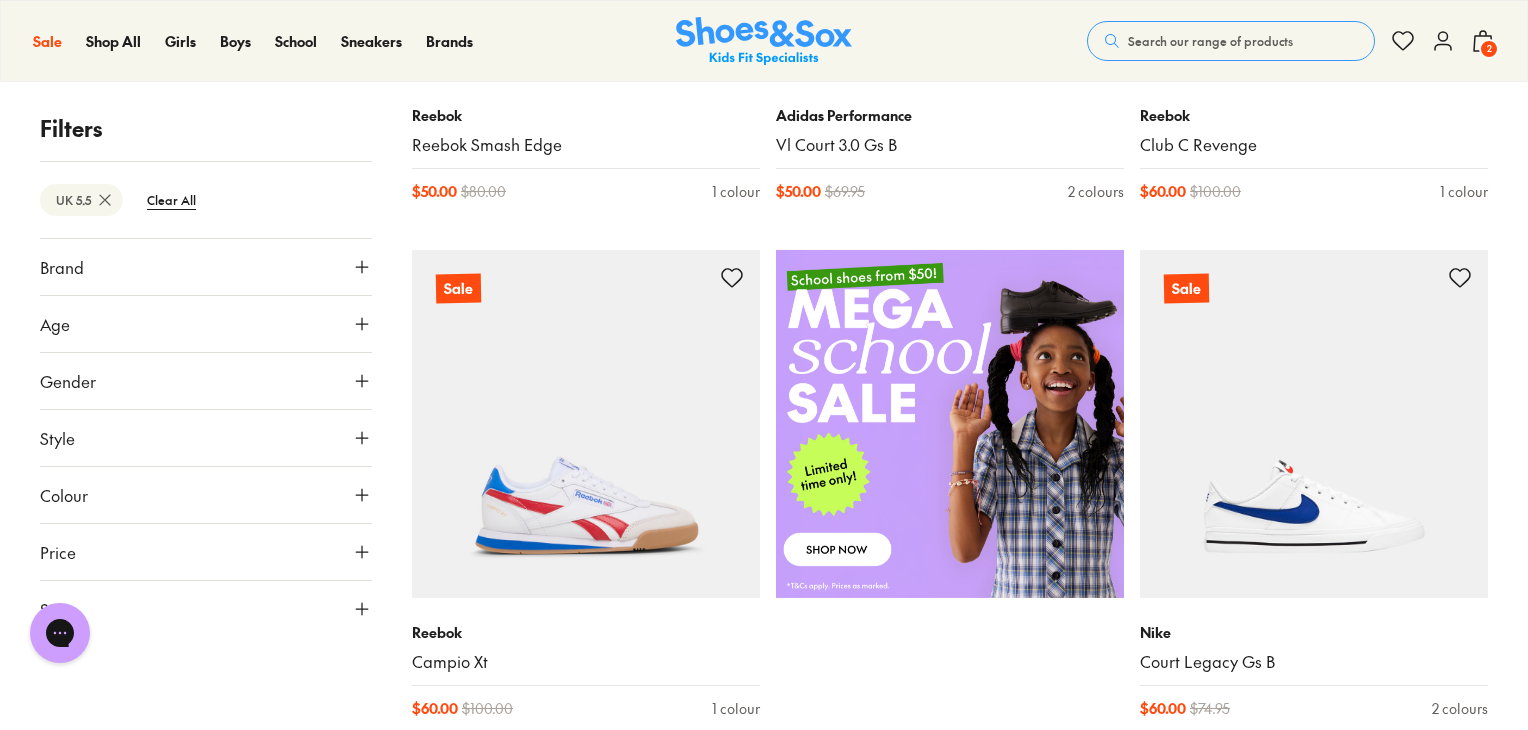 scroll, scrollTop: 700, scrollLeft: 0, axis: vertical 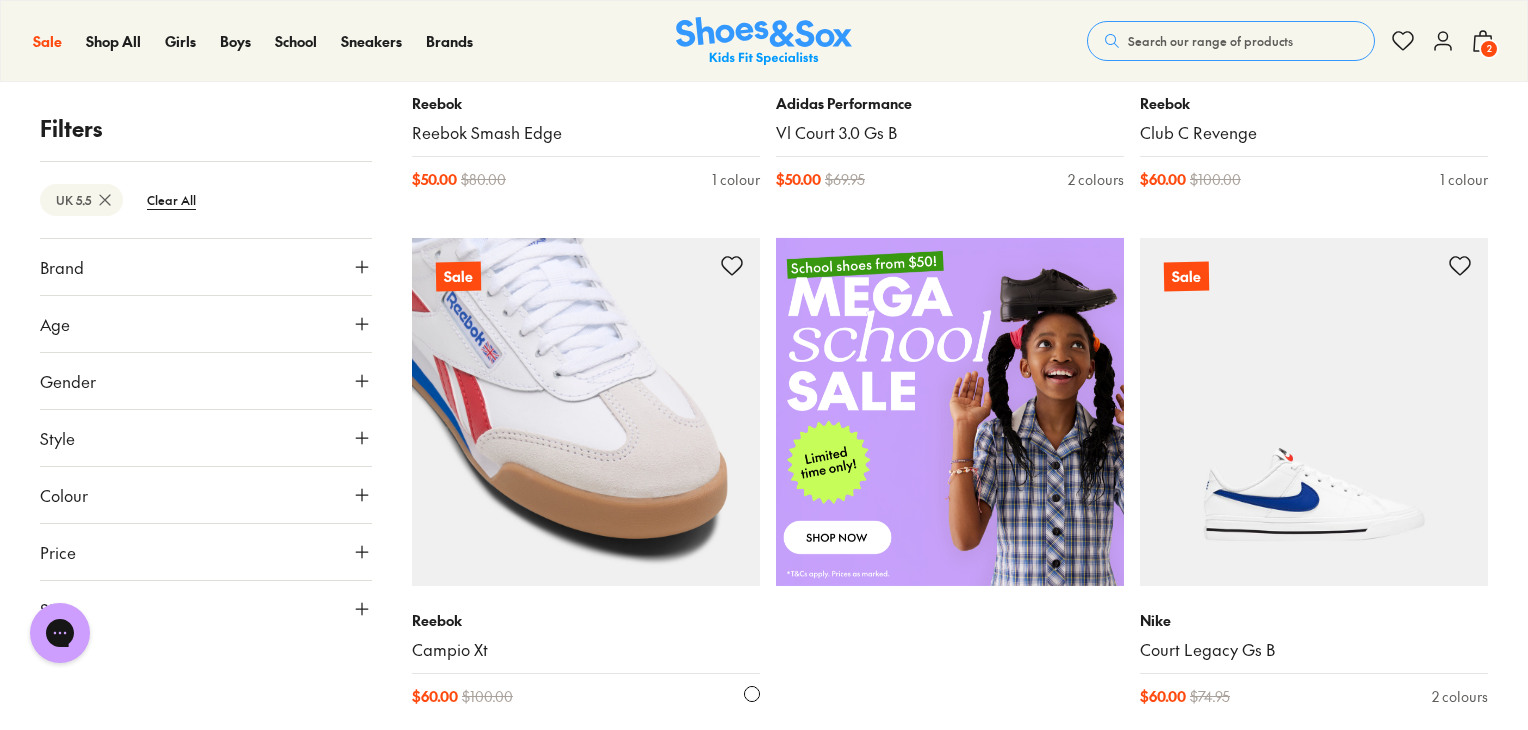 click at bounding box center [586, 412] 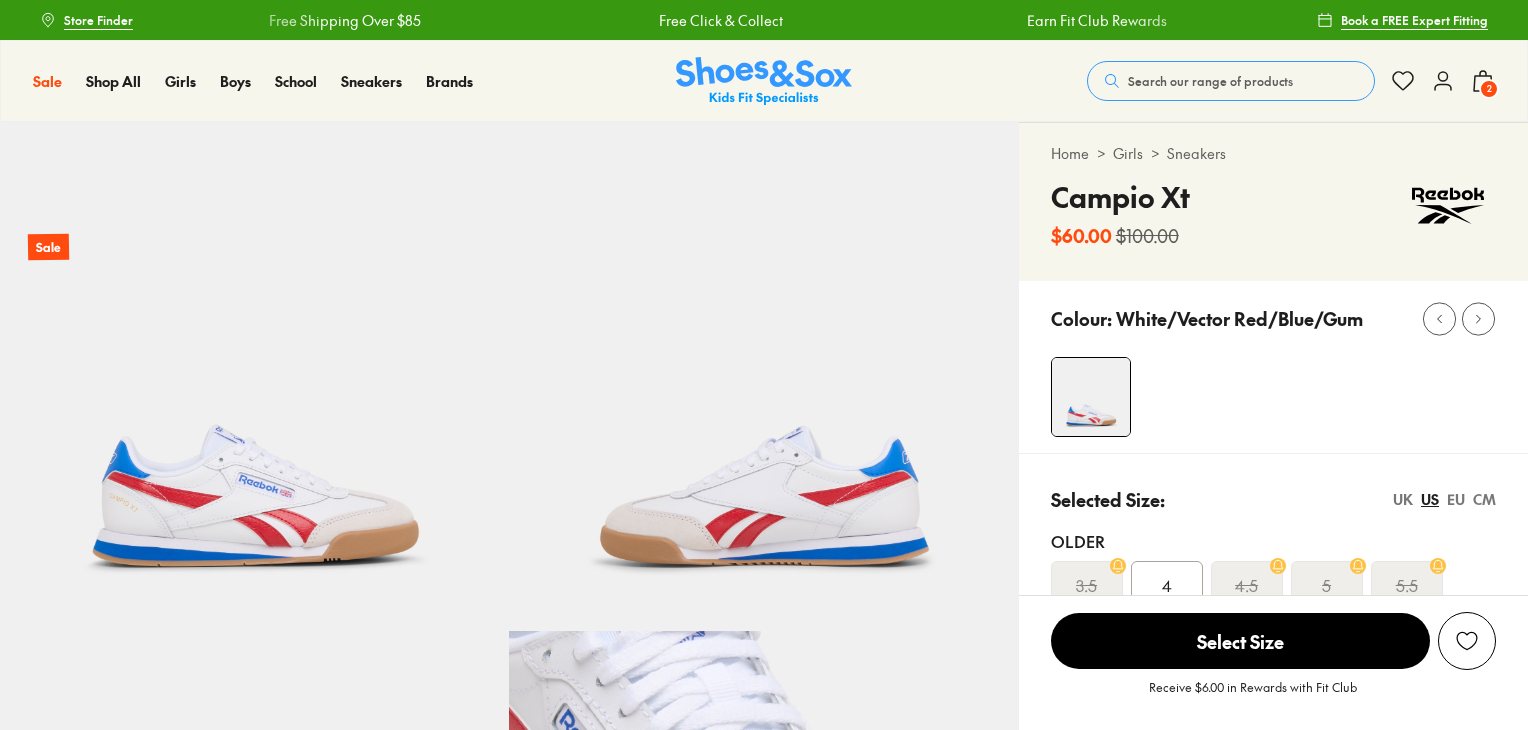 scroll, scrollTop: 0, scrollLeft: 0, axis: both 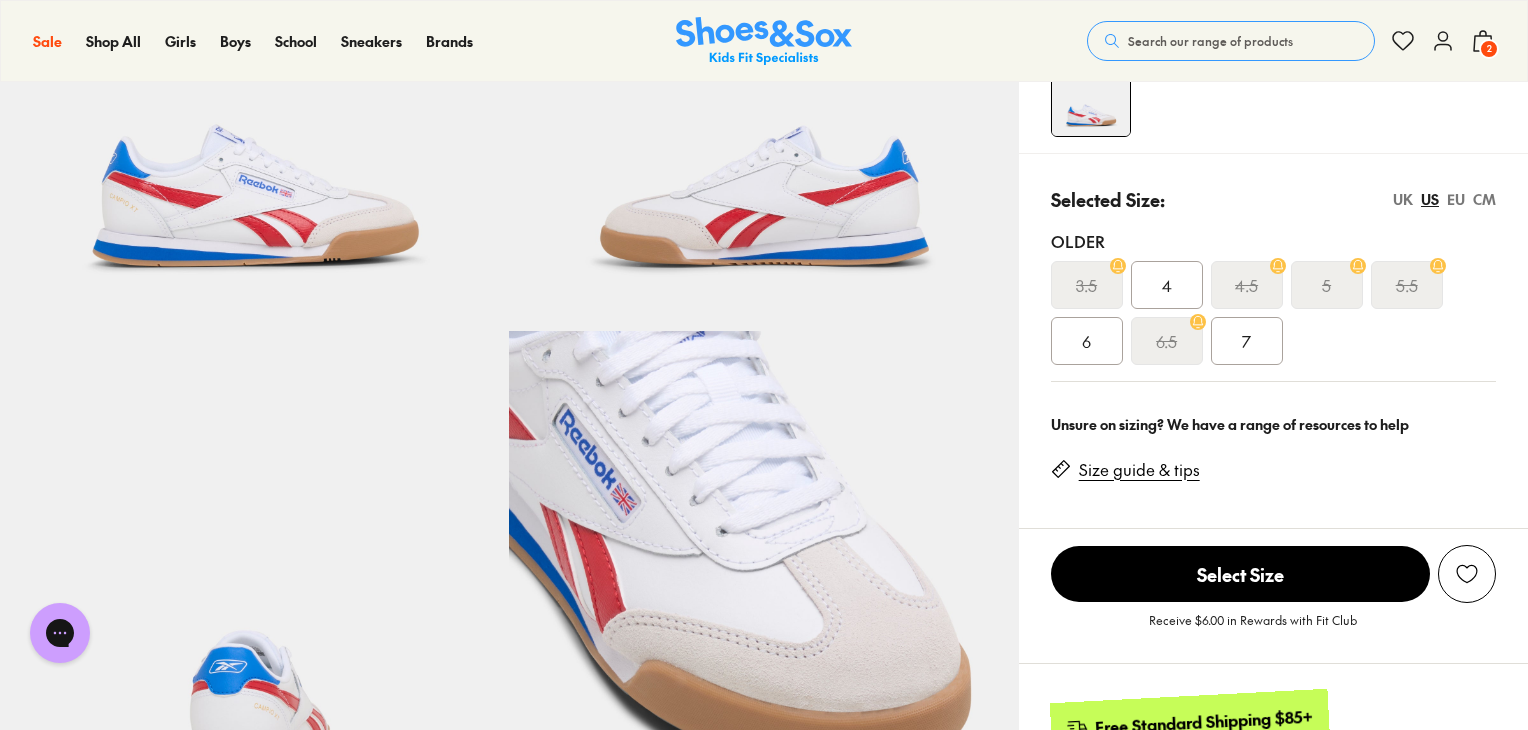 click on "EU" at bounding box center (1456, 199) 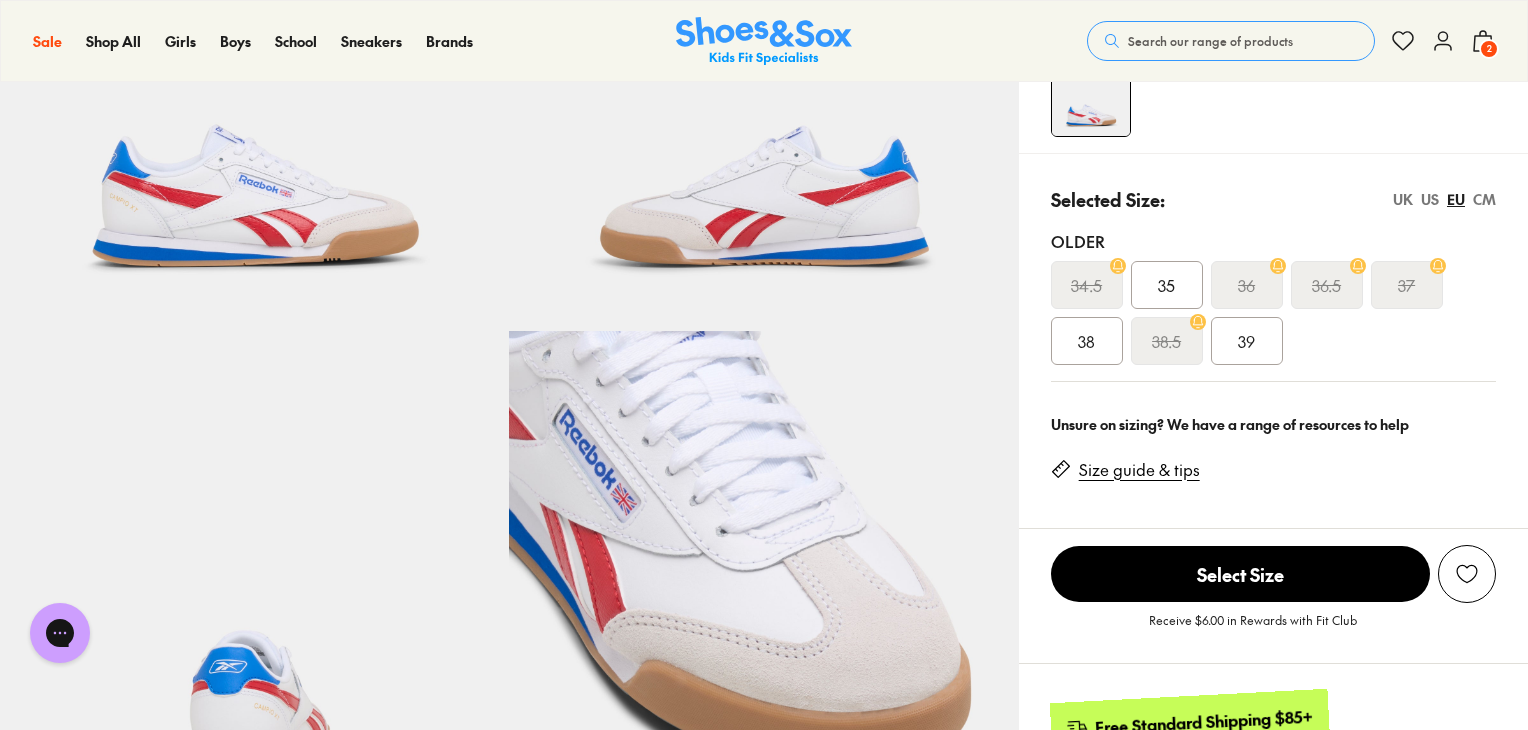 click on "38" at bounding box center [1086, 341] 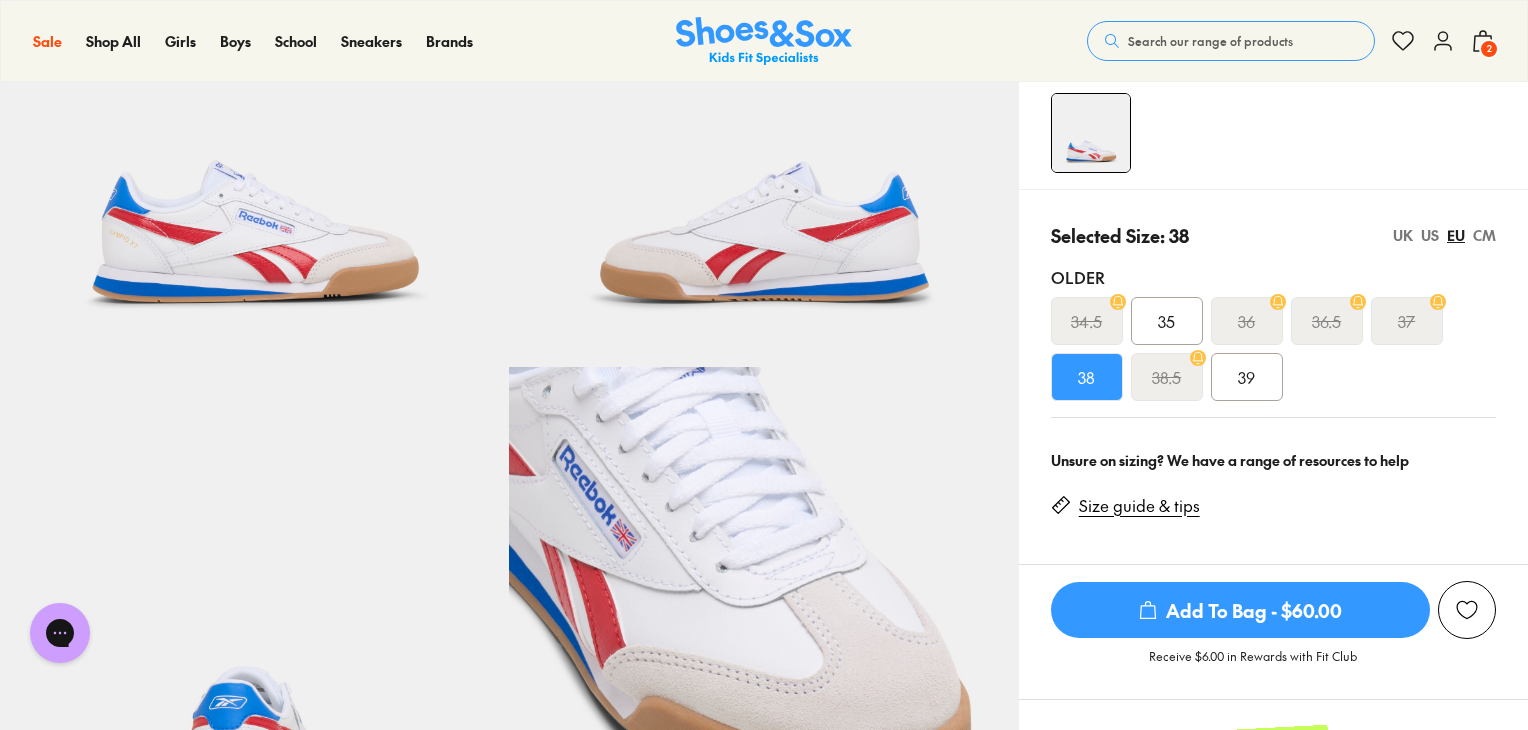 scroll, scrollTop: 300, scrollLeft: 0, axis: vertical 